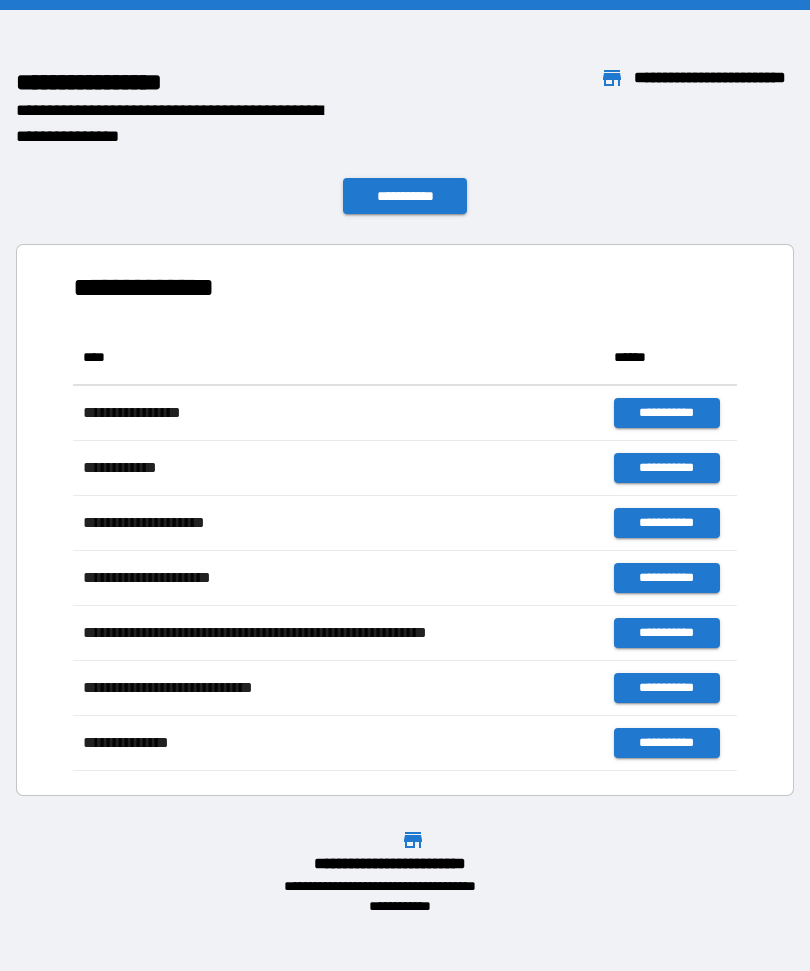 scroll, scrollTop: 0, scrollLeft: 0, axis: both 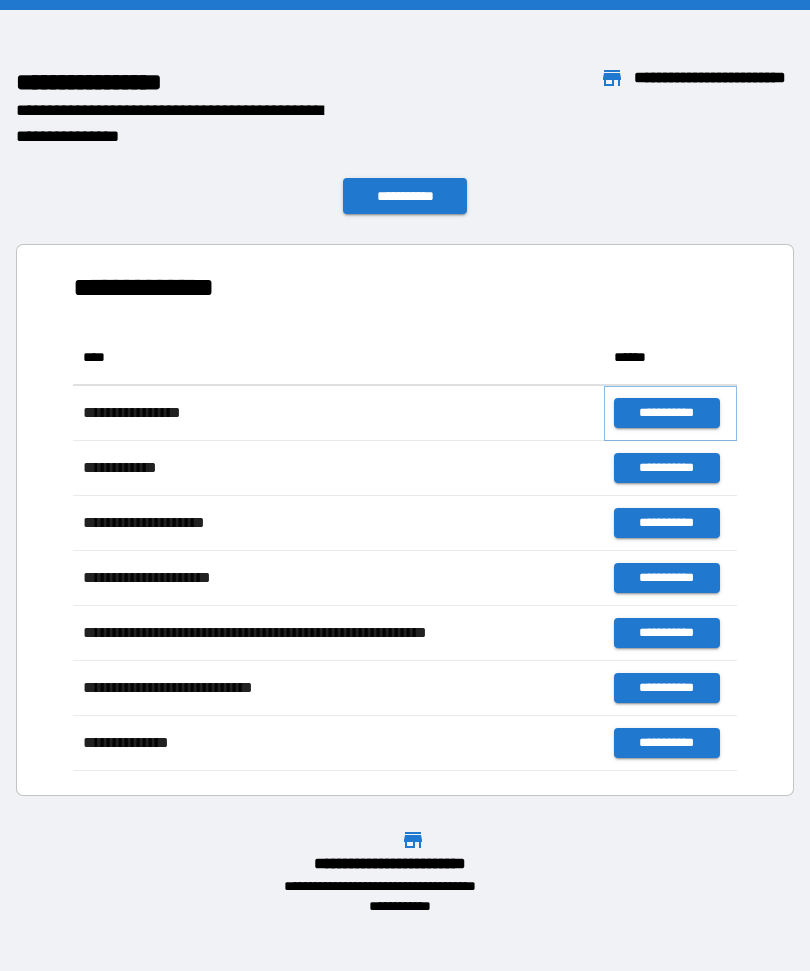 click on "**********" at bounding box center [666, 413] 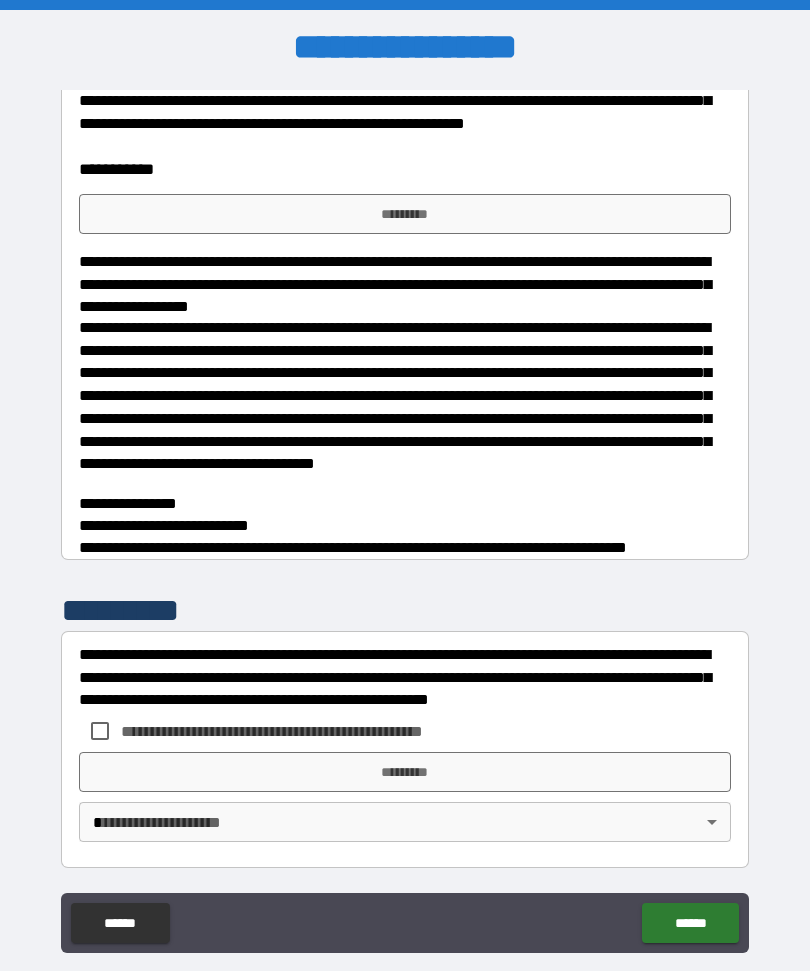 scroll, scrollTop: 541, scrollLeft: 0, axis: vertical 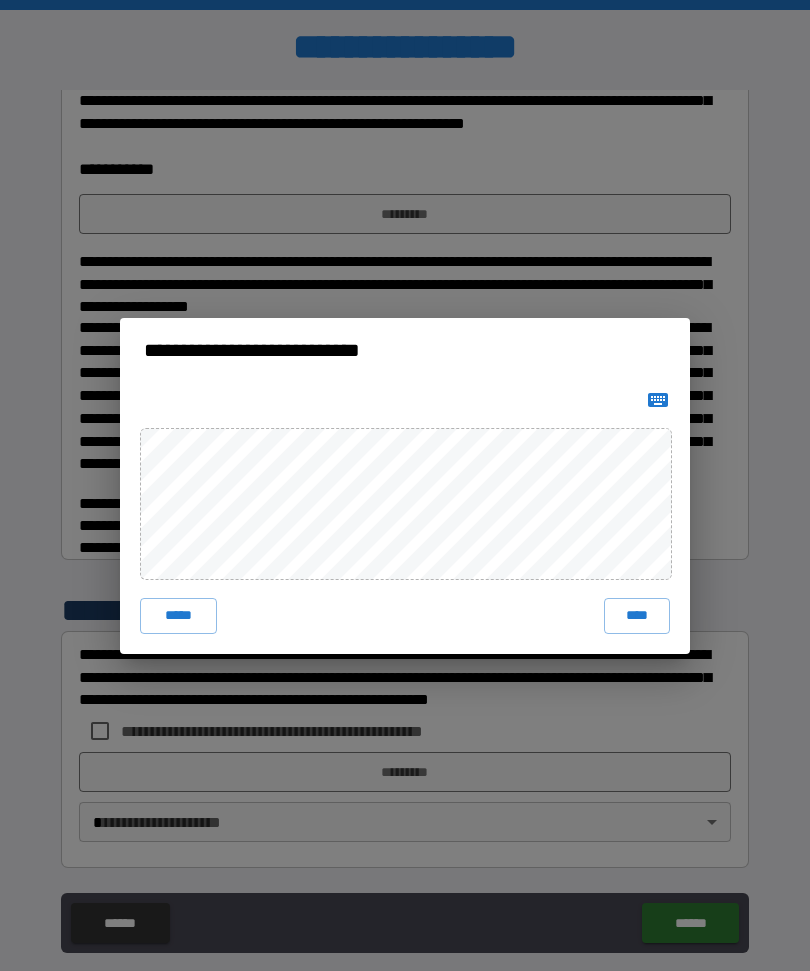 click on "****" at bounding box center [637, 616] 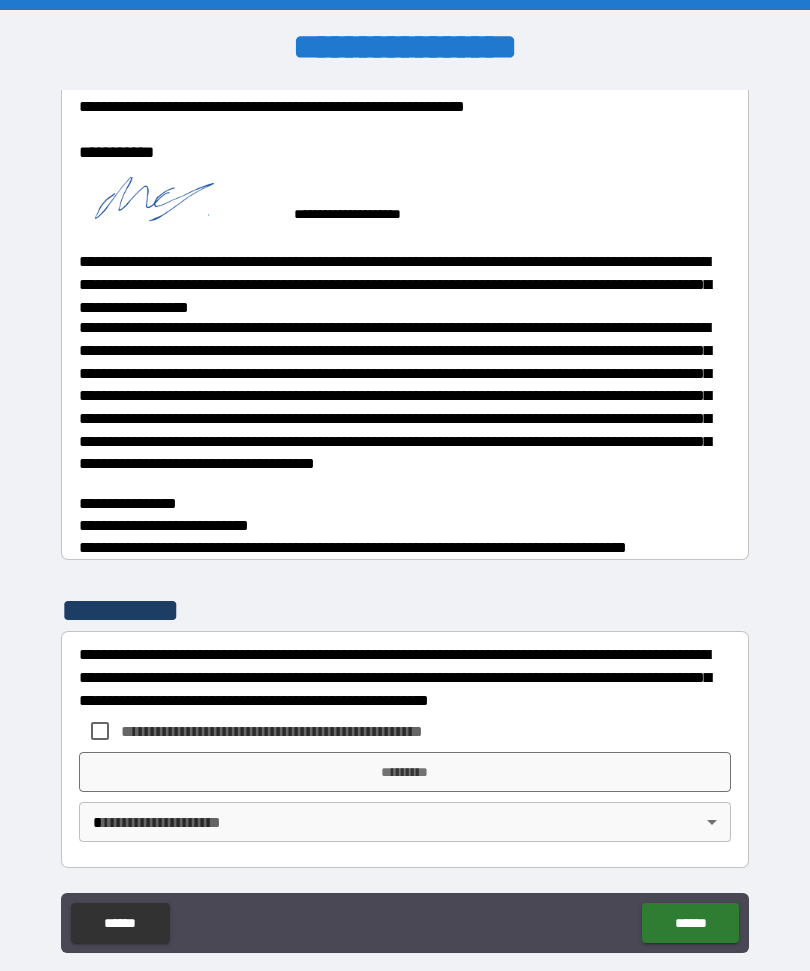 scroll, scrollTop: 558, scrollLeft: 0, axis: vertical 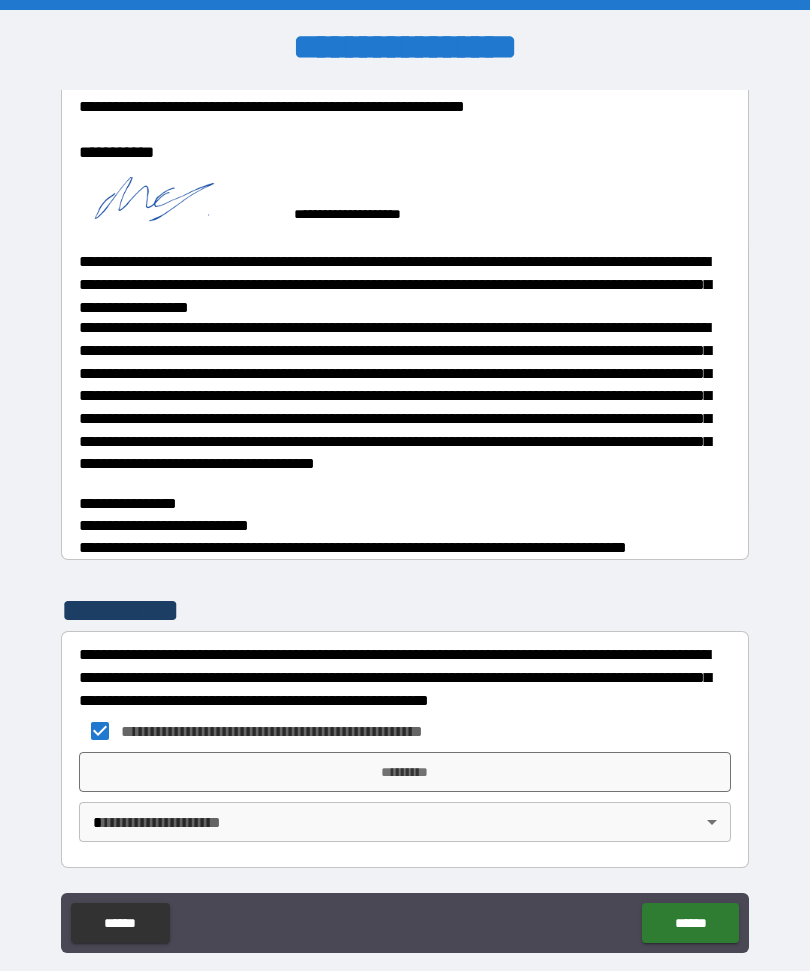 click on "*********" at bounding box center (405, 772) 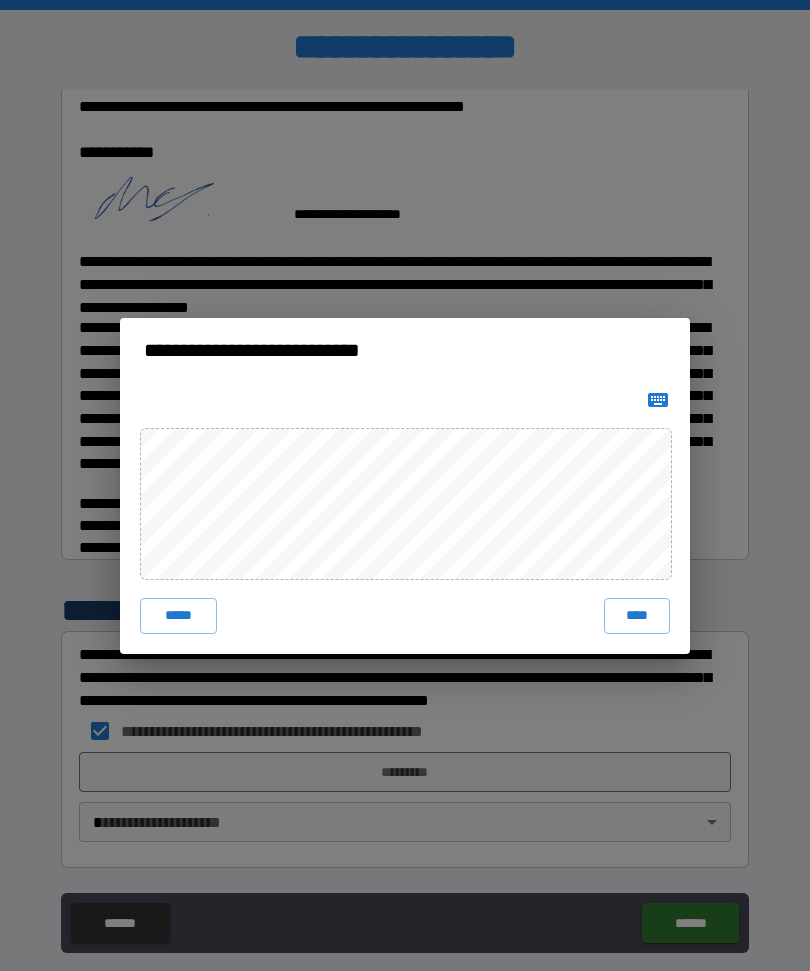 click on "****" at bounding box center [637, 616] 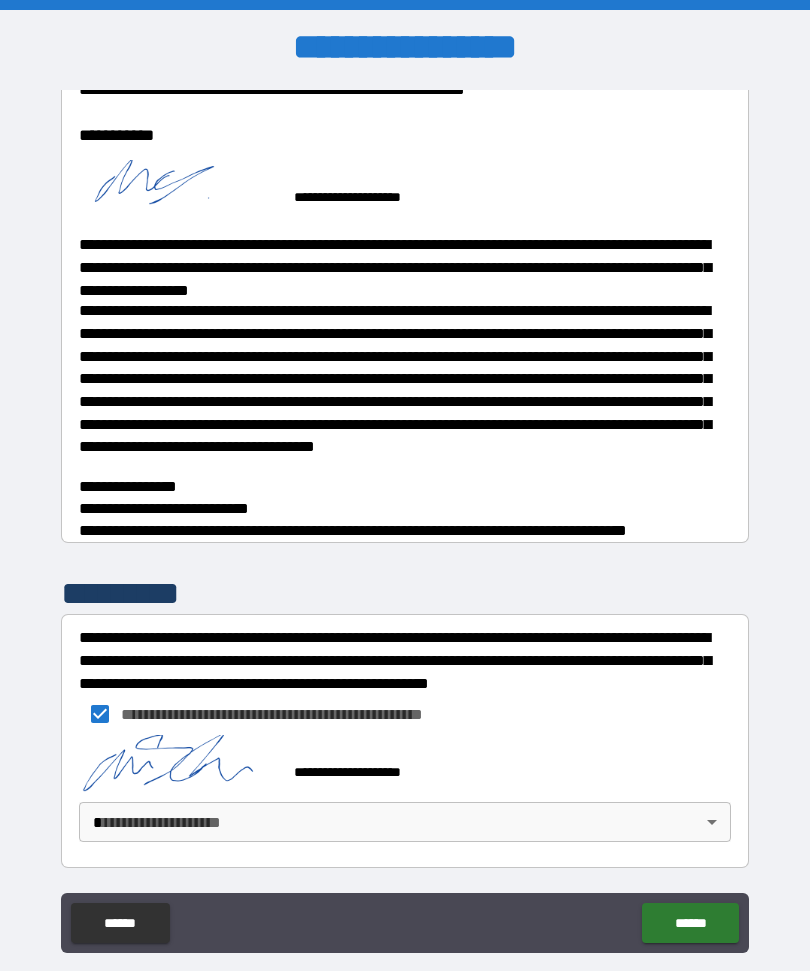 scroll, scrollTop: 575, scrollLeft: 0, axis: vertical 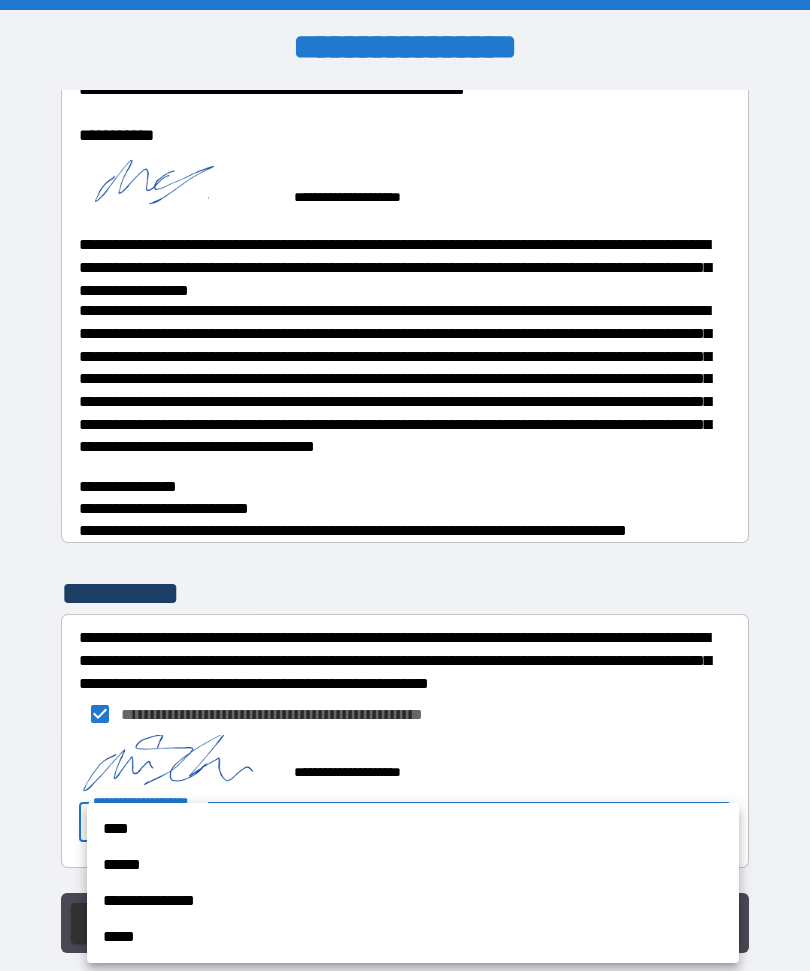 click on "****" at bounding box center [413, 829] 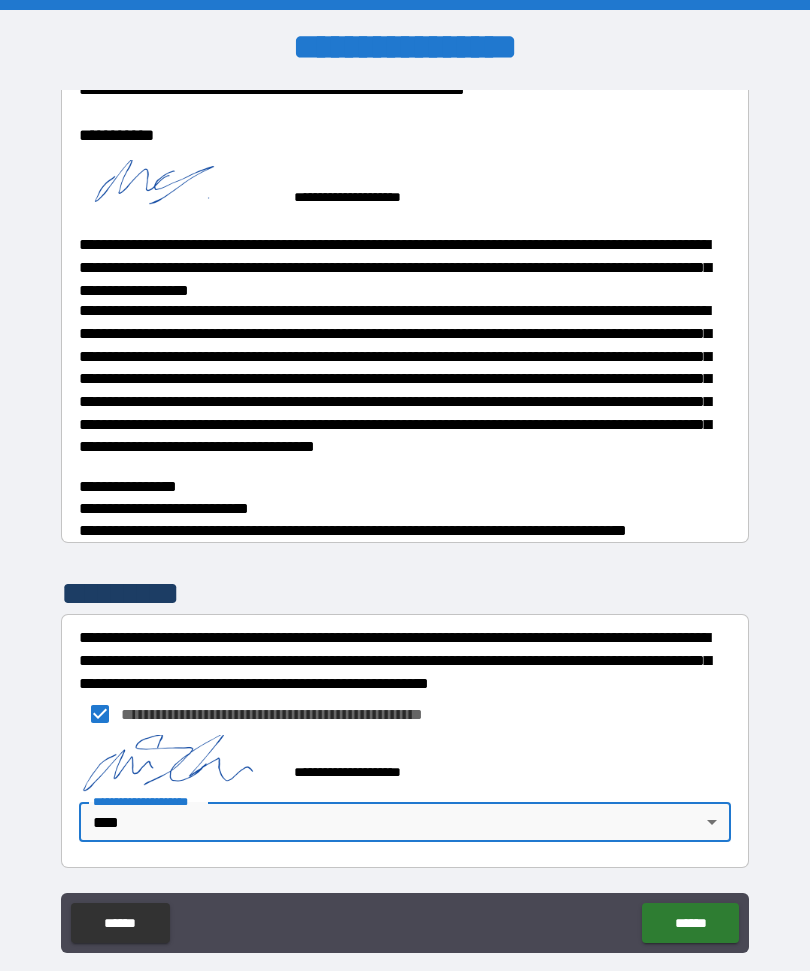 click on "******" at bounding box center (690, 923) 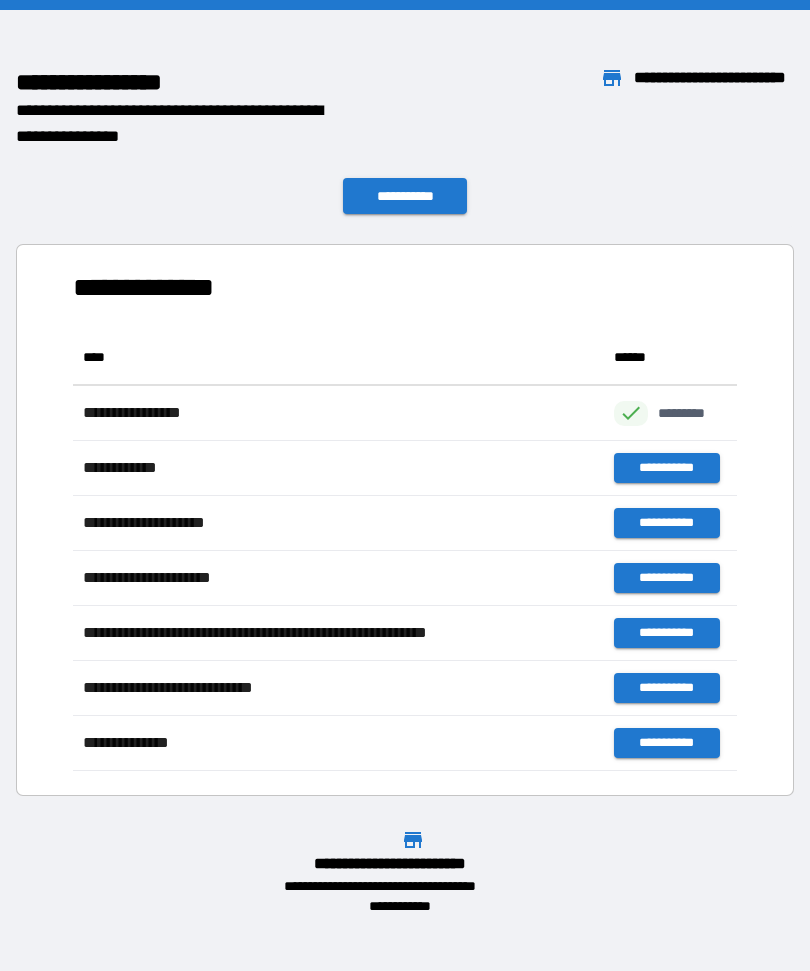 scroll, scrollTop: 441, scrollLeft: 664, axis: both 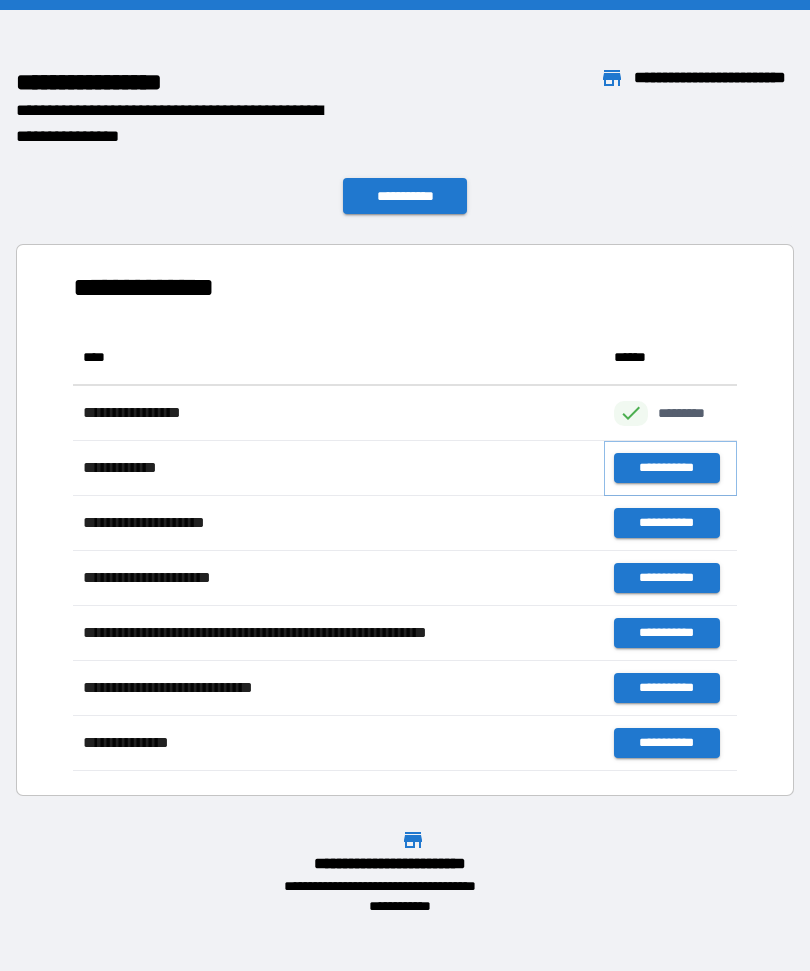 click on "**********" at bounding box center (666, 468) 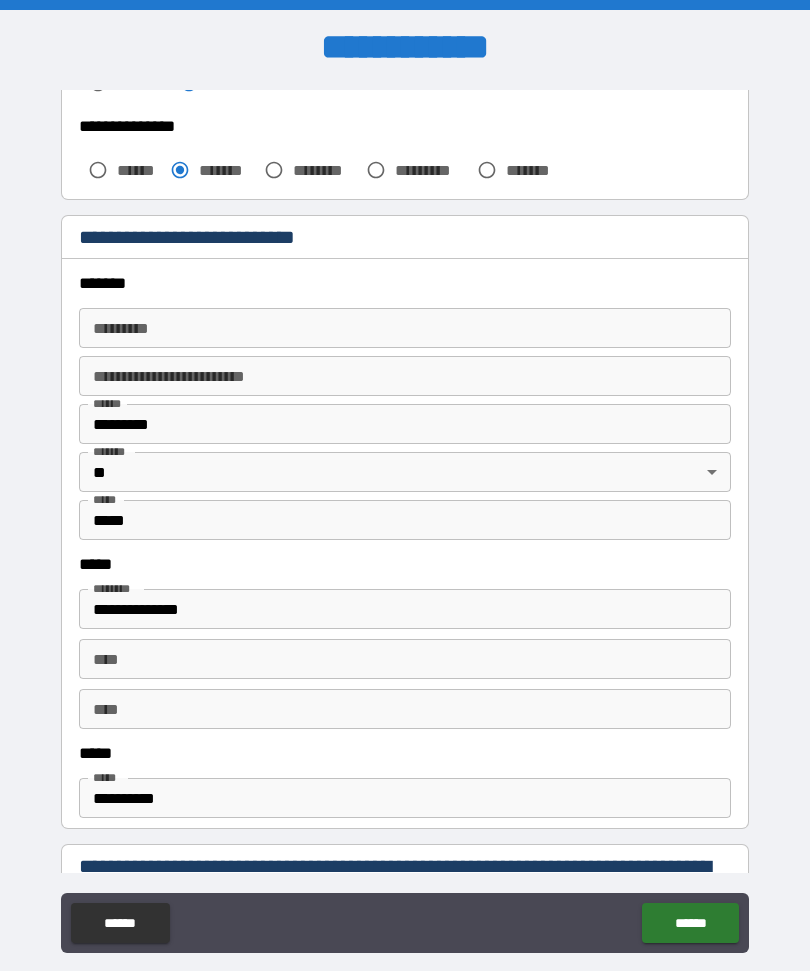 scroll, scrollTop: 554, scrollLeft: 0, axis: vertical 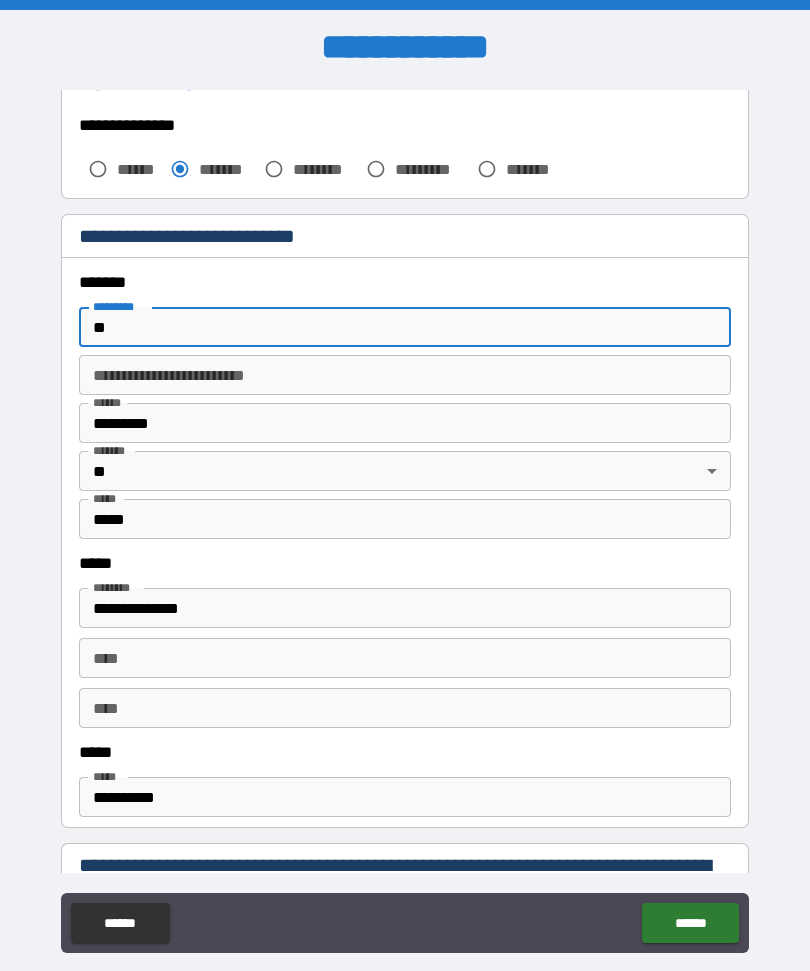 click on "**" at bounding box center [405, 327] 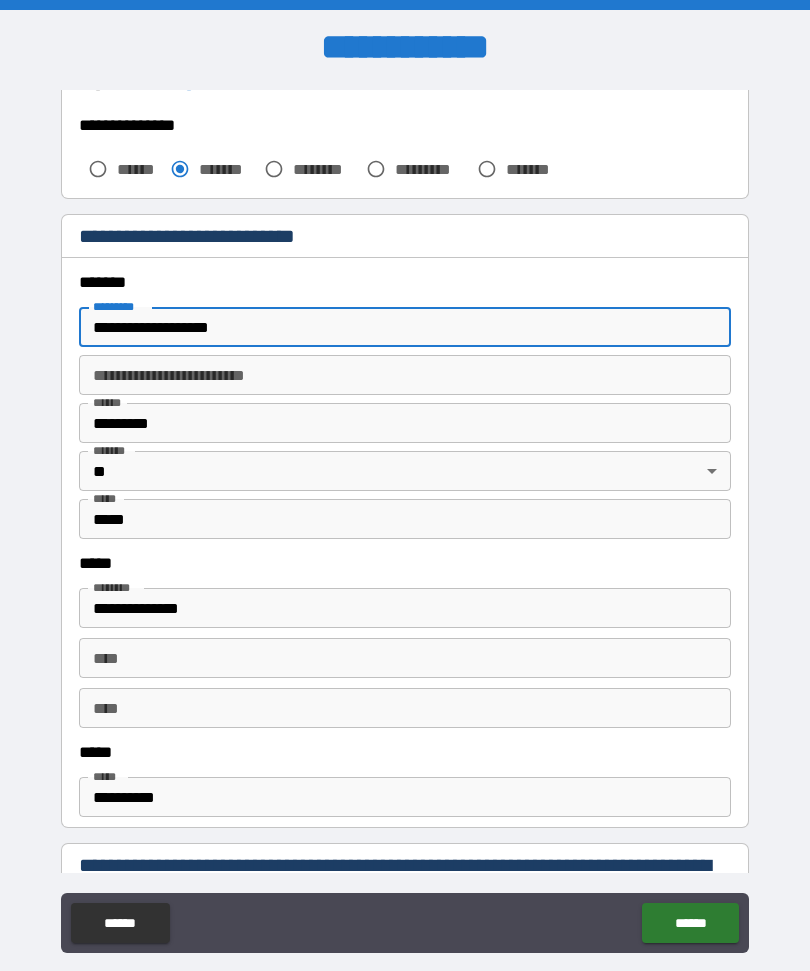 click on "**********" at bounding box center (405, 327) 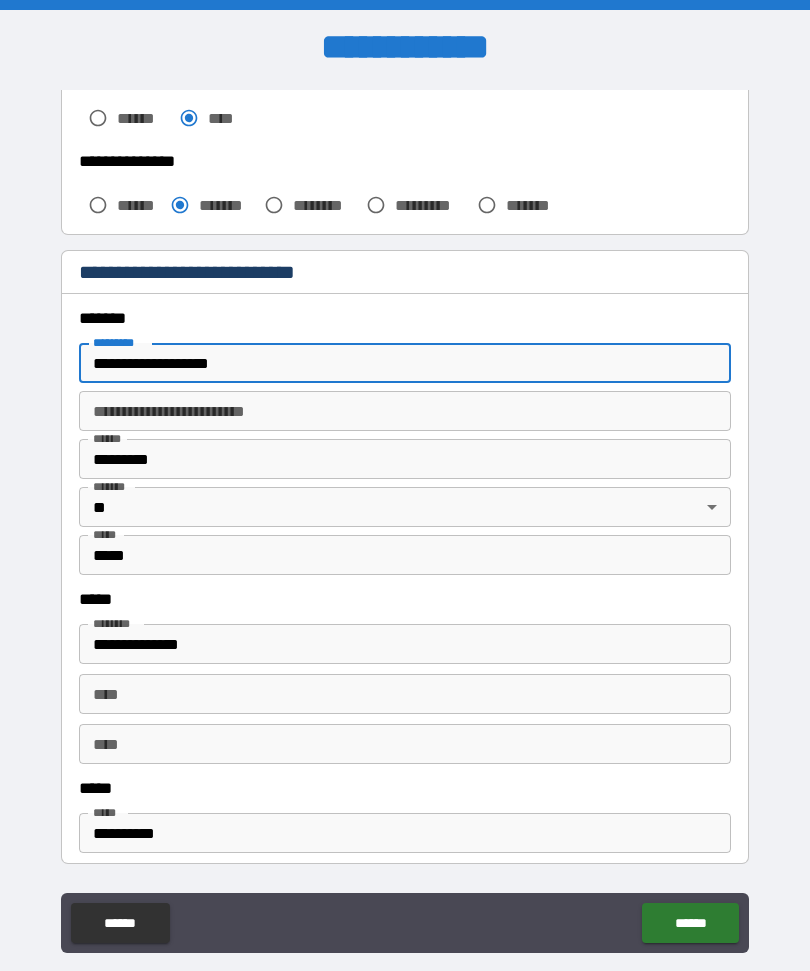 scroll, scrollTop: 526, scrollLeft: 0, axis: vertical 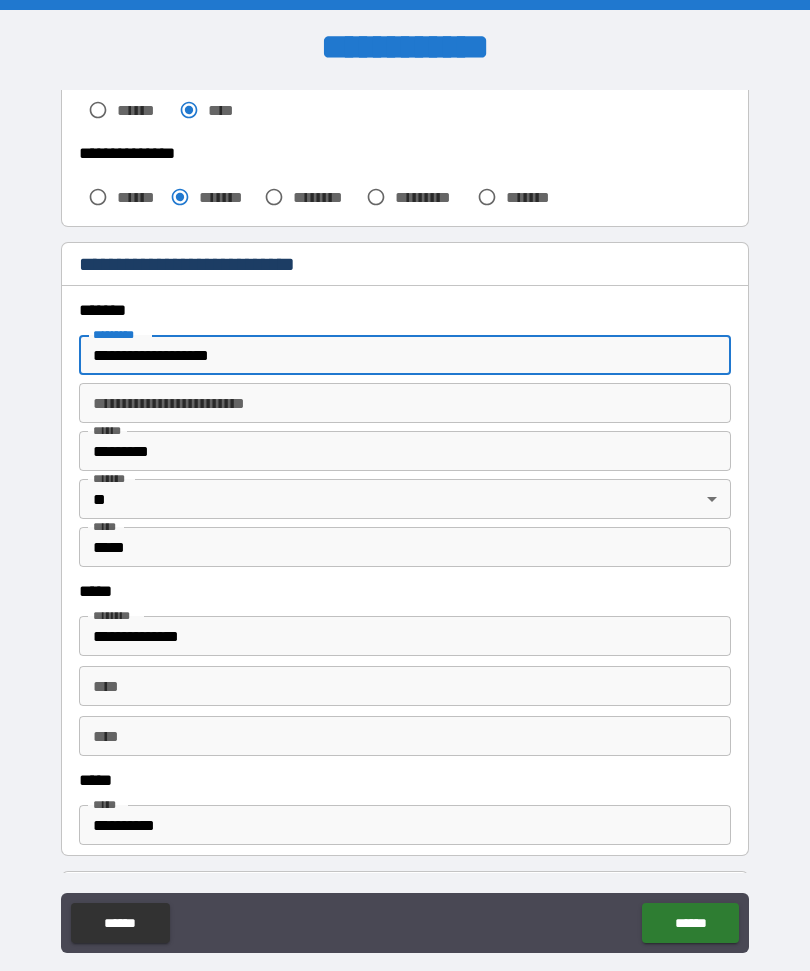 click on "**********" at bounding box center (405, 355) 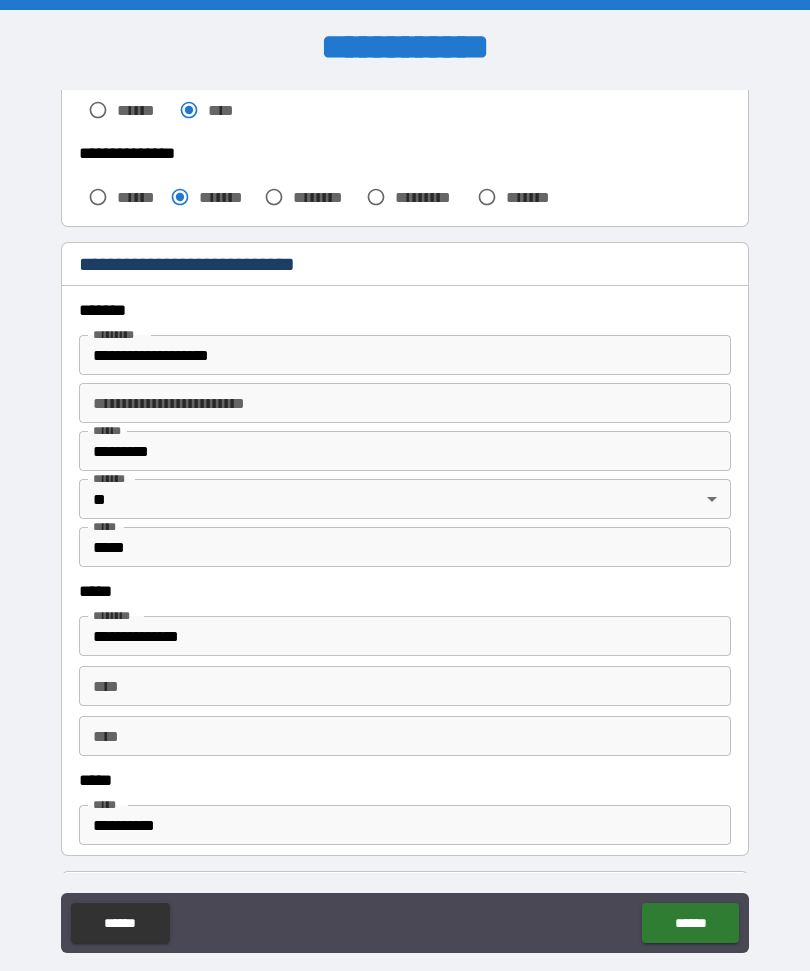 click on "**********" at bounding box center [205, 266] 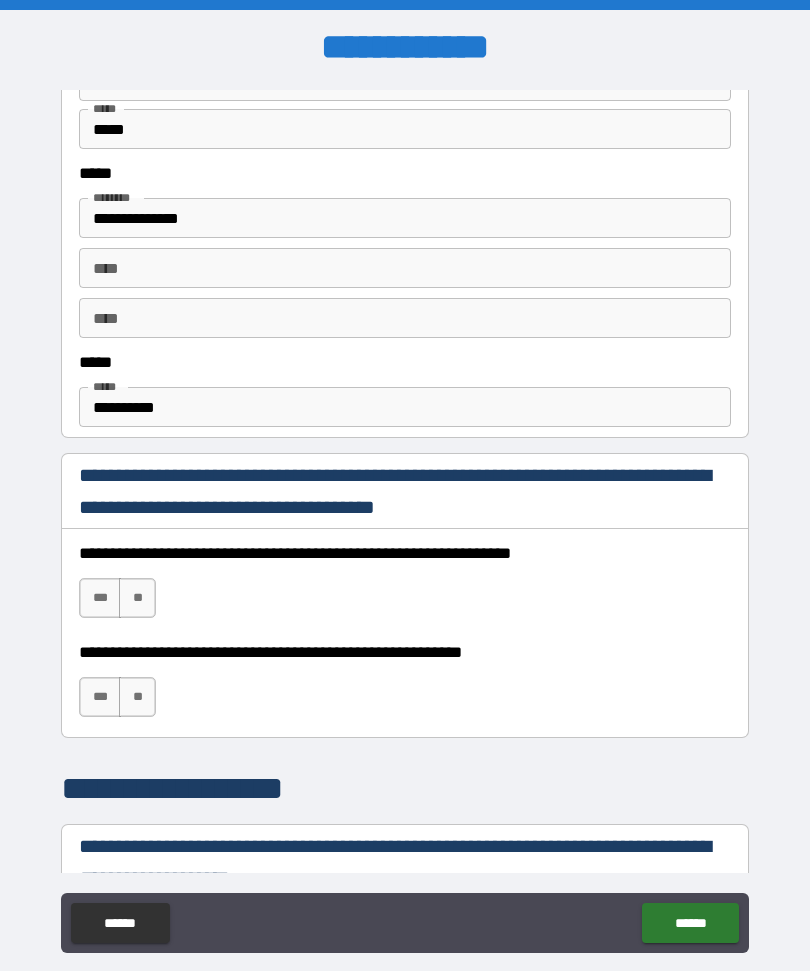 scroll, scrollTop: 945, scrollLeft: 0, axis: vertical 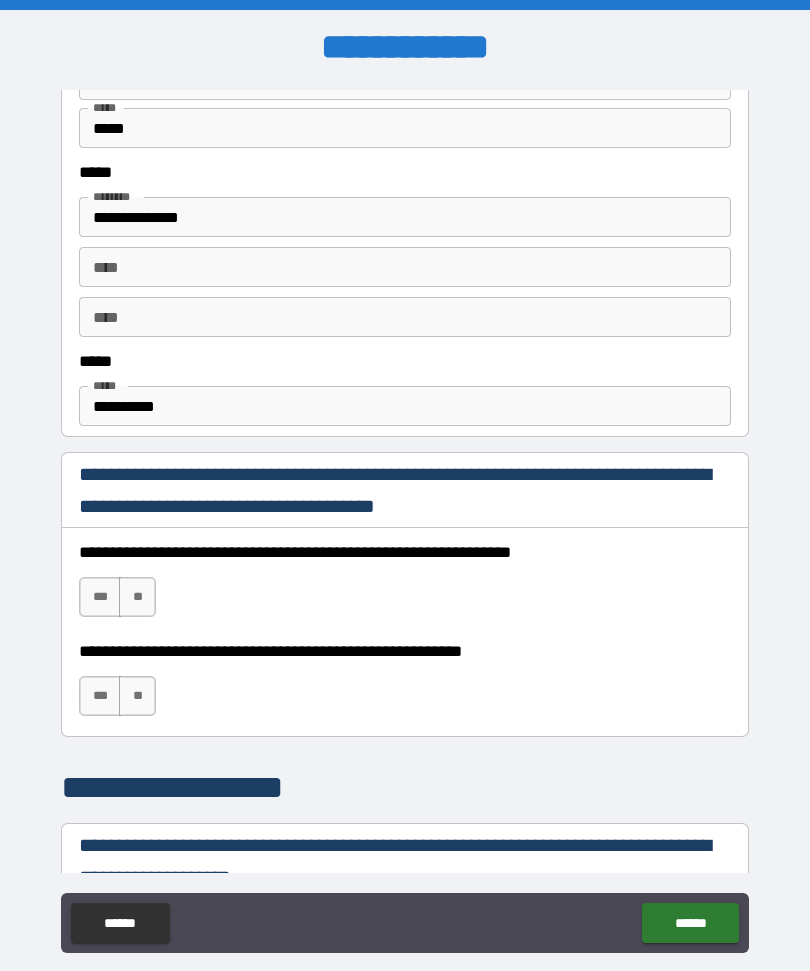 click on "***" at bounding box center [100, 597] 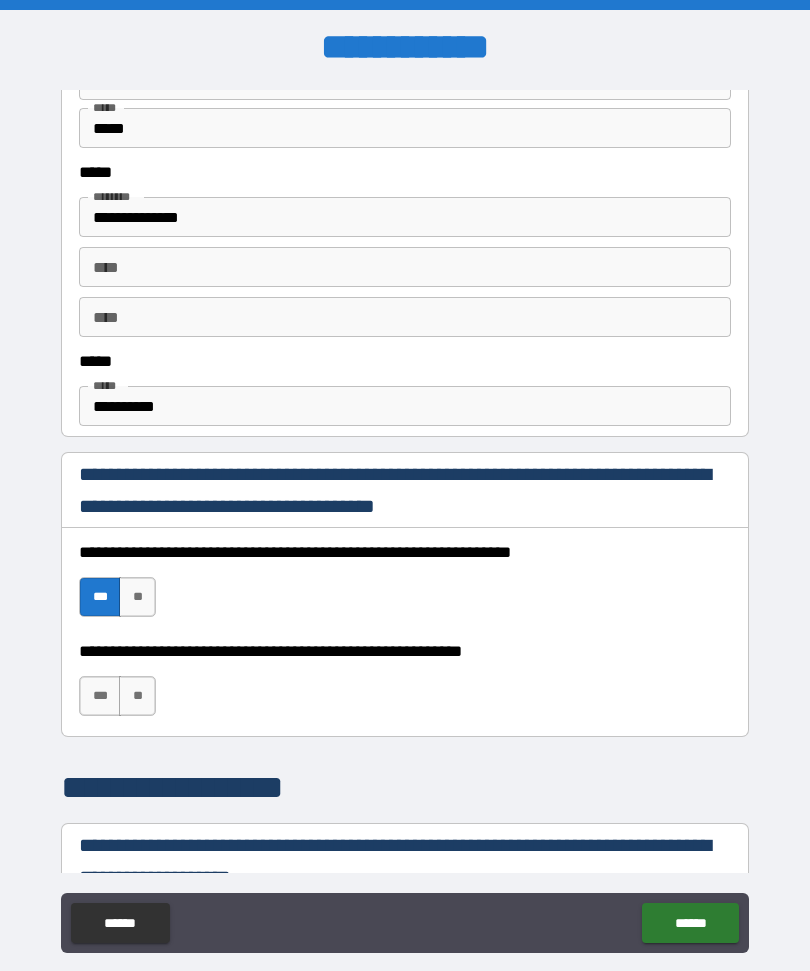 click on "***" at bounding box center [100, 696] 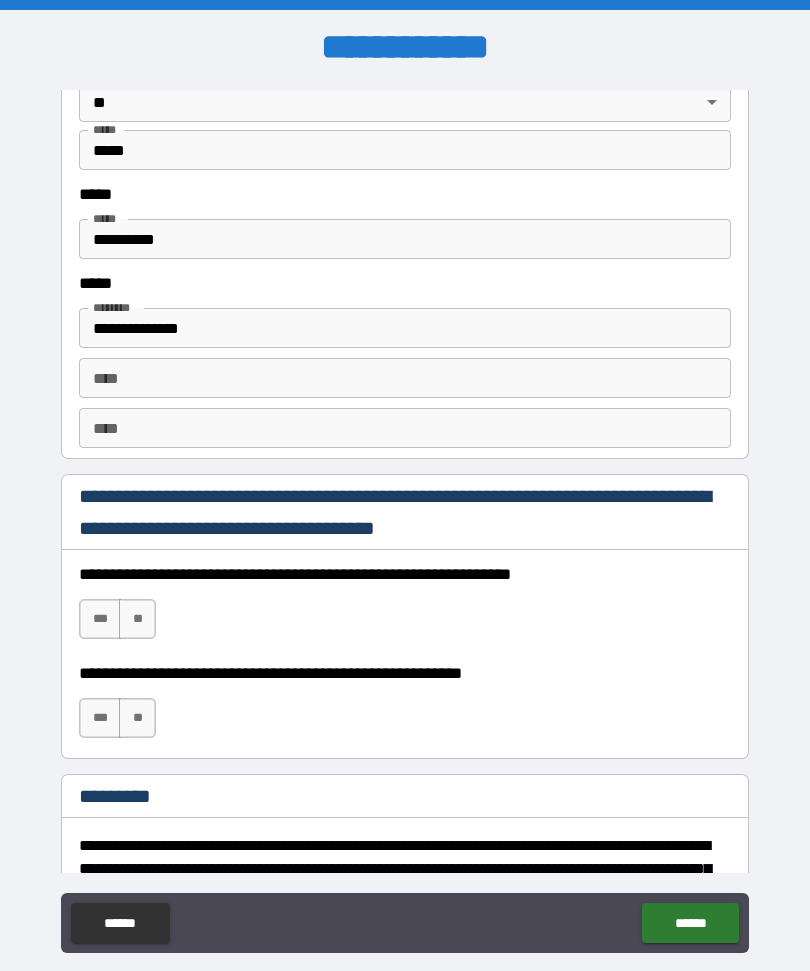 scroll, scrollTop: 2513, scrollLeft: 0, axis: vertical 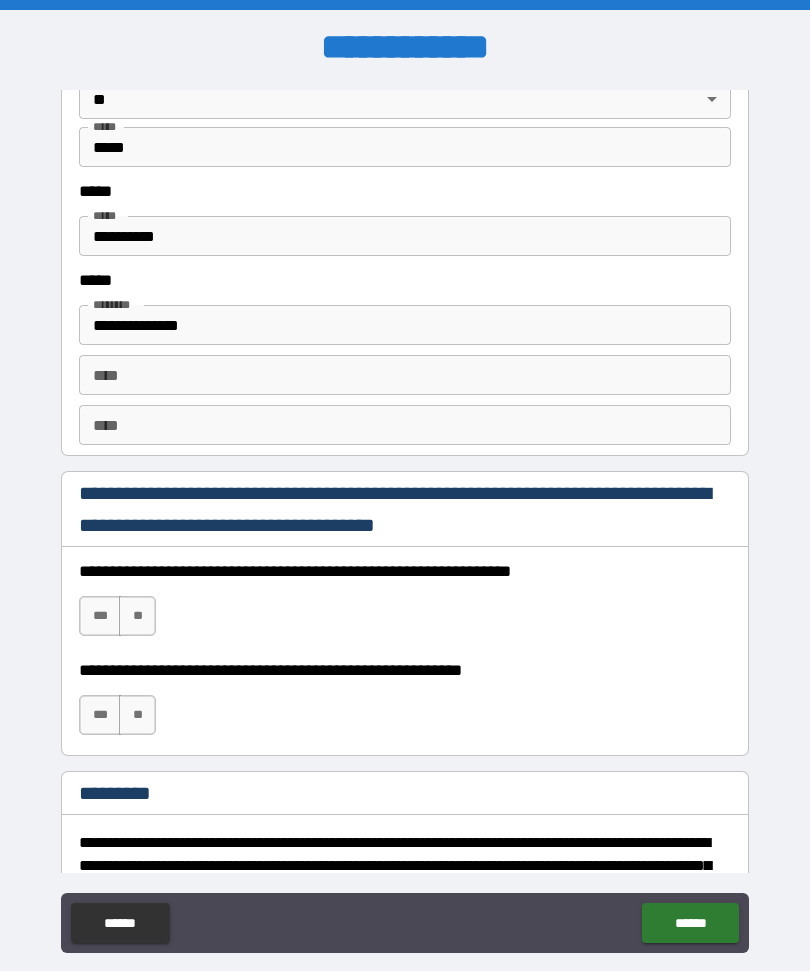 click on "***" at bounding box center [100, 616] 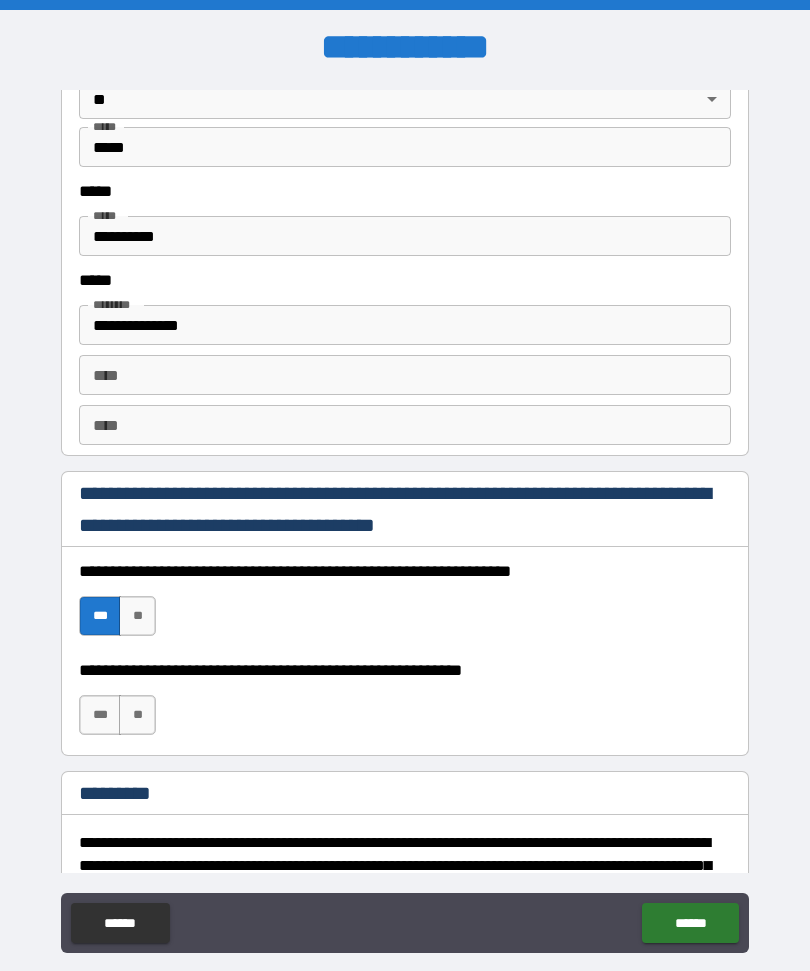 click on "***" at bounding box center (100, 715) 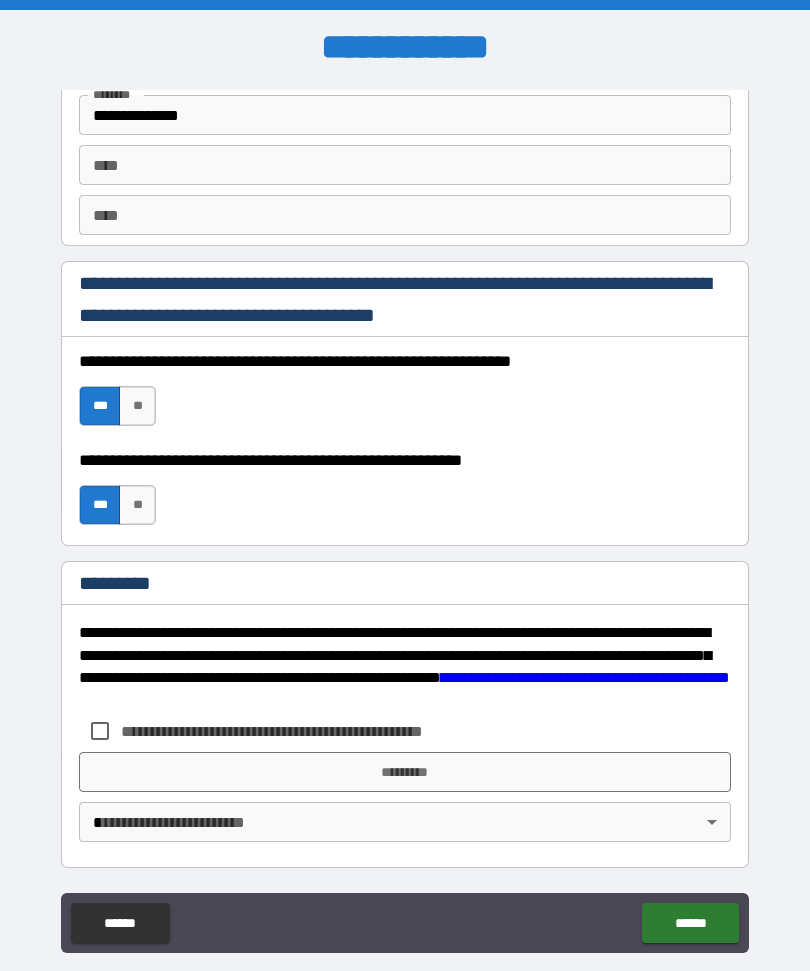 scroll, scrollTop: 2723, scrollLeft: 0, axis: vertical 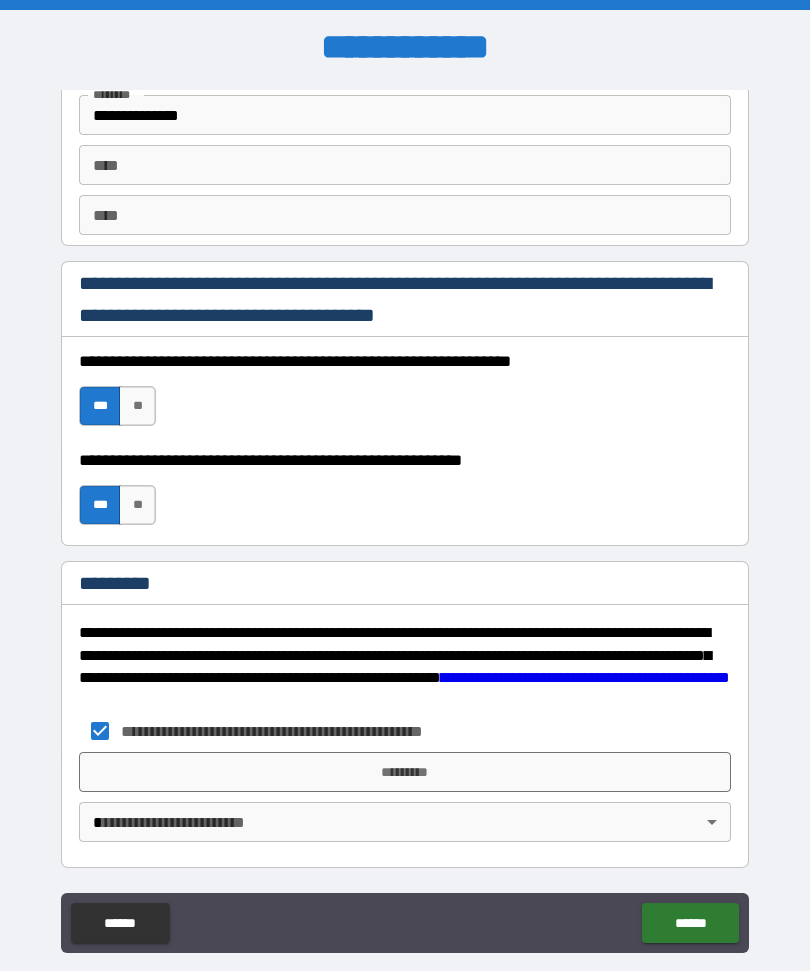 click on "*********" at bounding box center [405, 772] 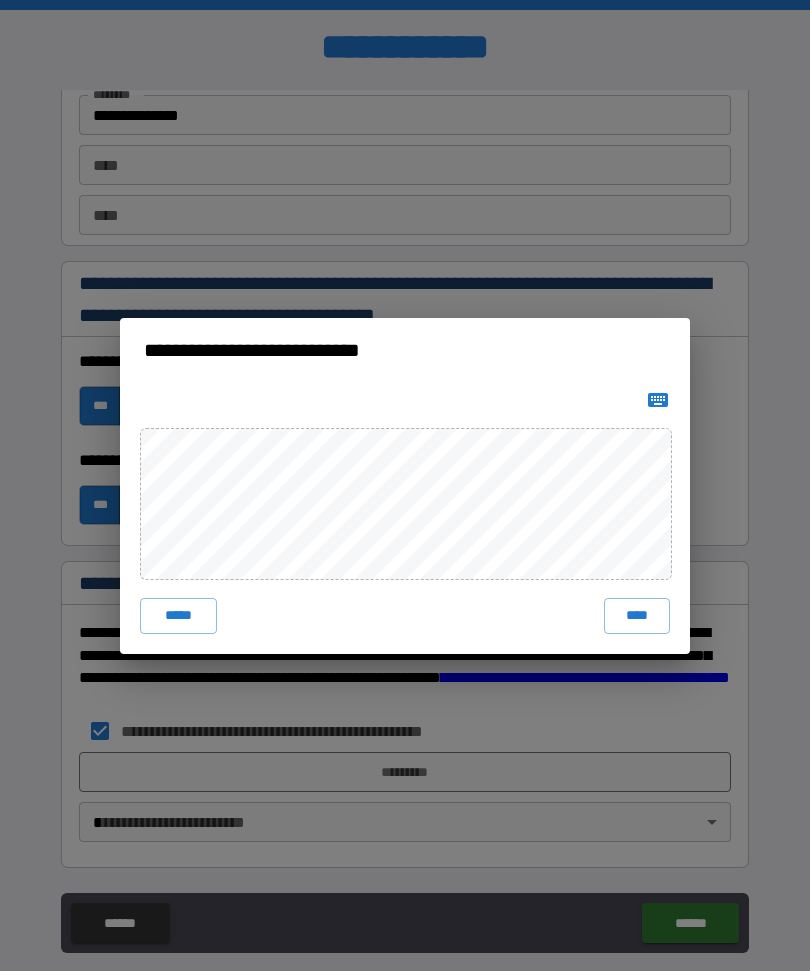 click on "****" at bounding box center [637, 616] 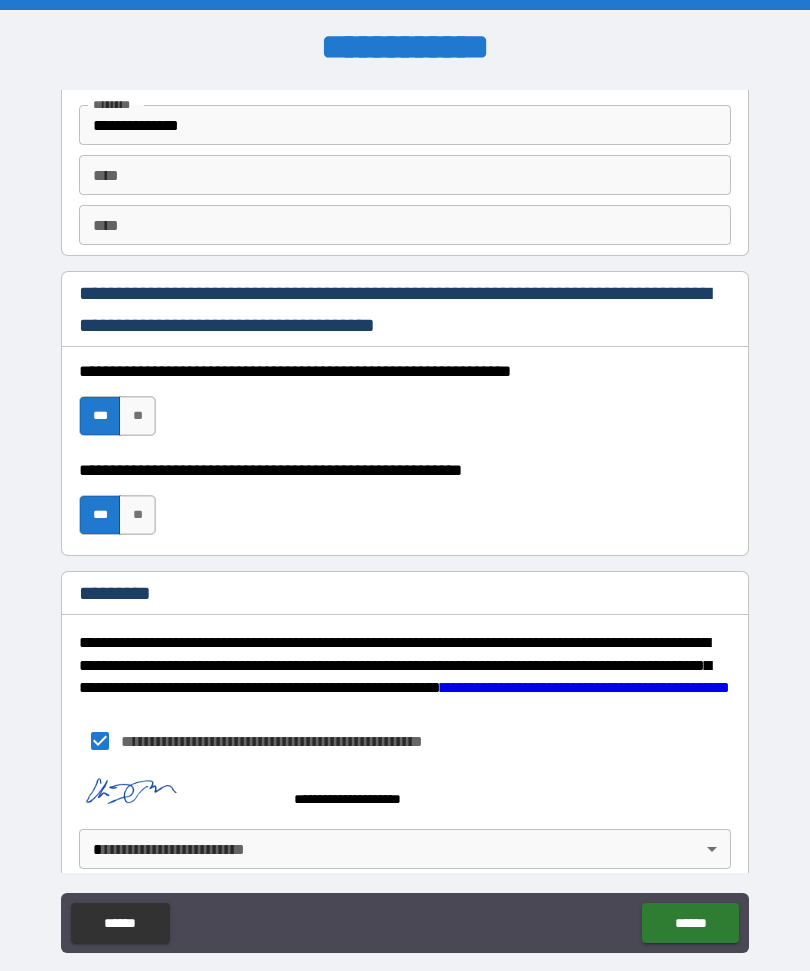 click on "**********" at bounding box center [405, 519] 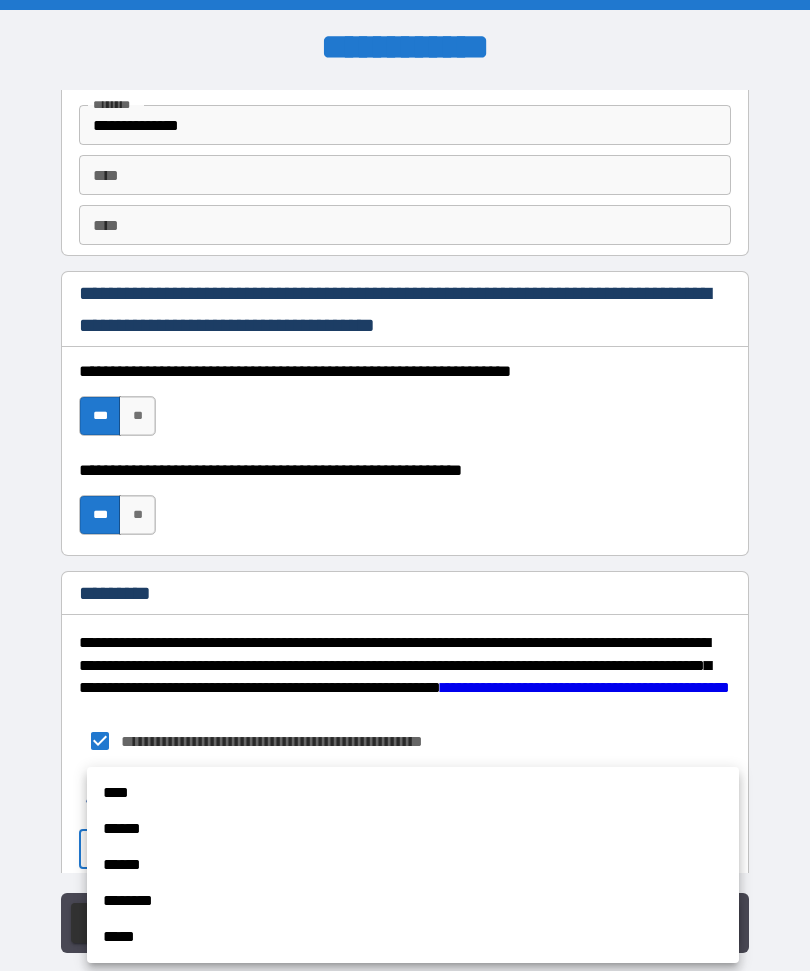 click on "****" at bounding box center (413, 793) 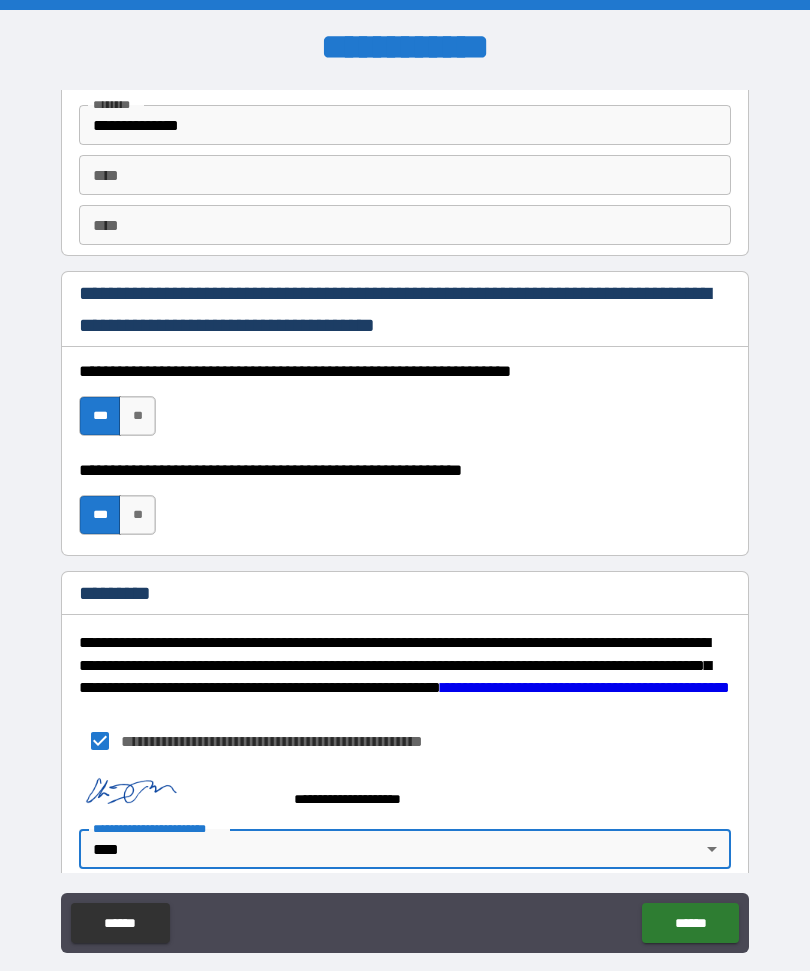 click on "******" at bounding box center [690, 923] 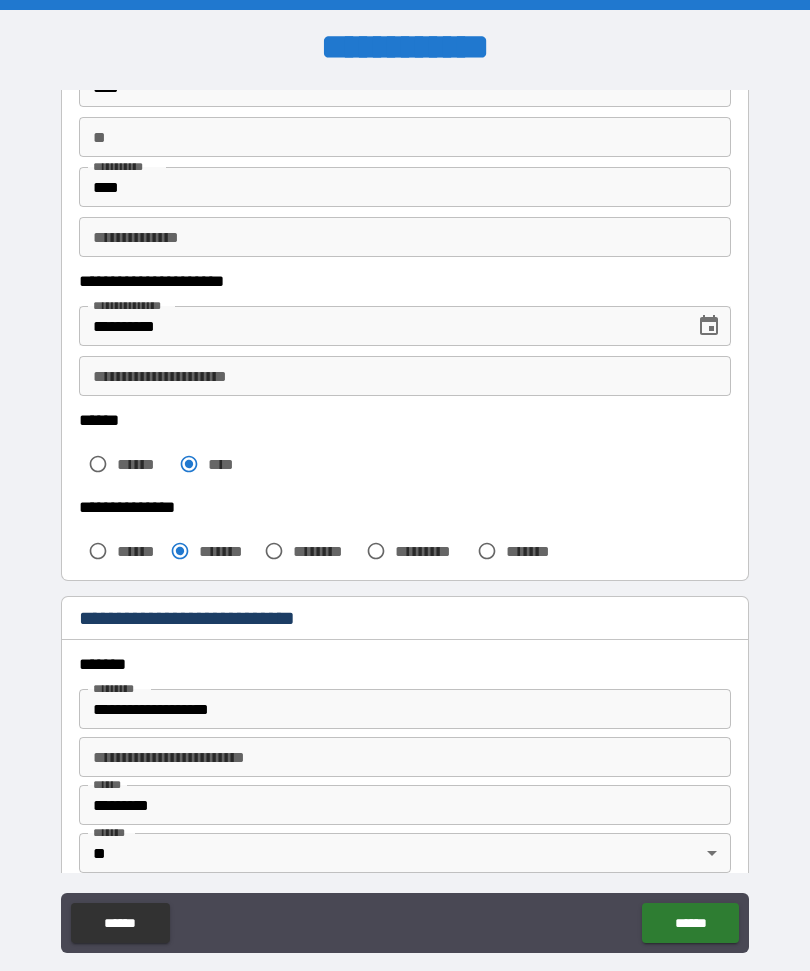 scroll, scrollTop: 169, scrollLeft: 0, axis: vertical 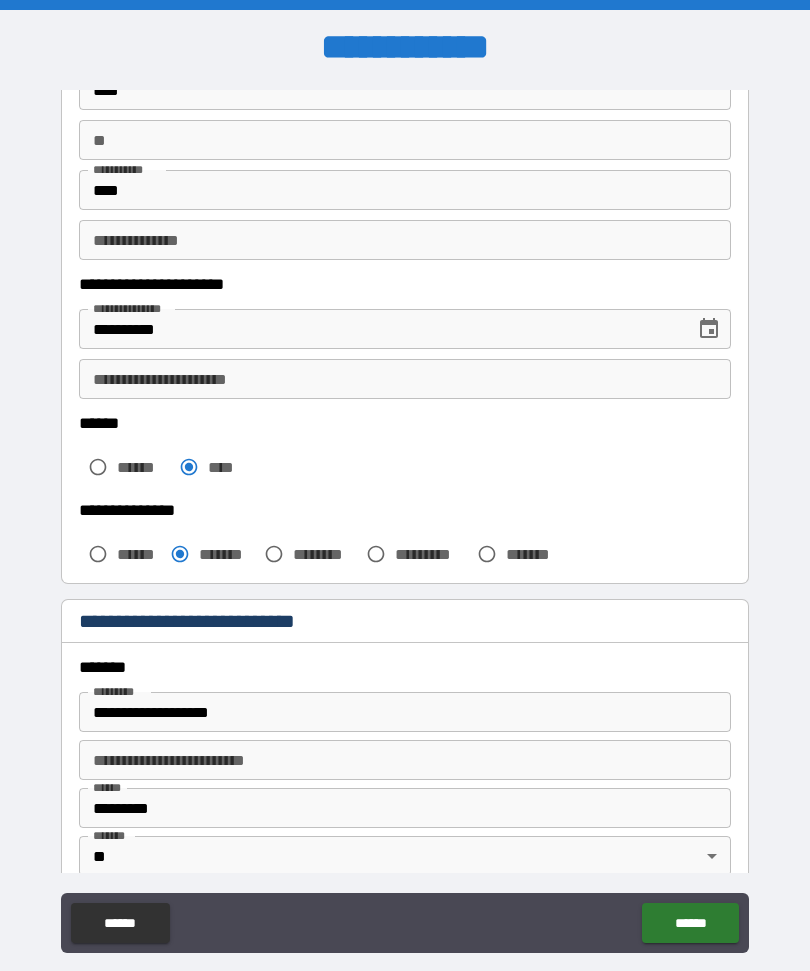 click on "**********" at bounding box center [405, 379] 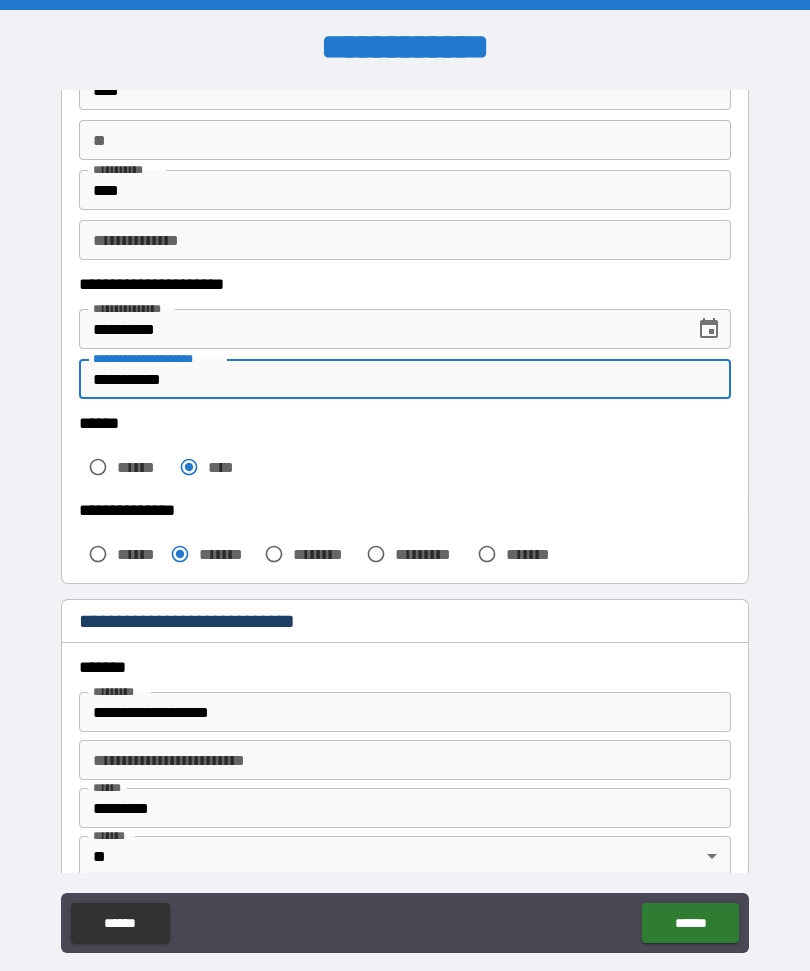 type on "**********" 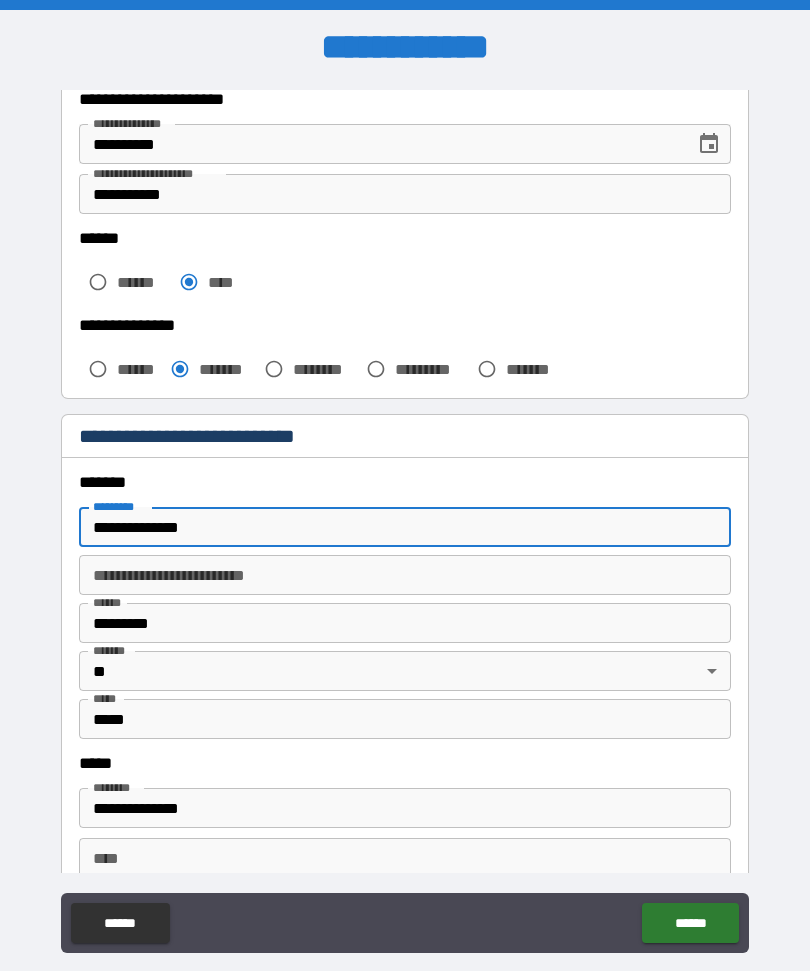 scroll, scrollTop: 355, scrollLeft: 0, axis: vertical 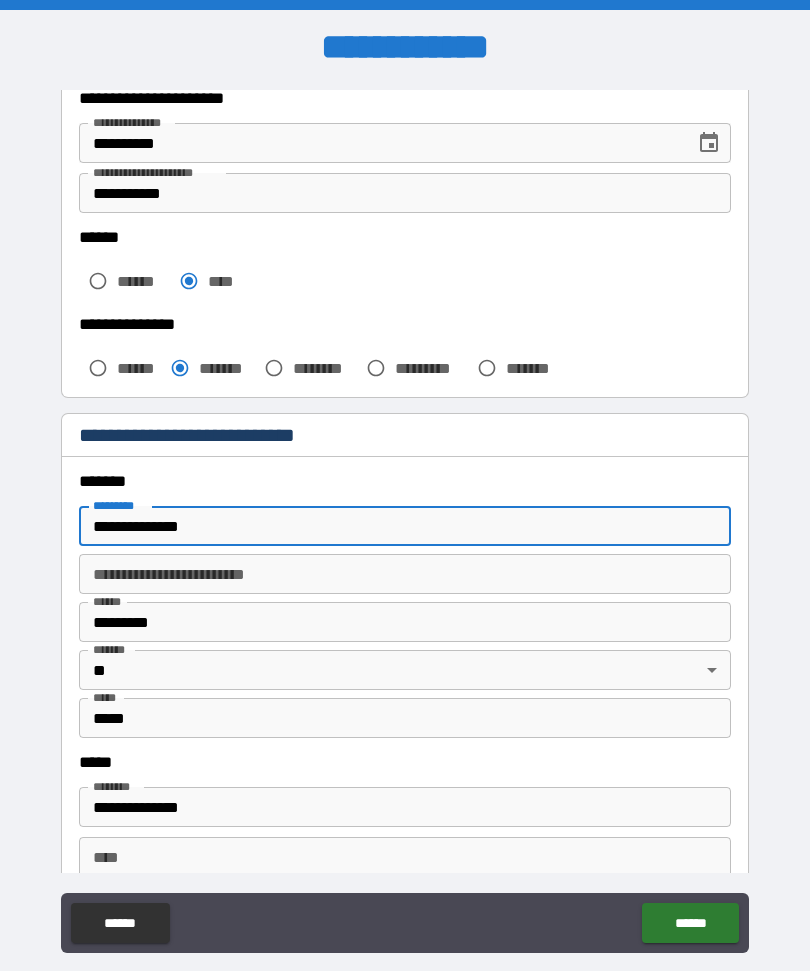 type on "**********" 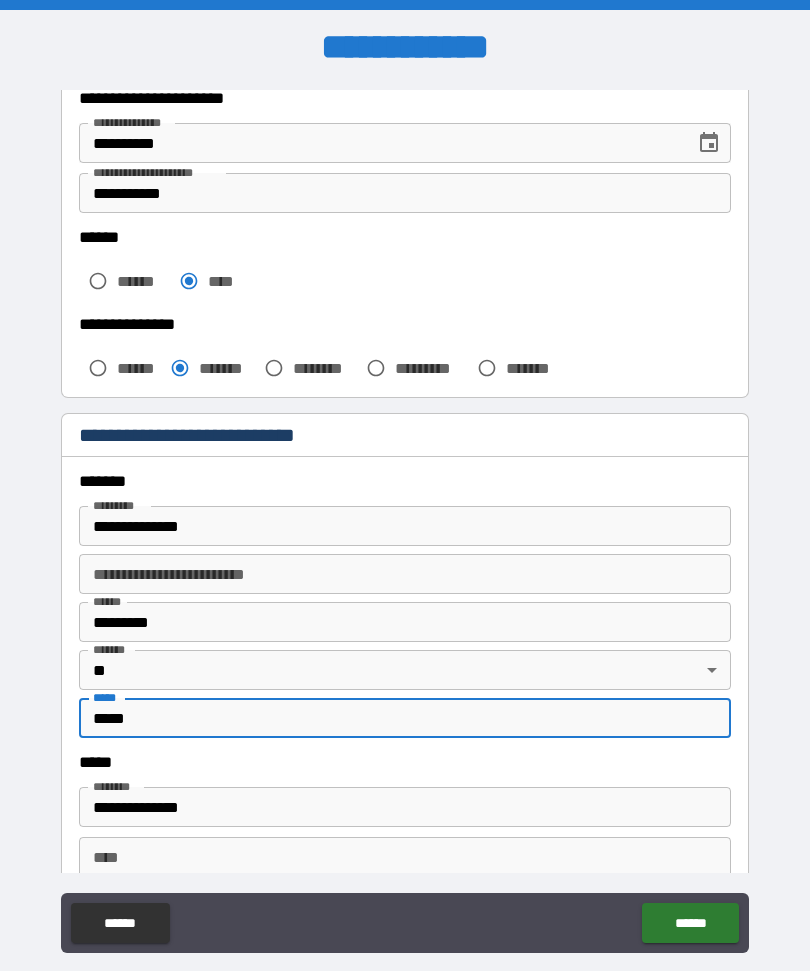 type on "*****" 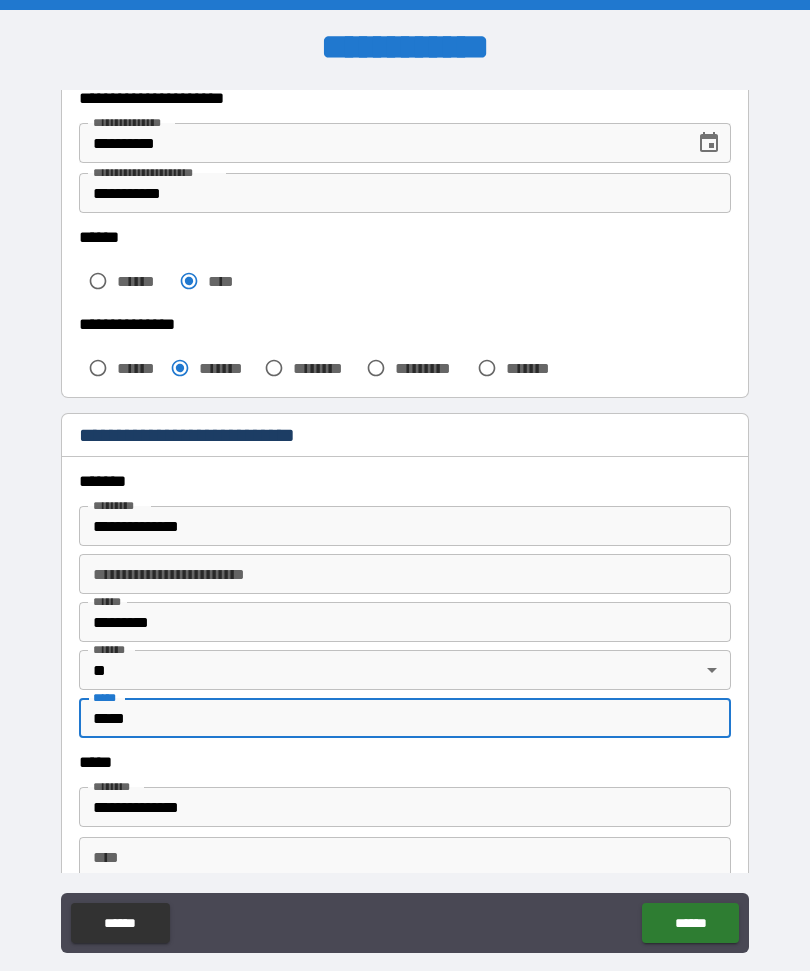 type on "*****" 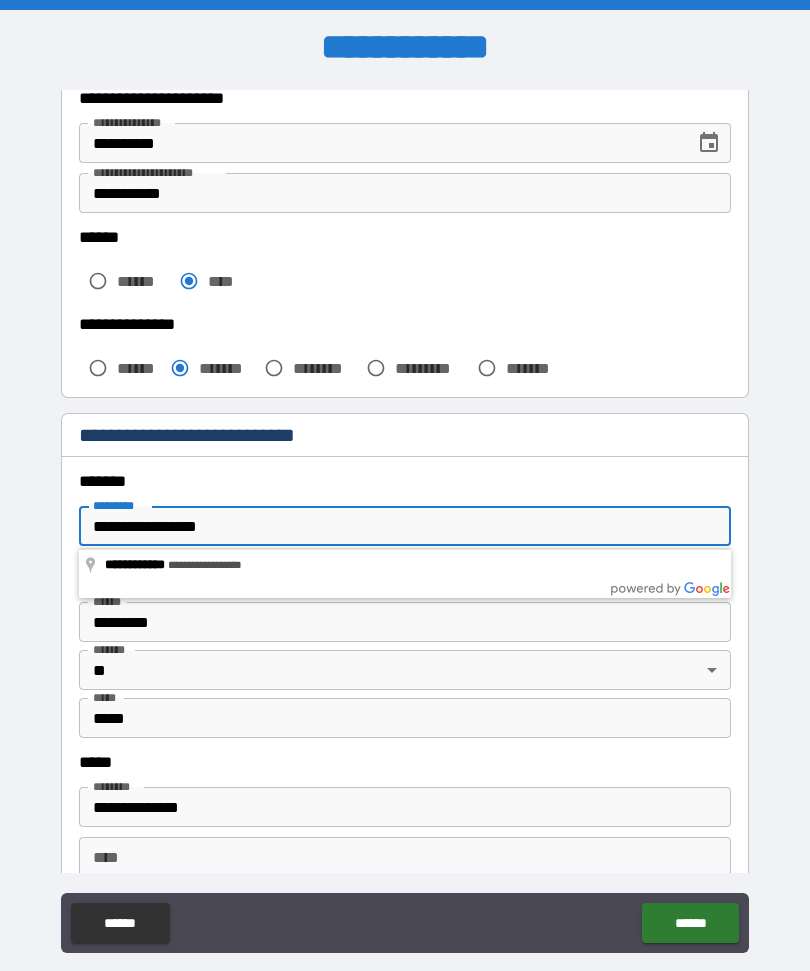 type on "**********" 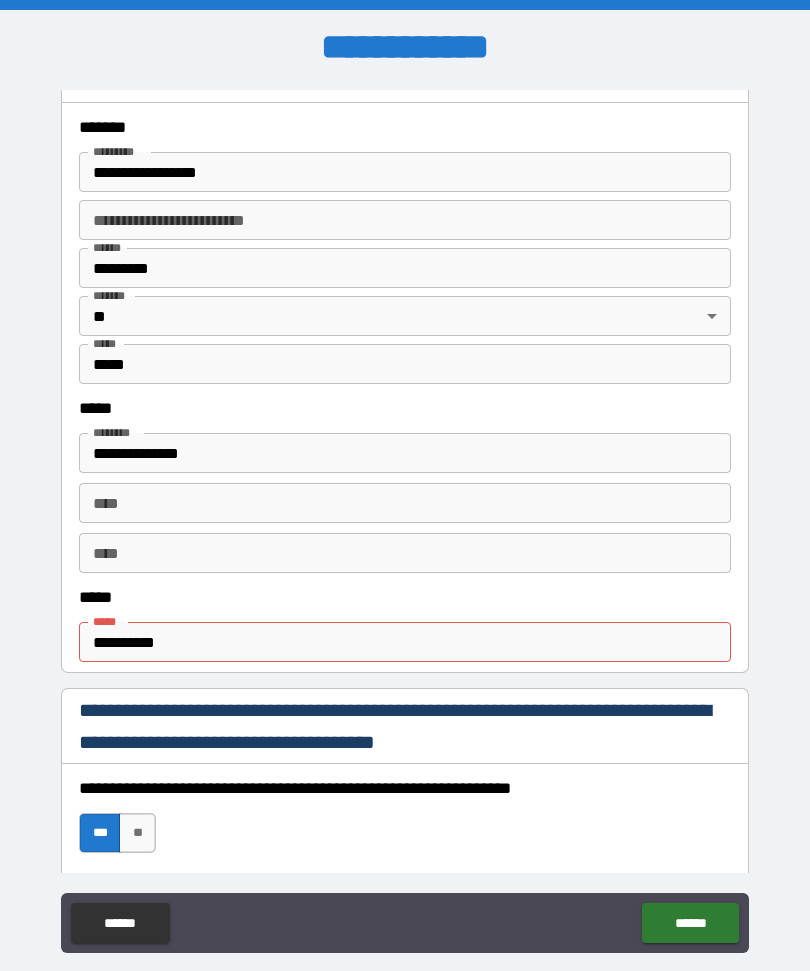 scroll, scrollTop: 718, scrollLeft: 0, axis: vertical 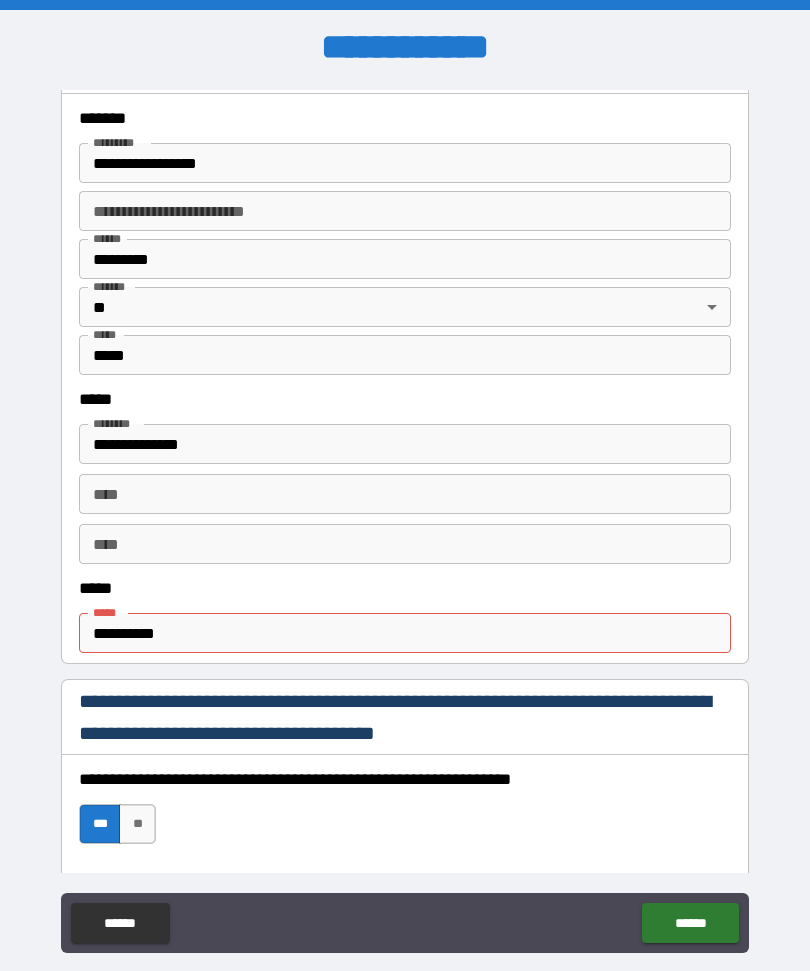 click on "****" at bounding box center (405, 494) 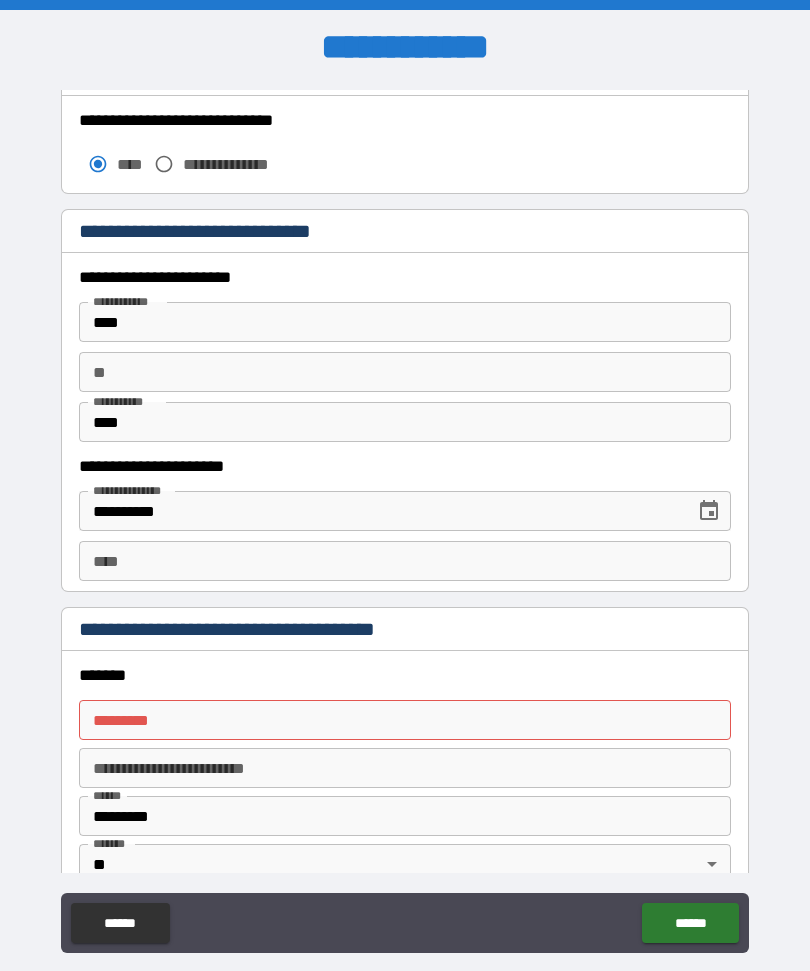scroll, scrollTop: 1749, scrollLeft: 0, axis: vertical 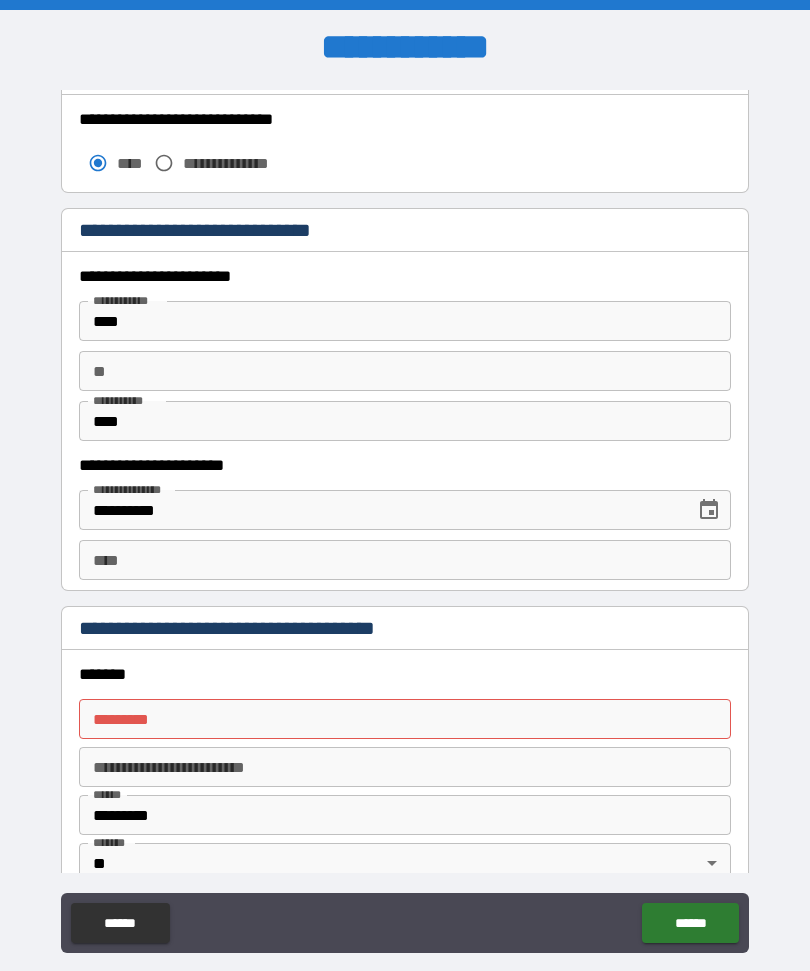 type 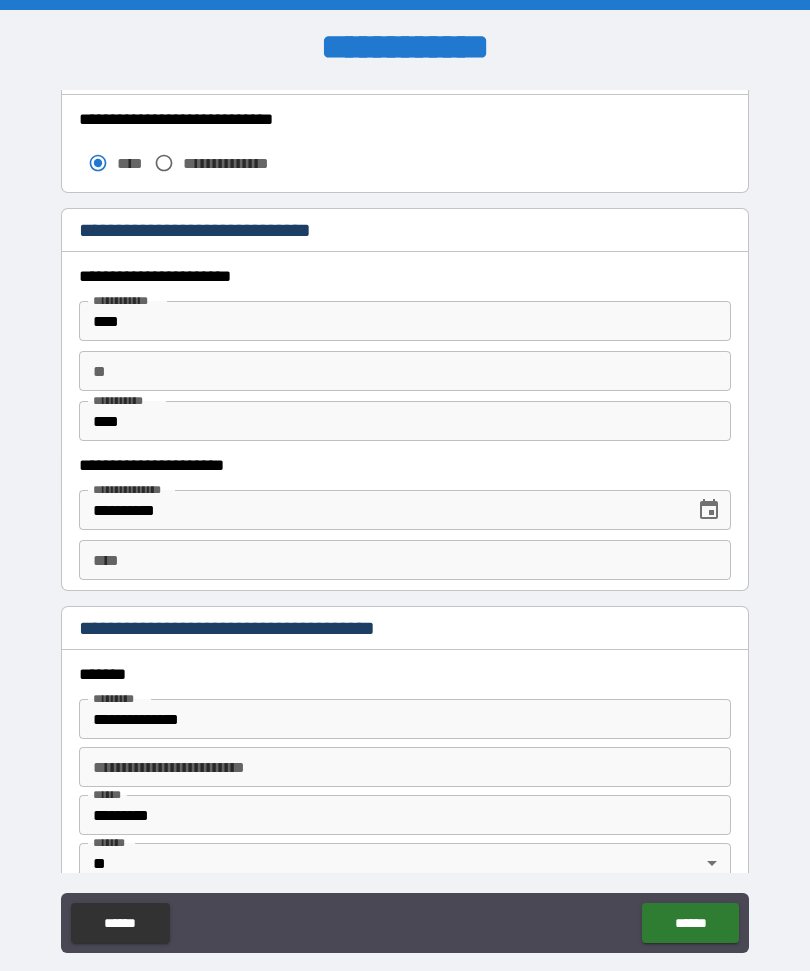 type on "**********" 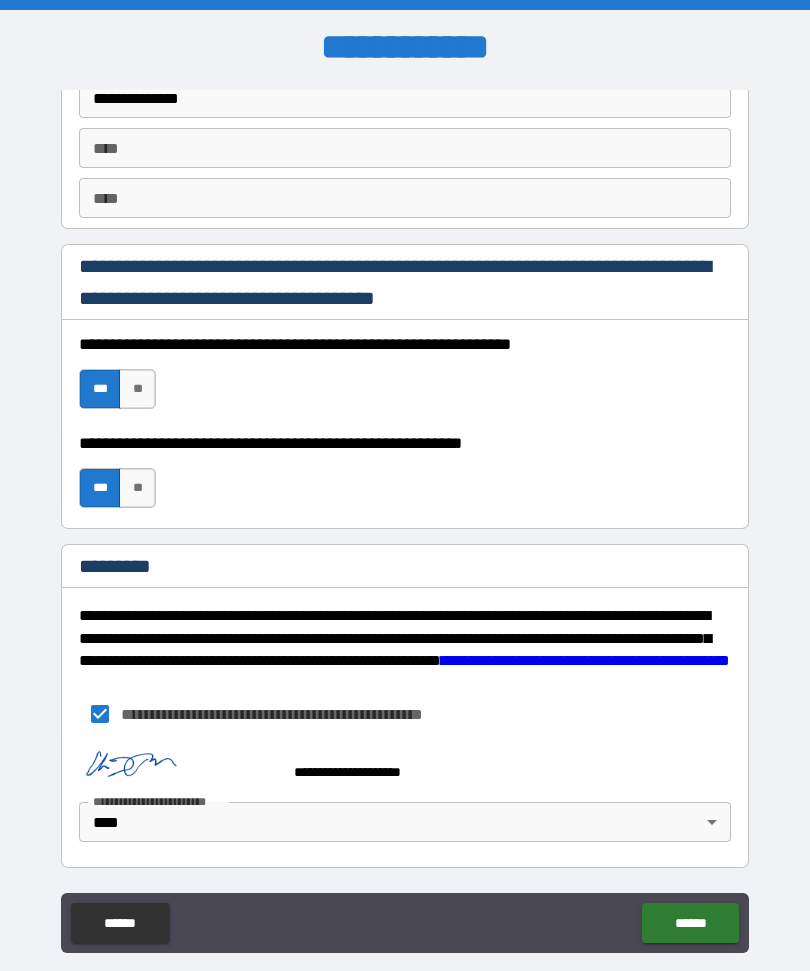 scroll, scrollTop: 2740, scrollLeft: 0, axis: vertical 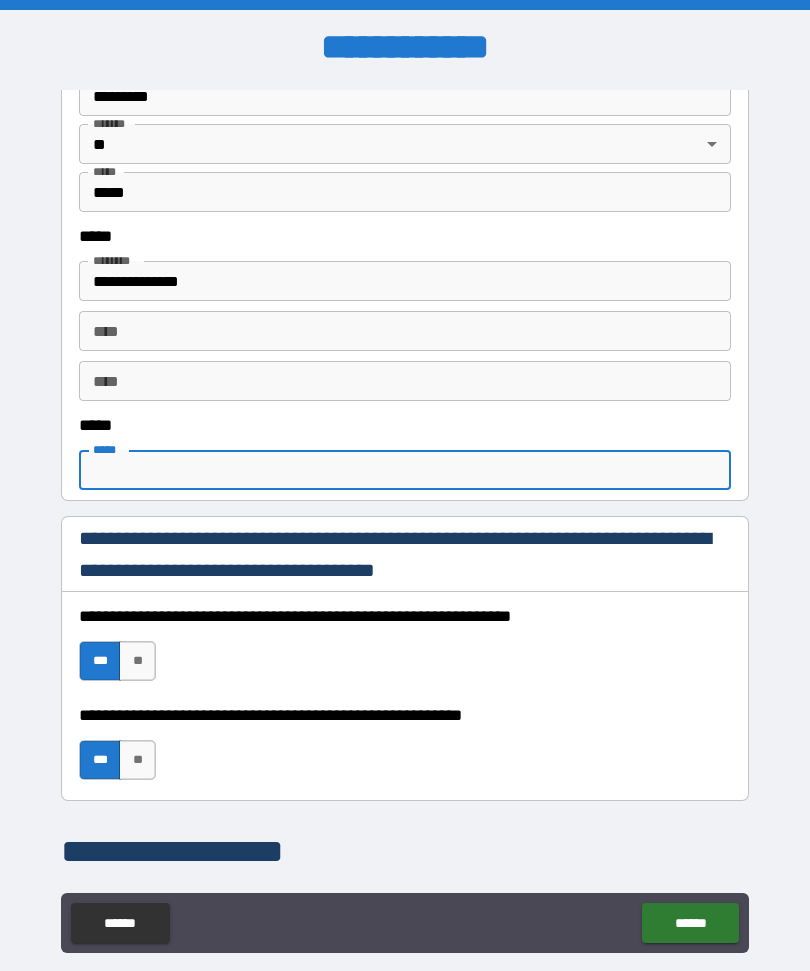 type on "*****" 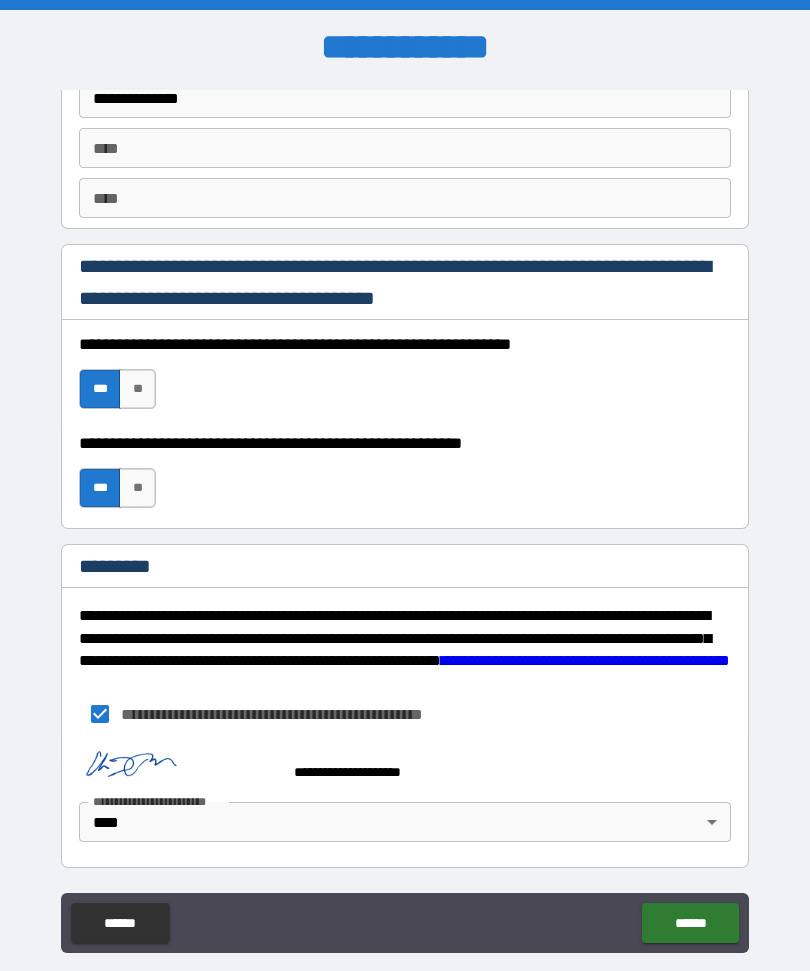 scroll, scrollTop: 2740, scrollLeft: 0, axis: vertical 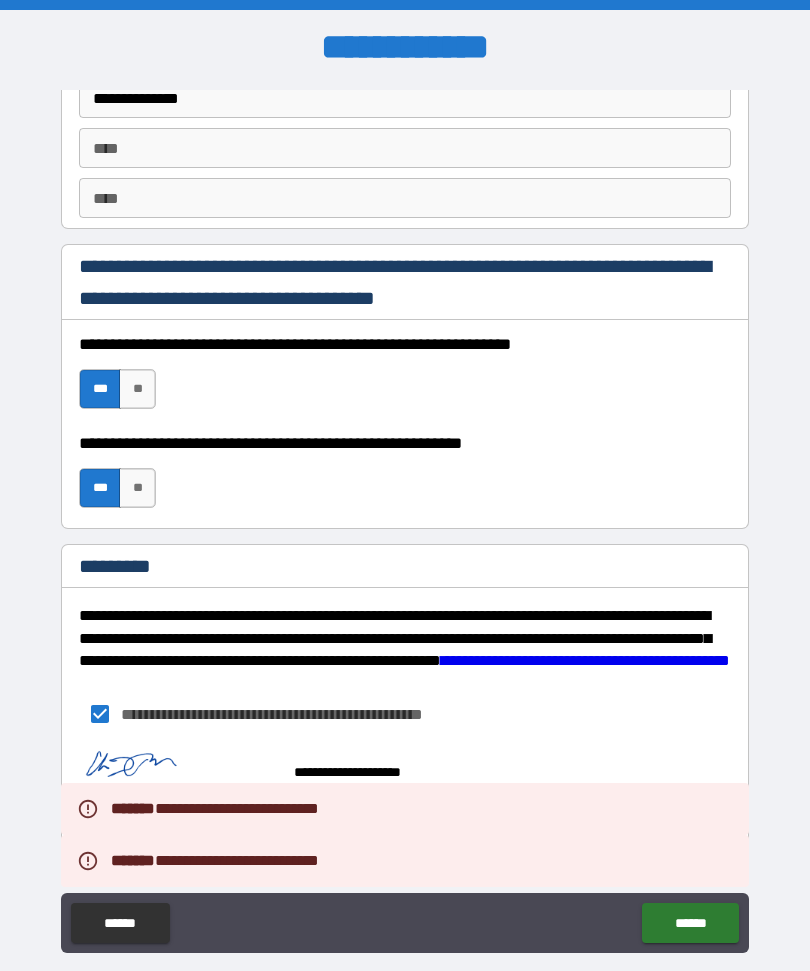 click on "**********" at bounding box center (405, 519) 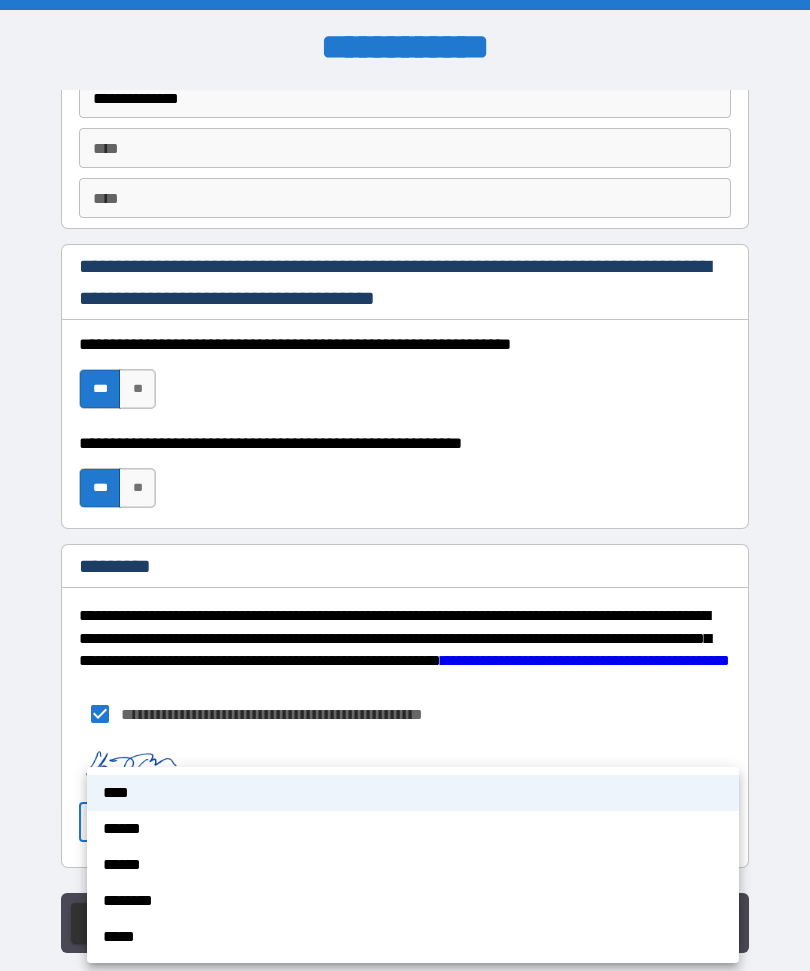 click on "****" at bounding box center [413, 793] 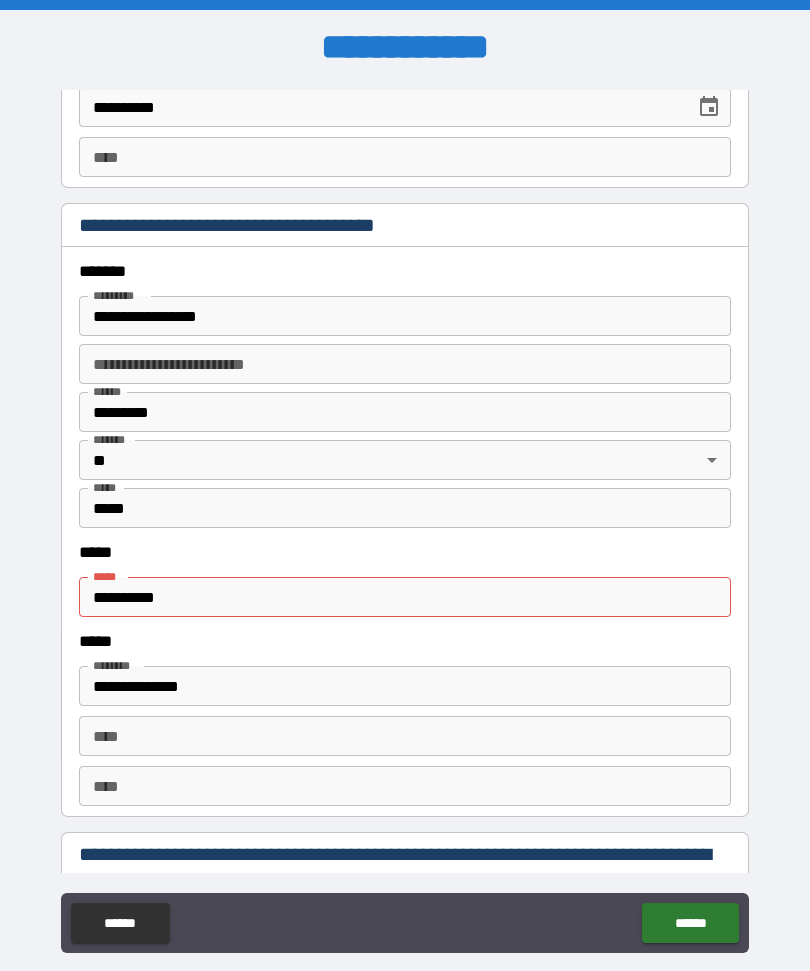scroll, scrollTop: 2158, scrollLeft: 0, axis: vertical 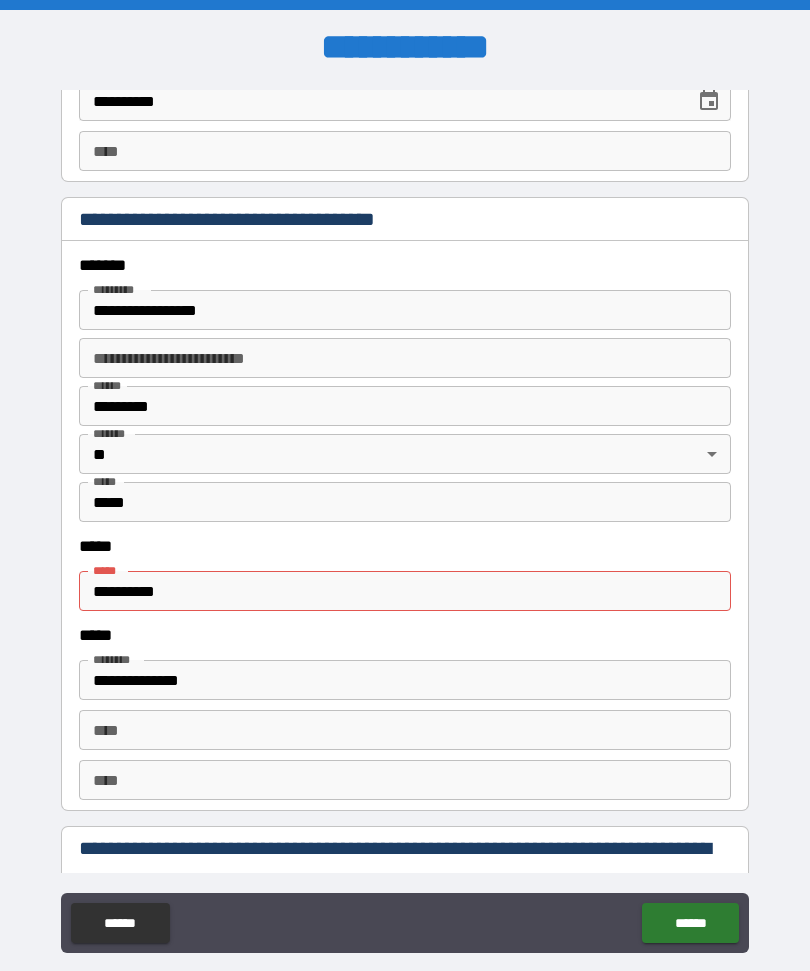 click on "**********" at bounding box center [405, 591] 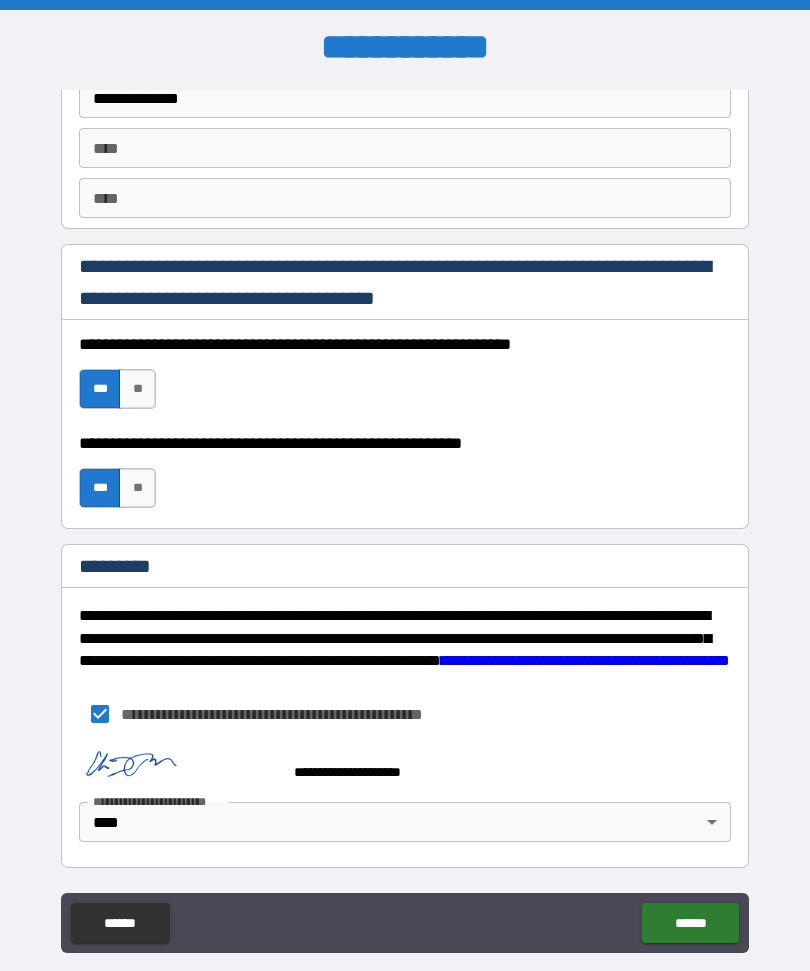 scroll, scrollTop: 2740, scrollLeft: 0, axis: vertical 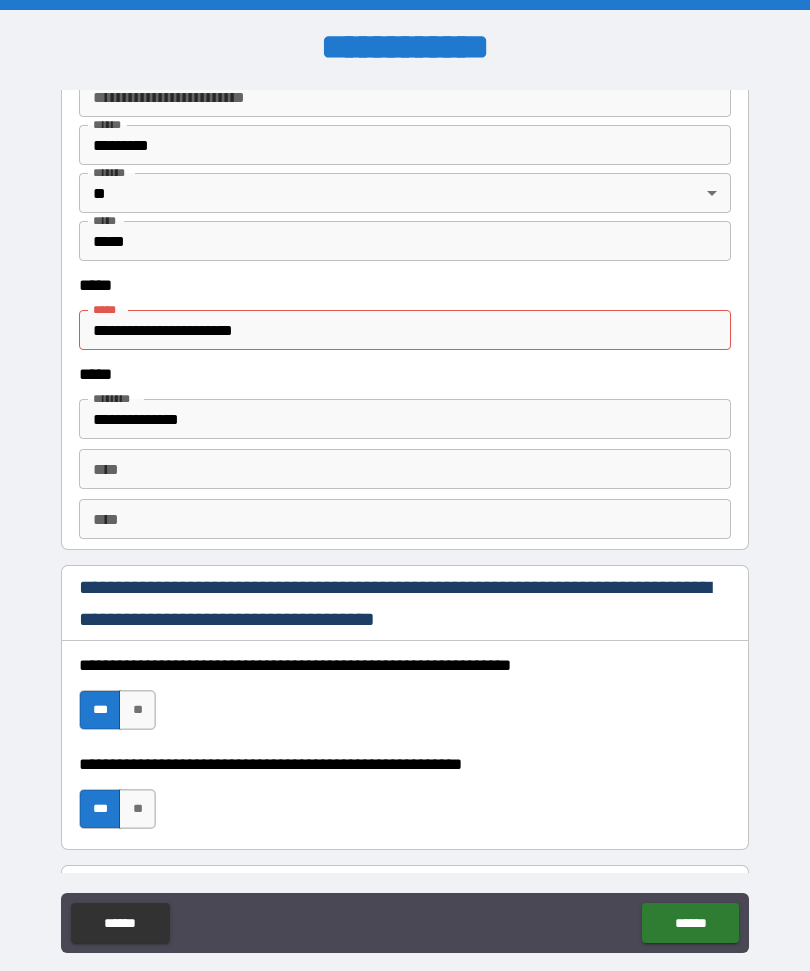 click on "**********" at bounding box center [405, 330] 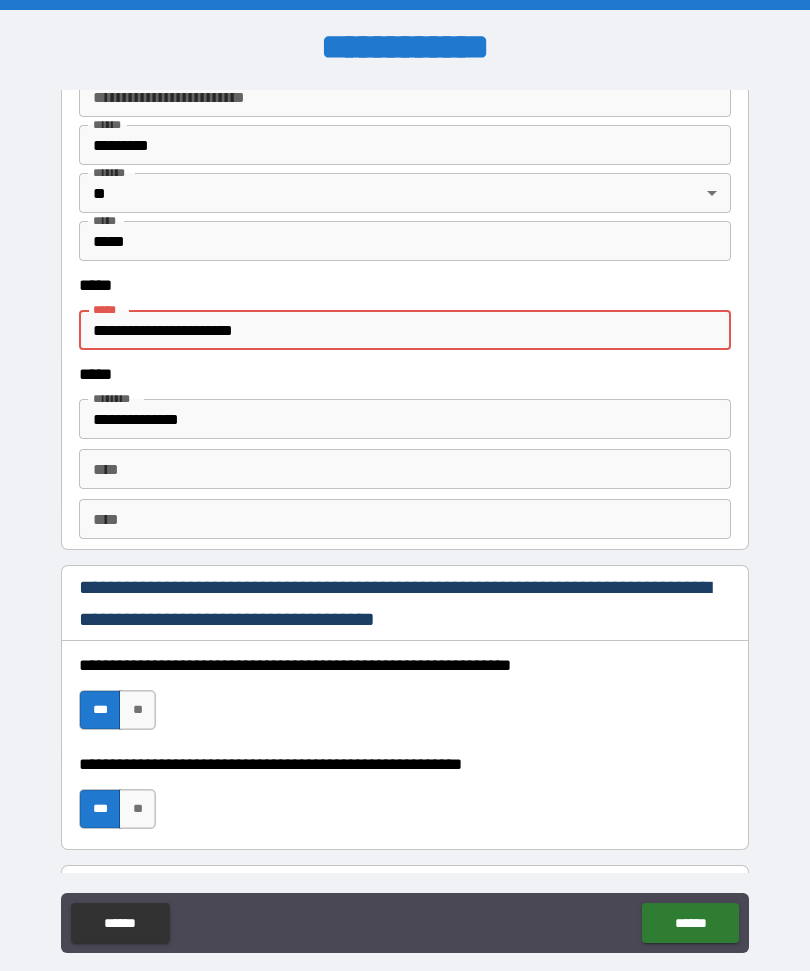 click on "**********" at bounding box center (405, 330) 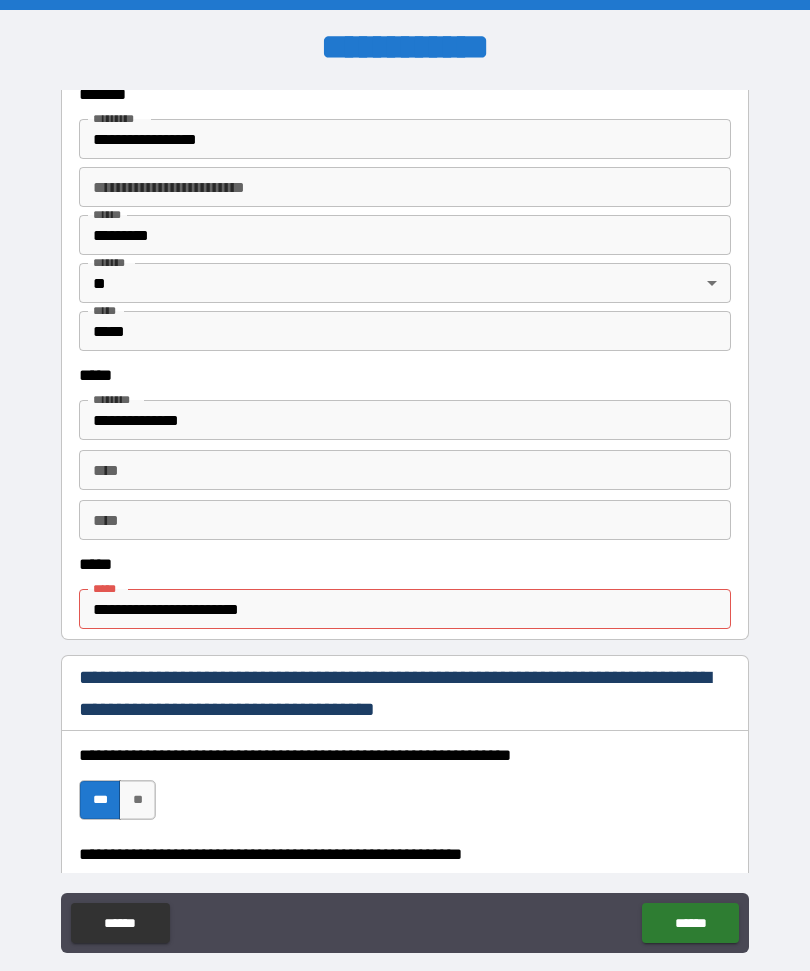 scroll, scrollTop: 853, scrollLeft: 0, axis: vertical 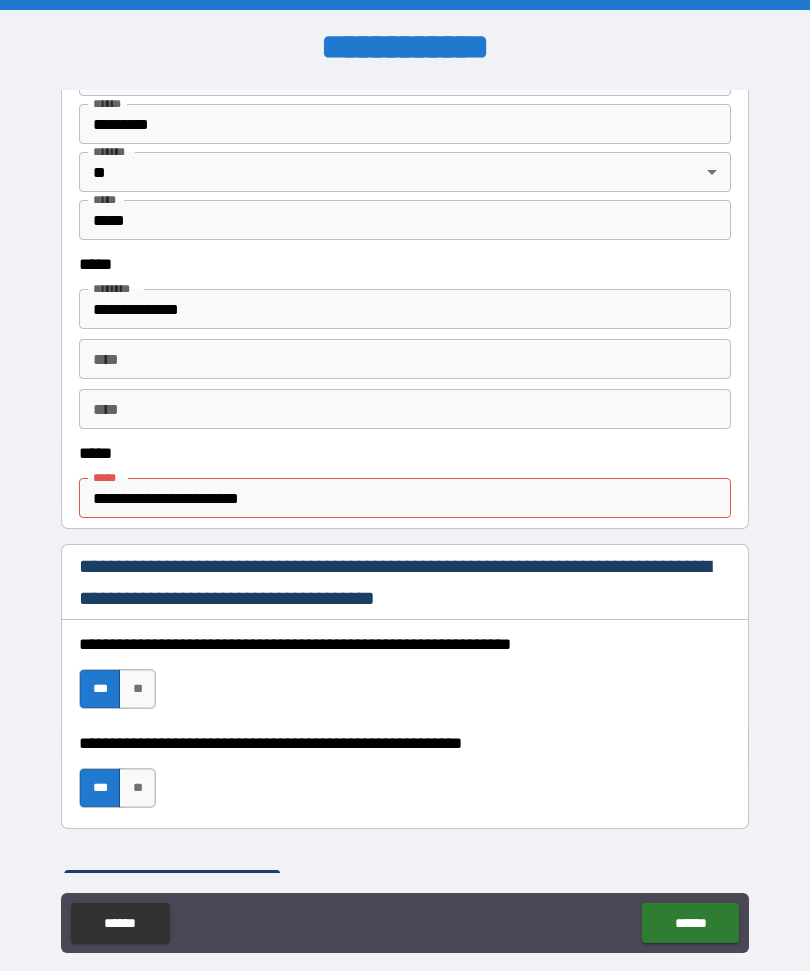 type on "**********" 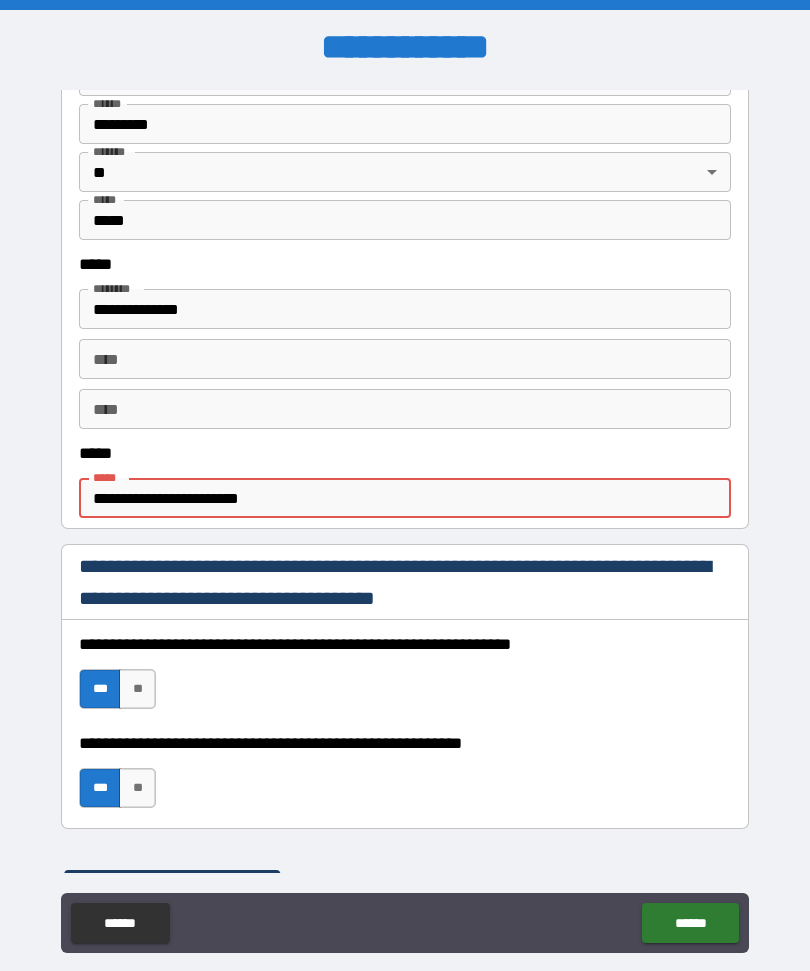 type on "**********" 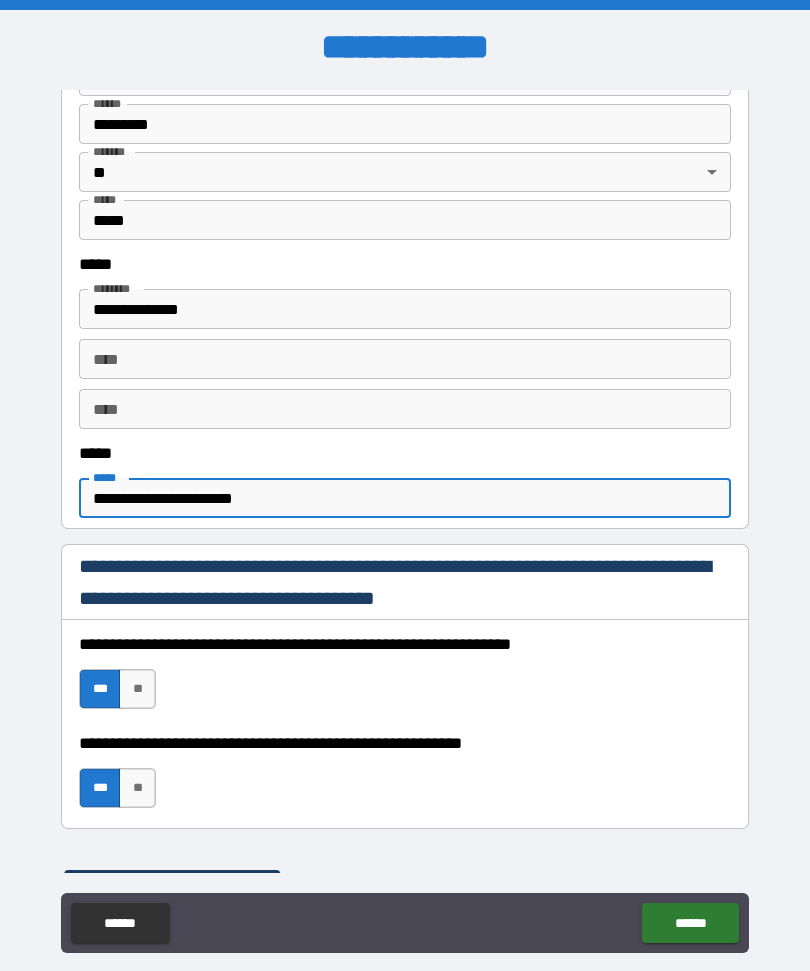 click on "******" at bounding box center (690, 923) 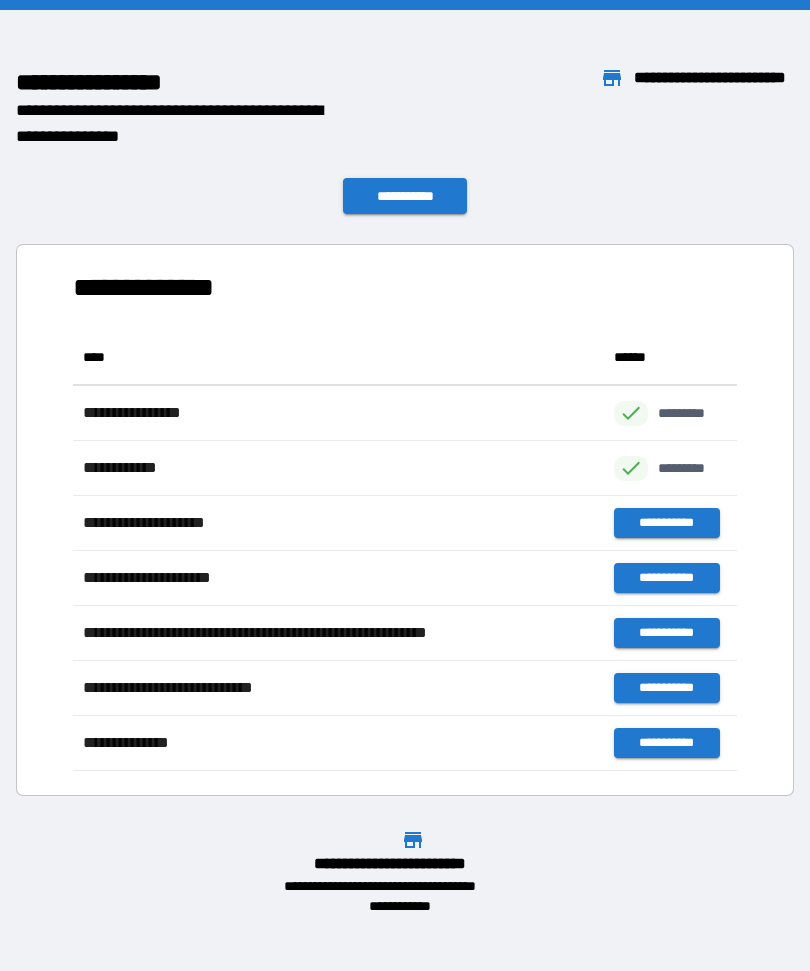 scroll, scrollTop: 1, scrollLeft: 1, axis: both 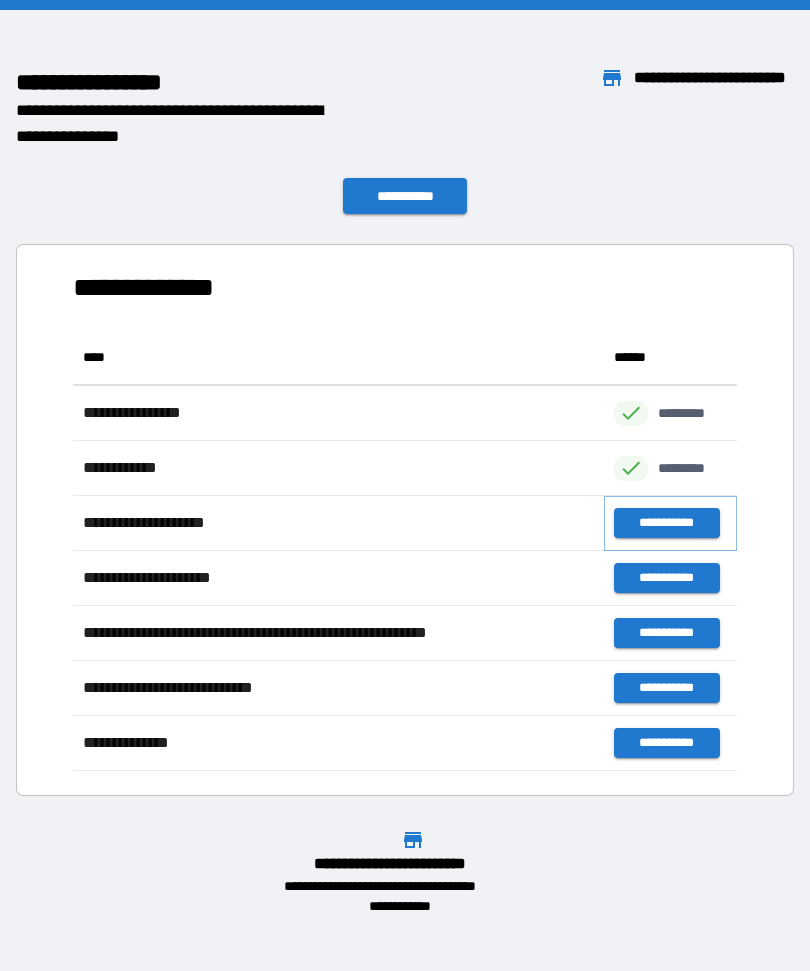 click on "**********" at bounding box center [666, 523] 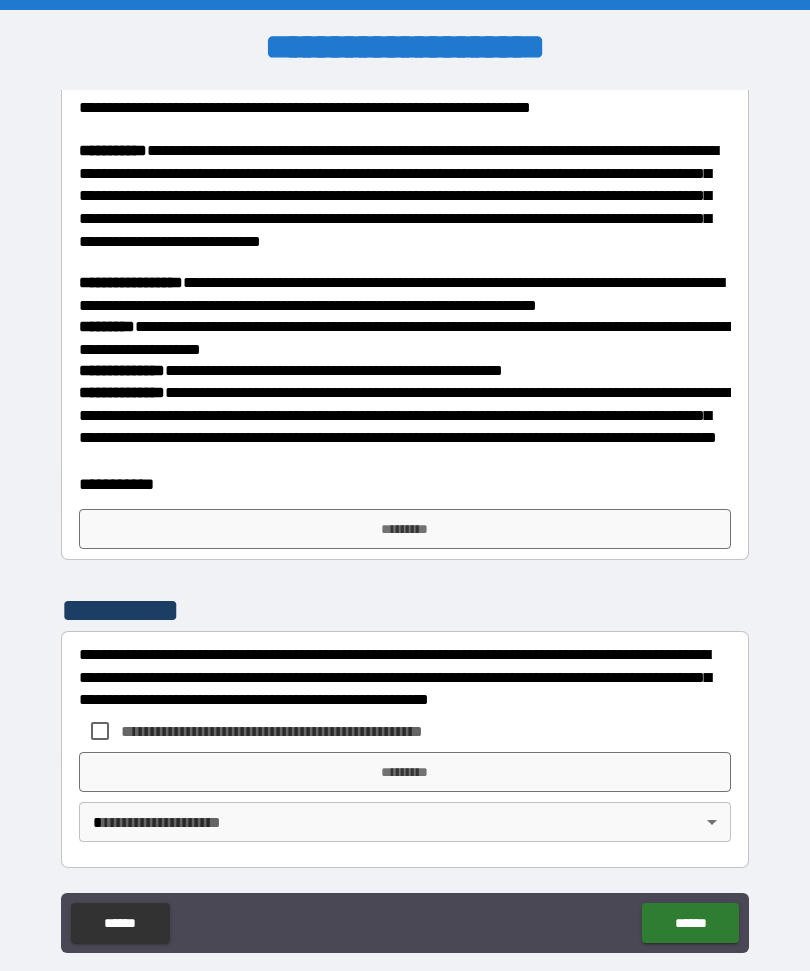 scroll, scrollTop: 430, scrollLeft: 0, axis: vertical 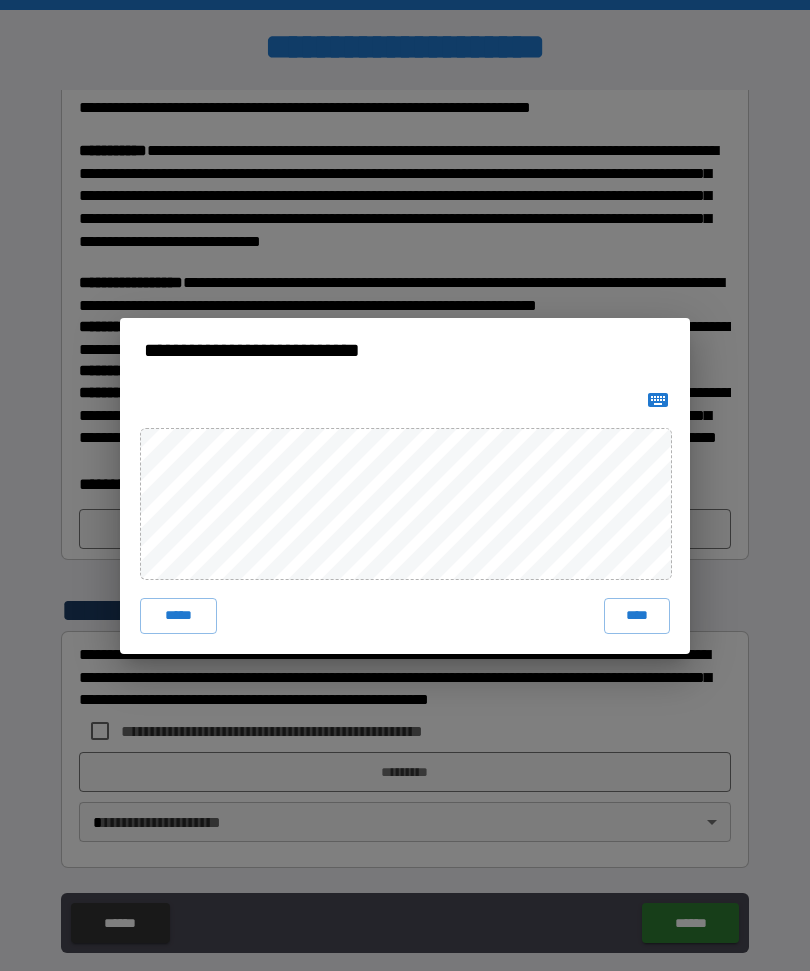 click on "****" at bounding box center (637, 616) 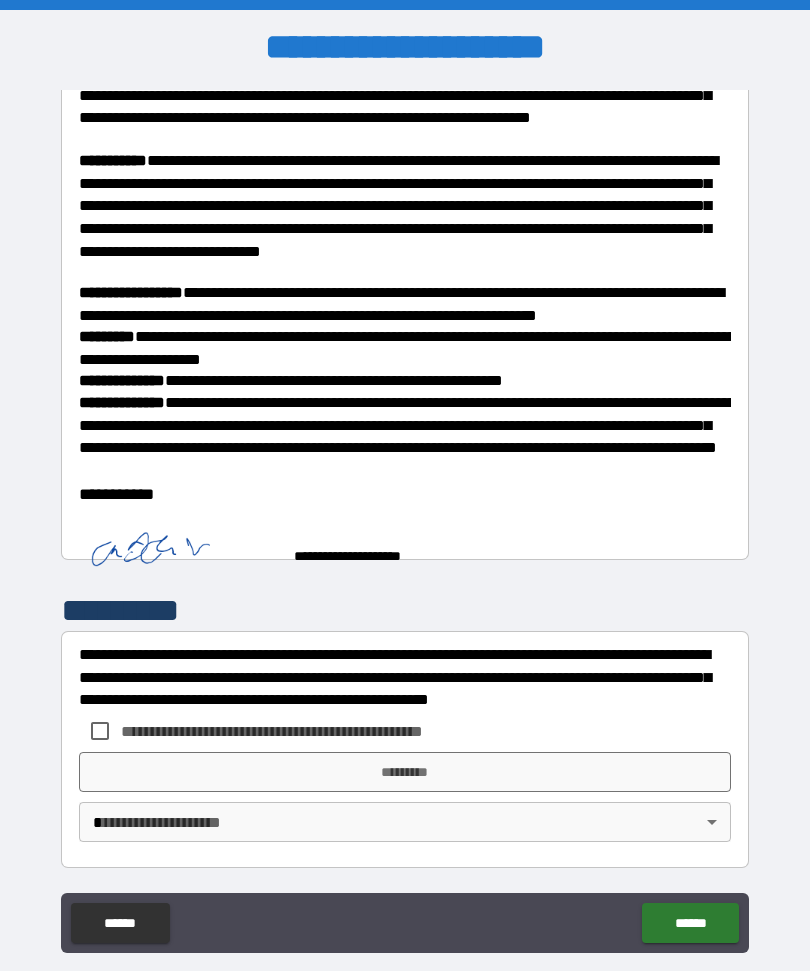 scroll, scrollTop: 420, scrollLeft: 0, axis: vertical 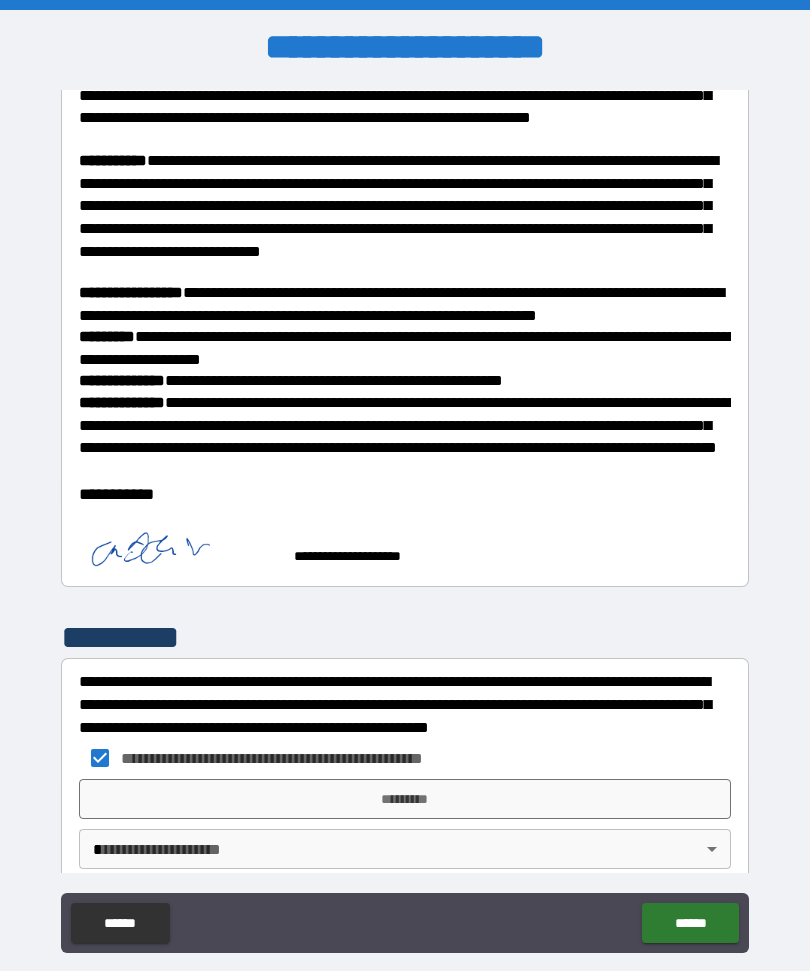 click on "*********" at bounding box center (405, 799) 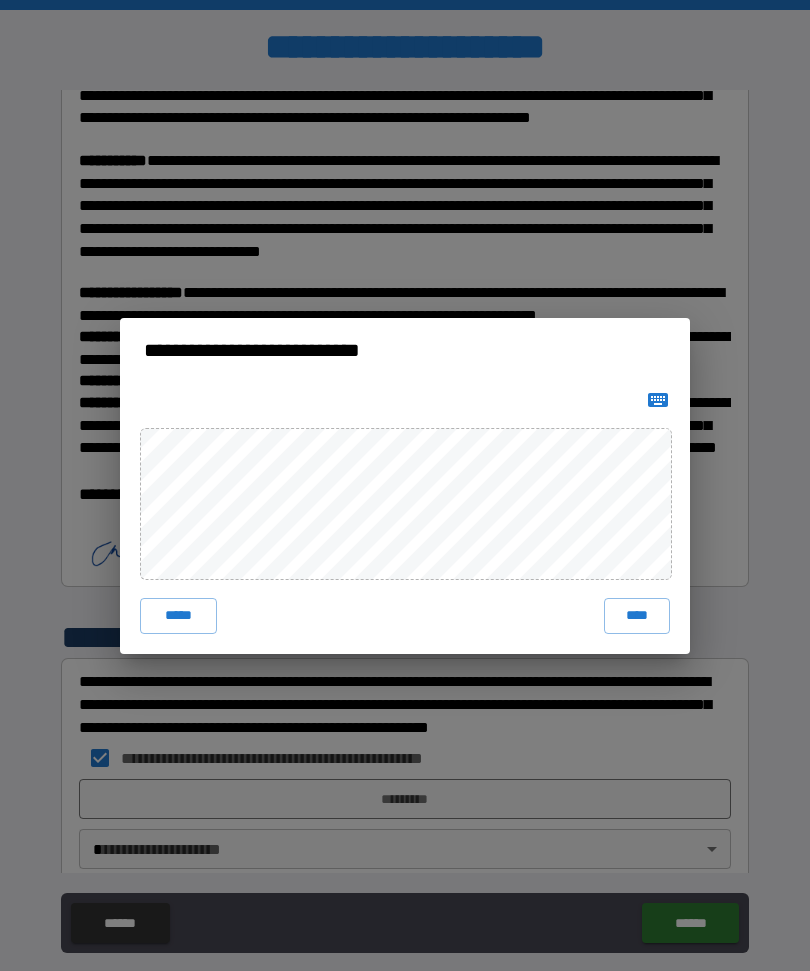 click on "****" at bounding box center (637, 616) 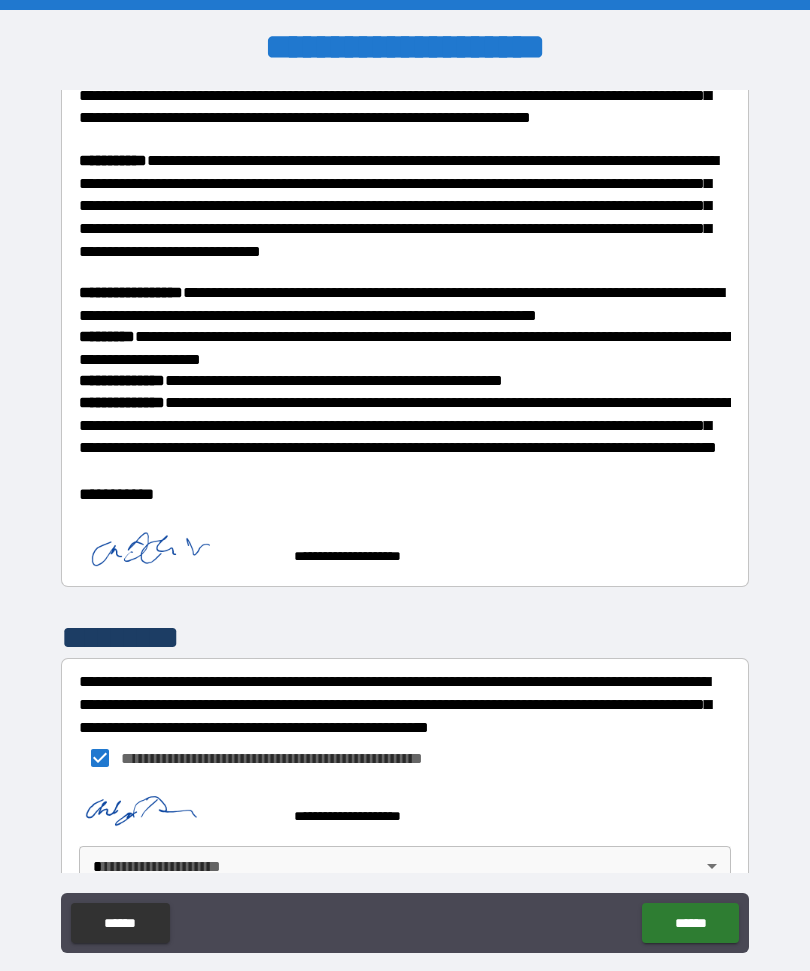 click on "**********" at bounding box center [405, 519] 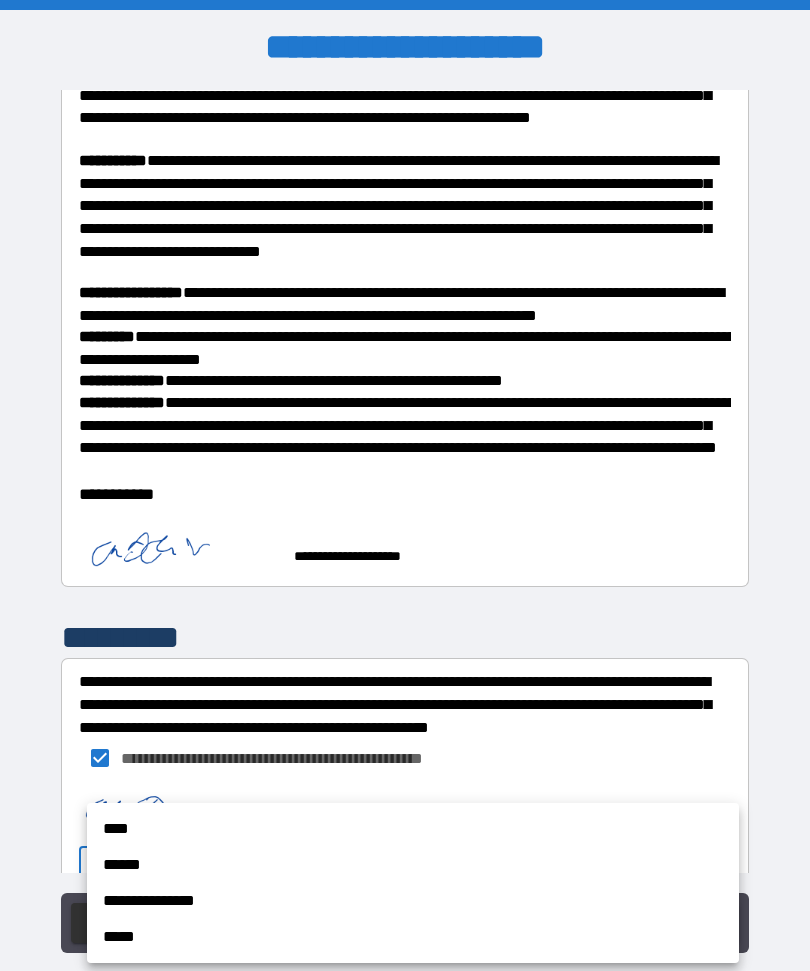 click on "****" at bounding box center (413, 829) 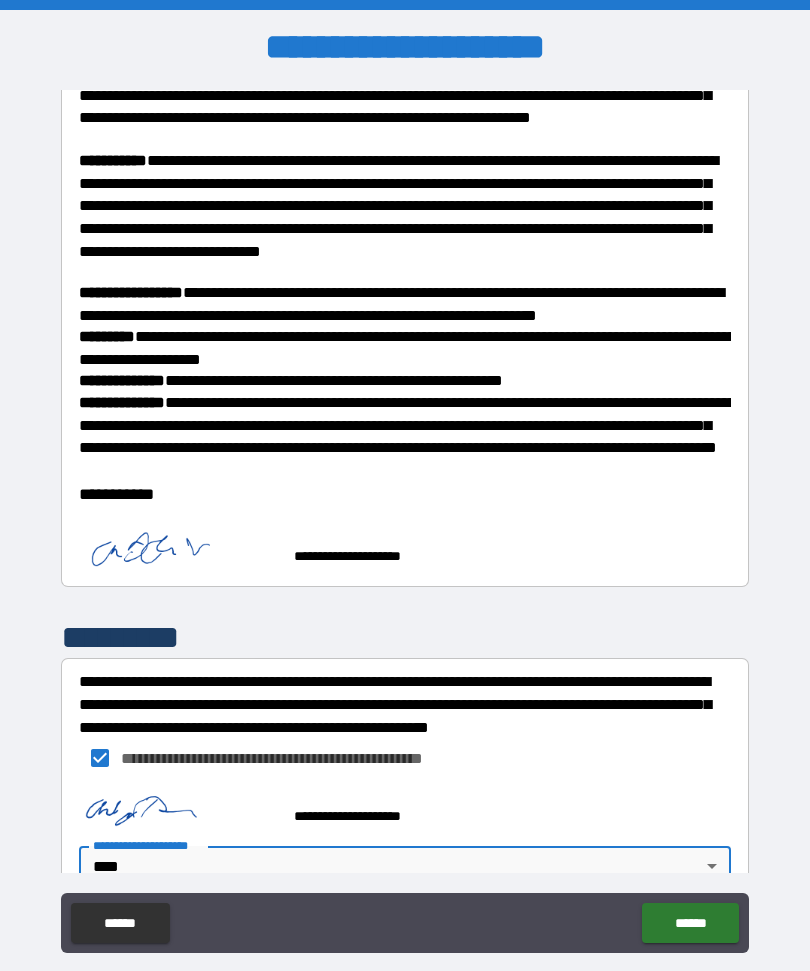 scroll, scrollTop: 433, scrollLeft: 0, axis: vertical 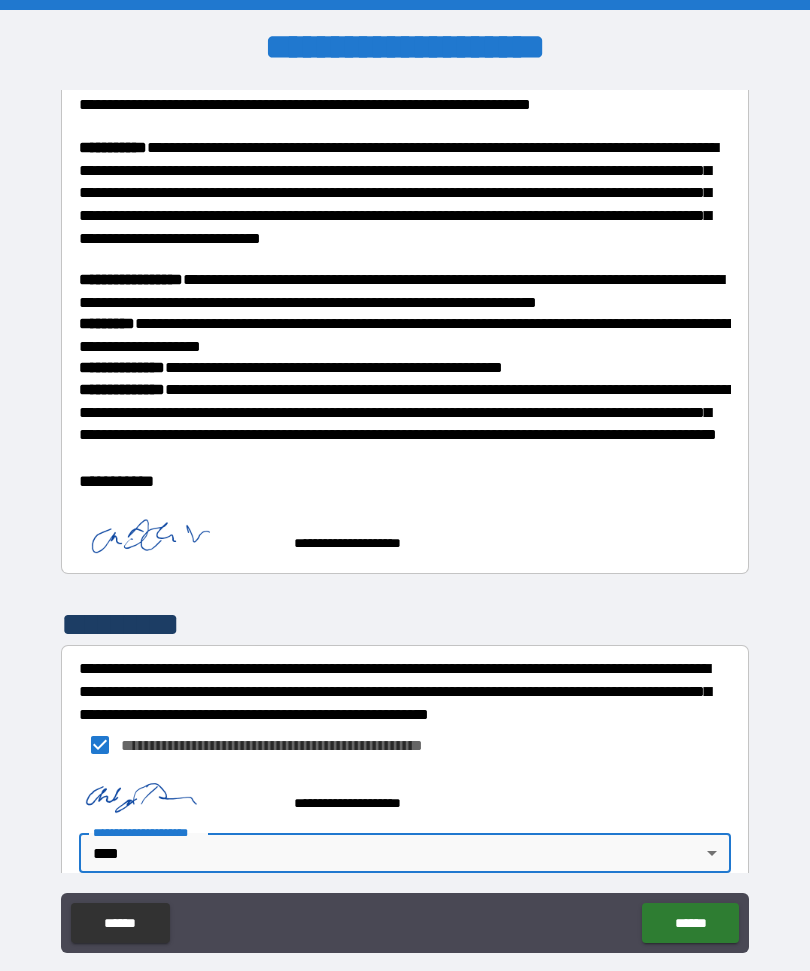 click on "******" at bounding box center [690, 923] 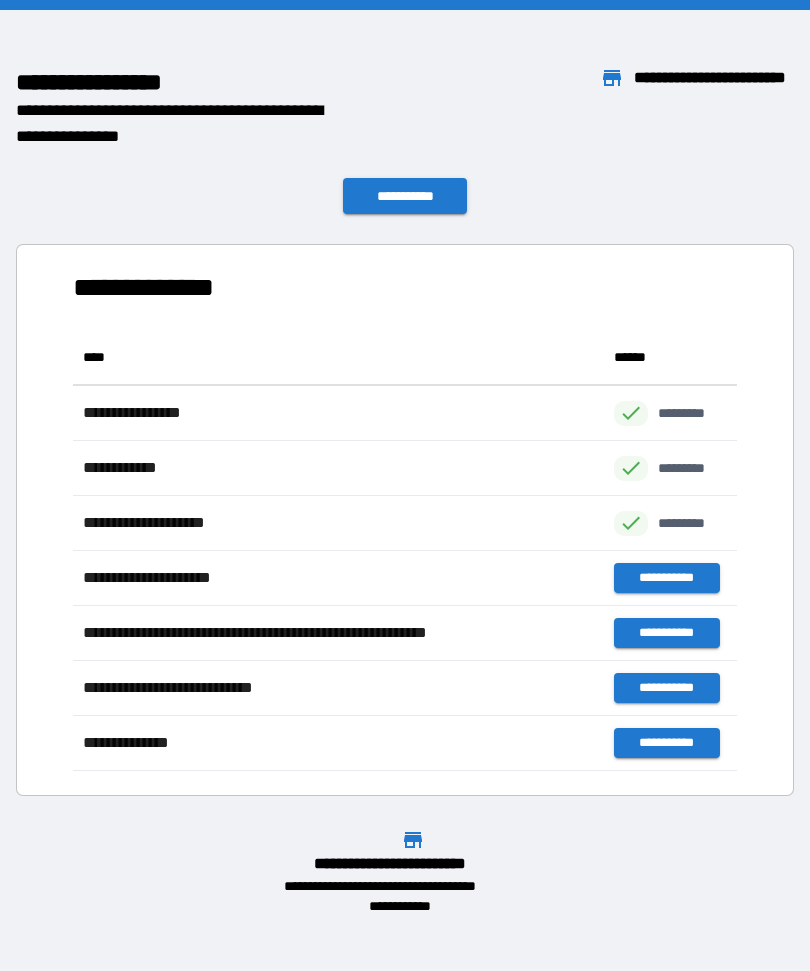 scroll, scrollTop: 441, scrollLeft: 664, axis: both 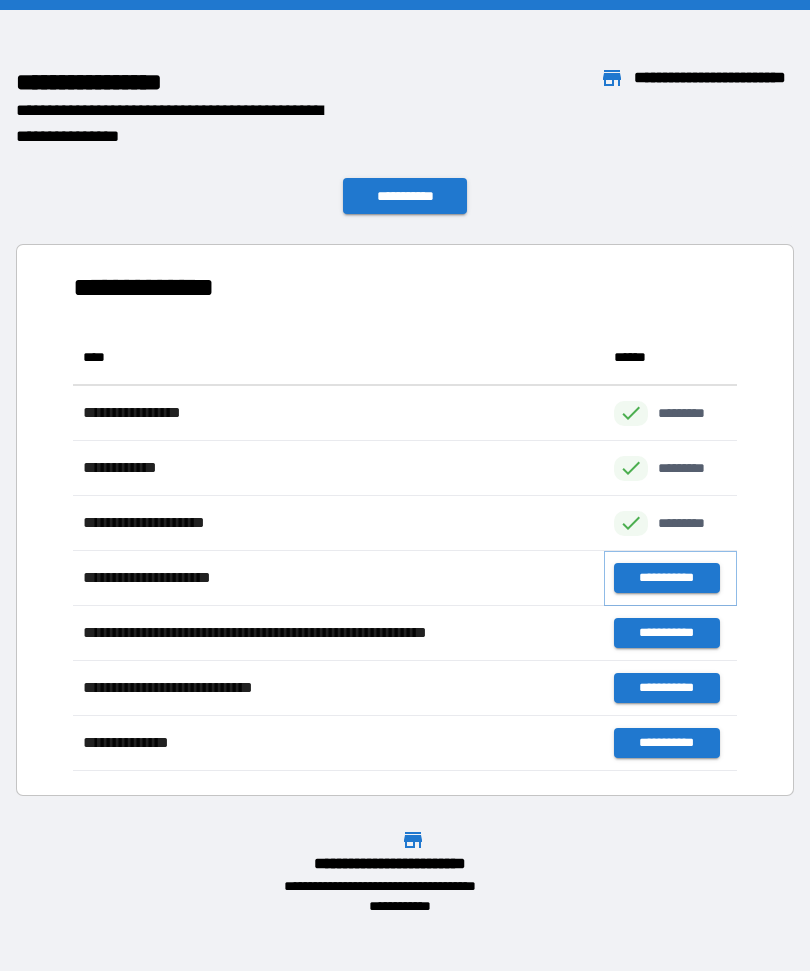 click on "**********" at bounding box center [666, 578] 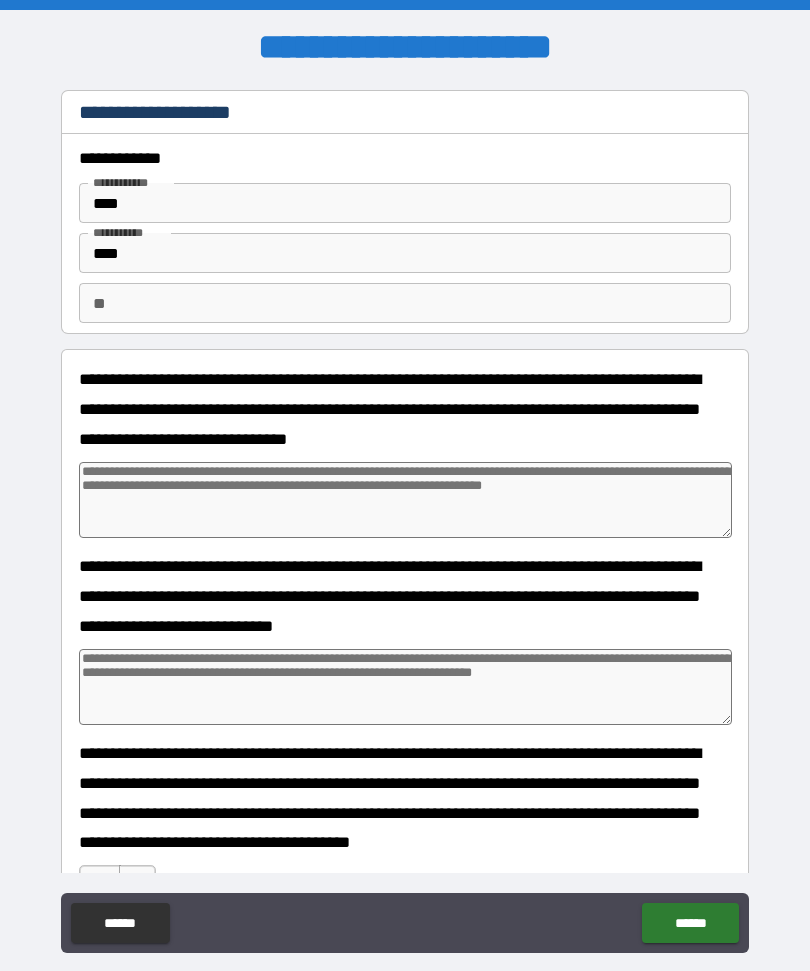 type on "*" 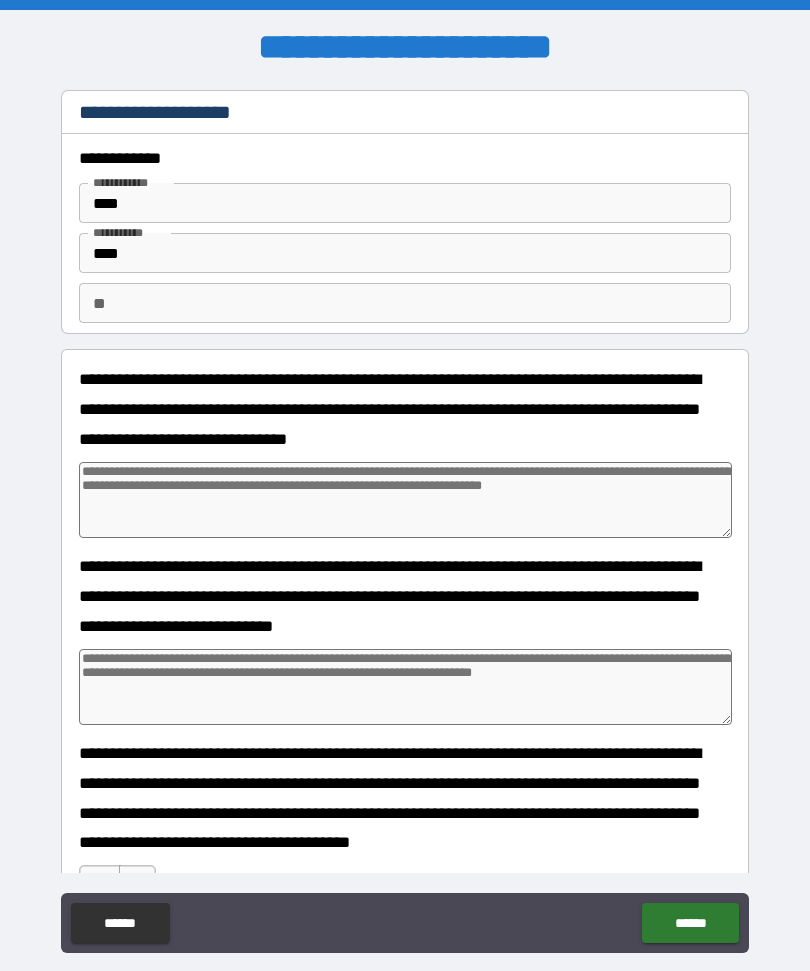type on "*" 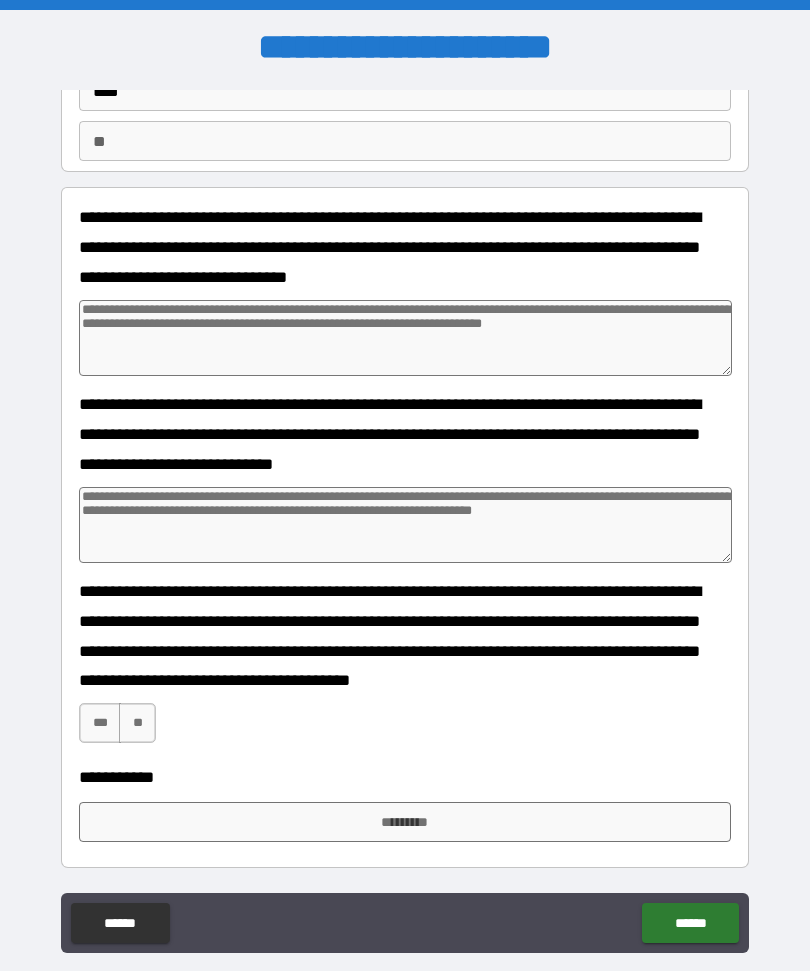 scroll, scrollTop: 162, scrollLeft: 0, axis: vertical 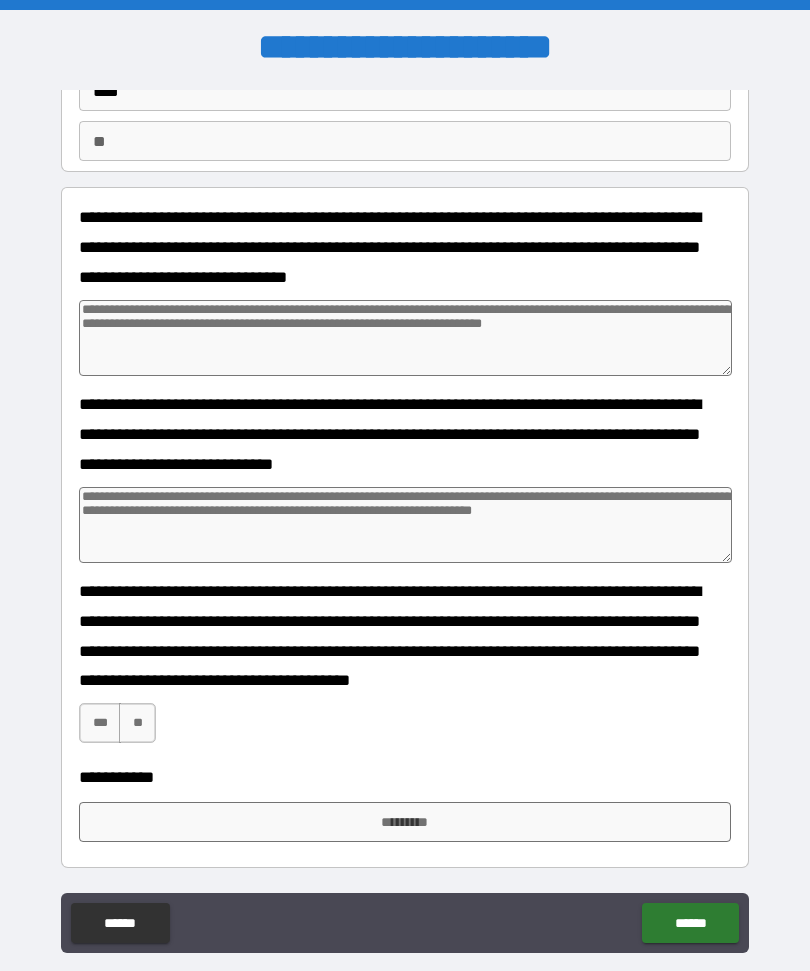 click on "***" at bounding box center (100, 723) 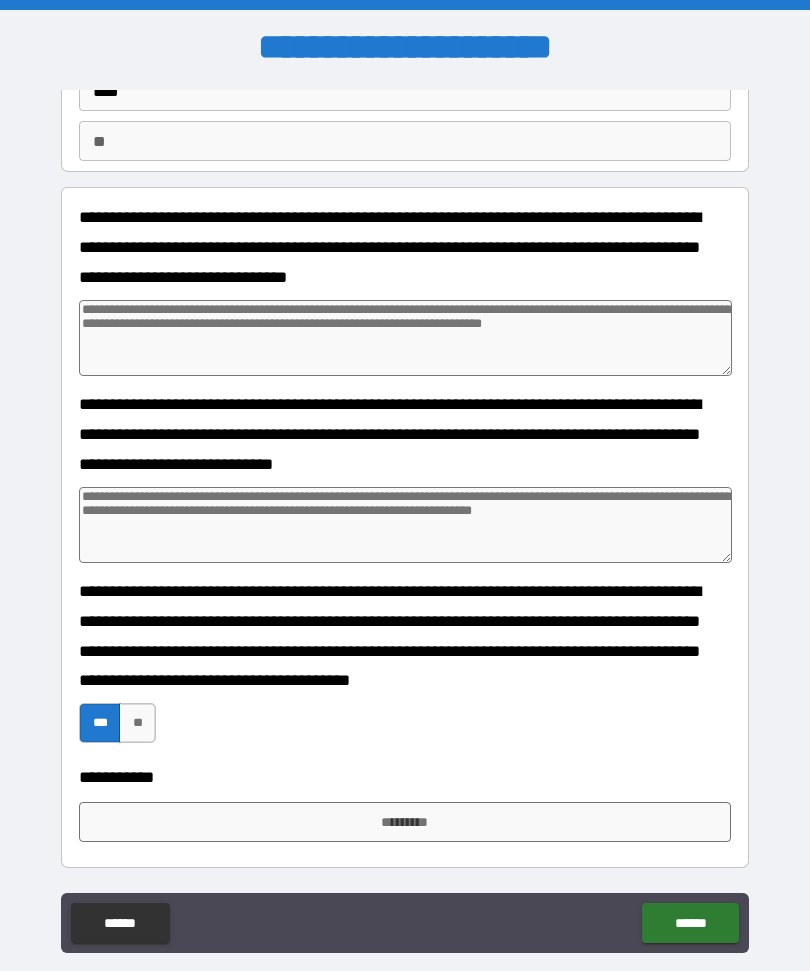 type on "*" 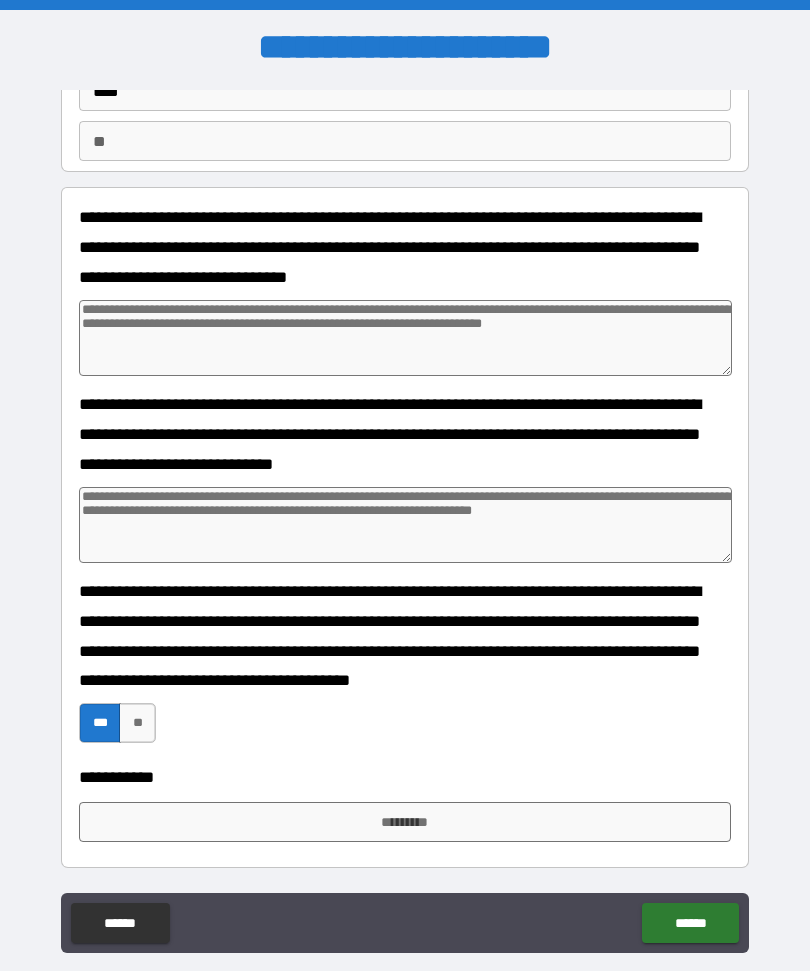 type on "*" 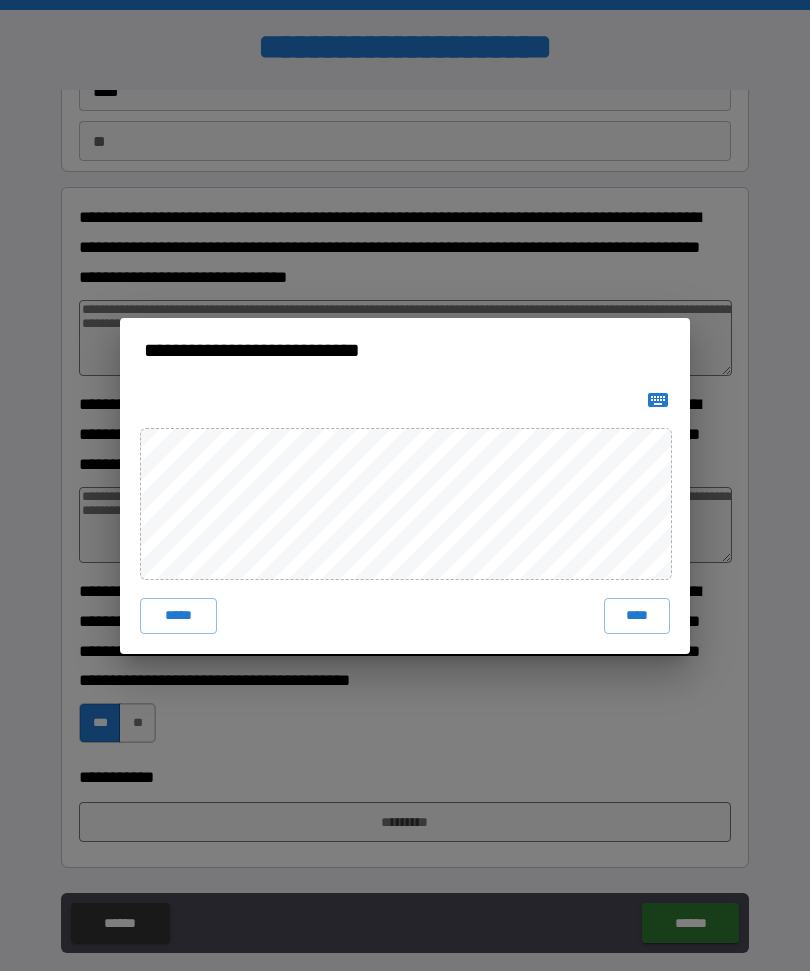 click on "****" at bounding box center (637, 616) 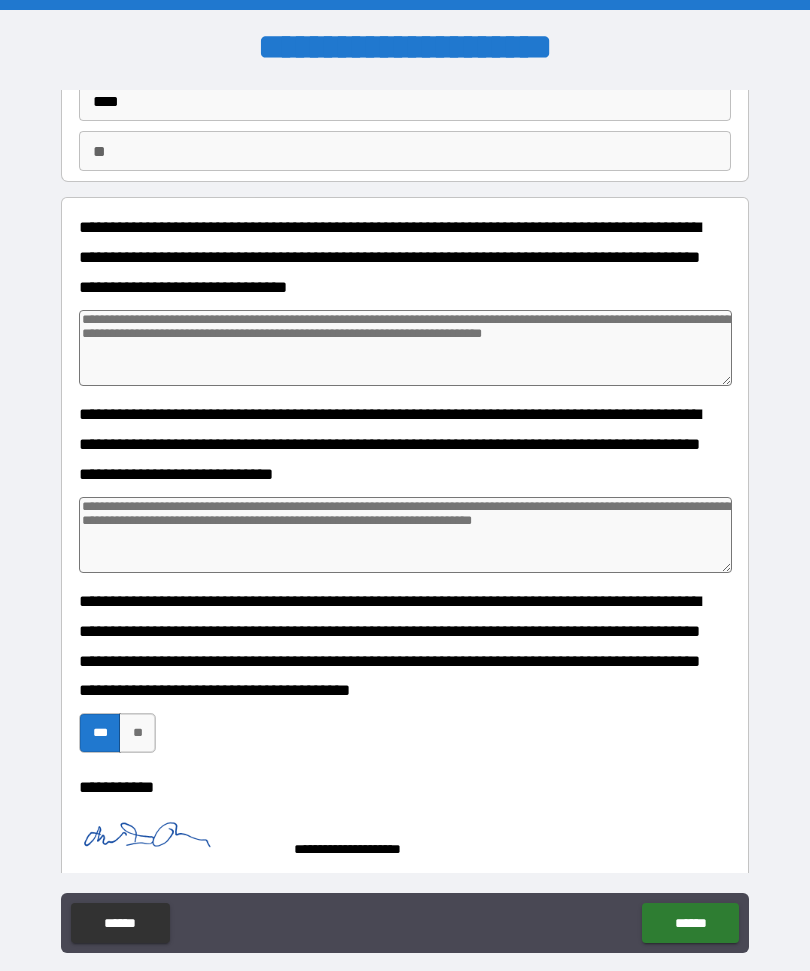 type on "*" 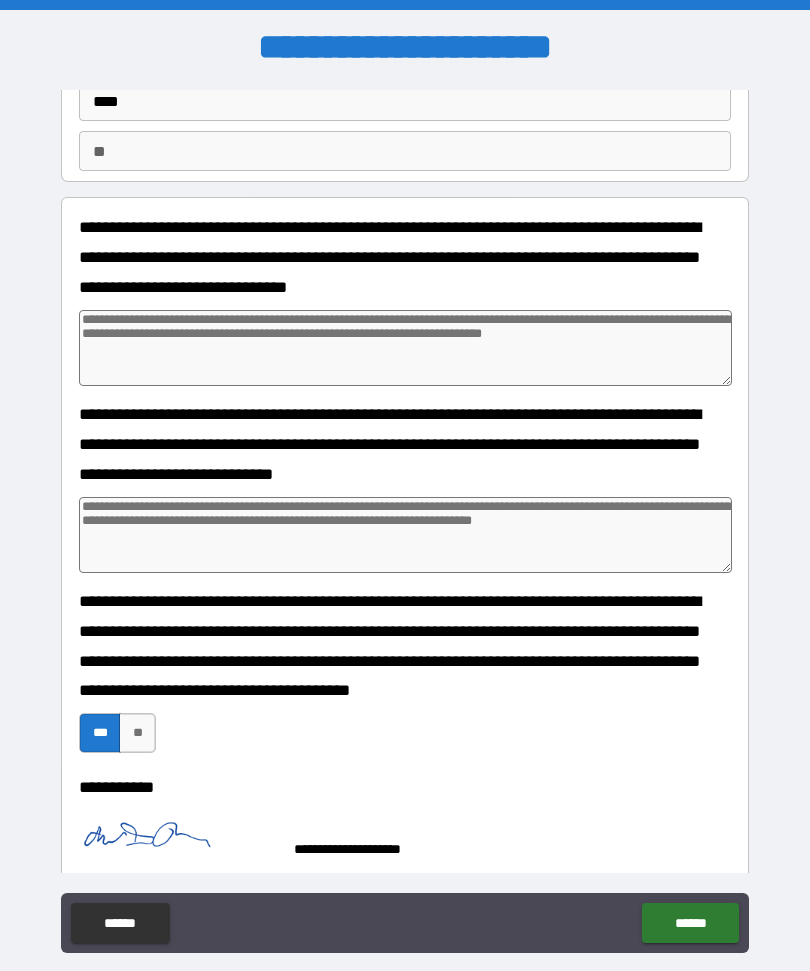 type on "*" 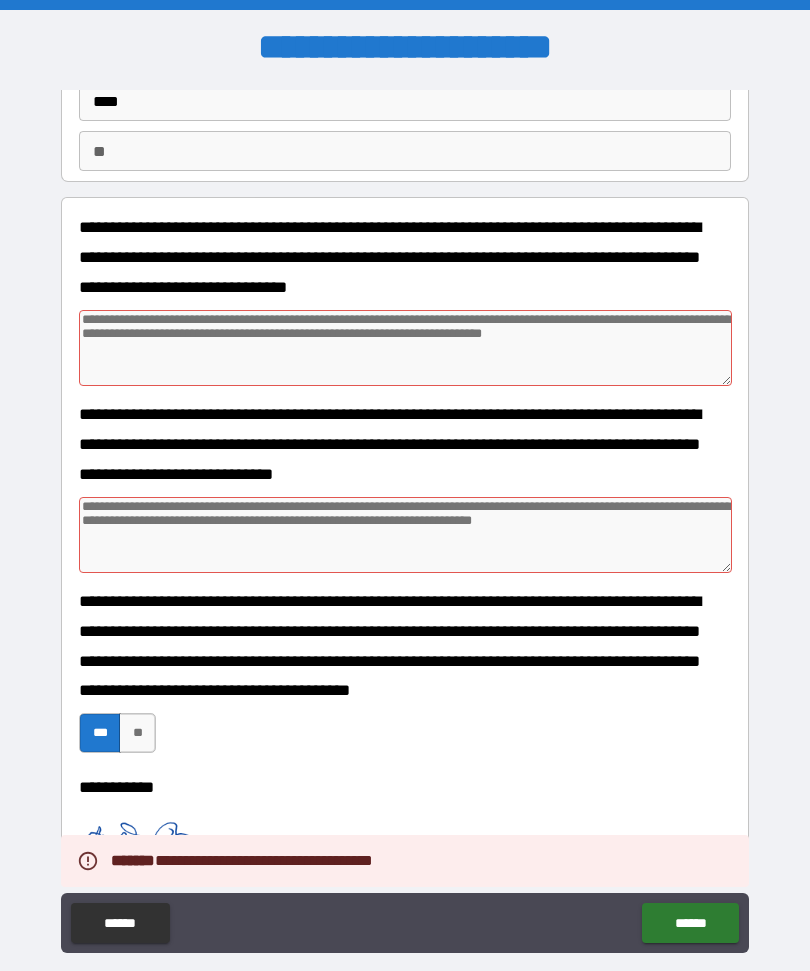 type on "*" 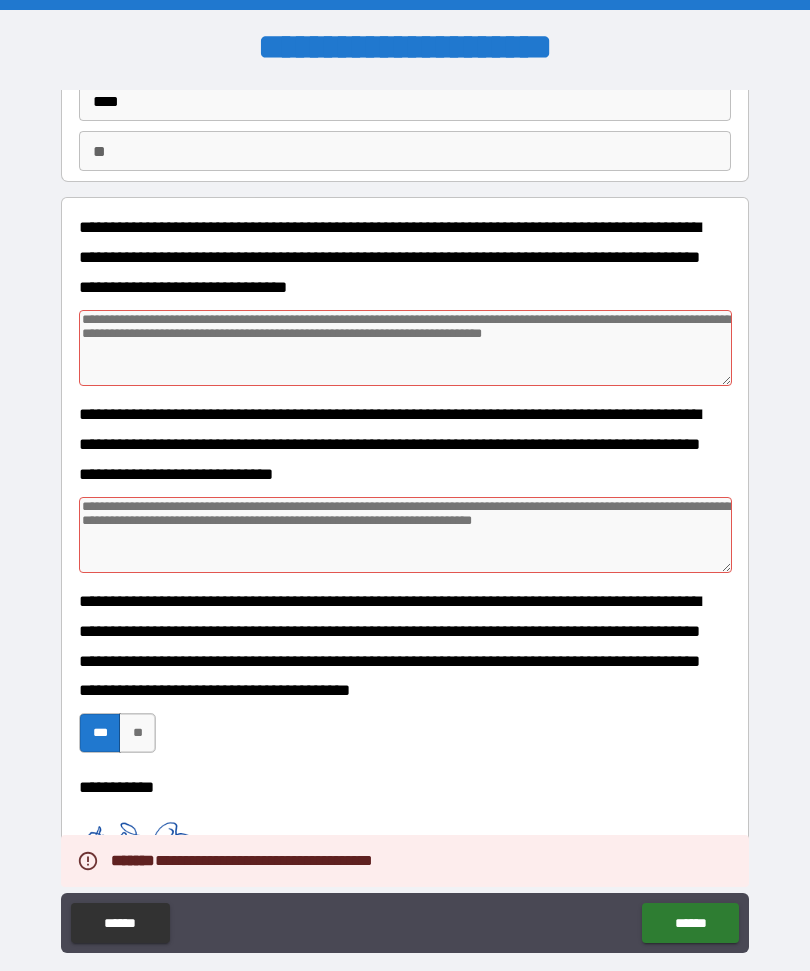 type on "*" 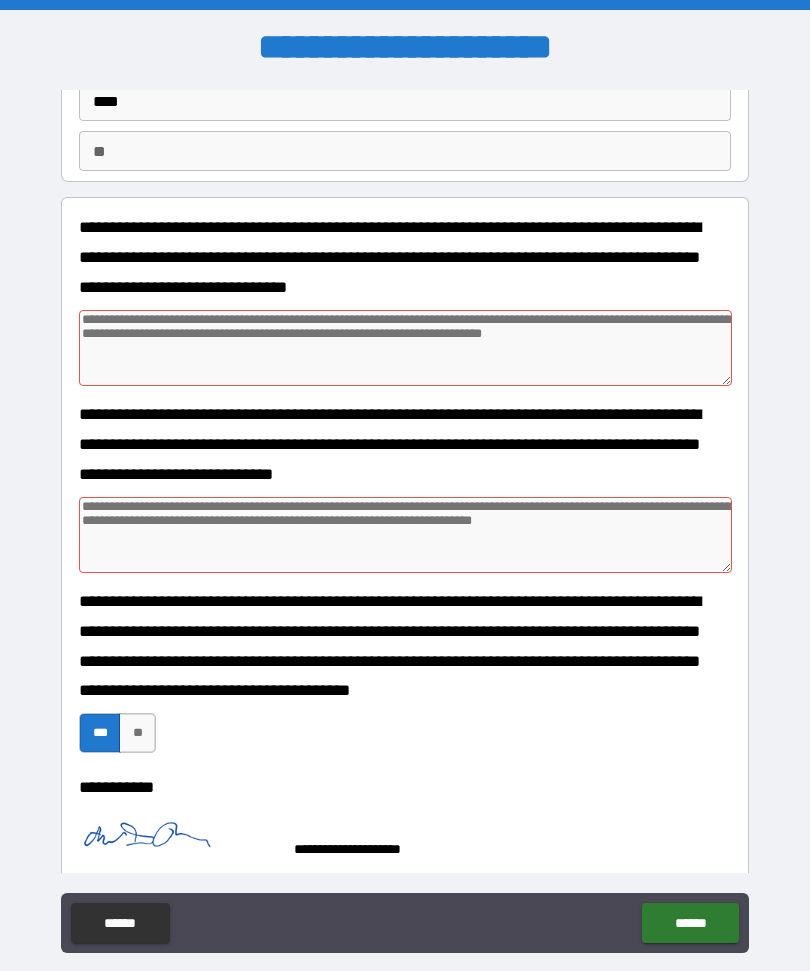 type on "****" 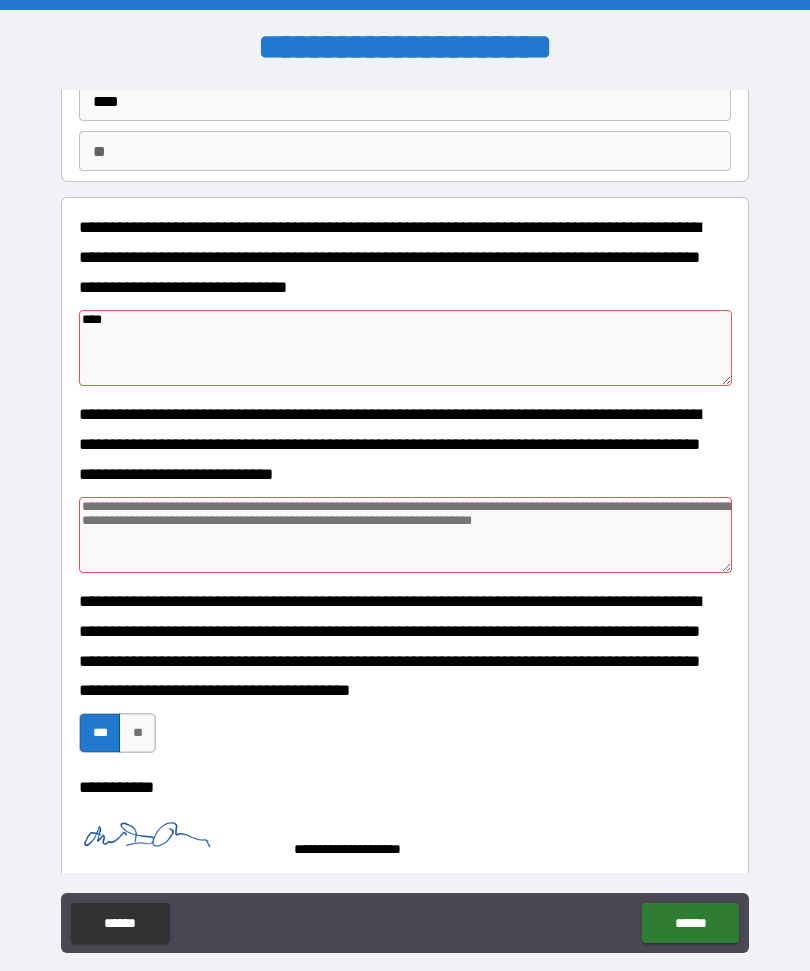 type on "*" 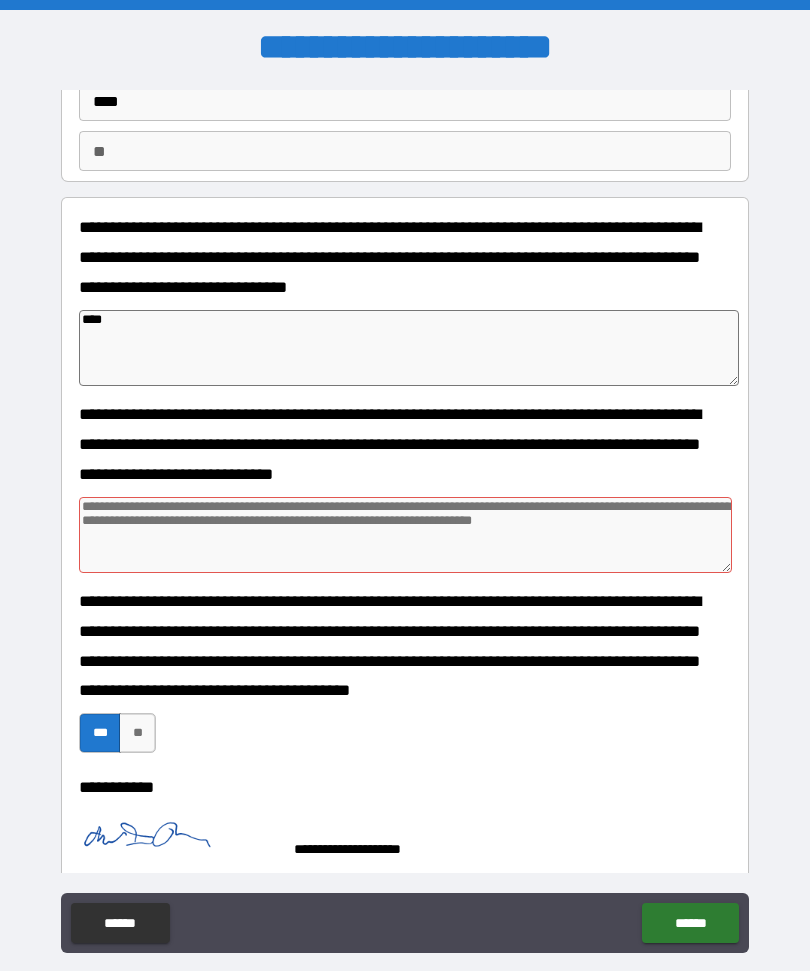 type on "*" 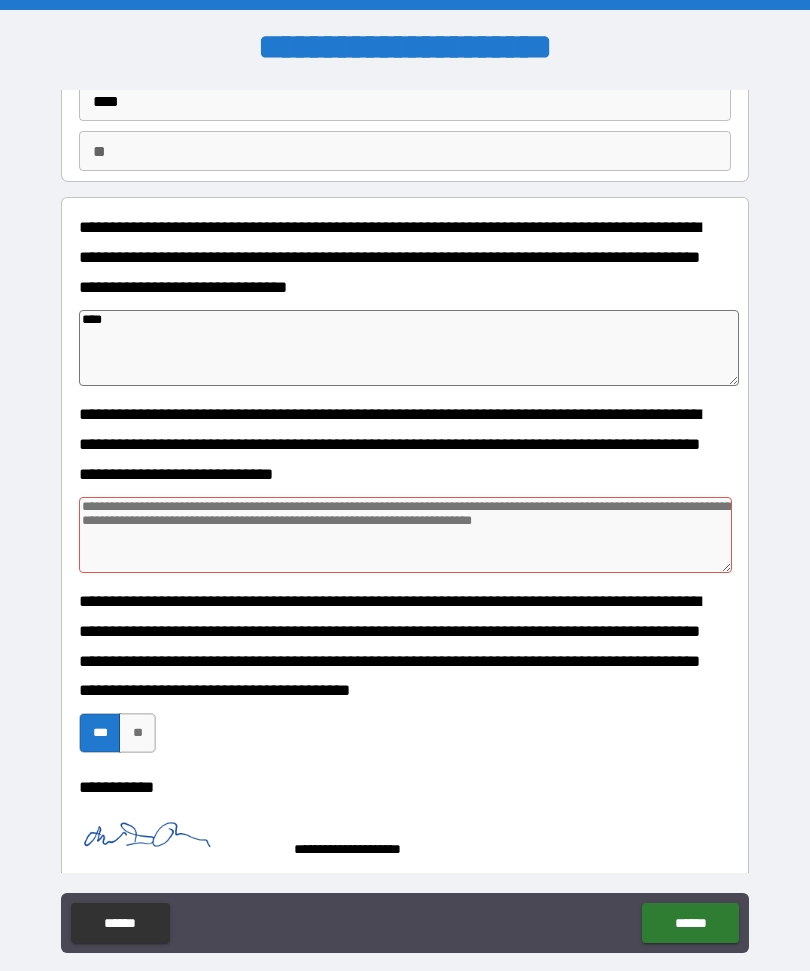 type on "*" 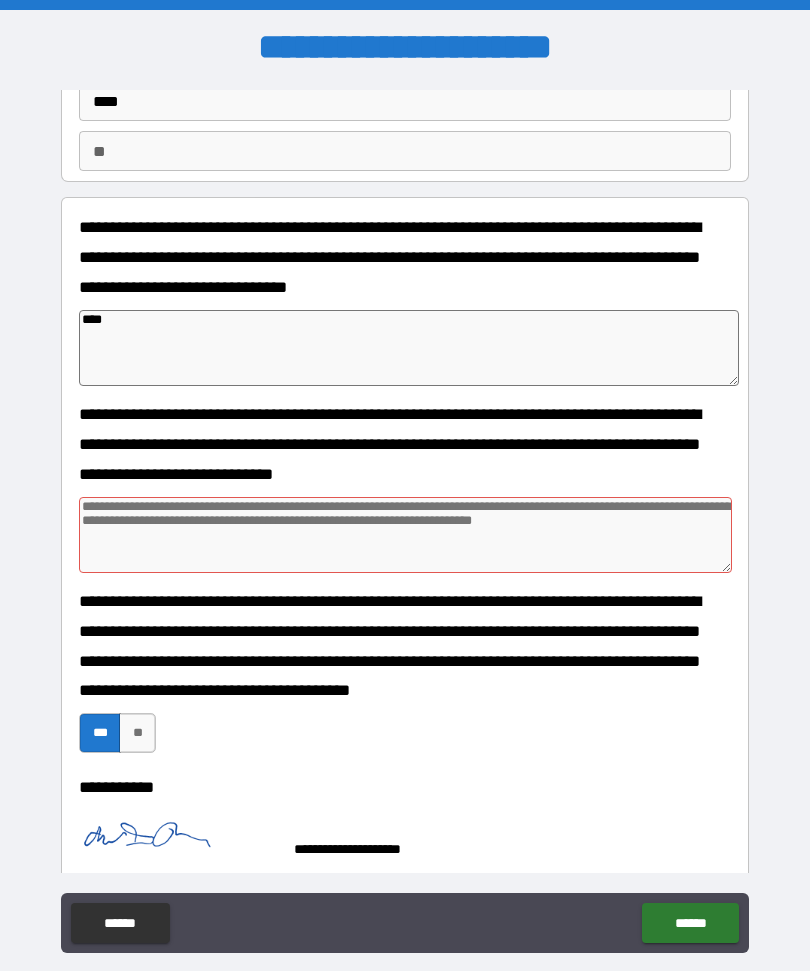 type on "****" 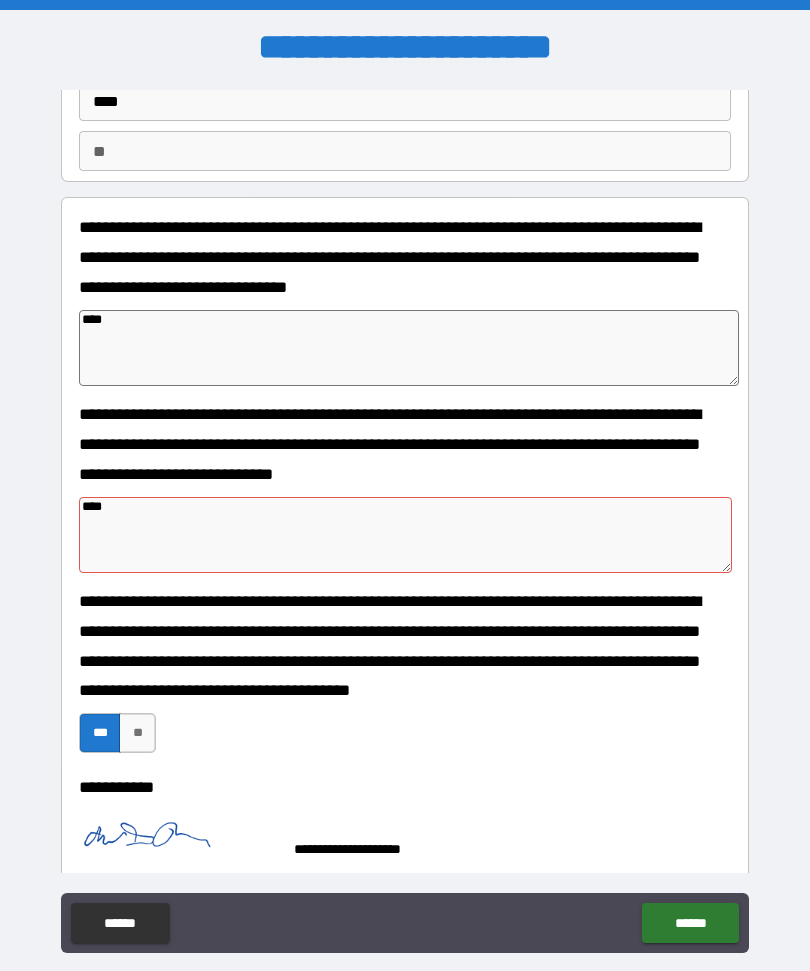 type on "*" 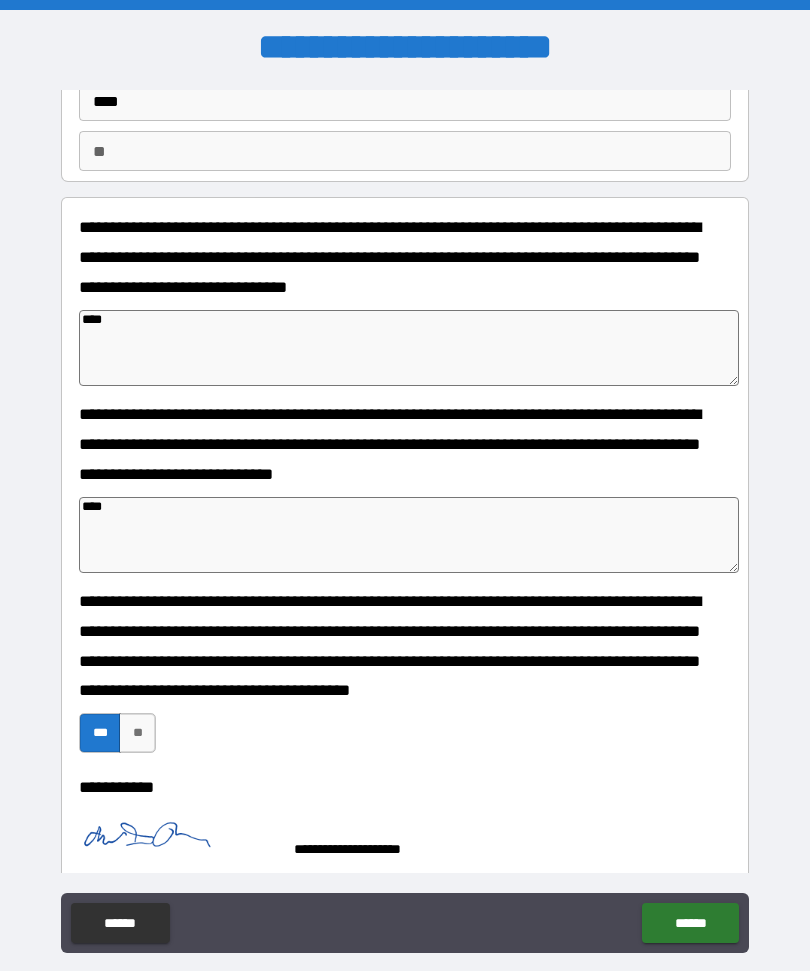 click on "******" at bounding box center (690, 923) 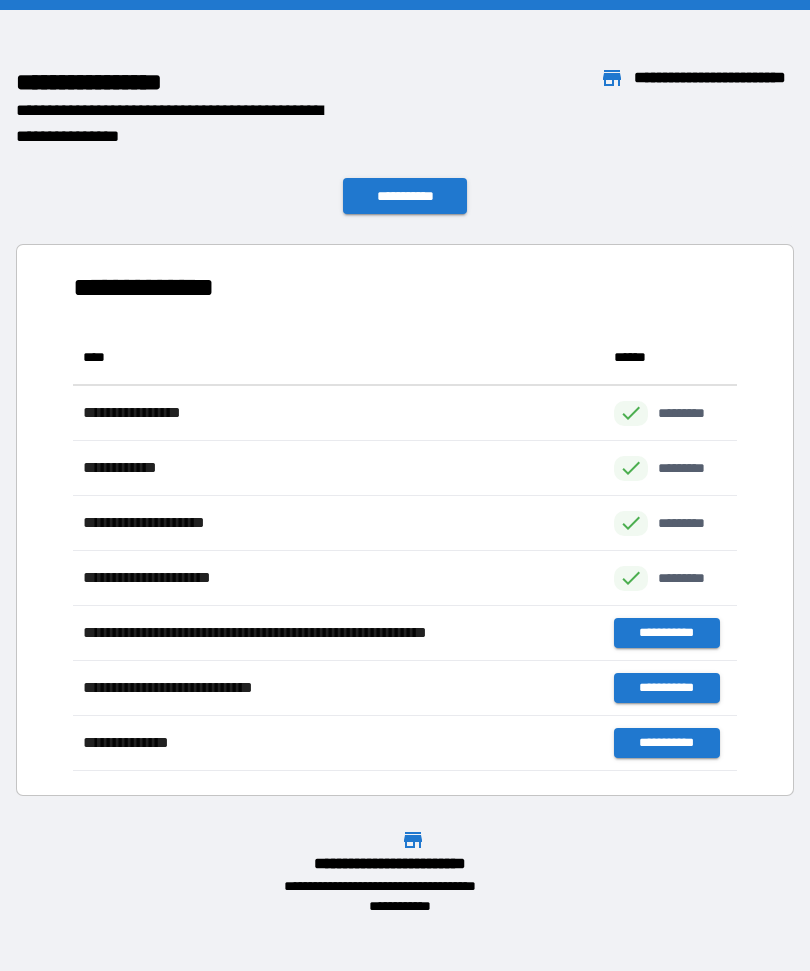 scroll, scrollTop: 441, scrollLeft: 664, axis: both 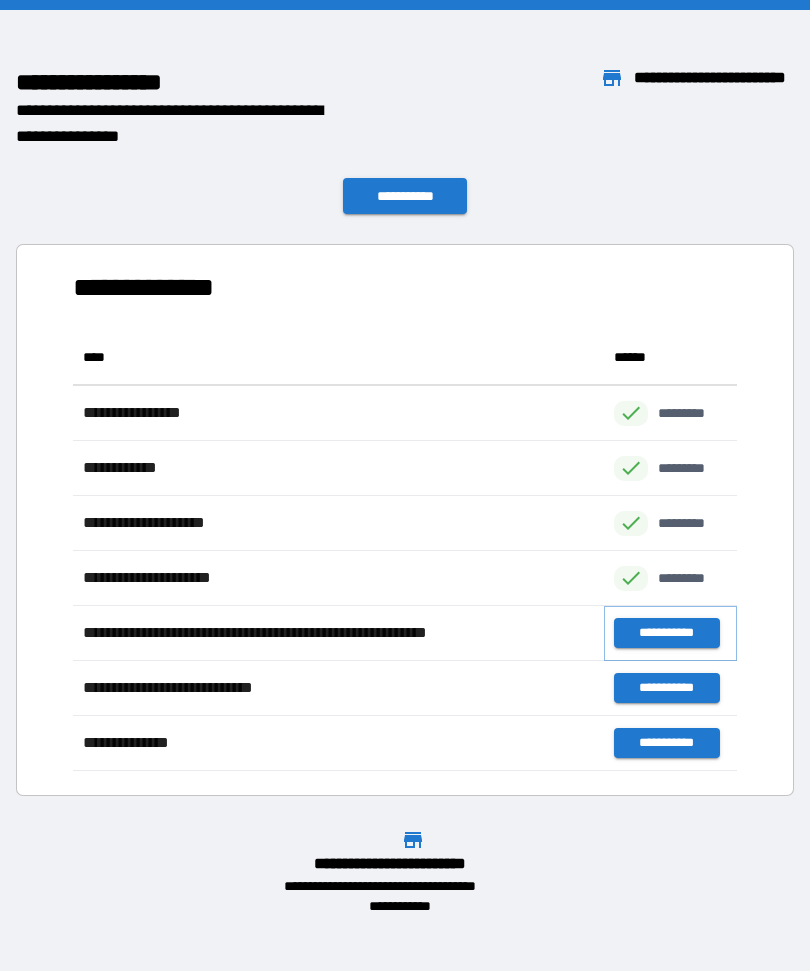 click on "**********" at bounding box center (666, 633) 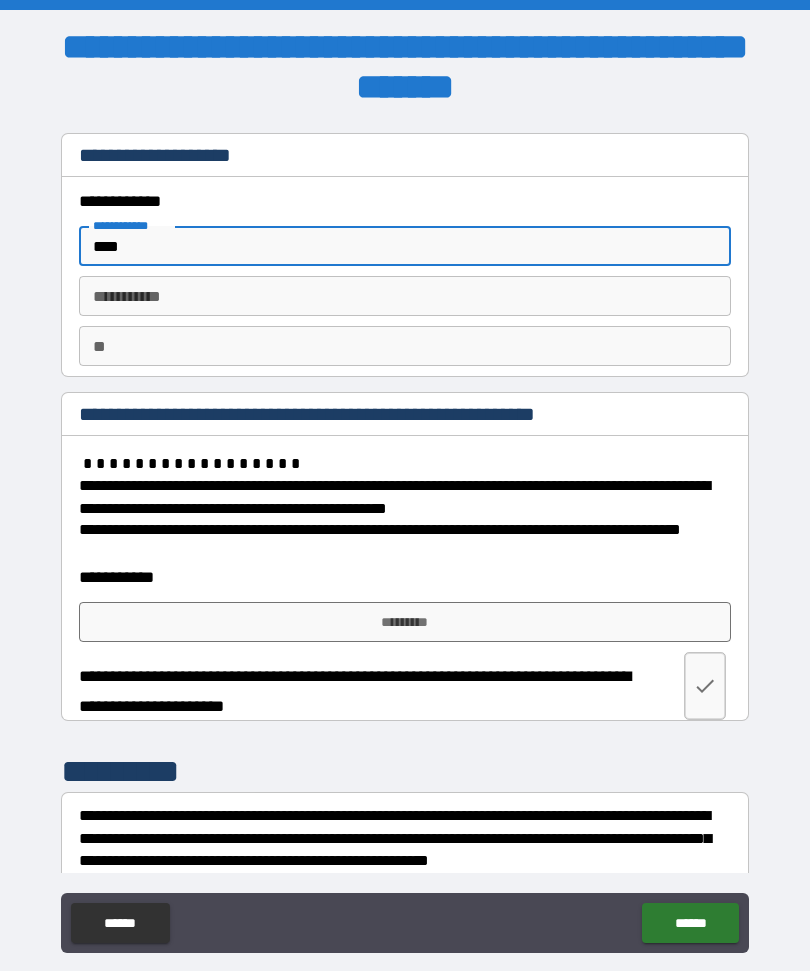 type on "****" 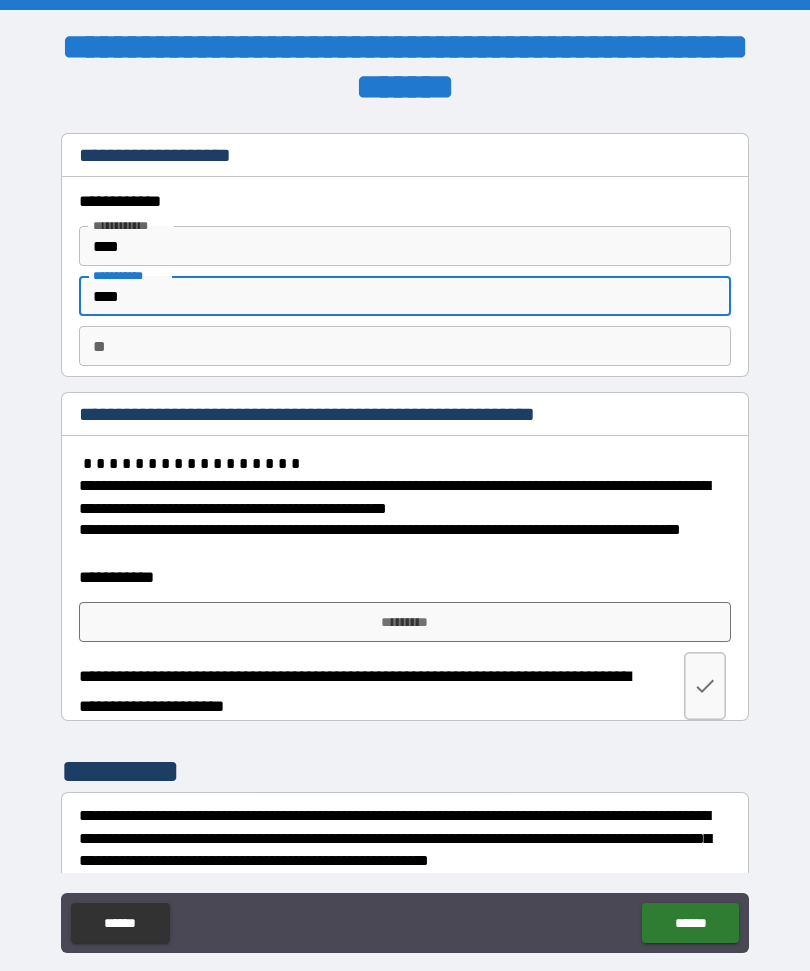 type on "****" 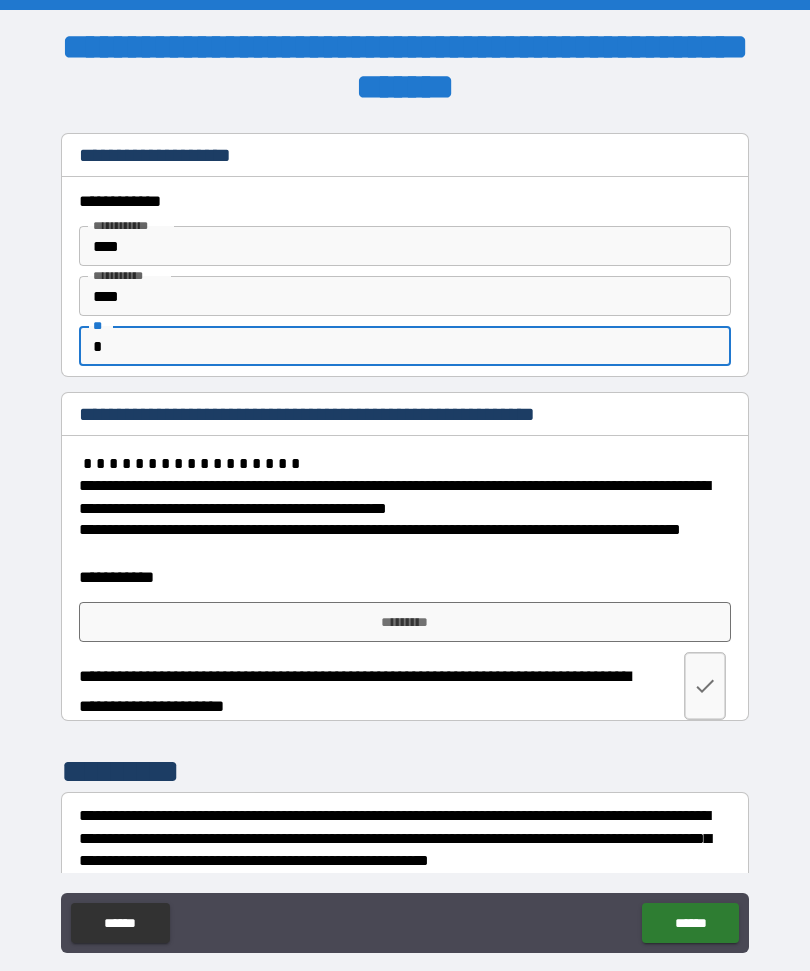 type on "*" 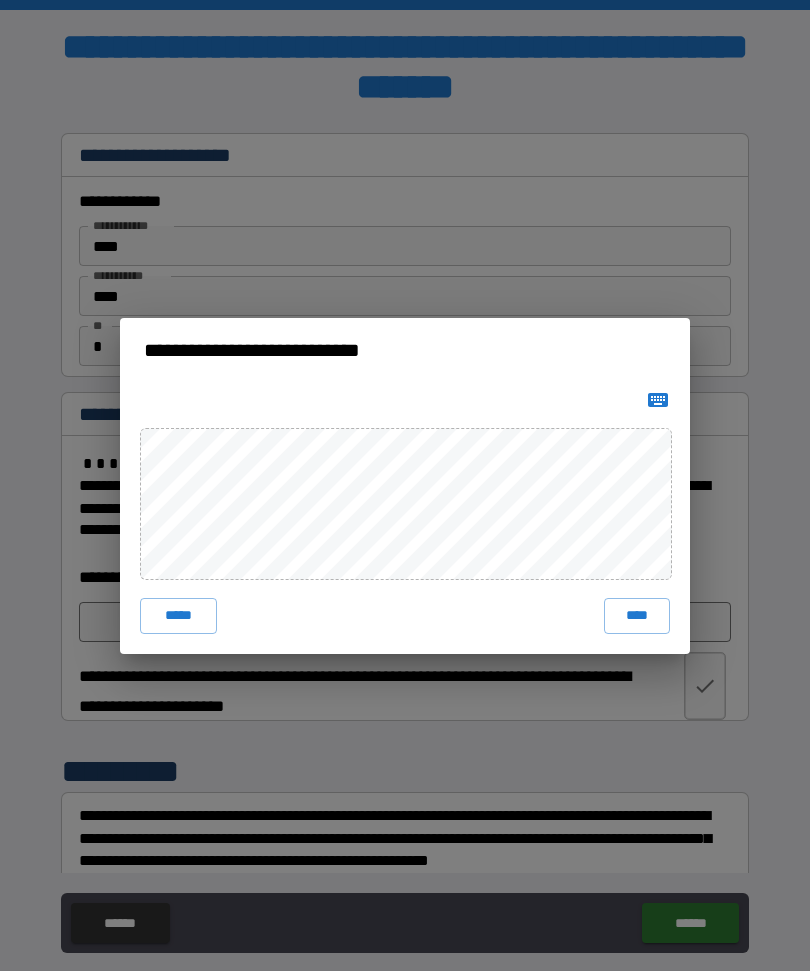 click on "****" at bounding box center (637, 616) 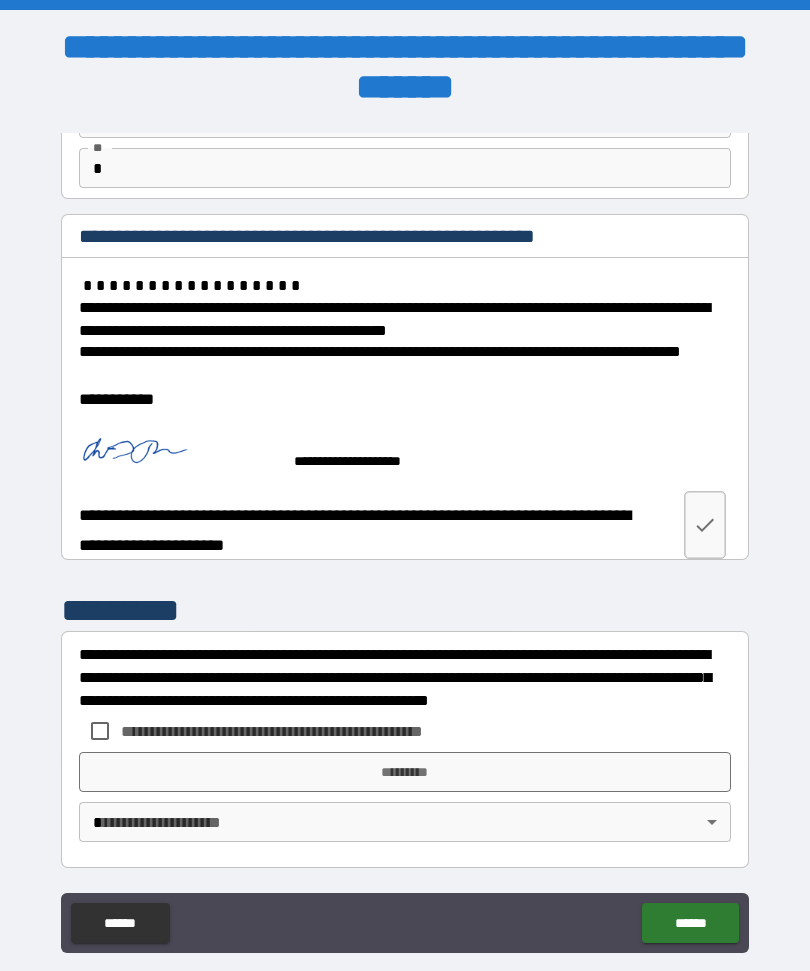 scroll, scrollTop: 178, scrollLeft: 0, axis: vertical 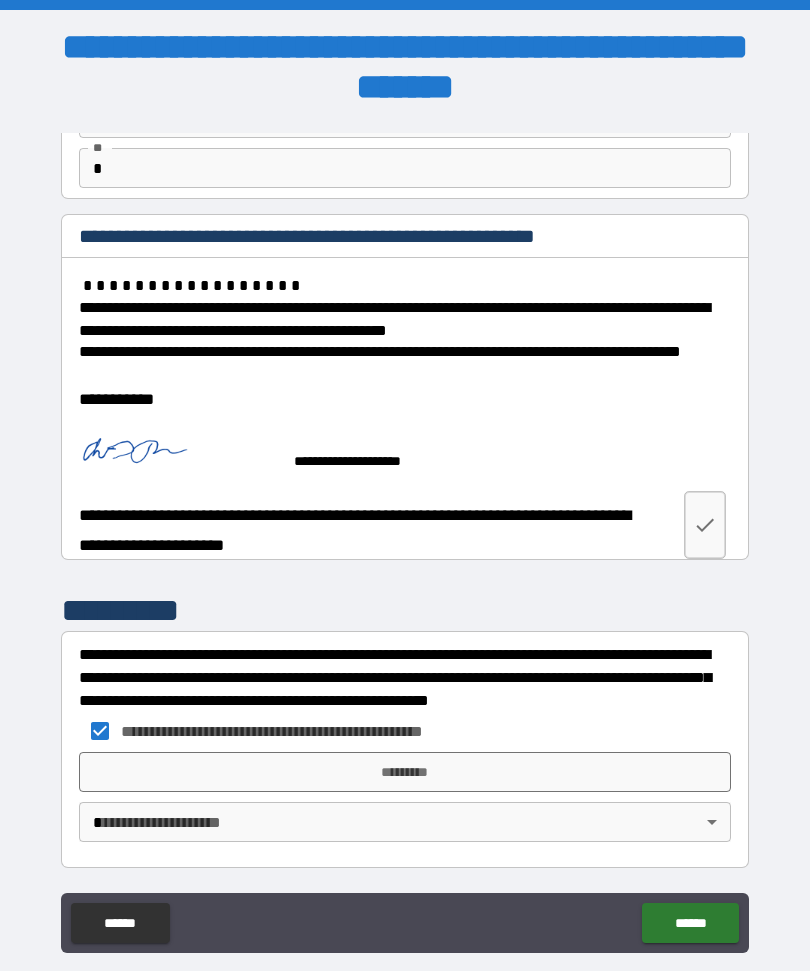 click on "*********" at bounding box center (405, 772) 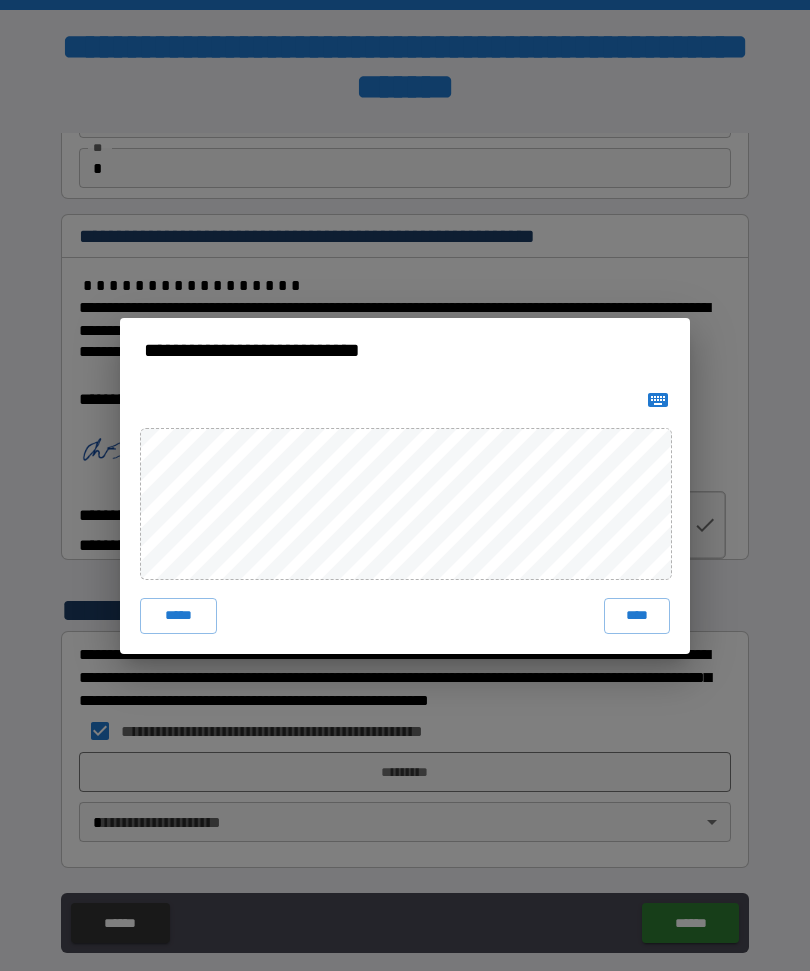 click on "****" at bounding box center (637, 616) 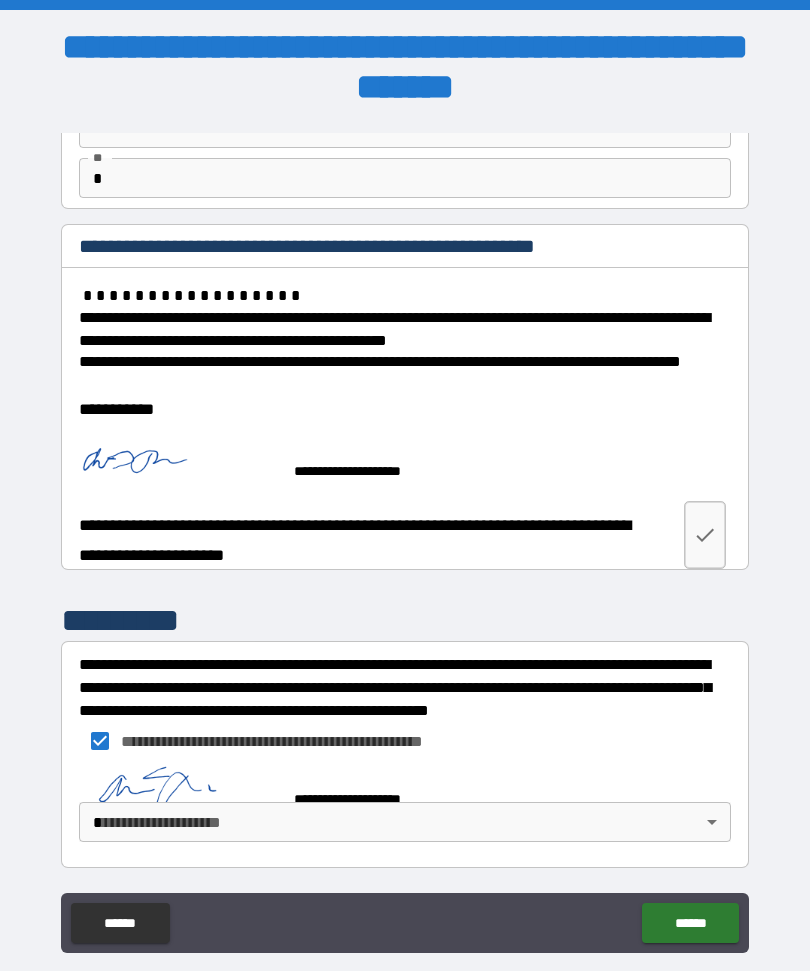 scroll, scrollTop: 168, scrollLeft: 0, axis: vertical 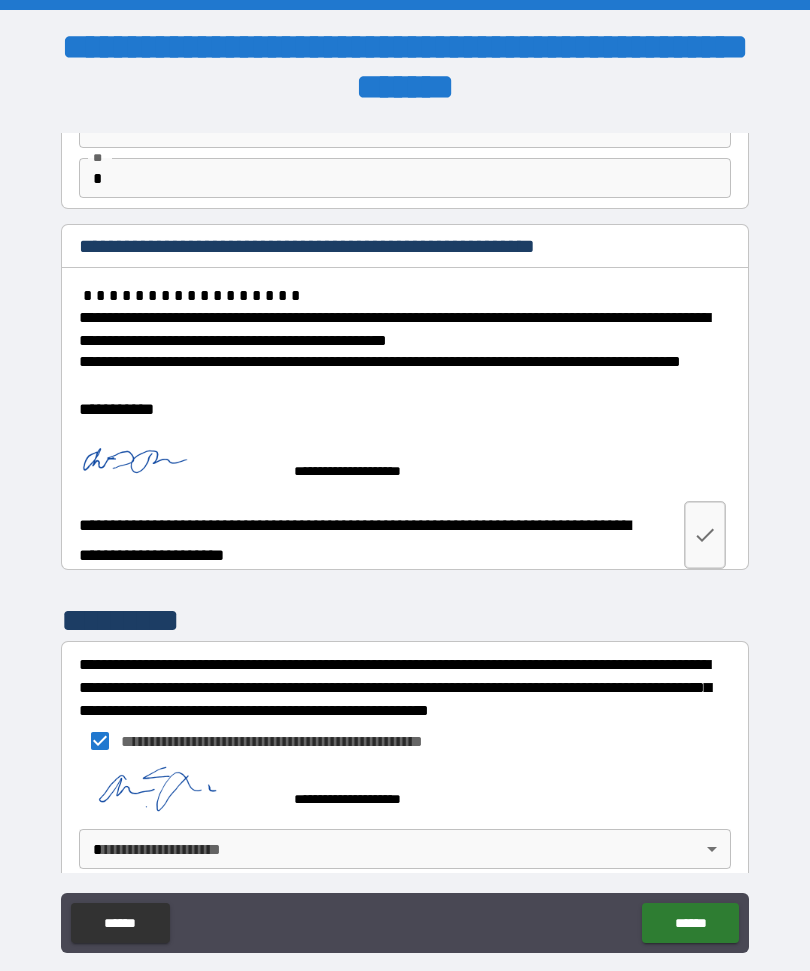 click on "**********" at bounding box center (405, 519) 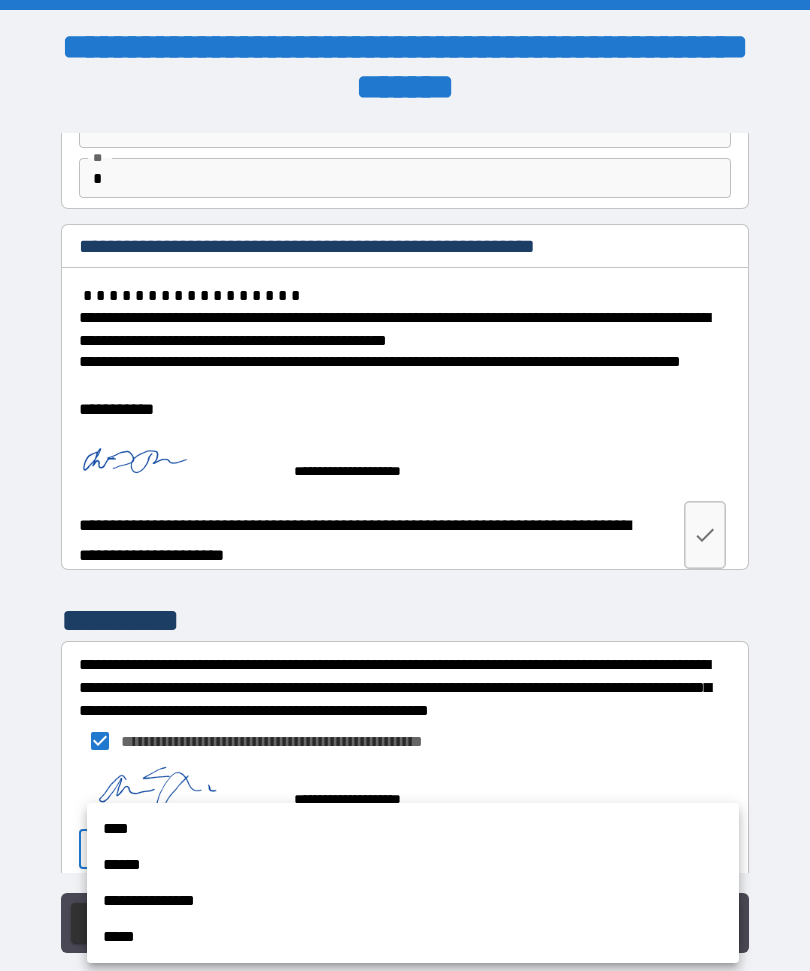 click on "****" at bounding box center (413, 829) 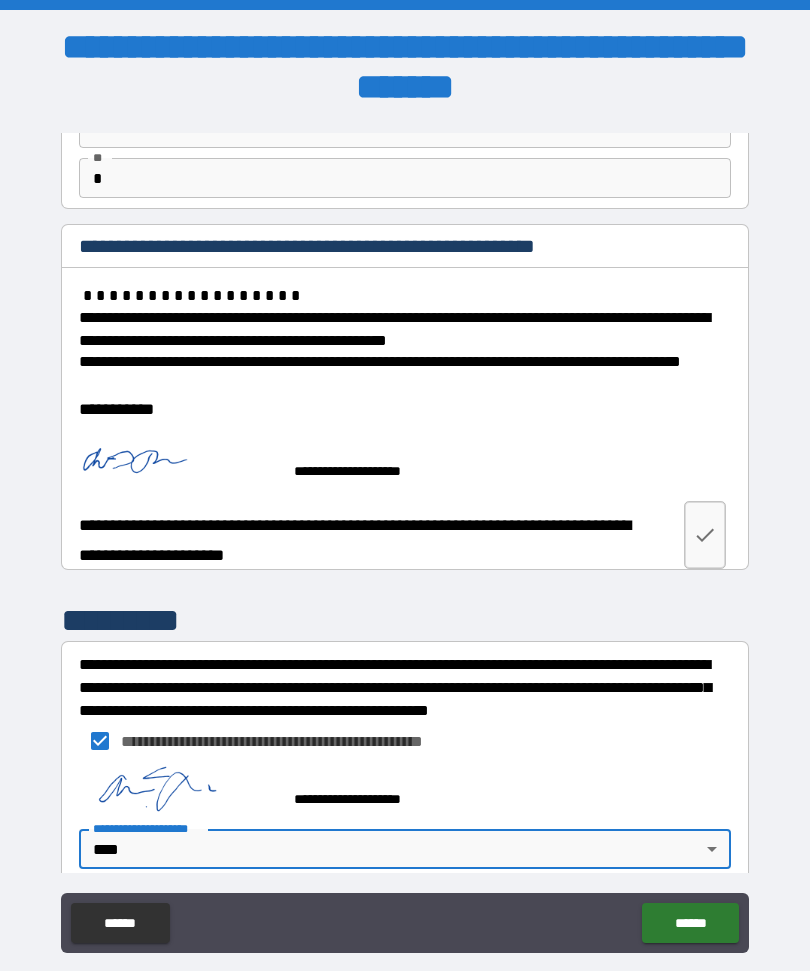 click on "******" at bounding box center (690, 923) 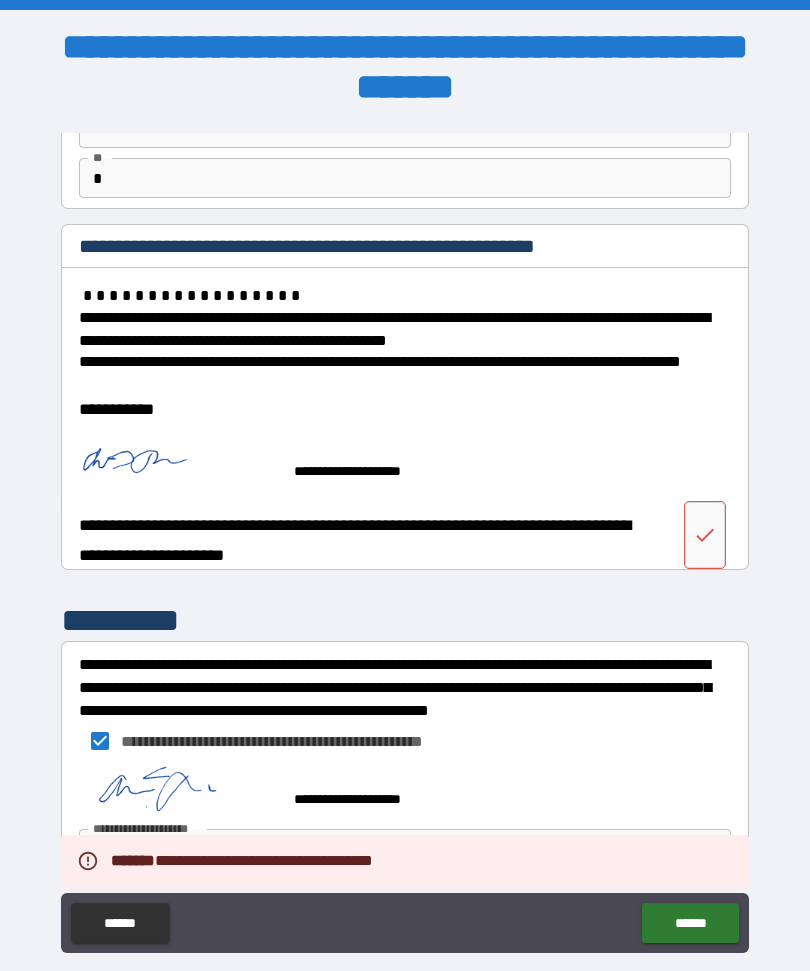 click on "**********" at bounding box center (405, 519) 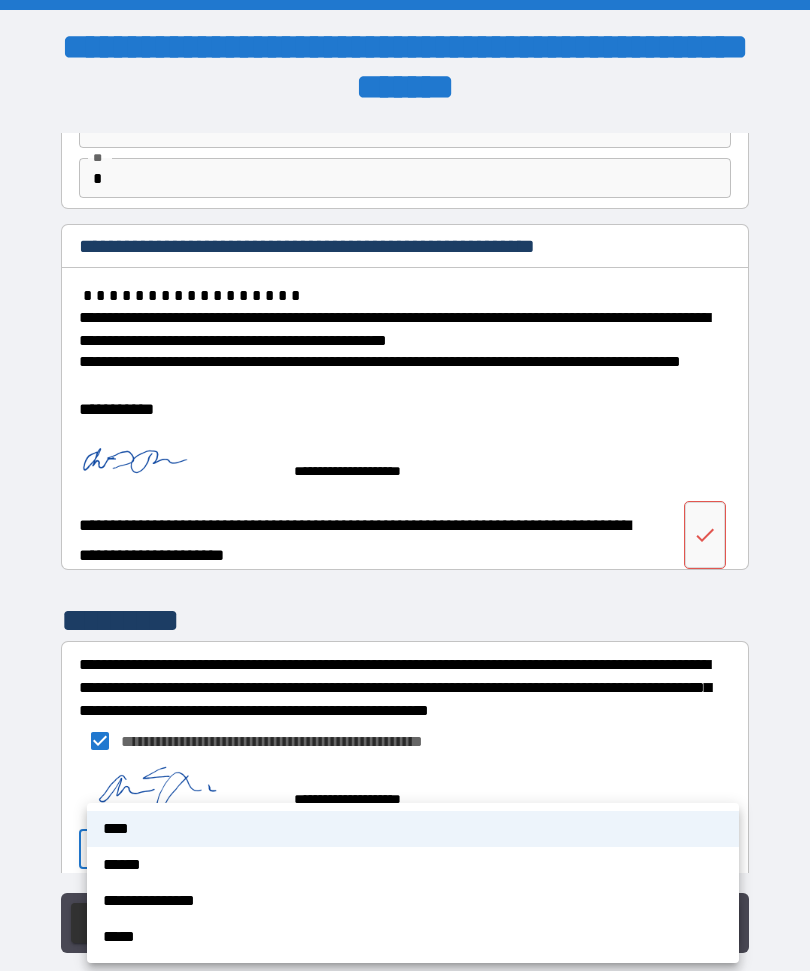 click on "****" at bounding box center (413, 829) 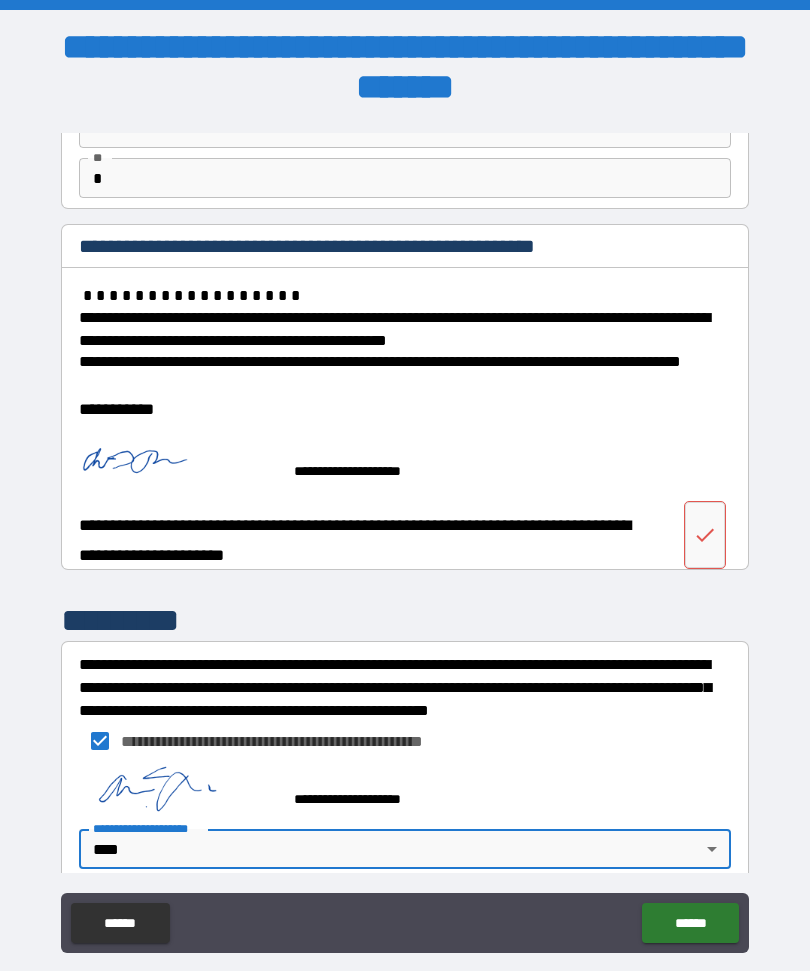 click 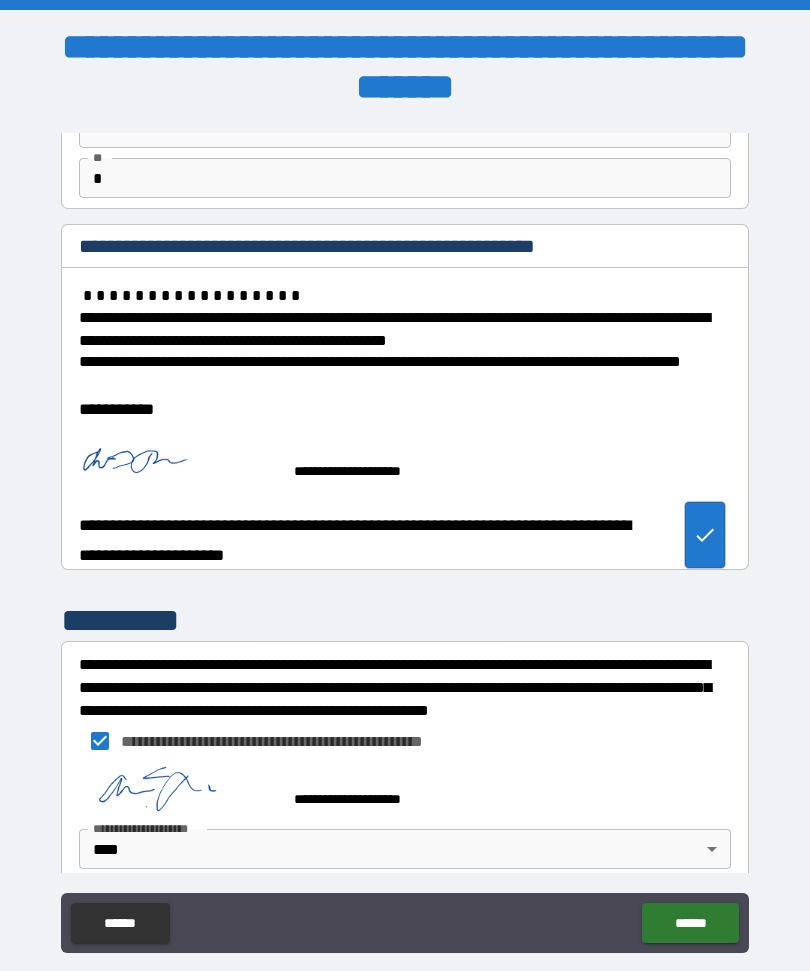 click on "******" at bounding box center (690, 923) 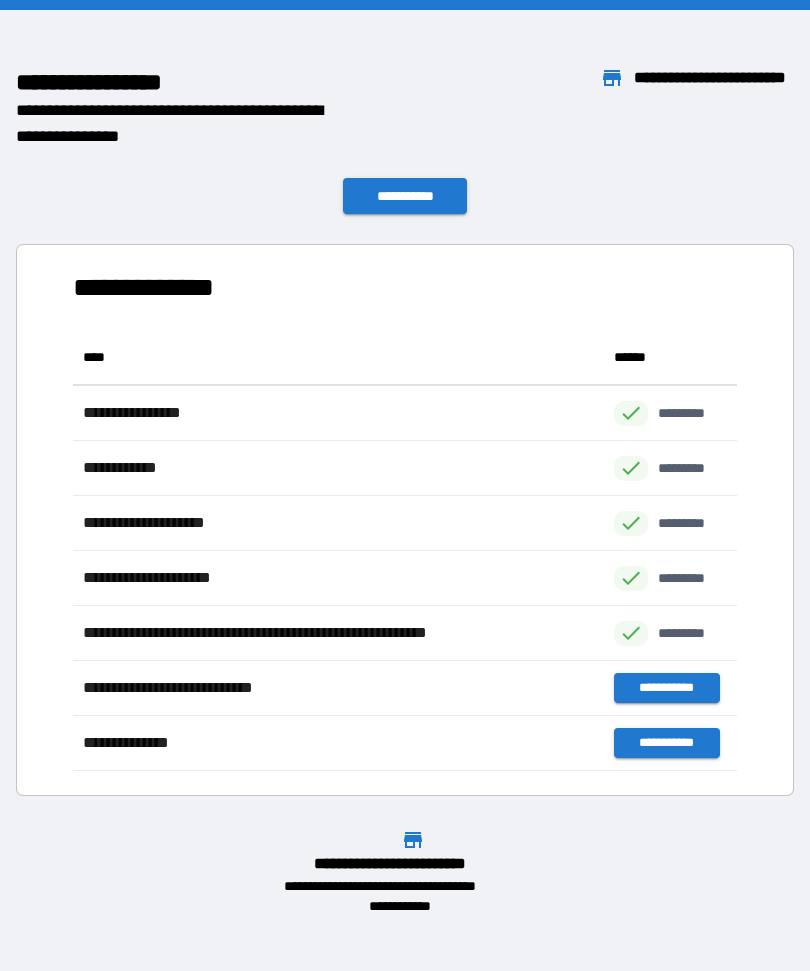 scroll, scrollTop: 1, scrollLeft: 1, axis: both 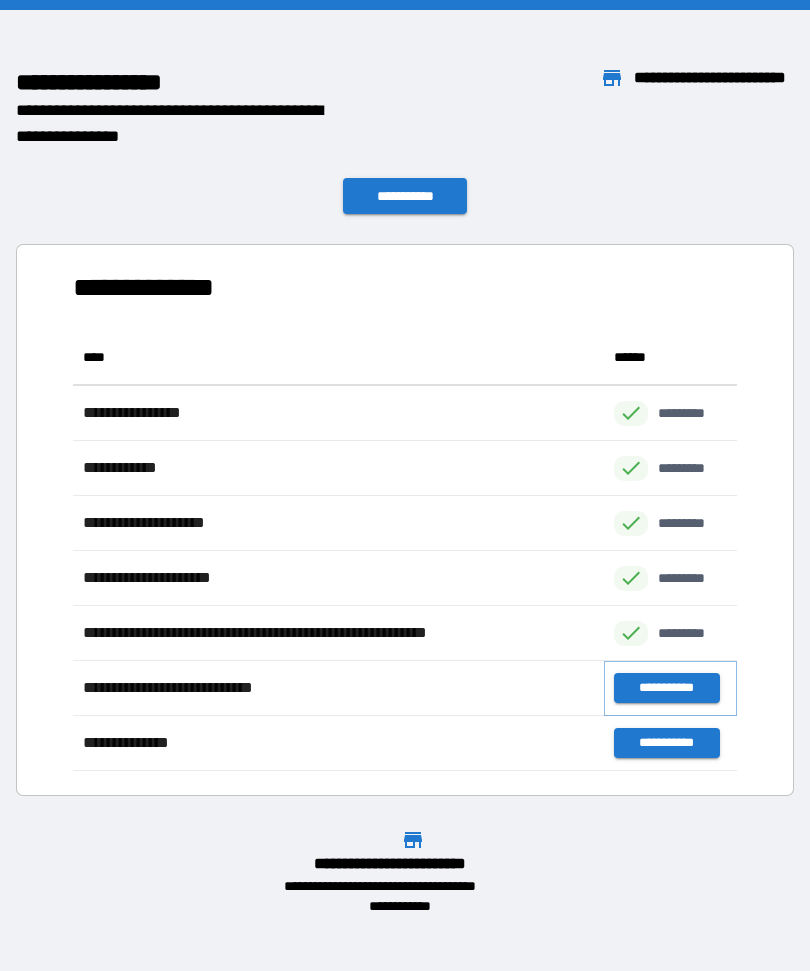 click on "**********" at bounding box center (666, 688) 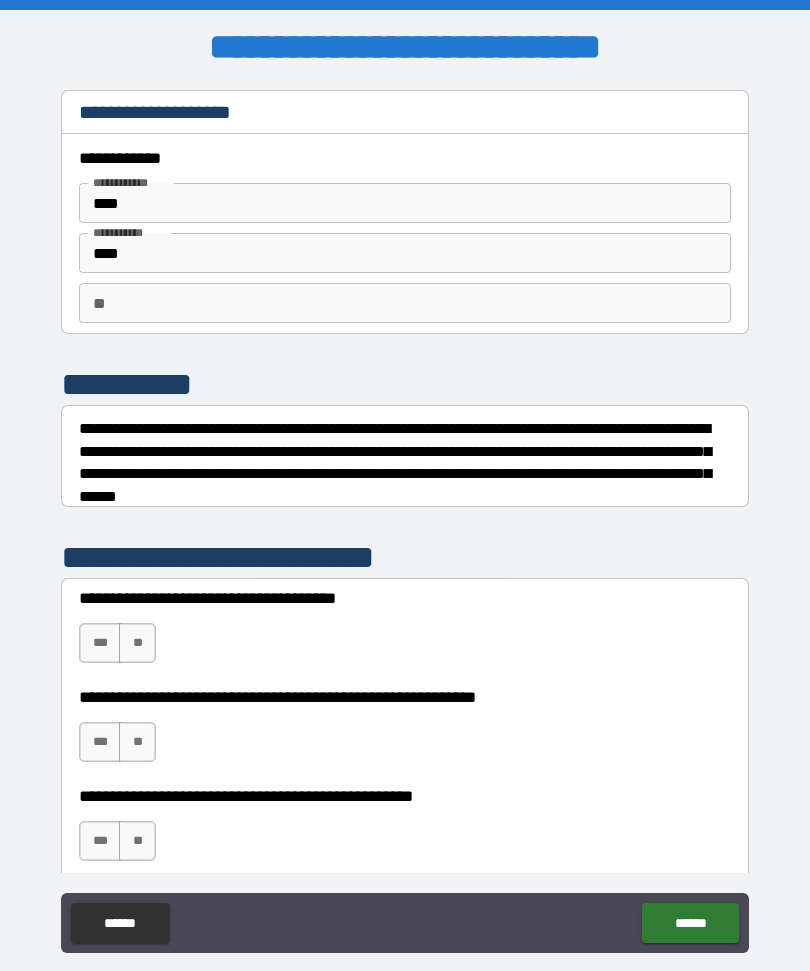 click on "**" at bounding box center [137, 643] 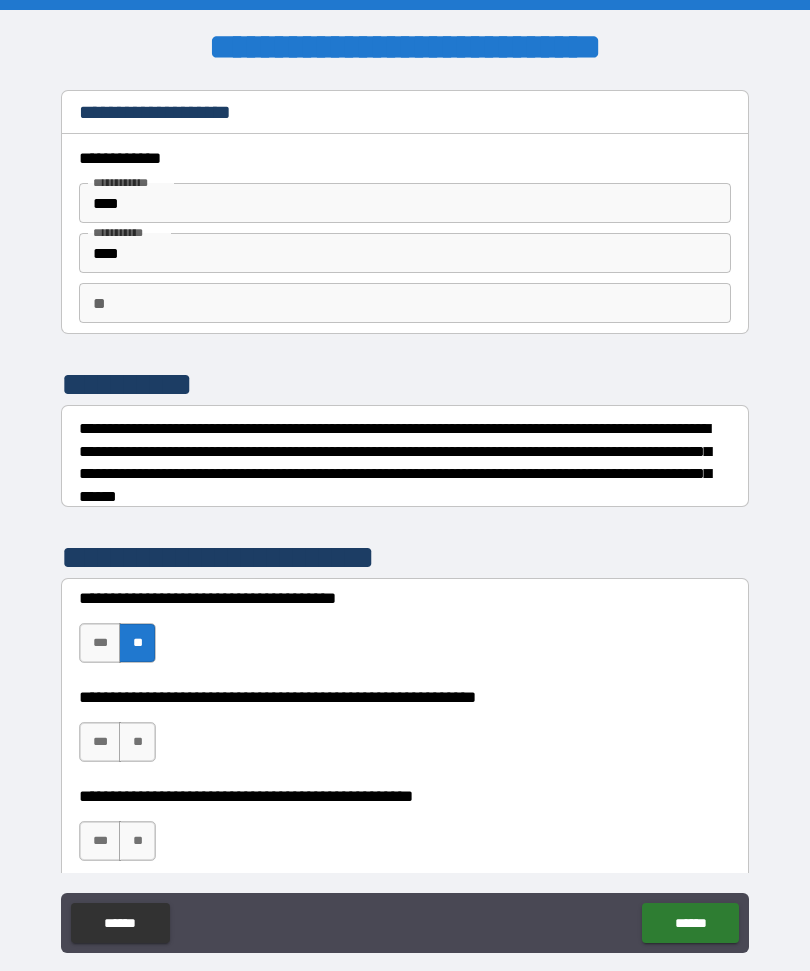click on "**" at bounding box center [137, 742] 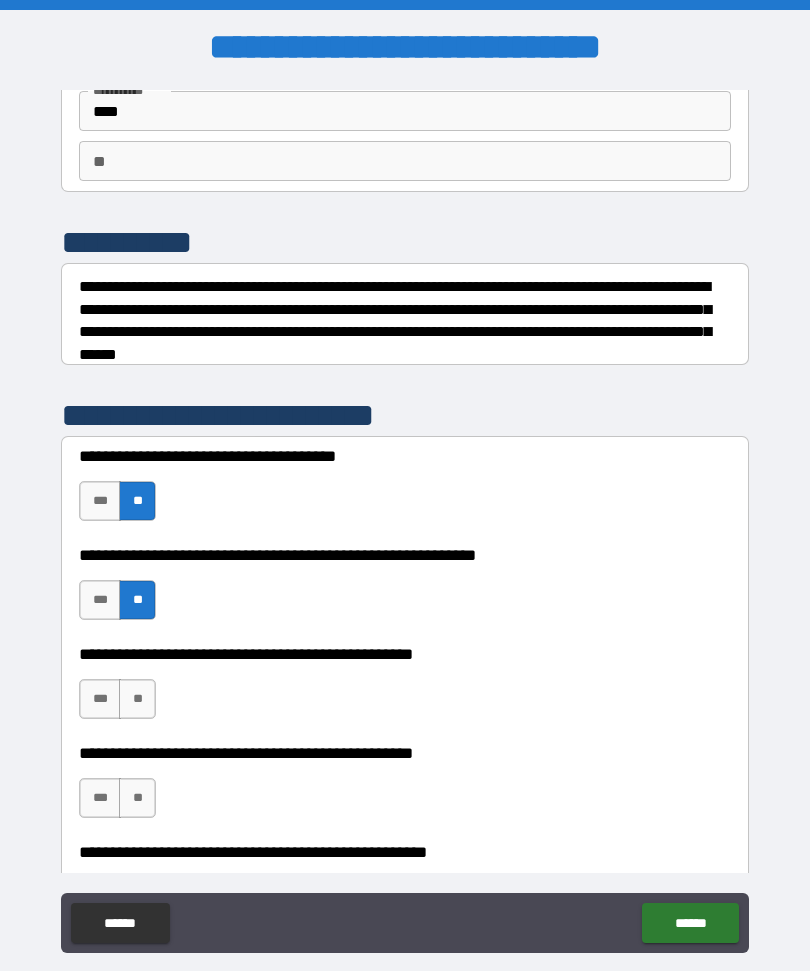 scroll, scrollTop: 145, scrollLeft: 0, axis: vertical 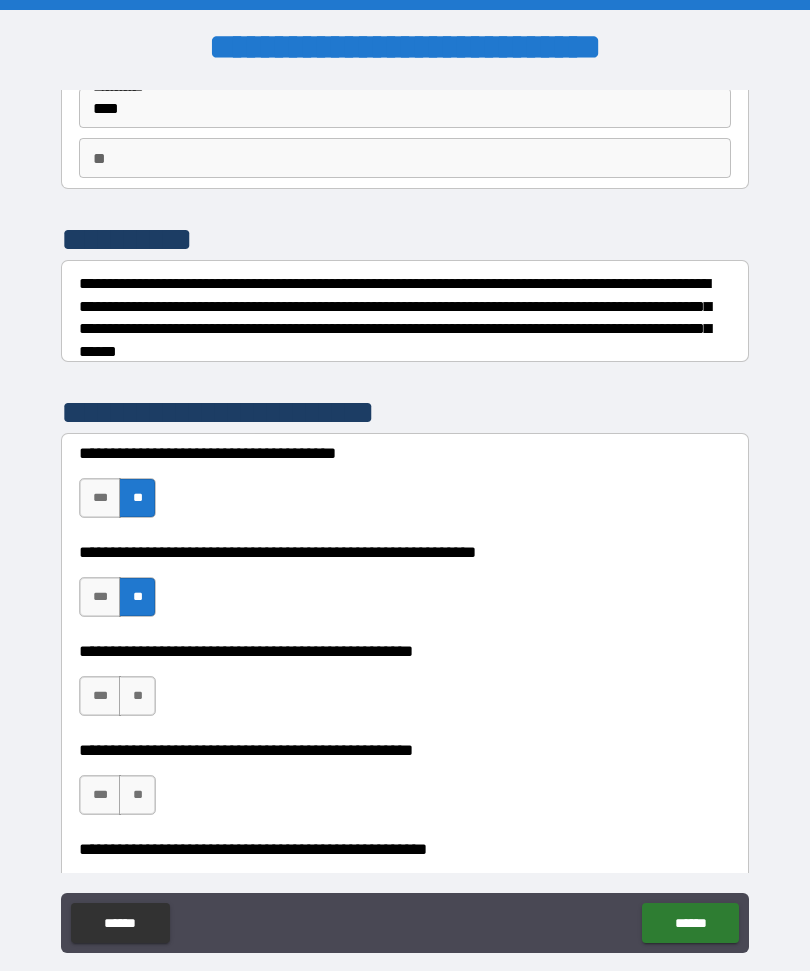 click on "**" at bounding box center (137, 696) 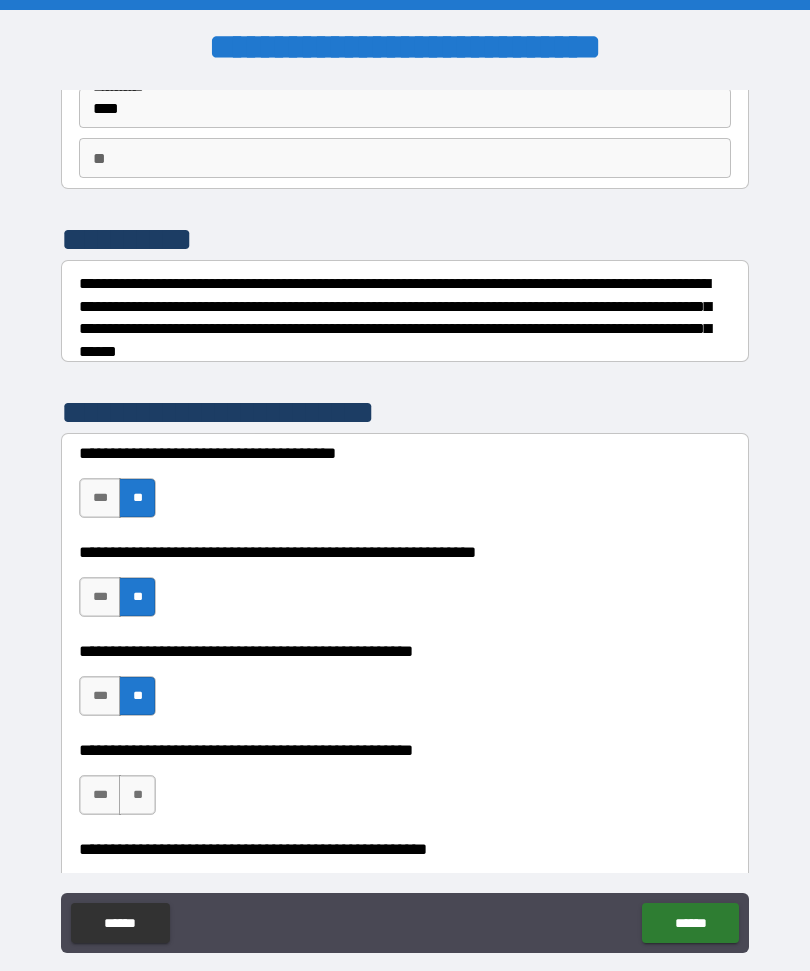 click on "**" at bounding box center [137, 795] 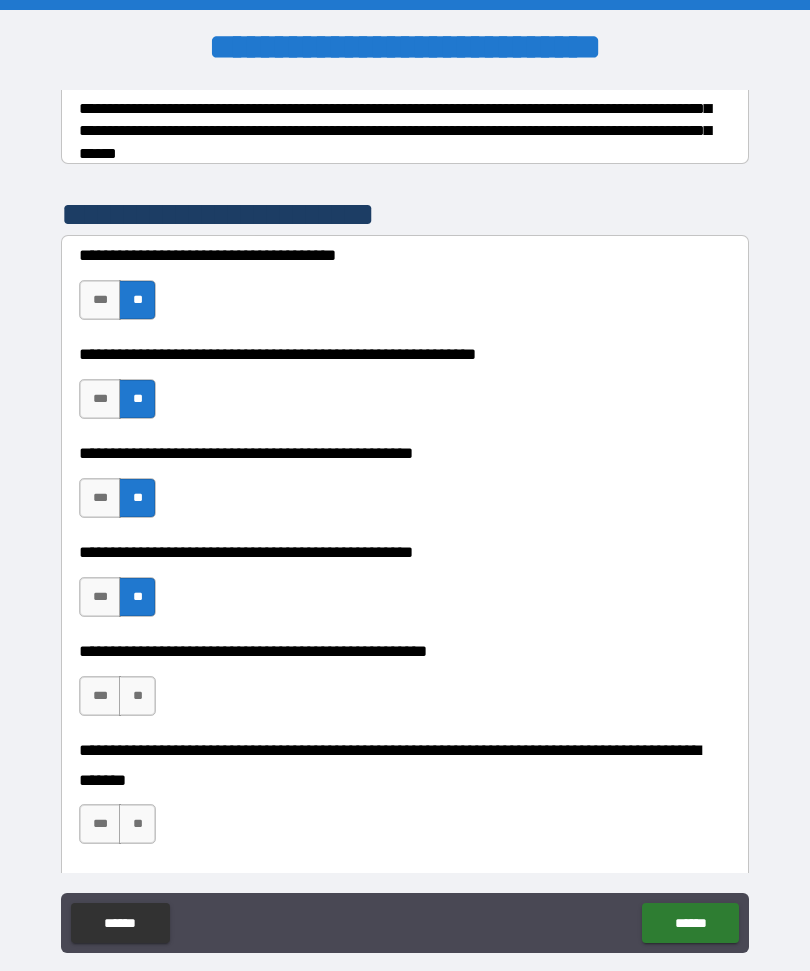 scroll, scrollTop: 348, scrollLeft: 0, axis: vertical 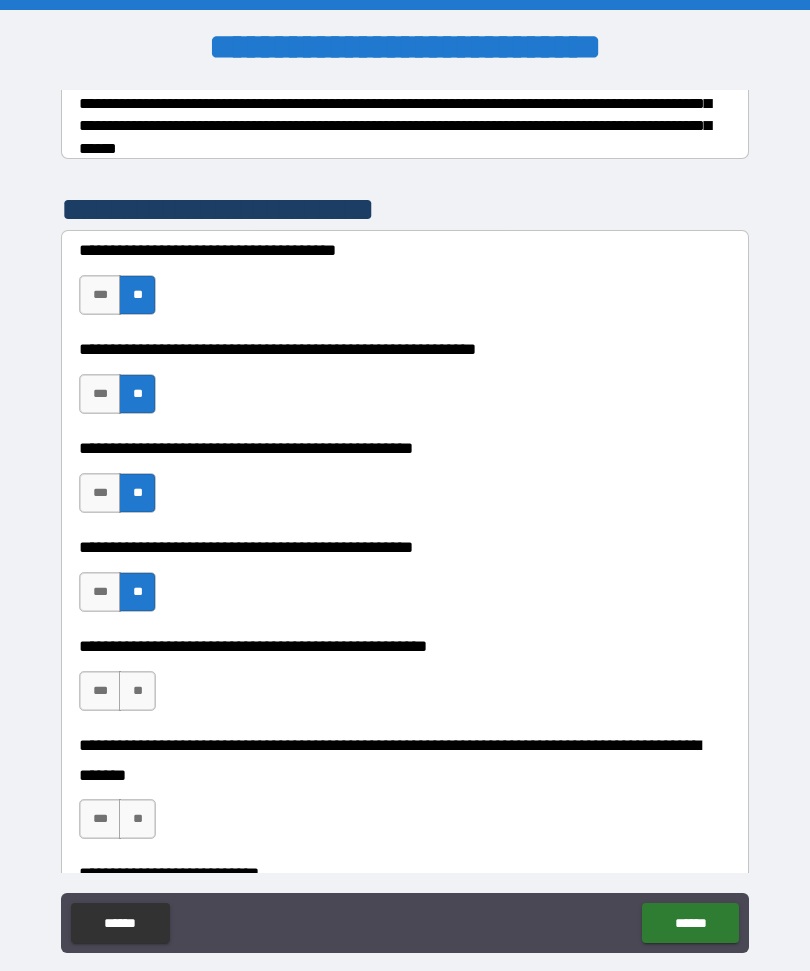 click on "**" at bounding box center [137, 691] 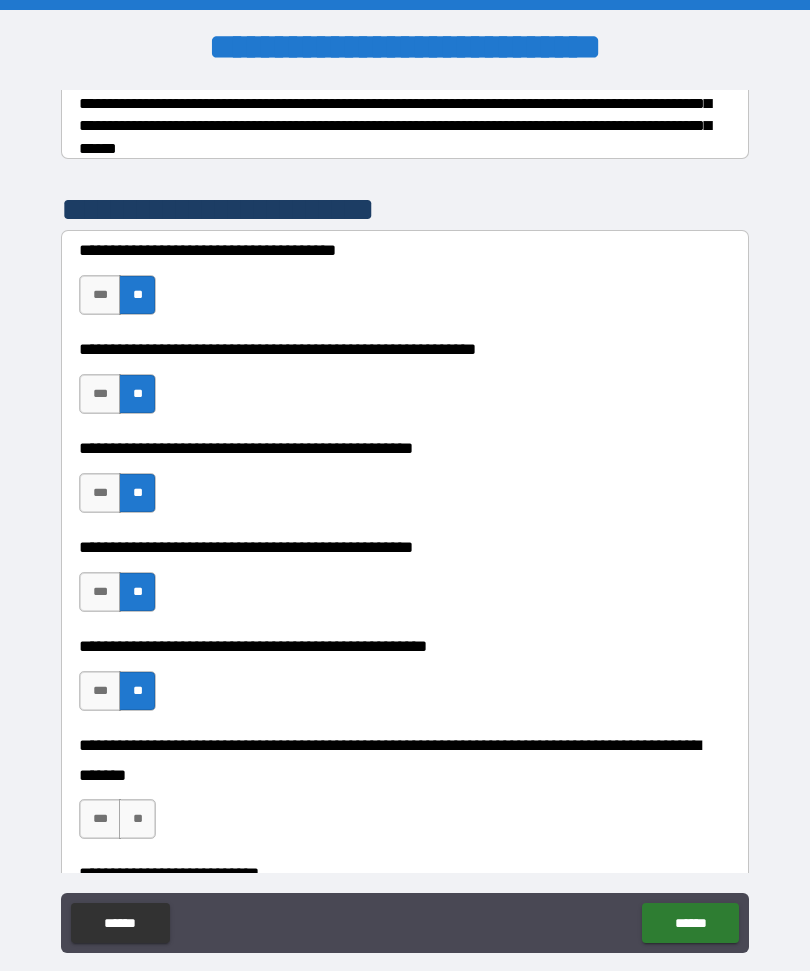 click on "**" at bounding box center [137, 819] 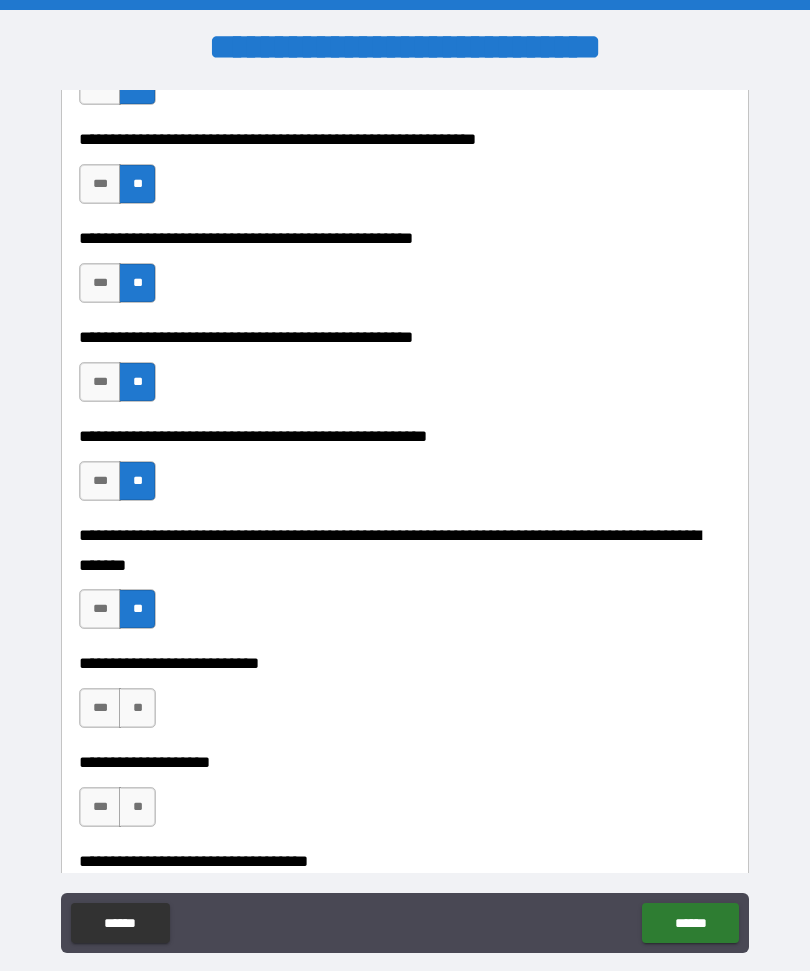 scroll, scrollTop: 559, scrollLeft: 0, axis: vertical 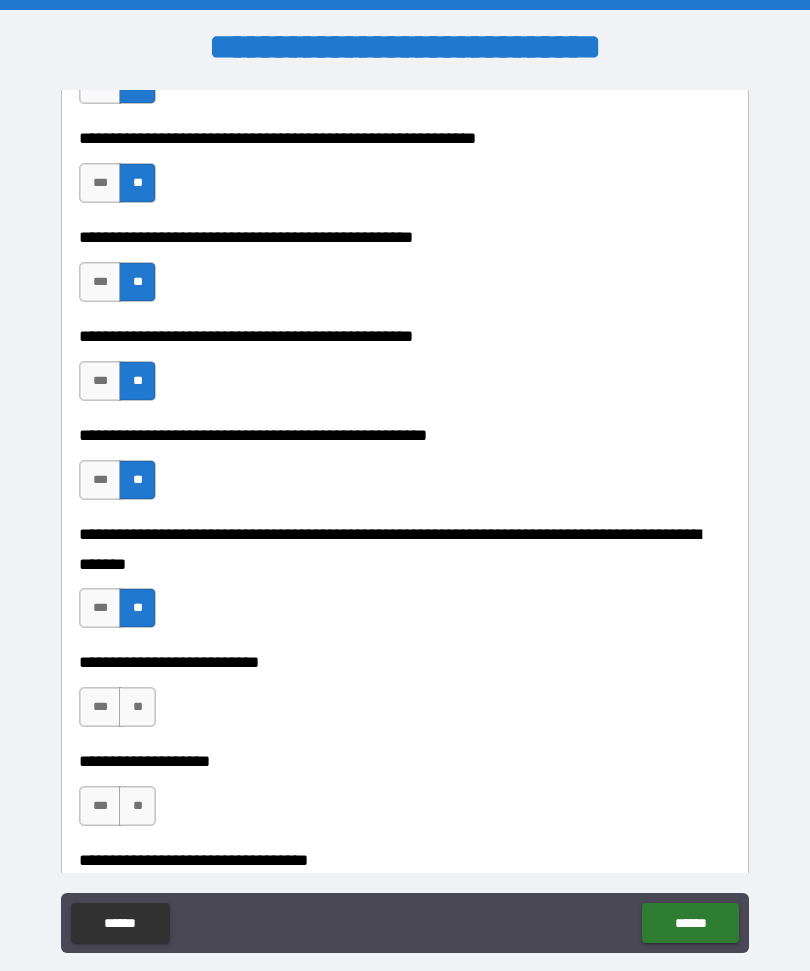 click on "**" at bounding box center [137, 707] 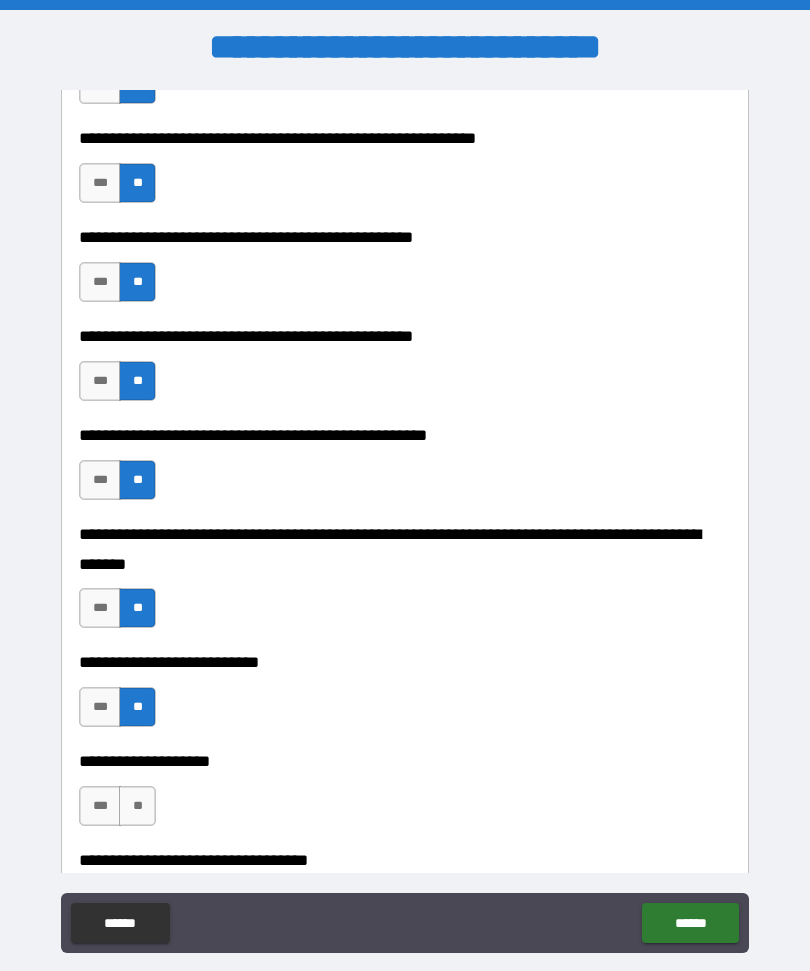 click on "**" at bounding box center (137, 806) 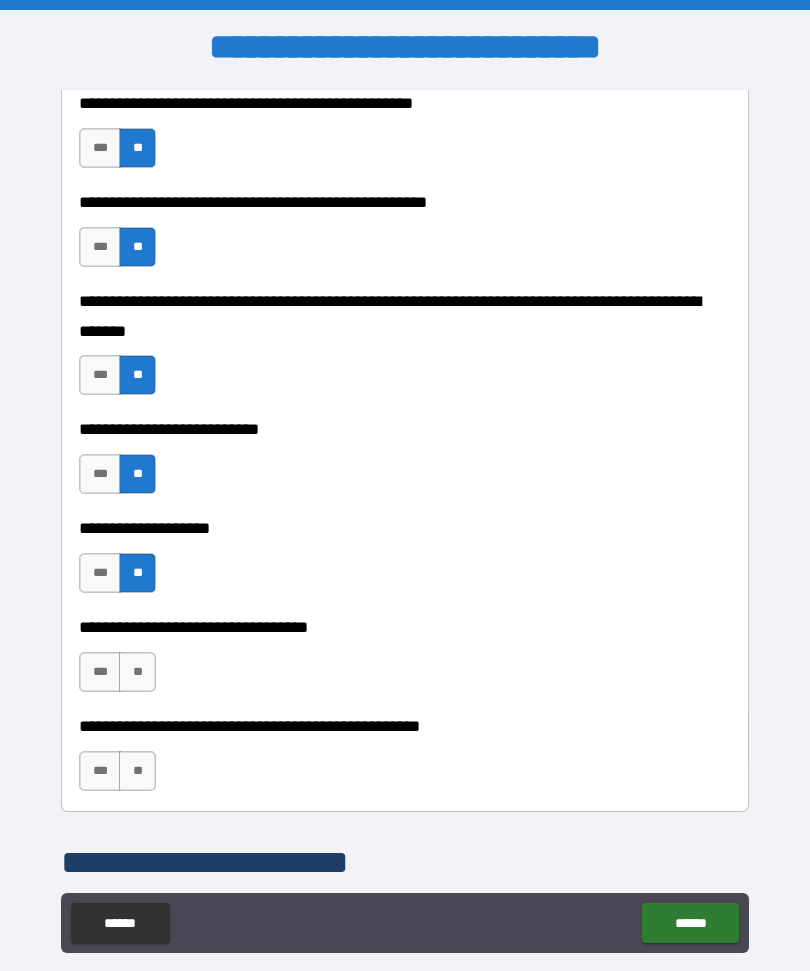 scroll, scrollTop: 799, scrollLeft: 0, axis: vertical 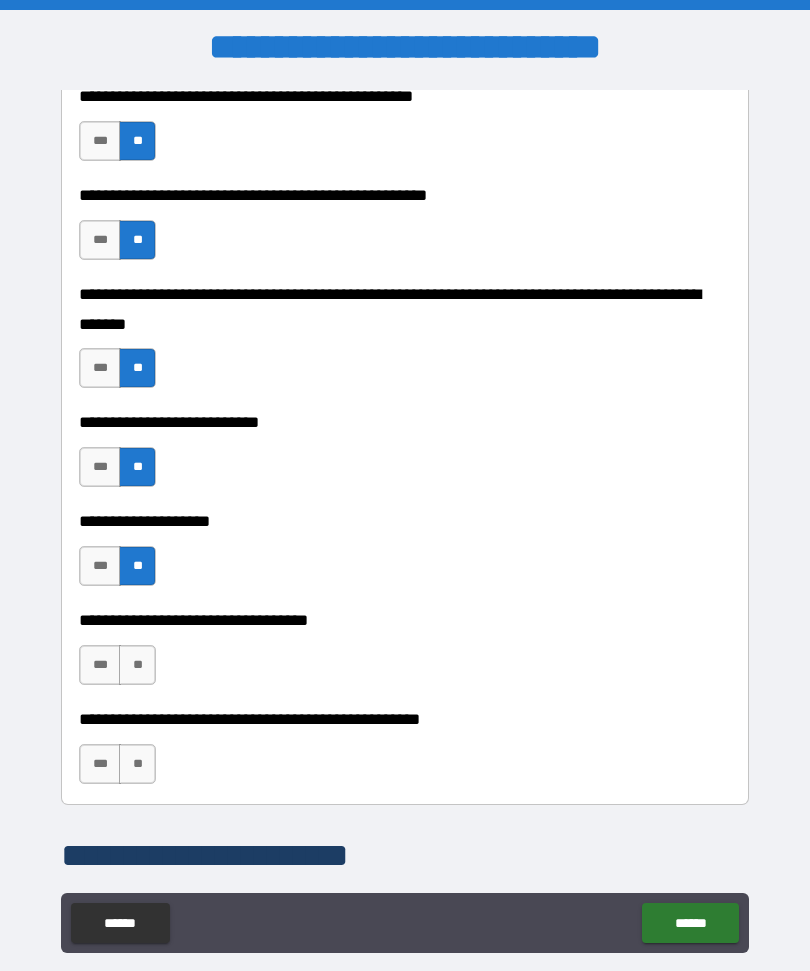 click on "**" at bounding box center [137, 665] 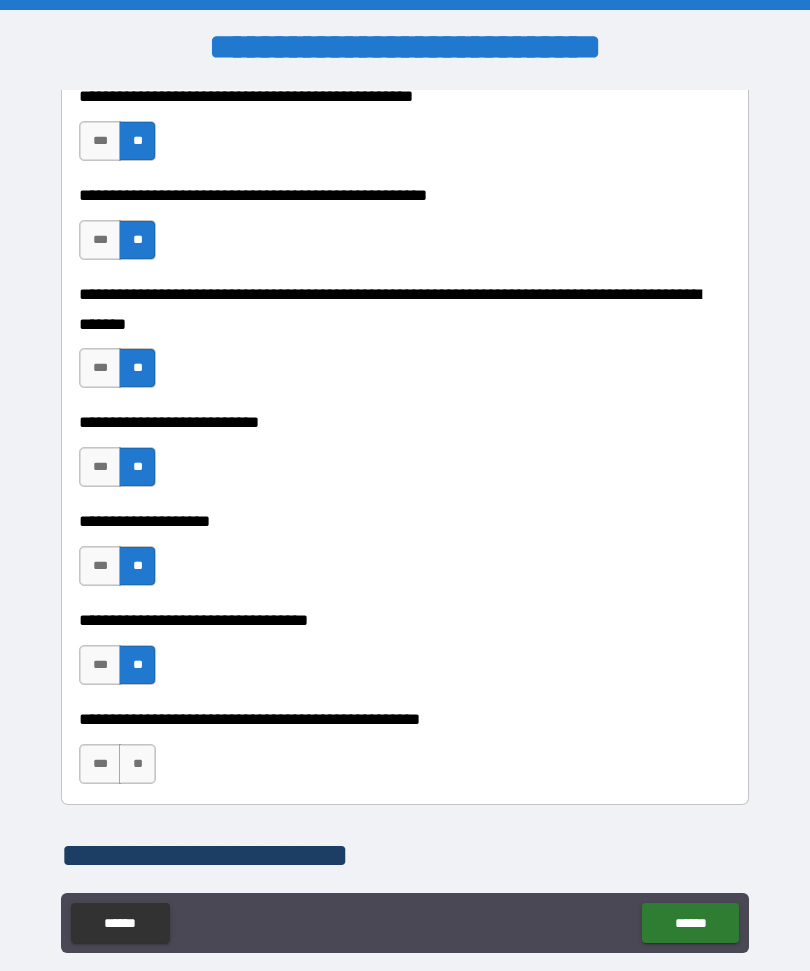 click on "**" at bounding box center (137, 764) 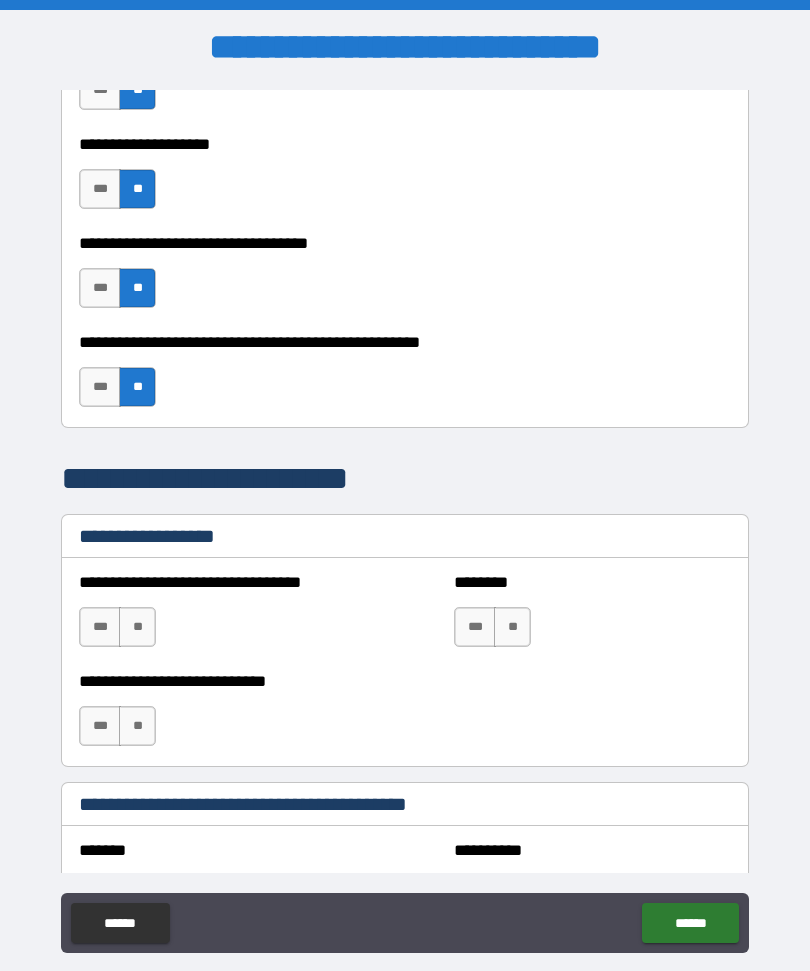 scroll, scrollTop: 1180, scrollLeft: 0, axis: vertical 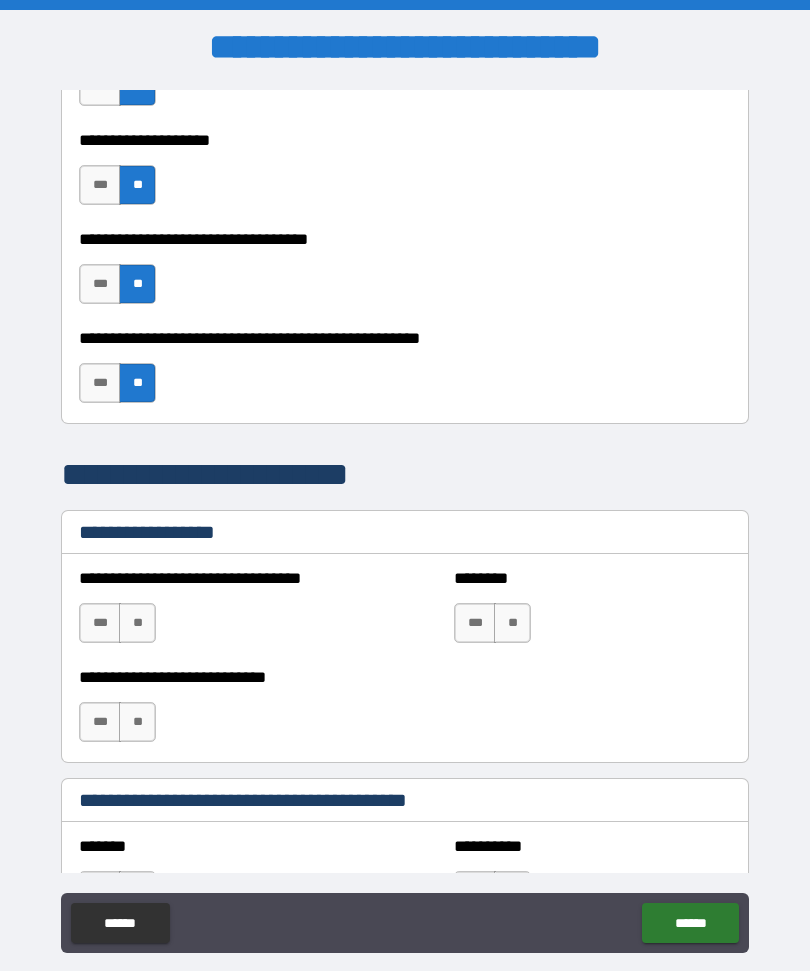 click on "**" at bounding box center (137, 623) 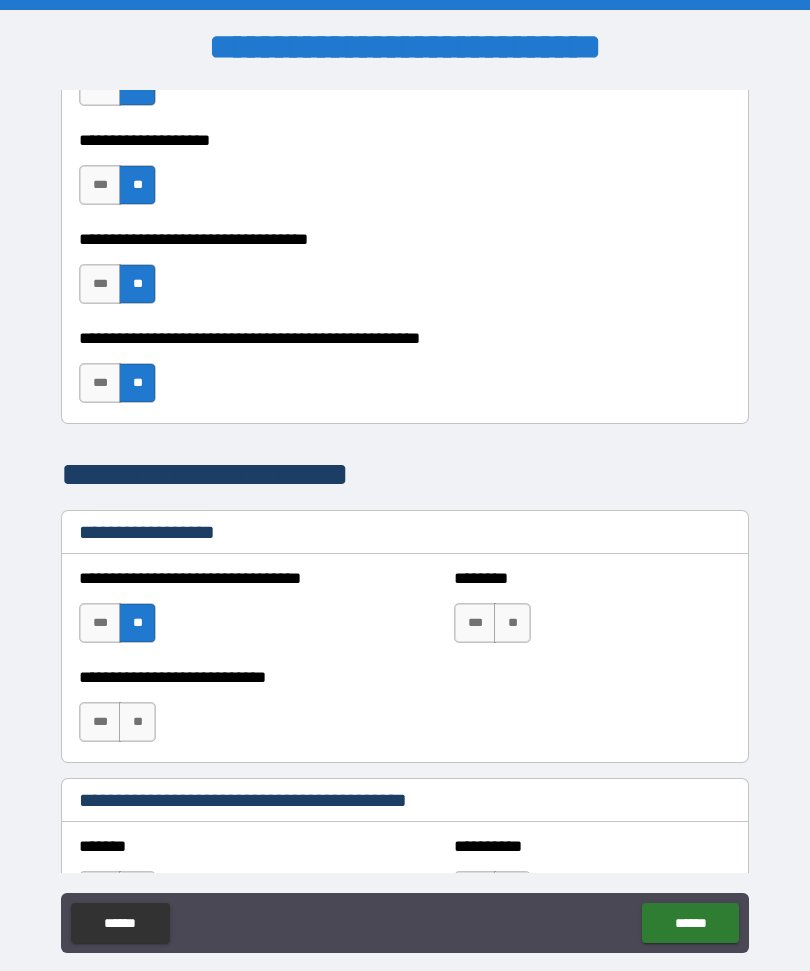 click on "**" at bounding box center (512, 623) 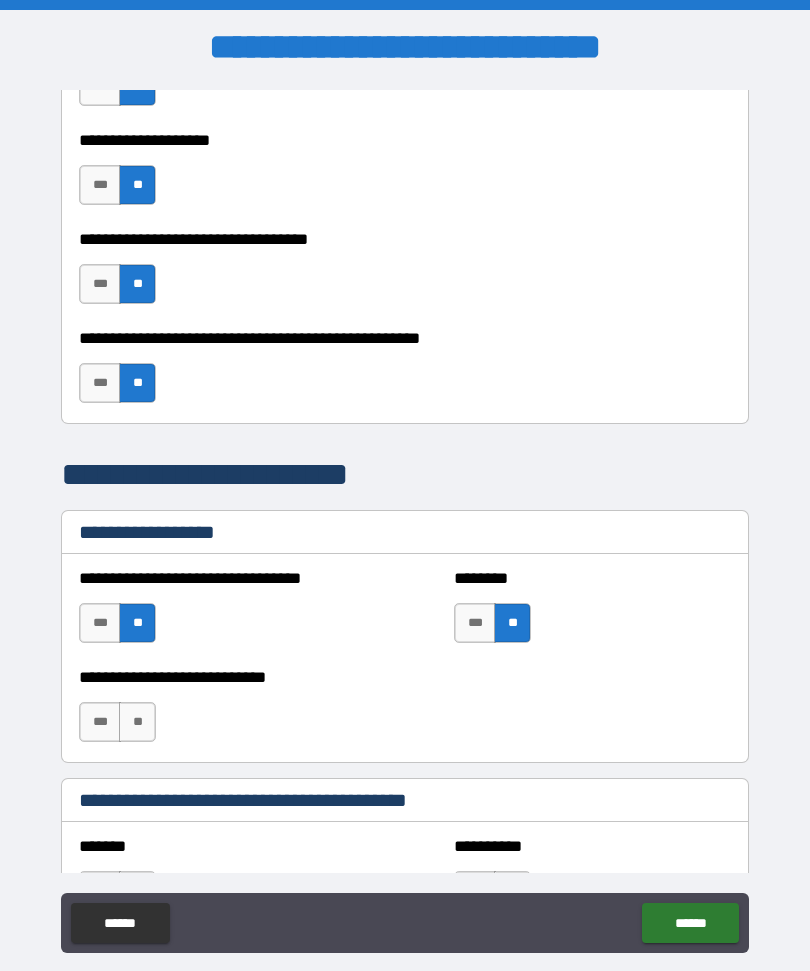 click on "**" at bounding box center [137, 722] 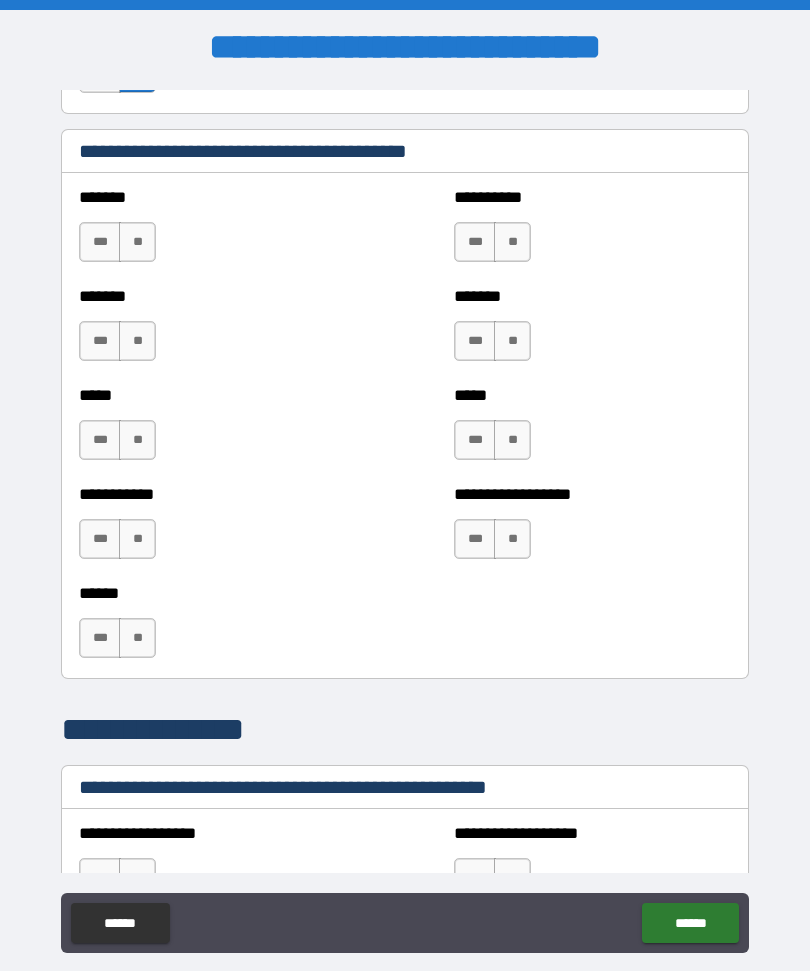 scroll, scrollTop: 1830, scrollLeft: 0, axis: vertical 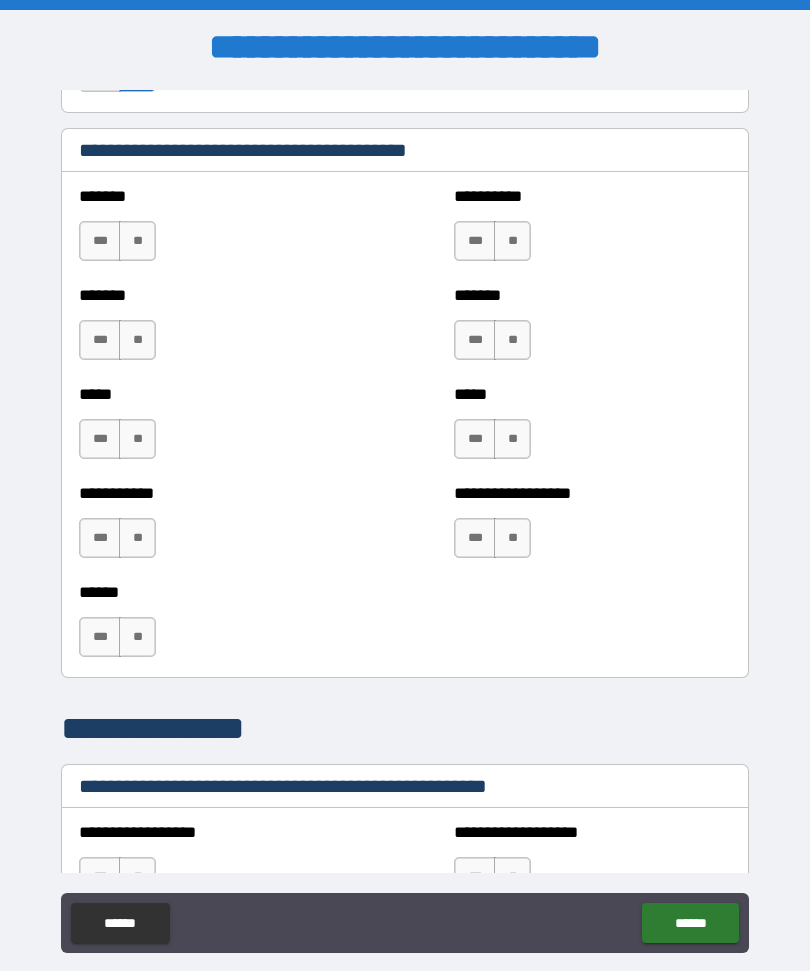 click on "**" at bounding box center [137, 340] 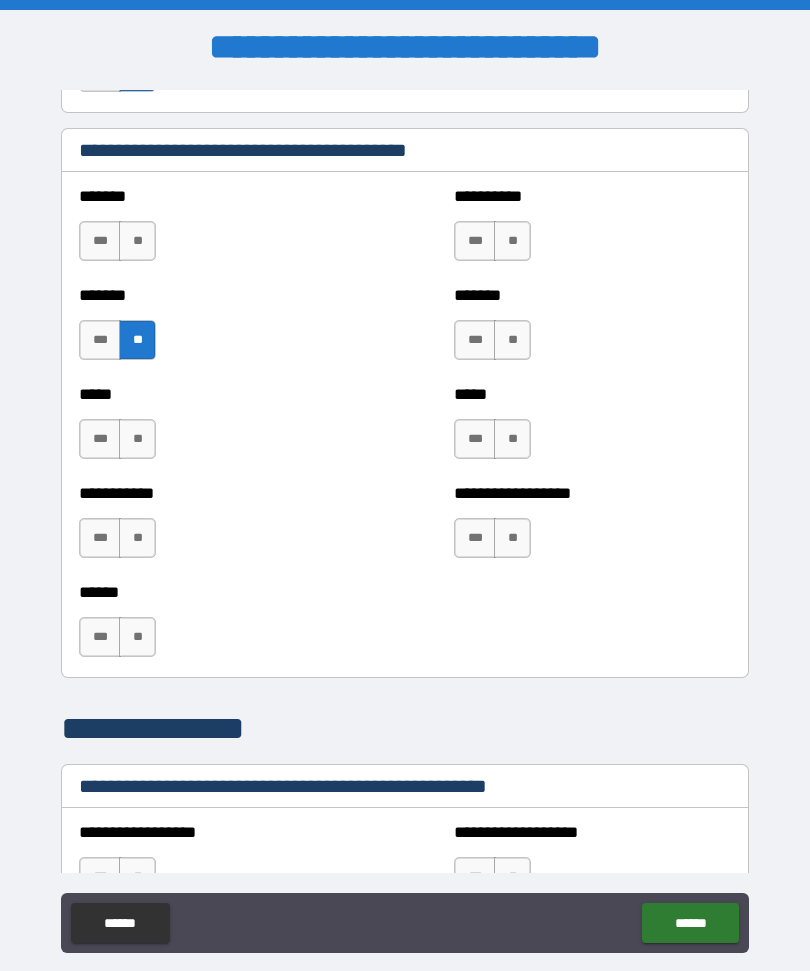 click on "**" at bounding box center (137, 439) 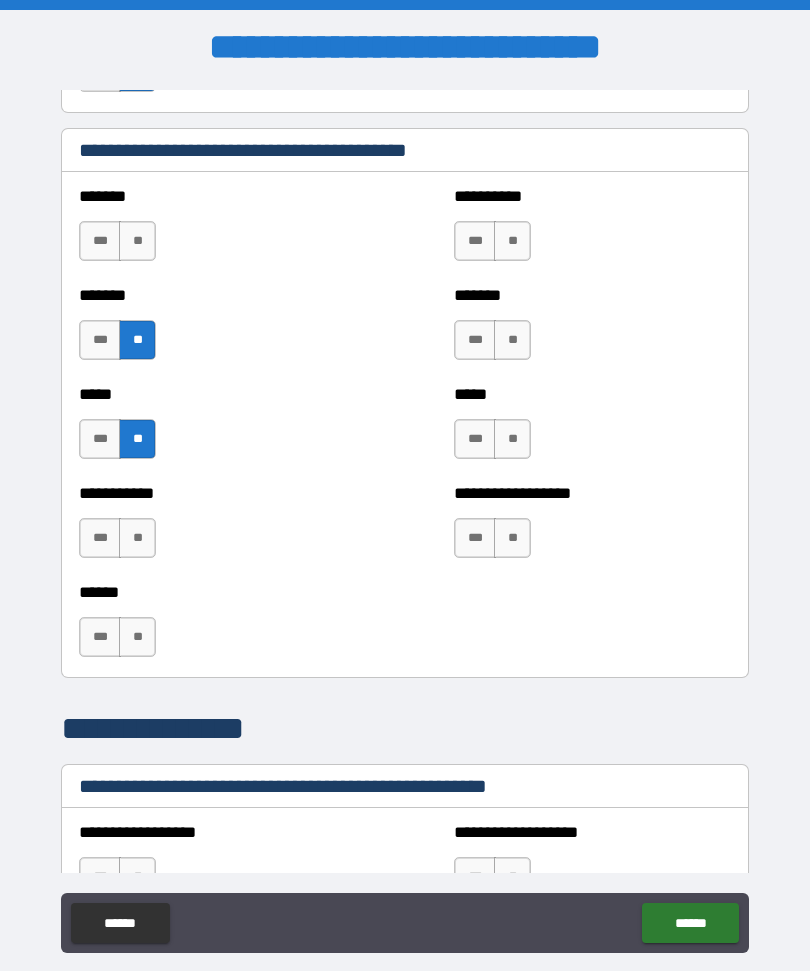 click on "**" at bounding box center (137, 538) 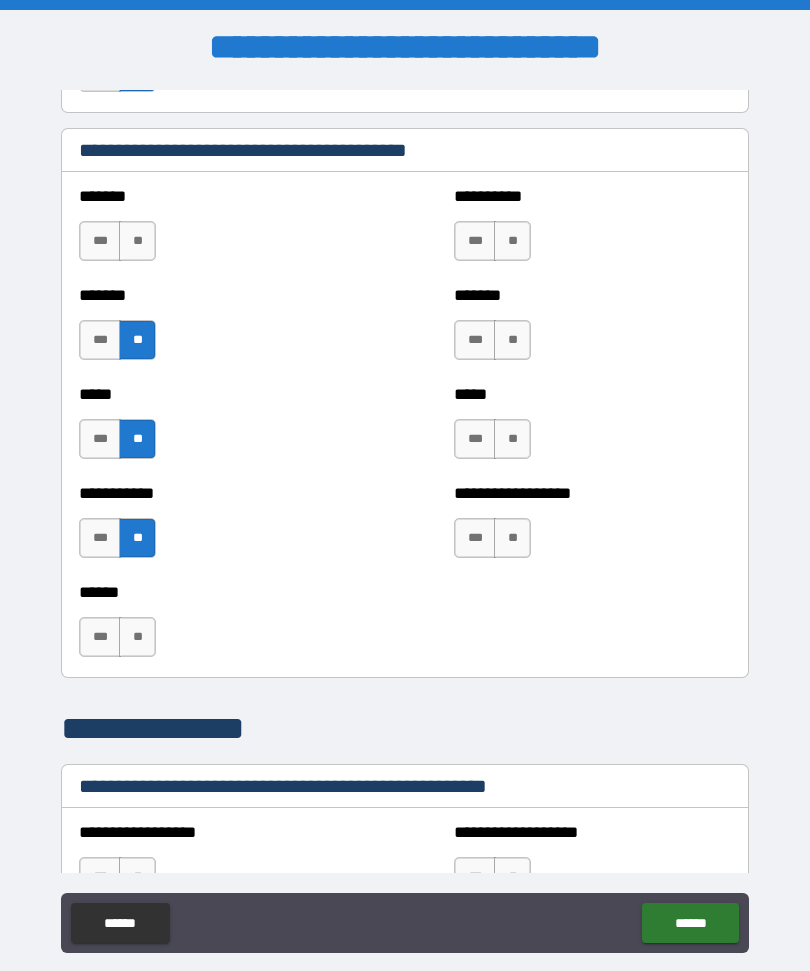 click on "**" at bounding box center (137, 637) 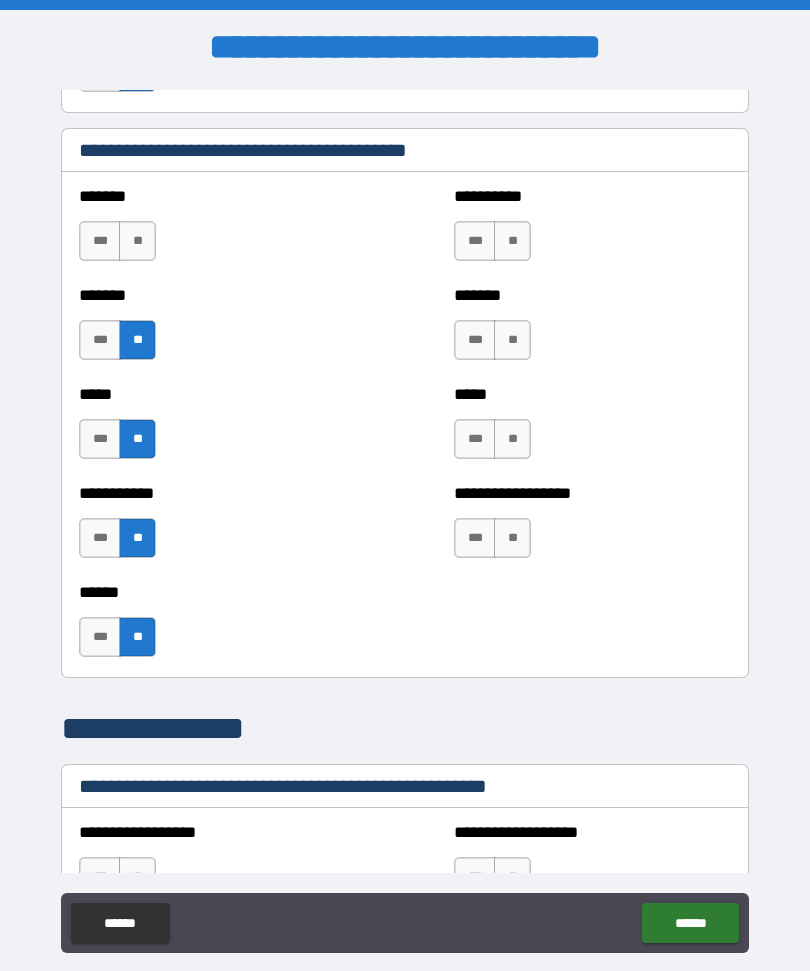 click on "**" at bounding box center [512, 538] 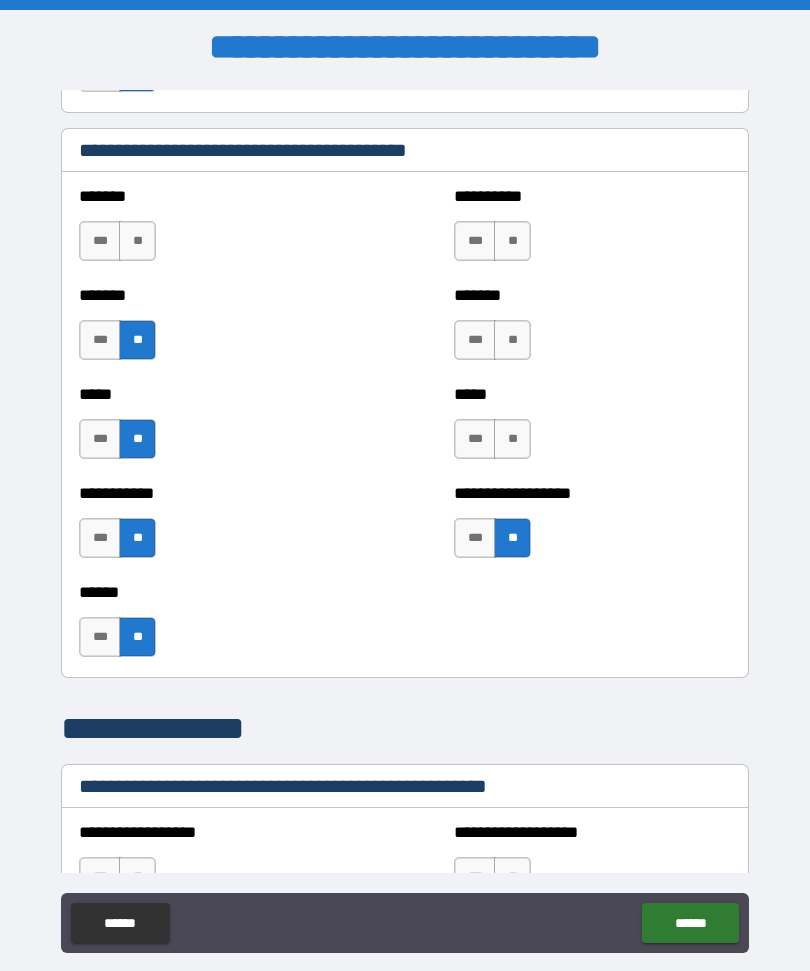 click on "**" at bounding box center (512, 439) 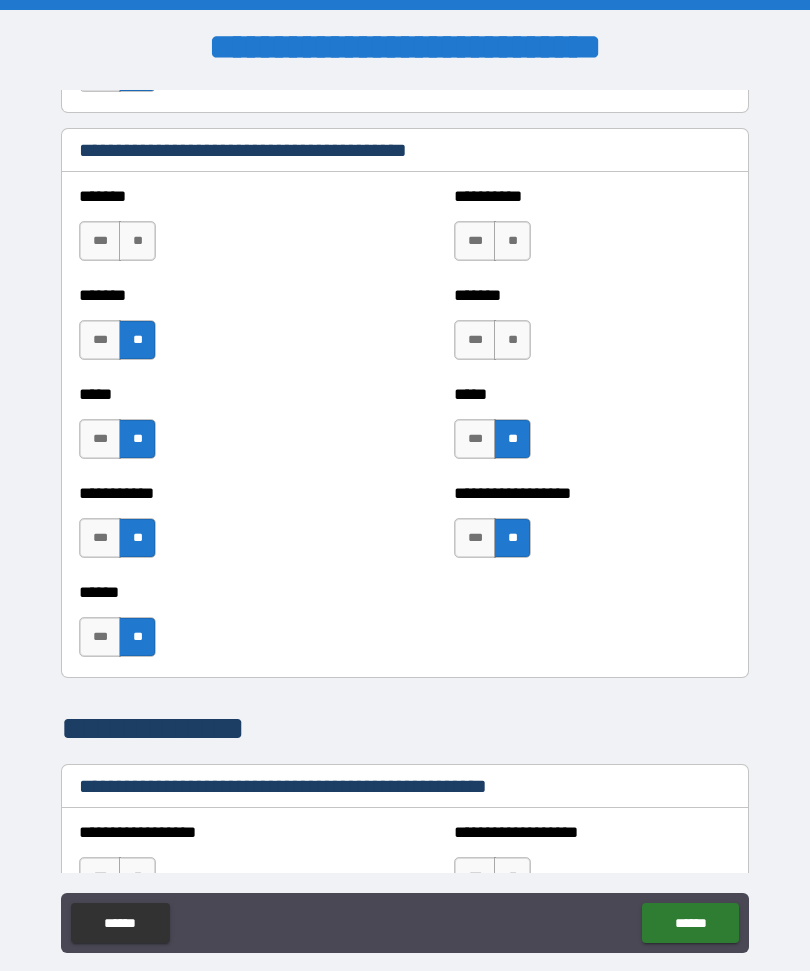 click on "**" at bounding box center (512, 340) 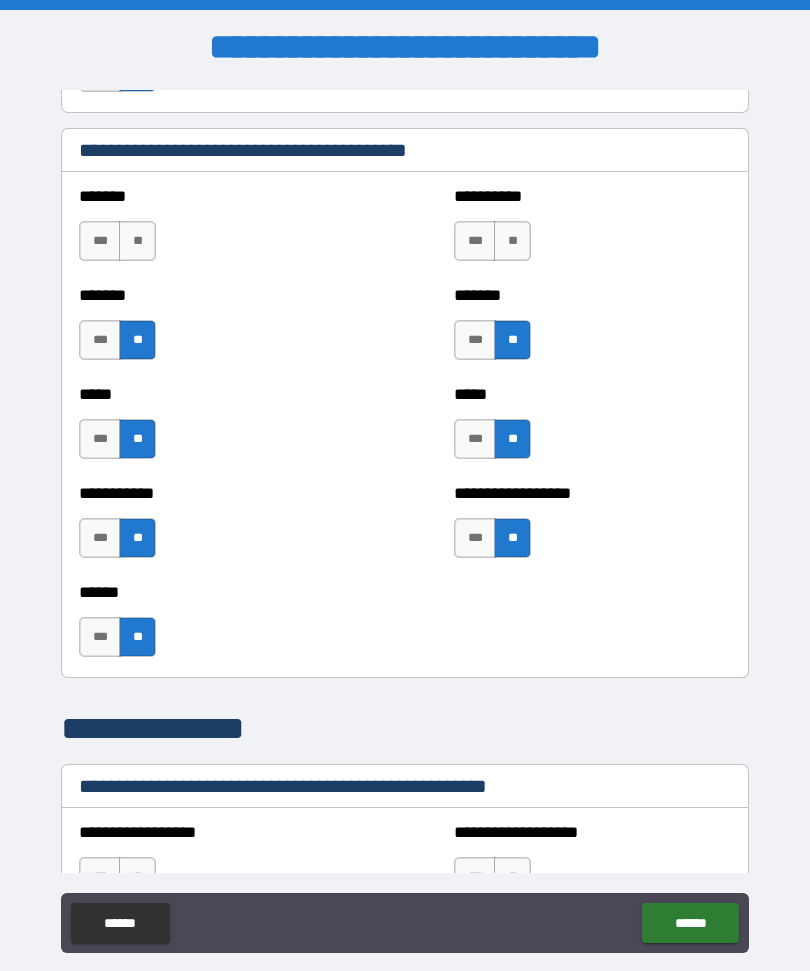 click on "**" at bounding box center [512, 241] 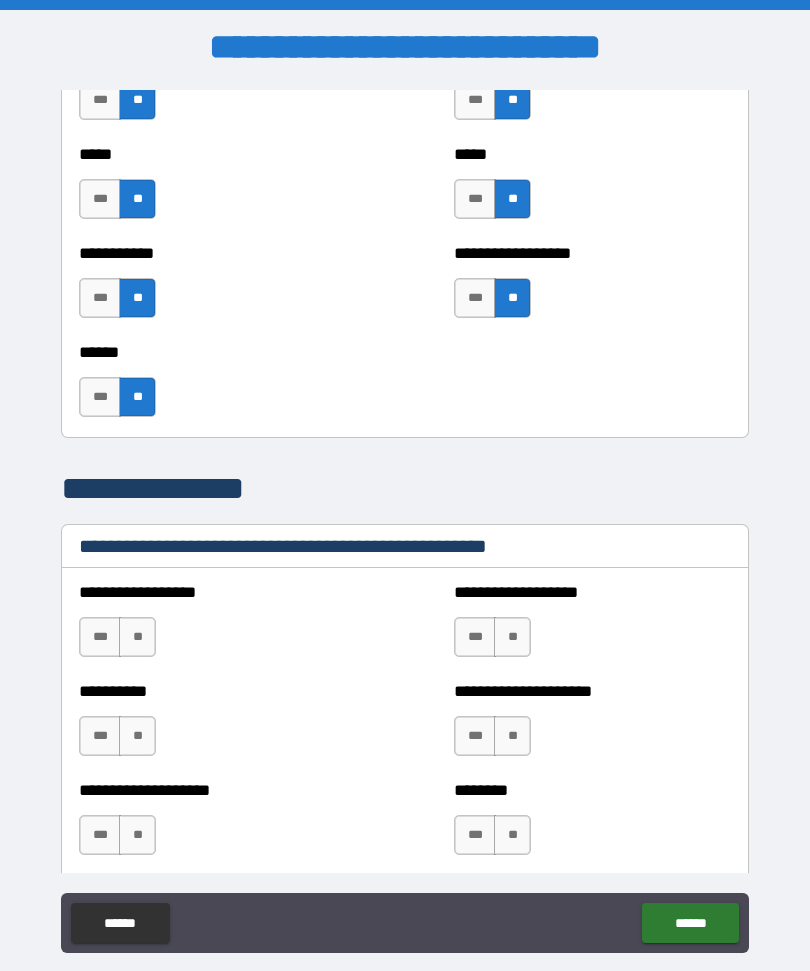 scroll, scrollTop: 2077, scrollLeft: 0, axis: vertical 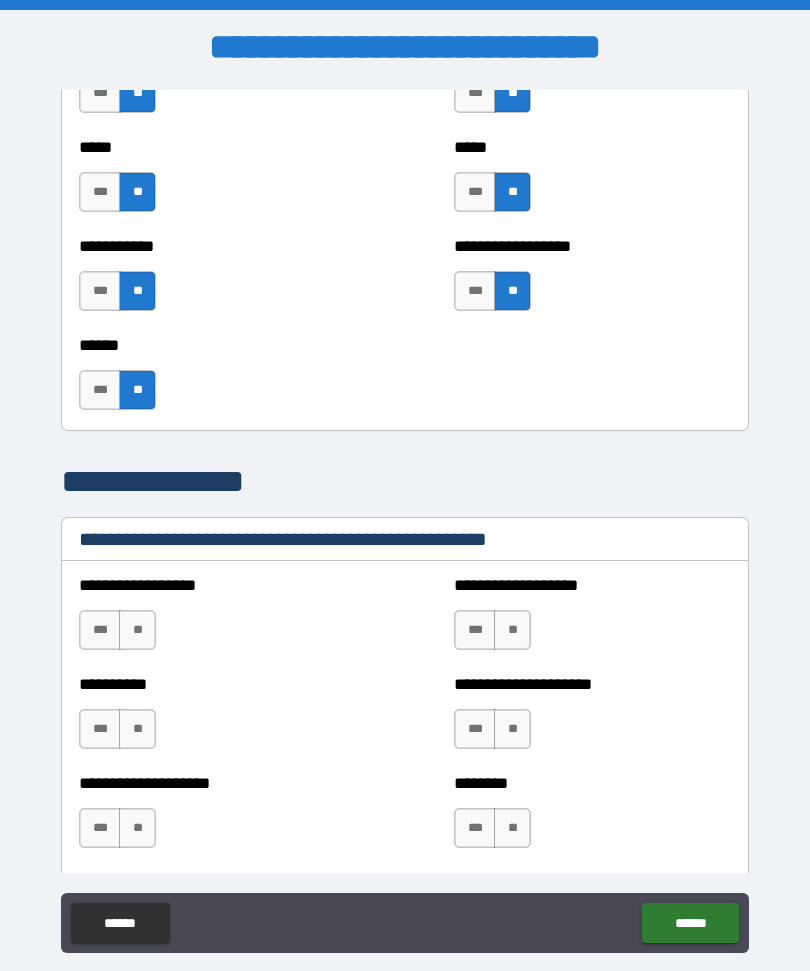 click on "**" at bounding box center (137, 630) 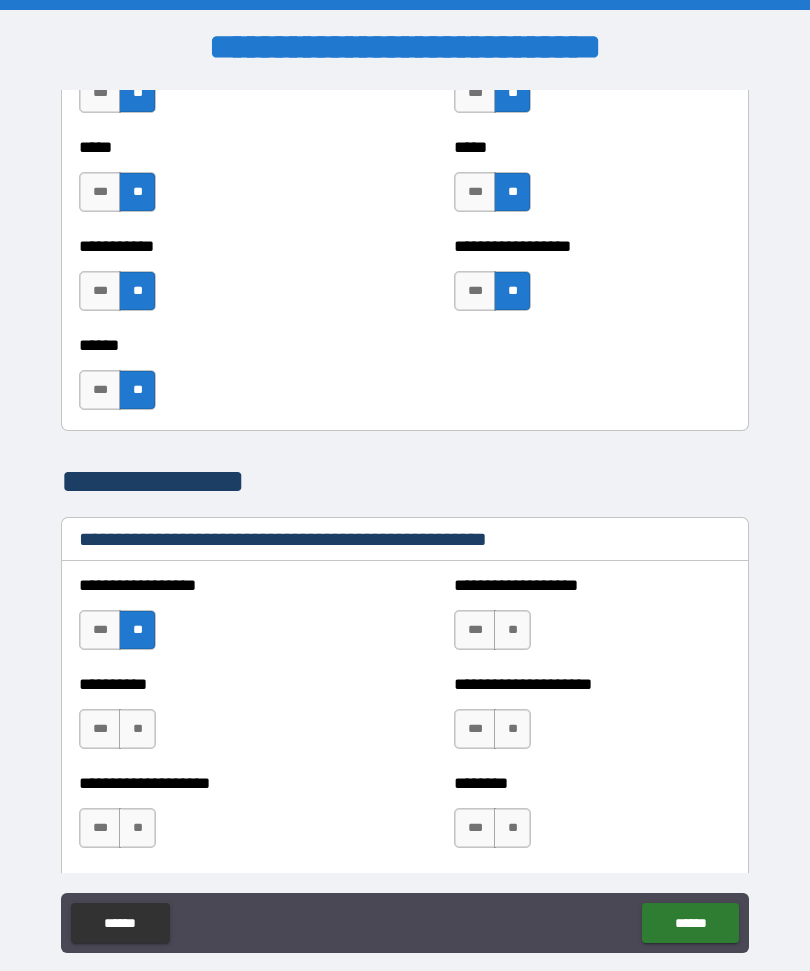 click on "**" at bounding box center (137, 729) 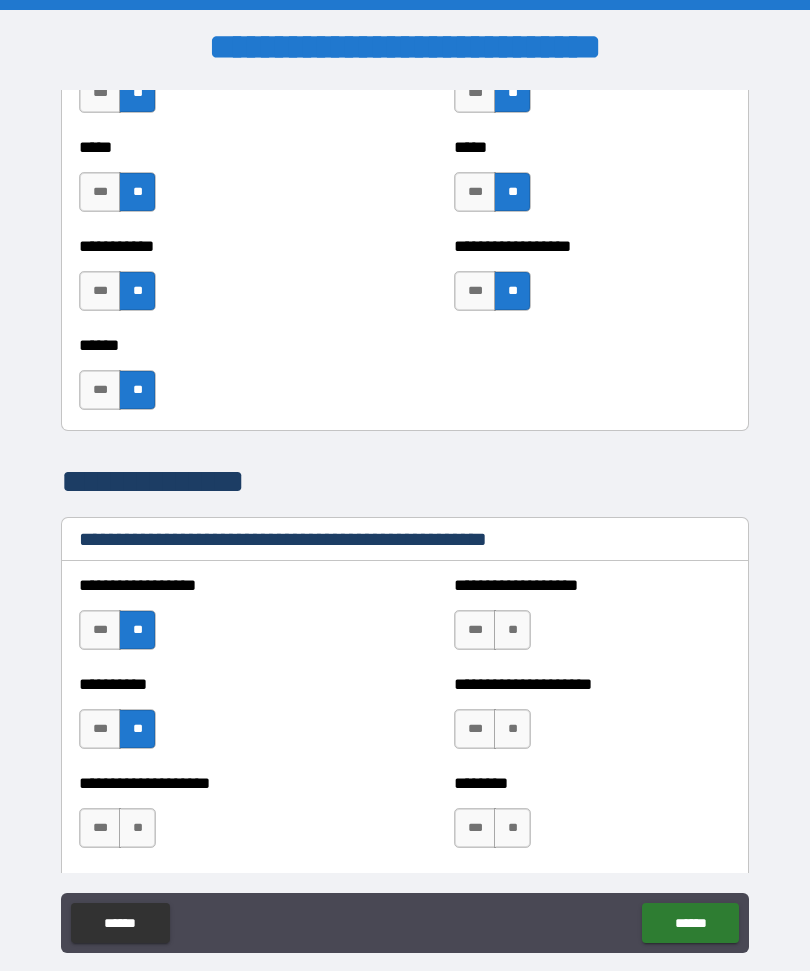 click on "**" at bounding box center (137, 828) 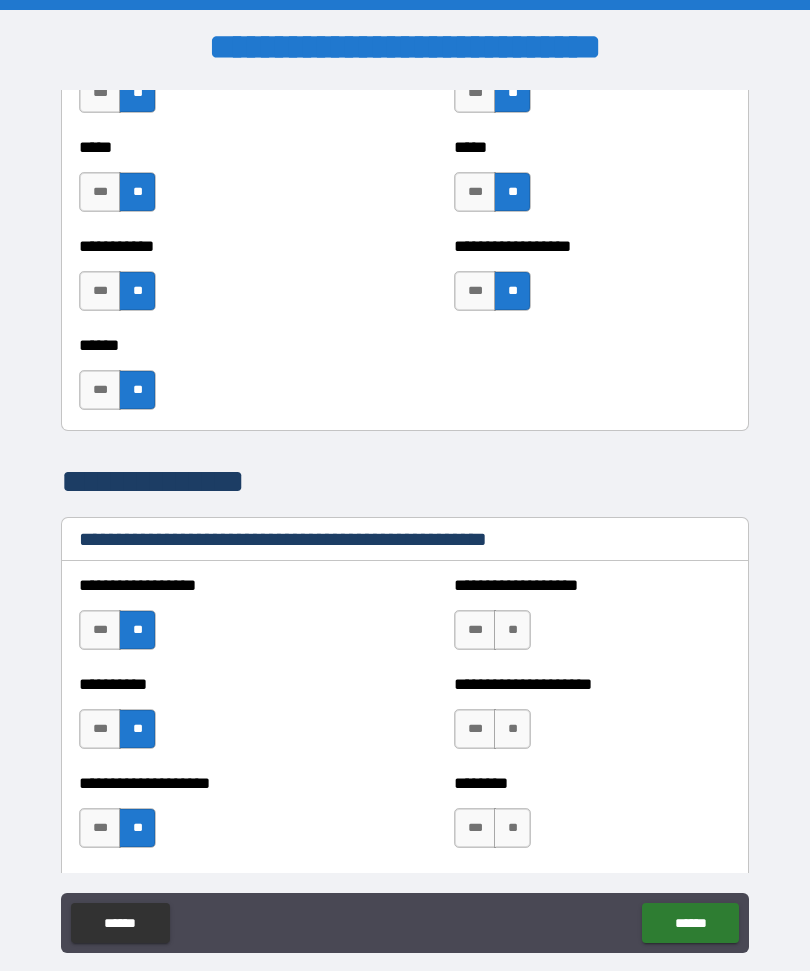 click on "**" at bounding box center (512, 630) 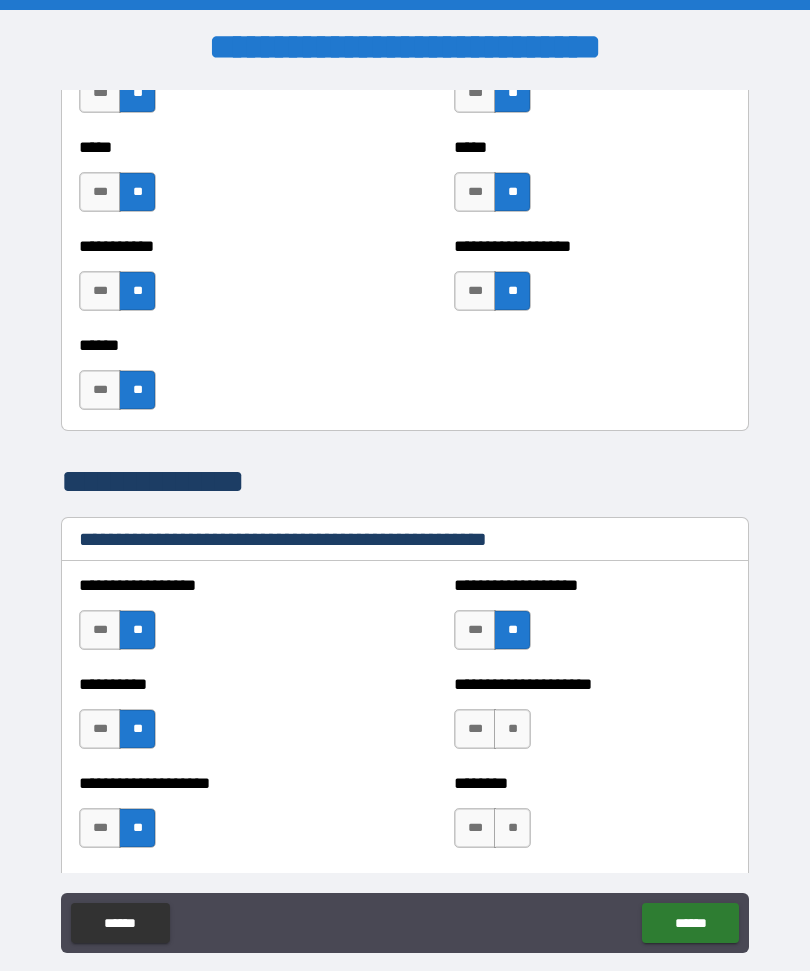 click on "**" at bounding box center (512, 729) 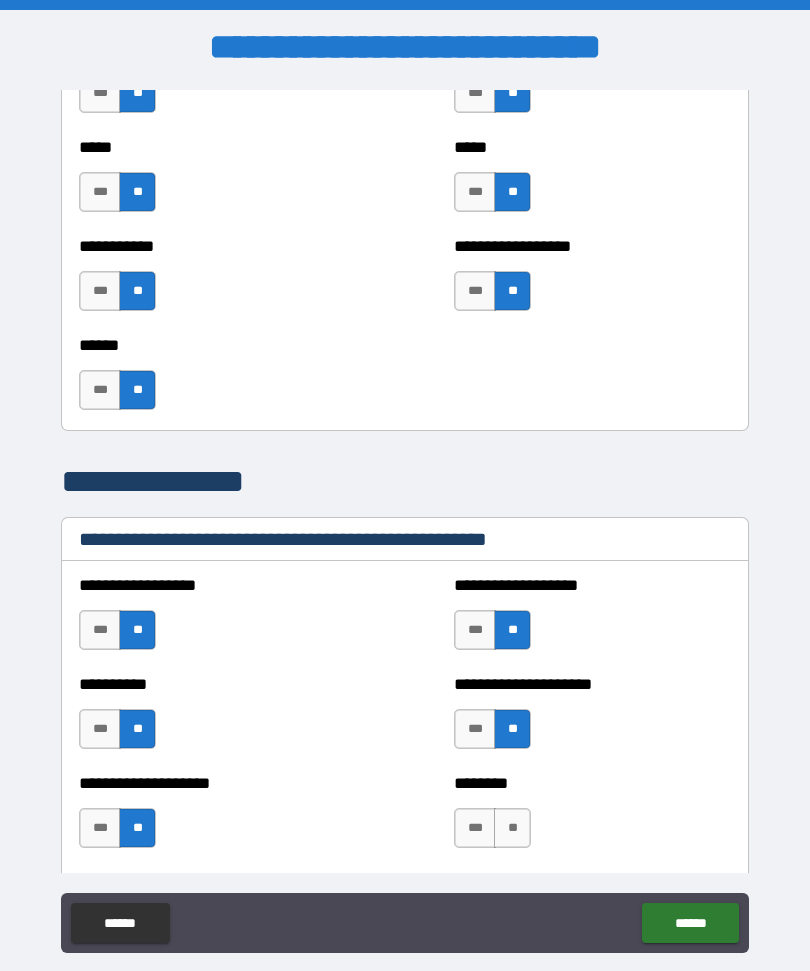 click on "**" at bounding box center (512, 828) 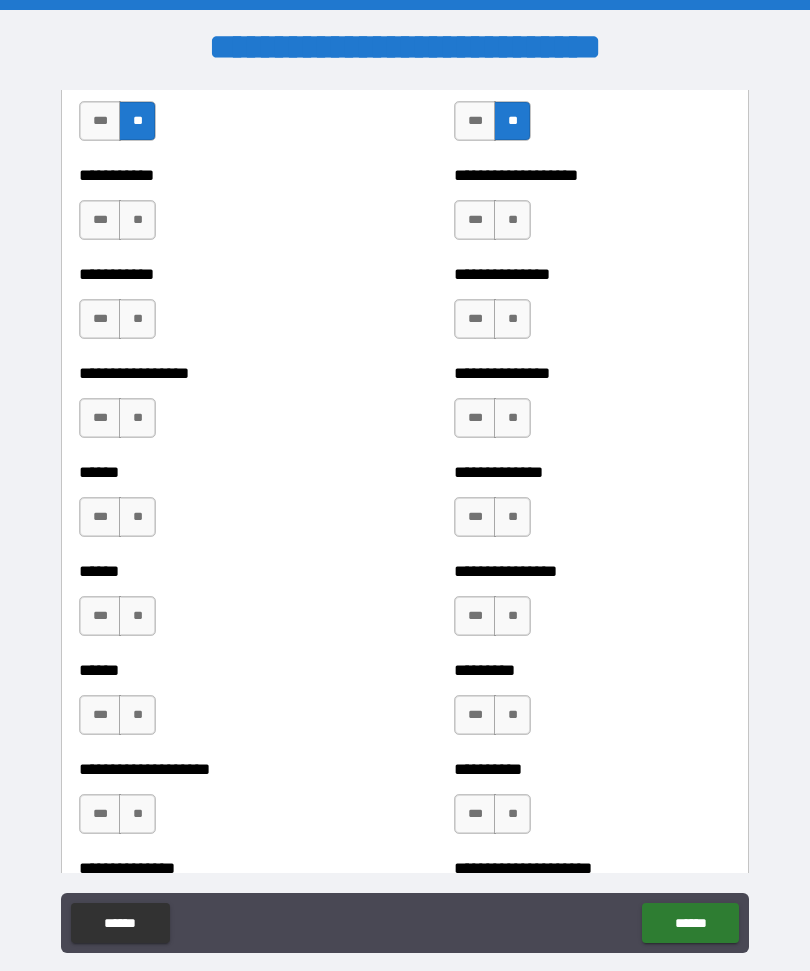 scroll, scrollTop: 2785, scrollLeft: 0, axis: vertical 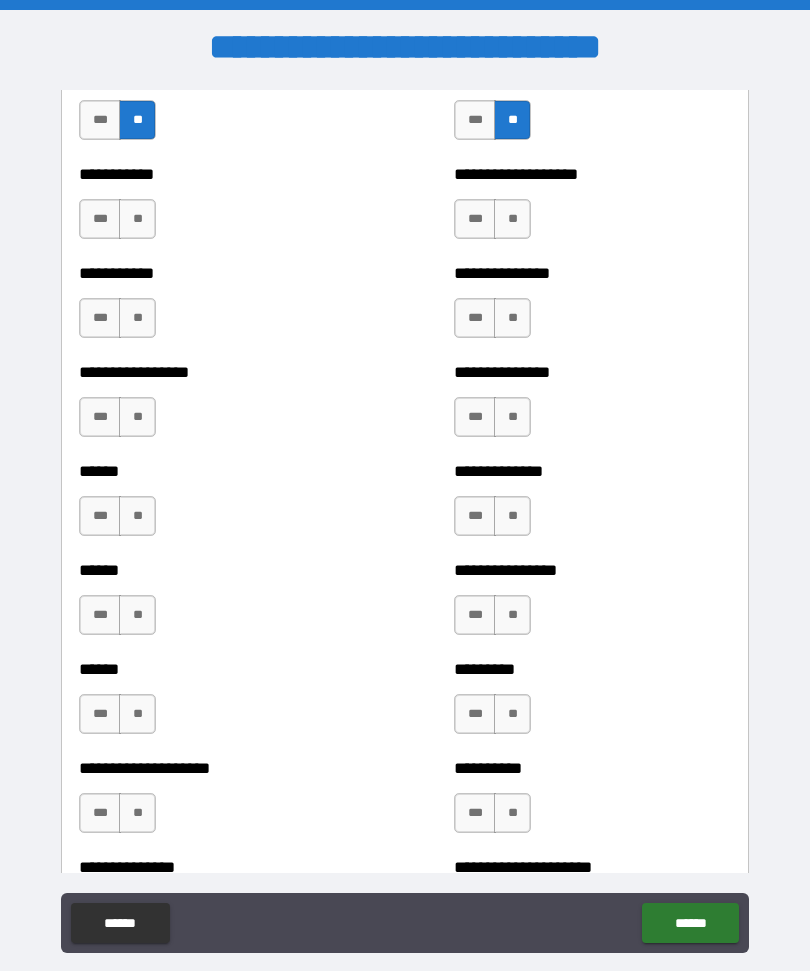 click on "**" at bounding box center (512, 219) 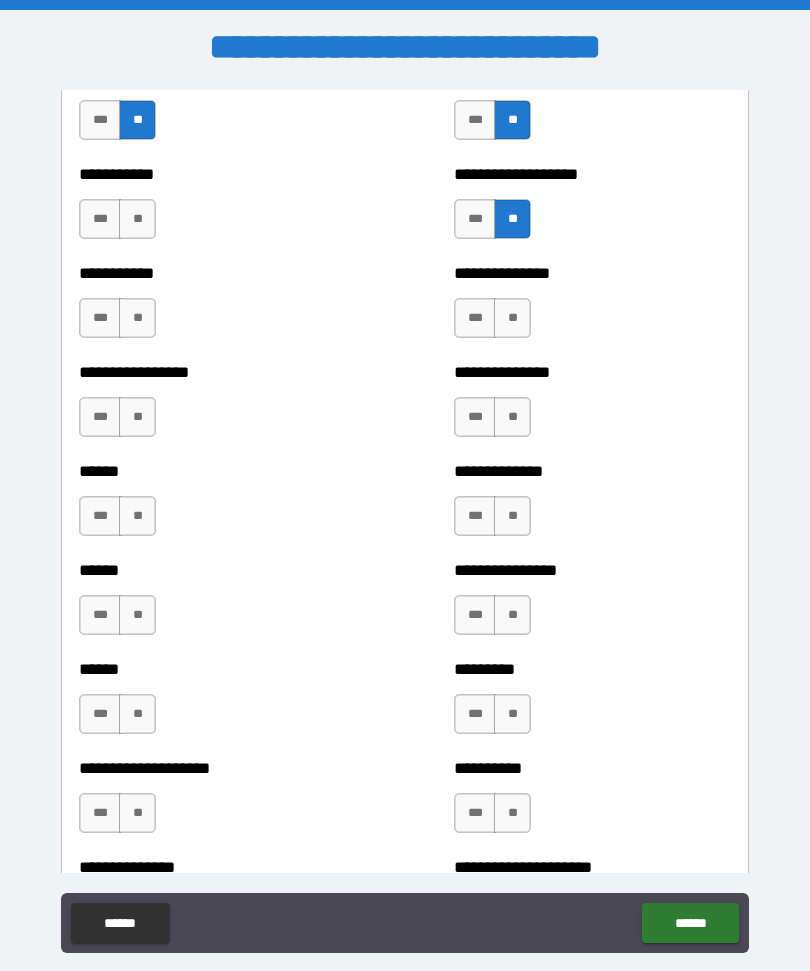 click on "**" at bounding box center [512, 318] 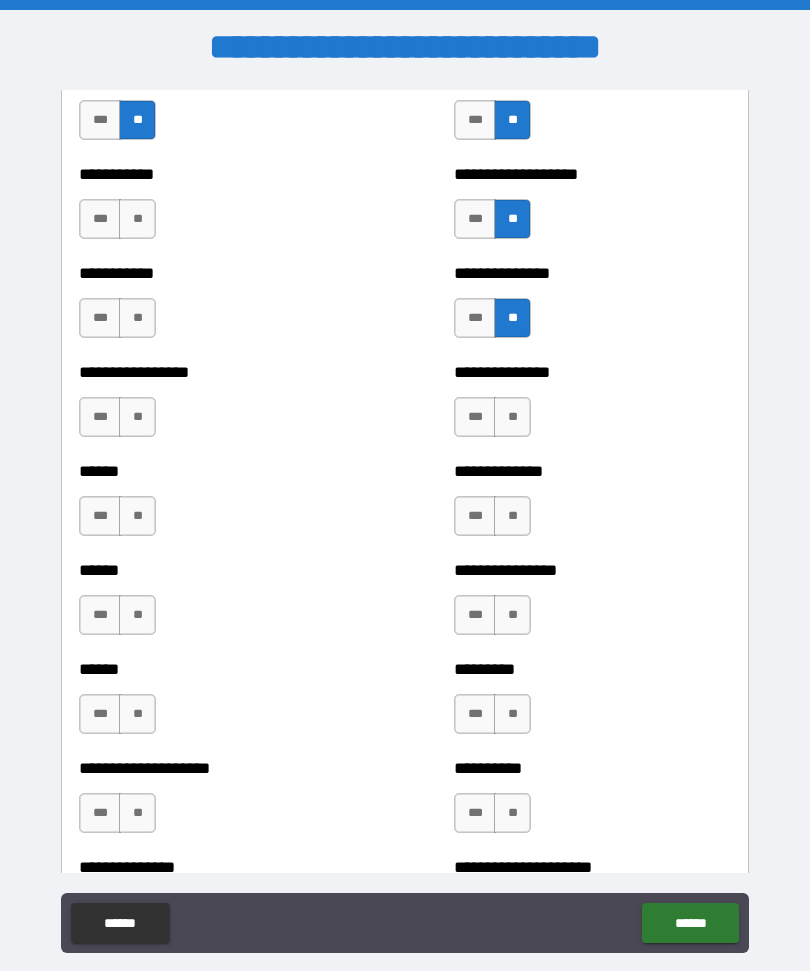 click on "**" at bounding box center (512, 417) 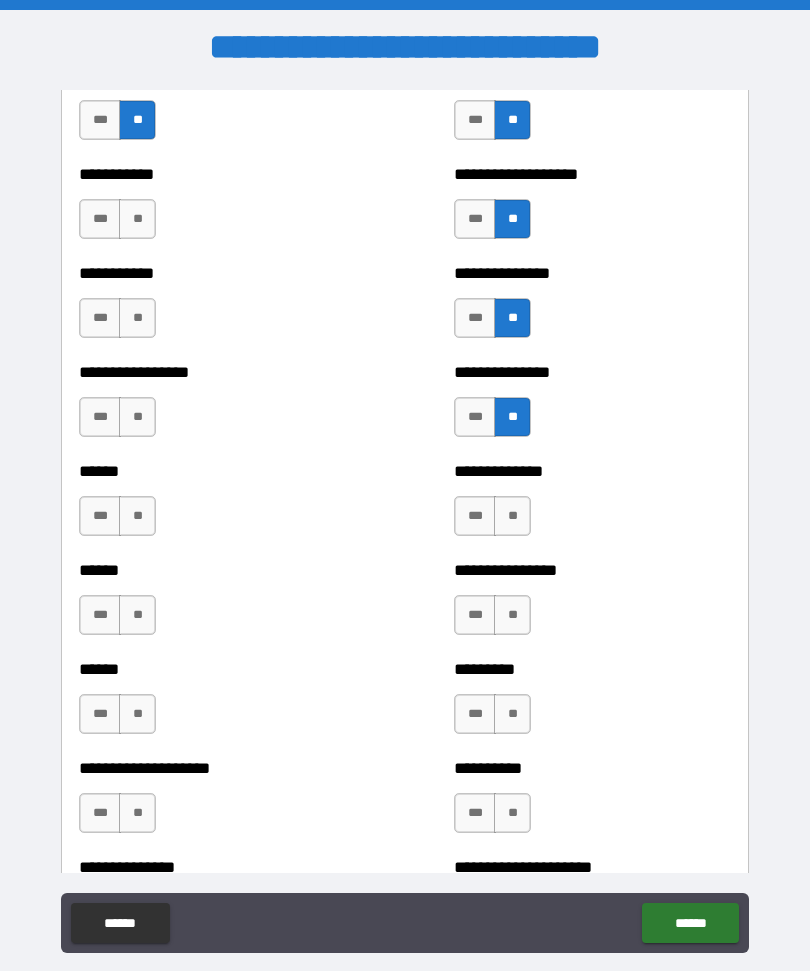 click on "**" at bounding box center [512, 516] 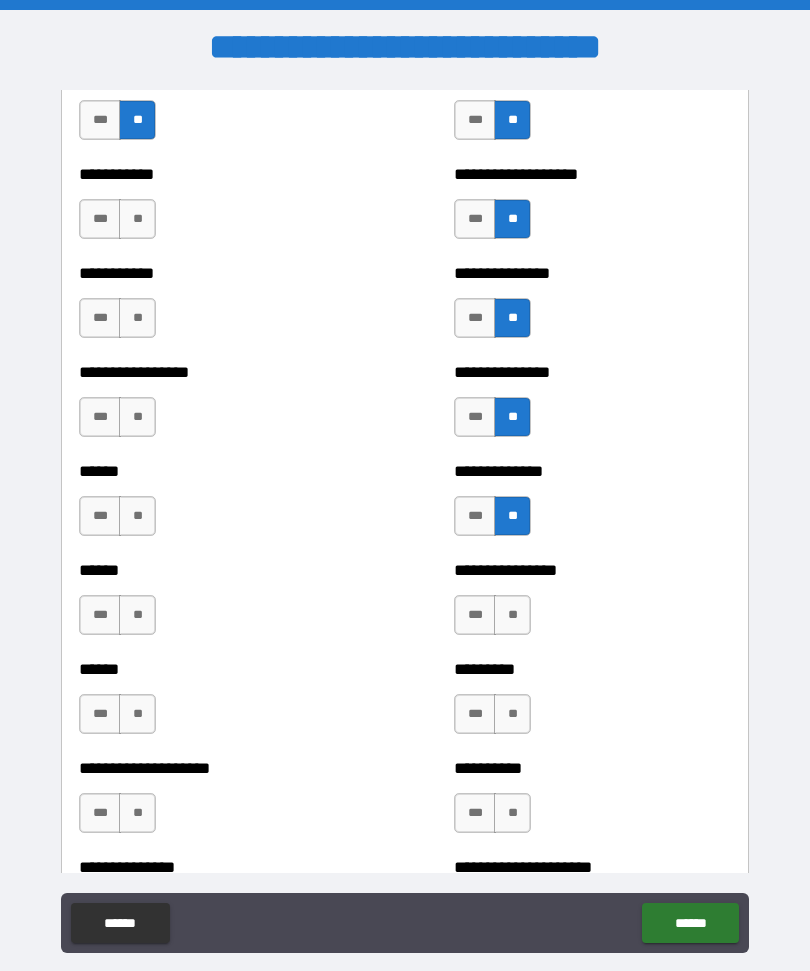 click on "**" at bounding box center [512, 615] 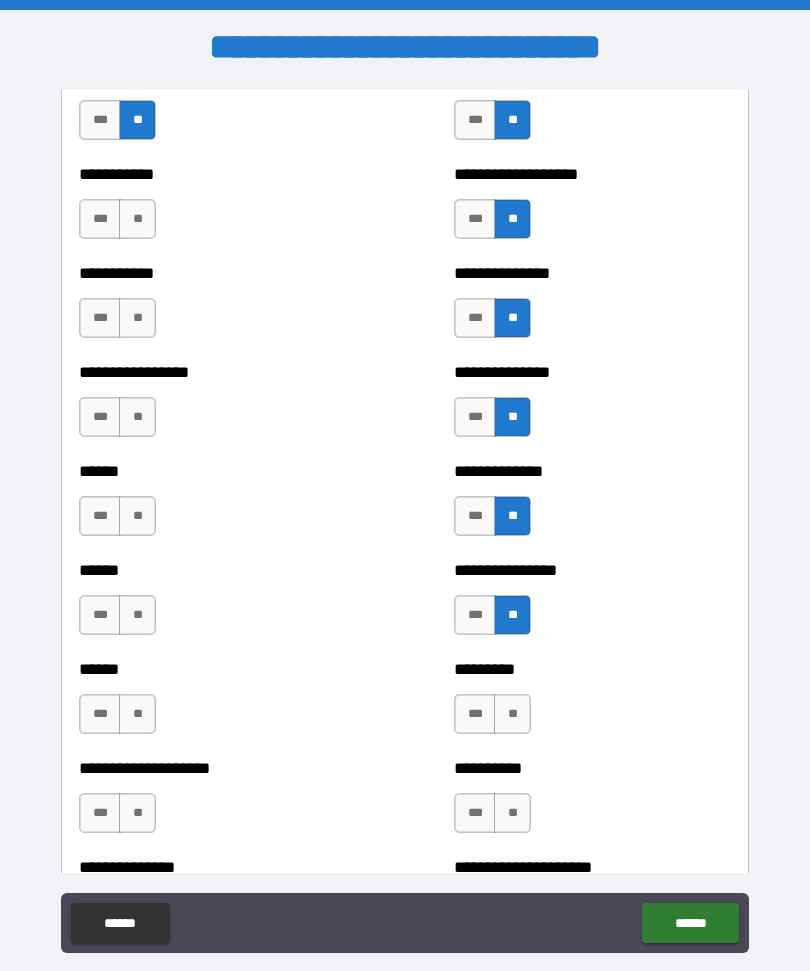 click on "**" at bounding box center (512, 714) 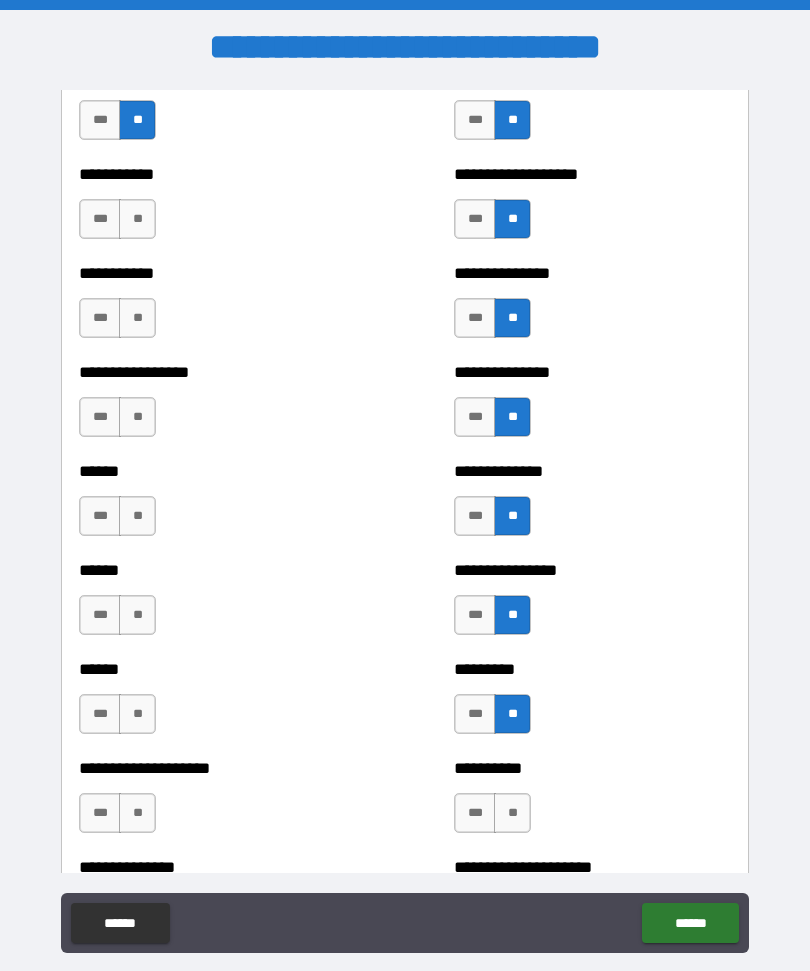 click on "**" at bounding box center (512, 813) 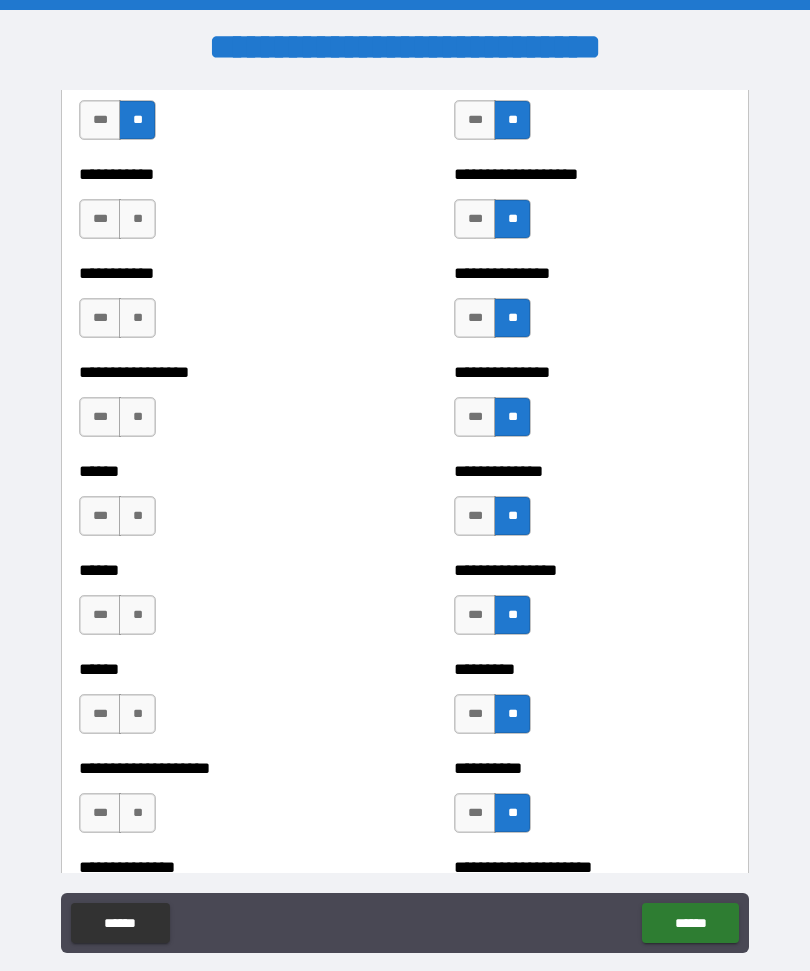 click on "**" at bounding box center (137, 813) 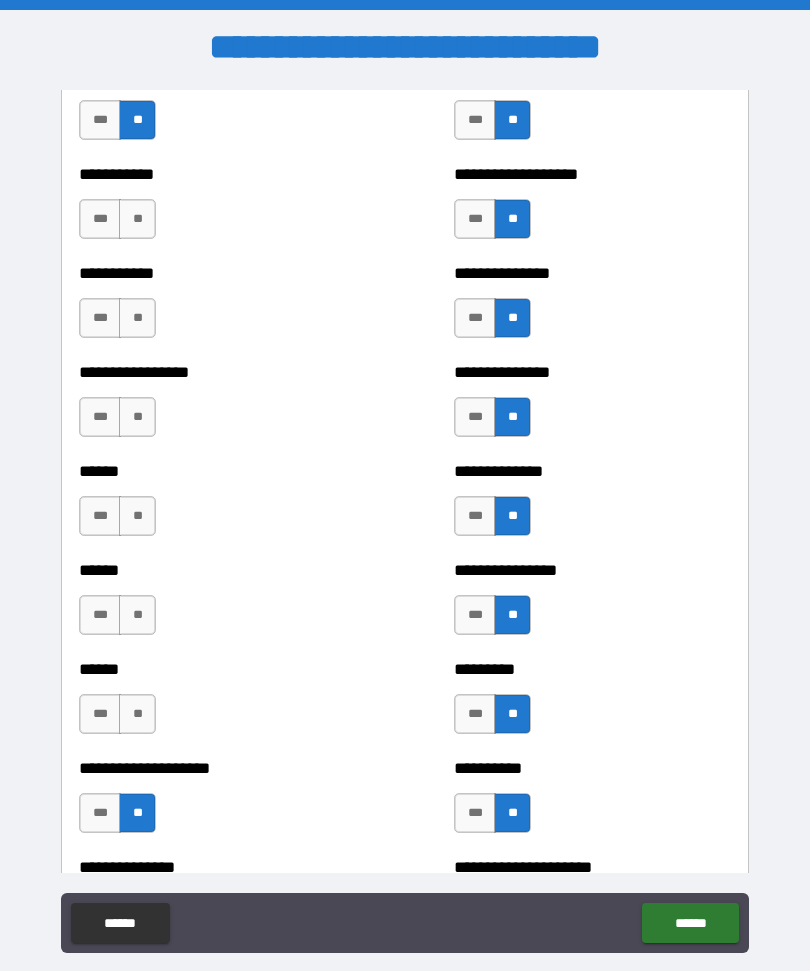 click on "**" at bounding box center (137, 714) 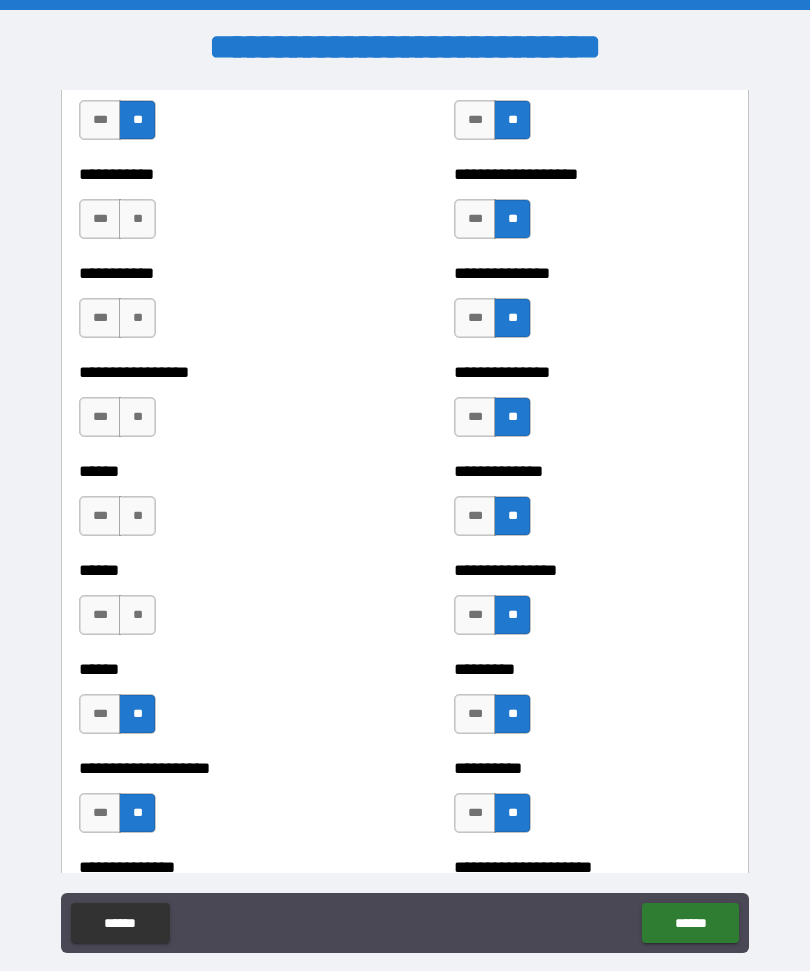 click on "**" at bounding box center [137, 615] 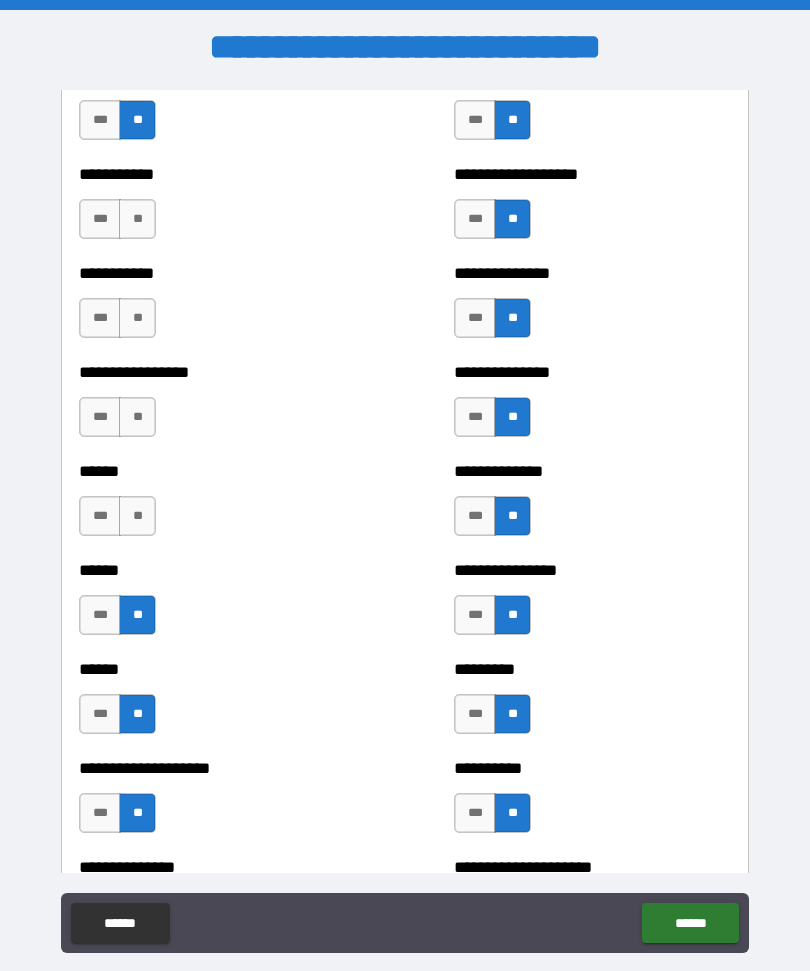 click on "**" at bounding box center (137, 516) 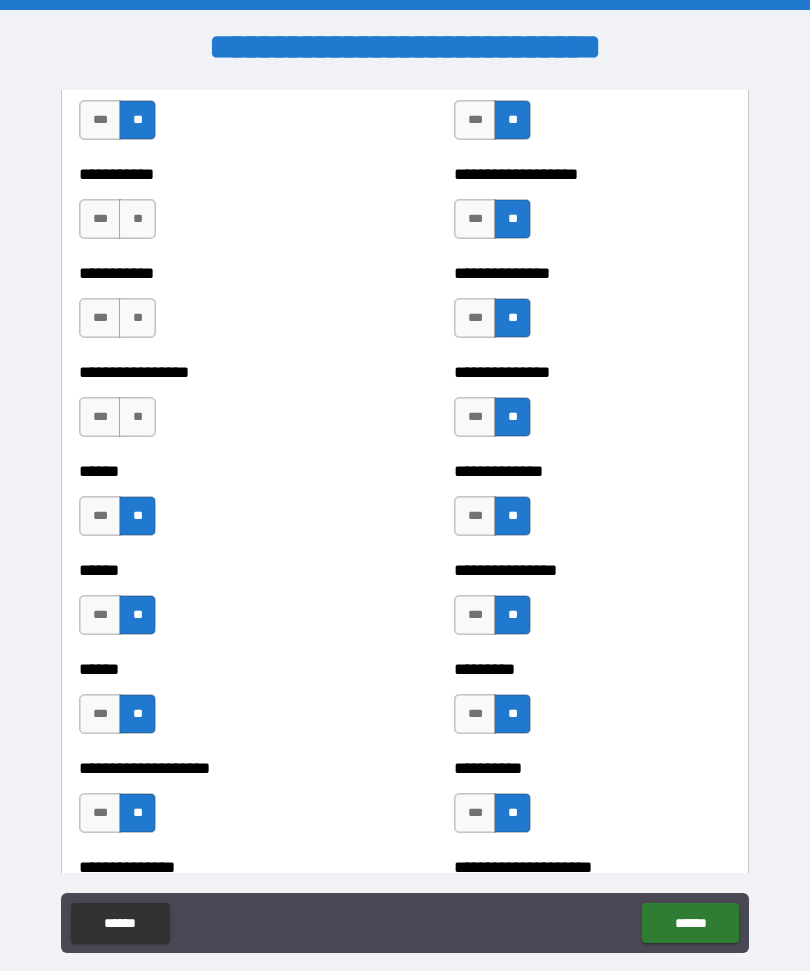 click on "**" at bounding box center [137, 417] 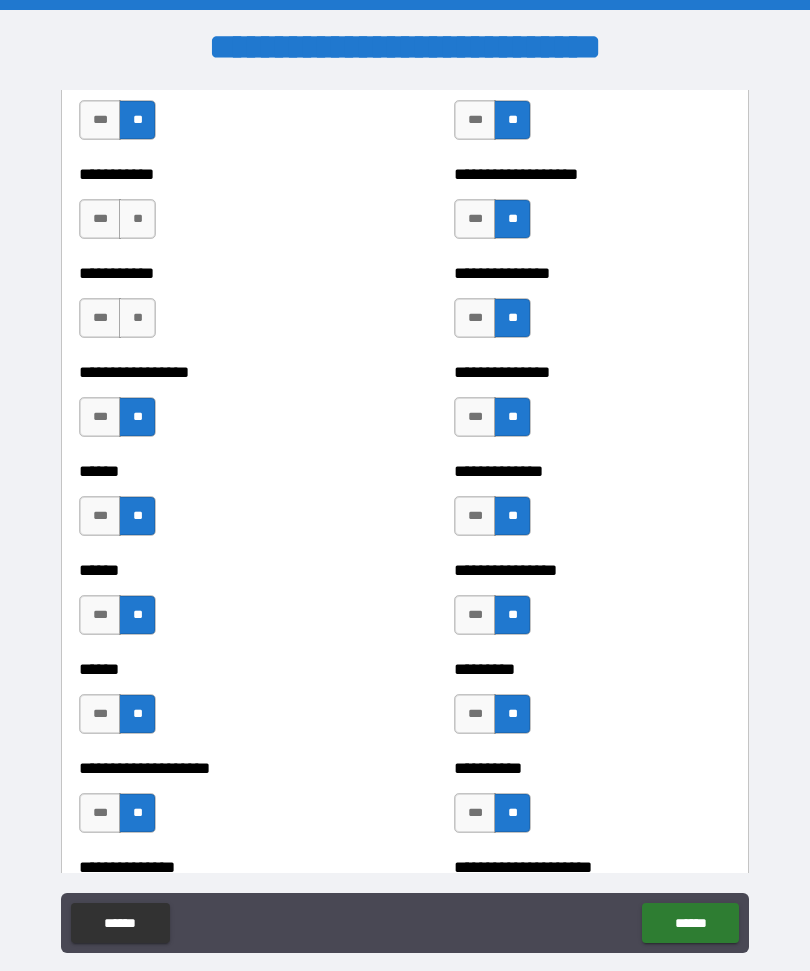 click on "**" at bounding box center (137, 318) 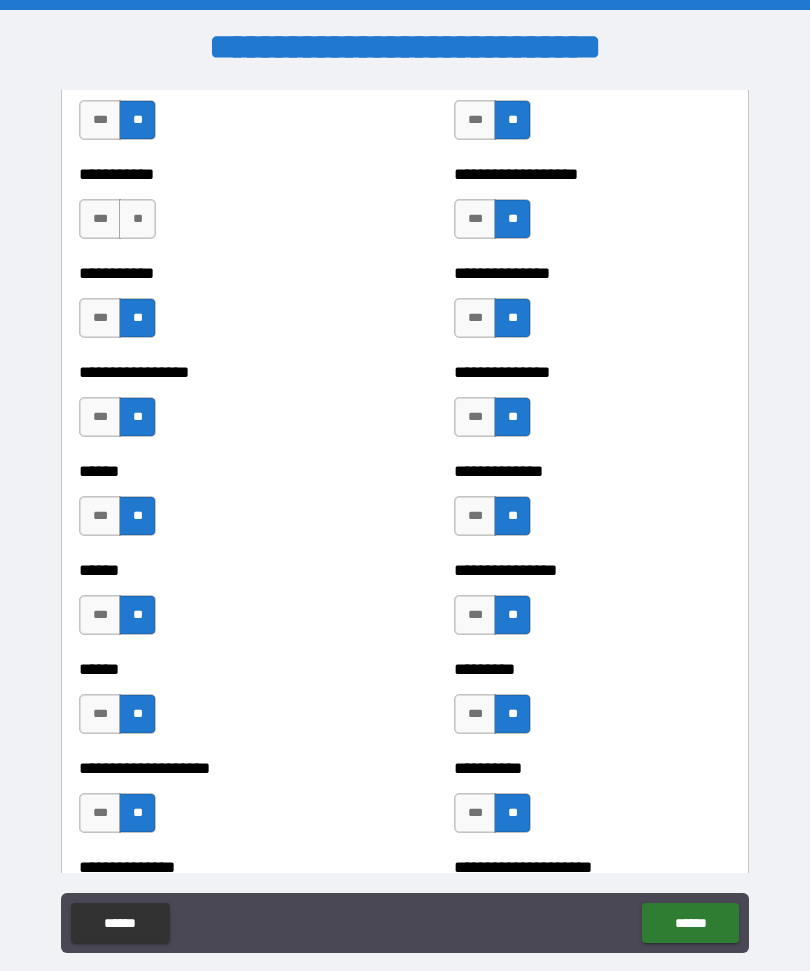 click on "**" at bounding box center [137, 219] 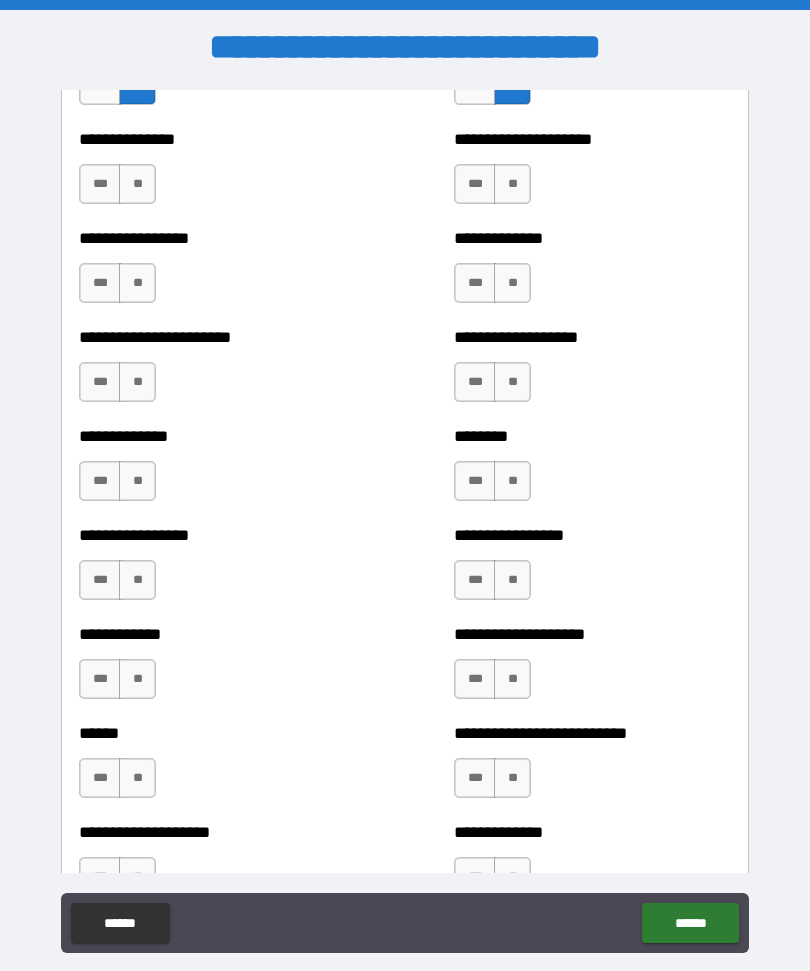 scroll, scrollTop: 3515, scrollLeft: 0, axis: vertical 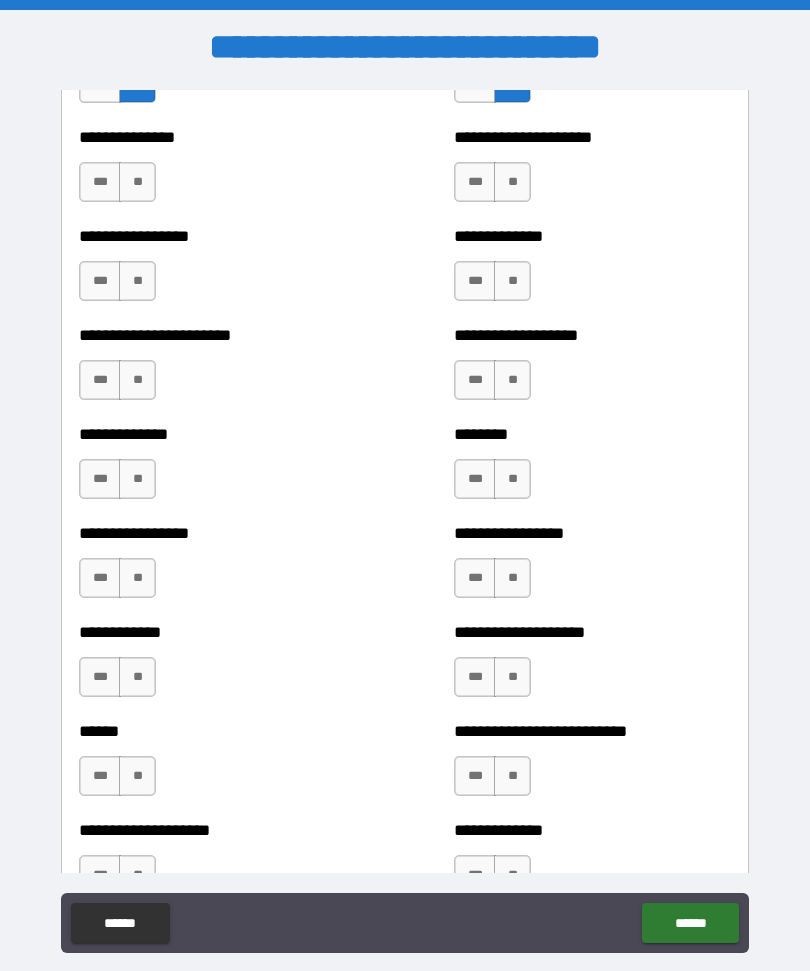 click on "**" at bounding box center (137, 281) 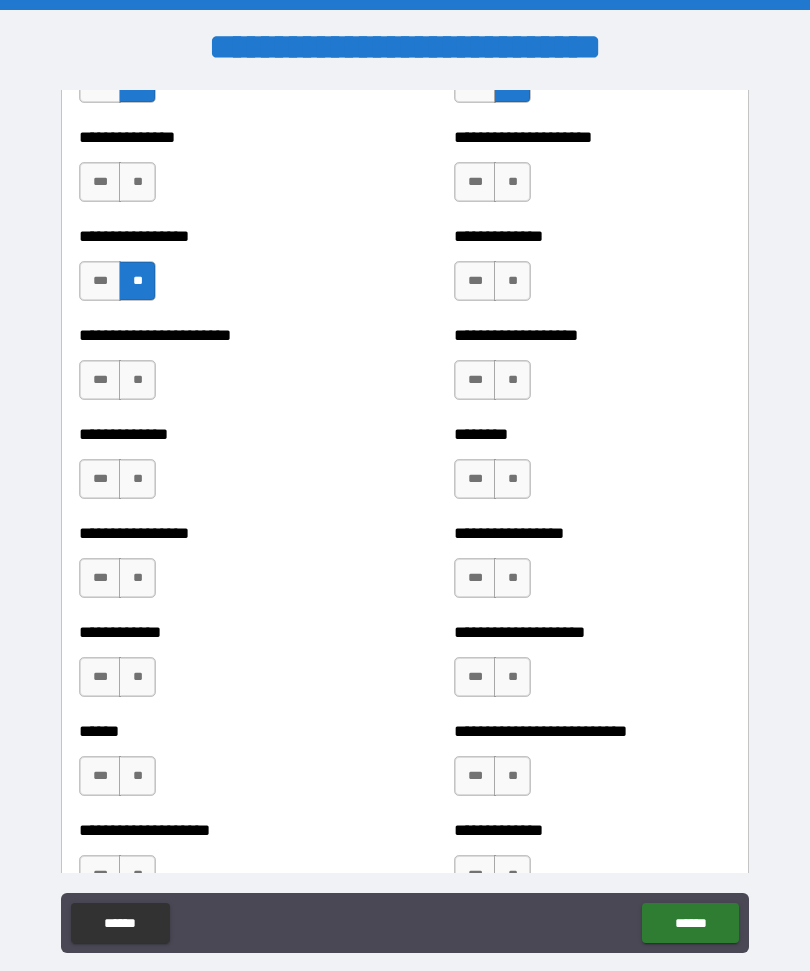 click on "**" at bounding box center [137, 182] 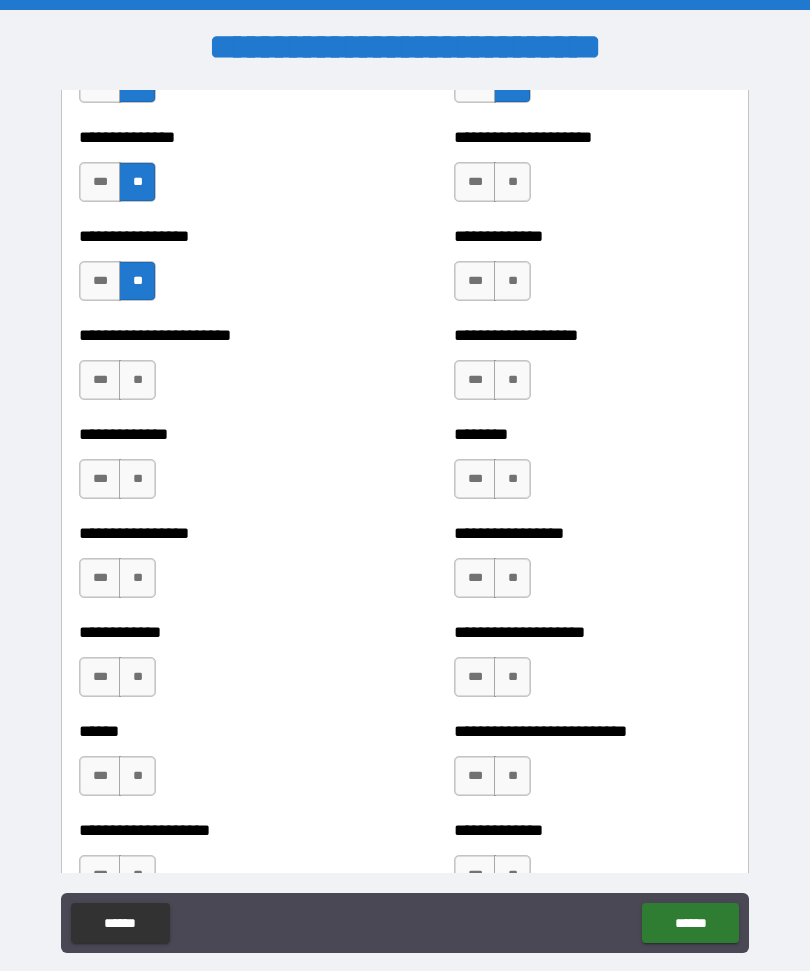 click on "**" at bounding box center [137, 380] 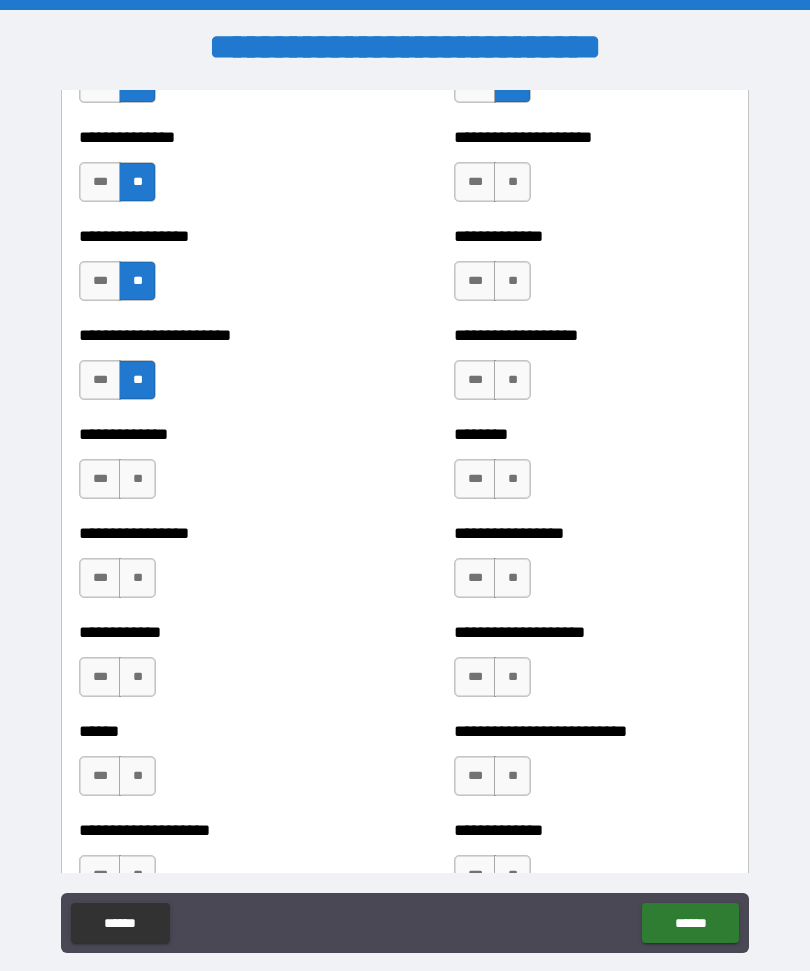 click on "**" at bounding box center (137, 479) 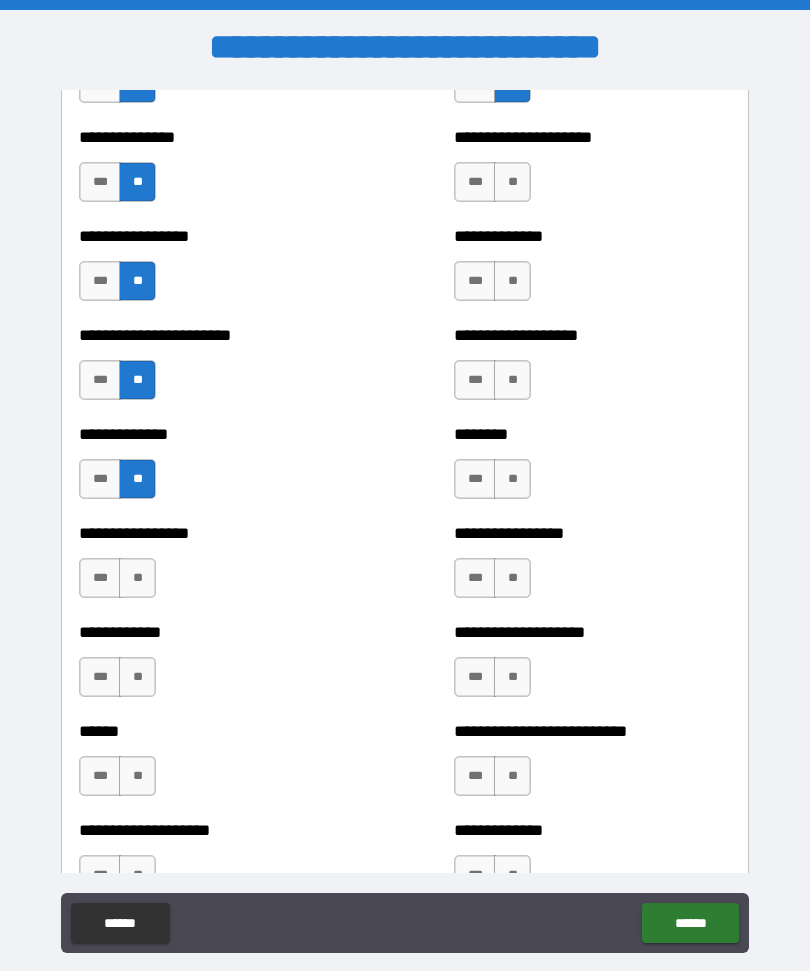 click on "**" at bounding box center [137, 578] 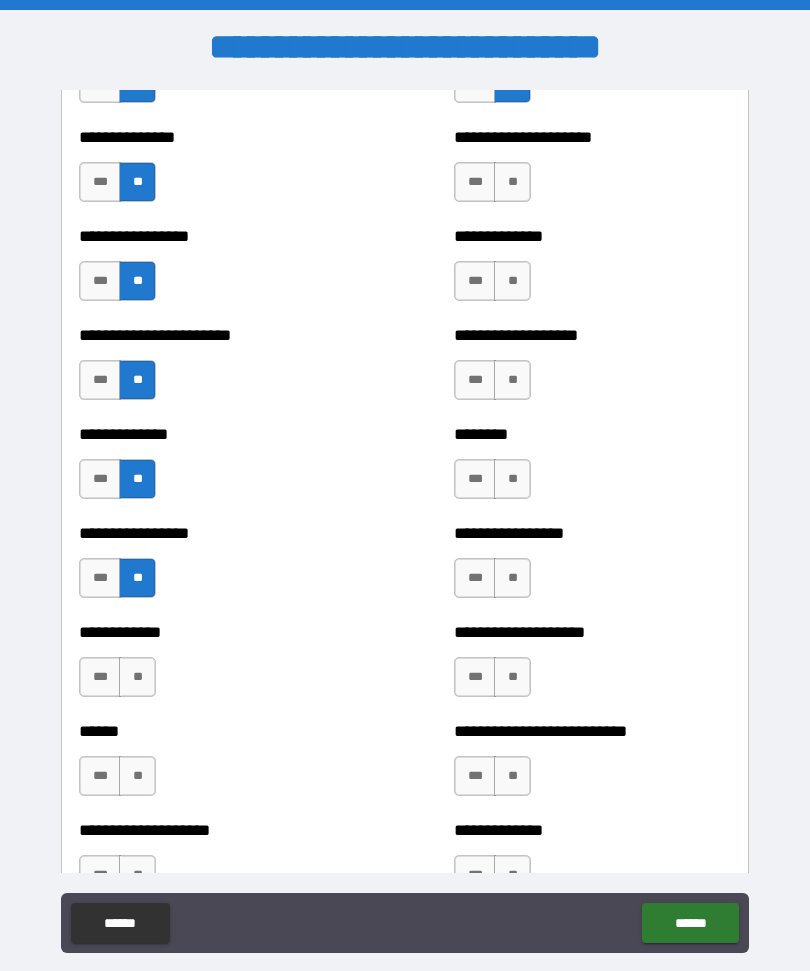 click on "**" at bounding box center (137, 677) 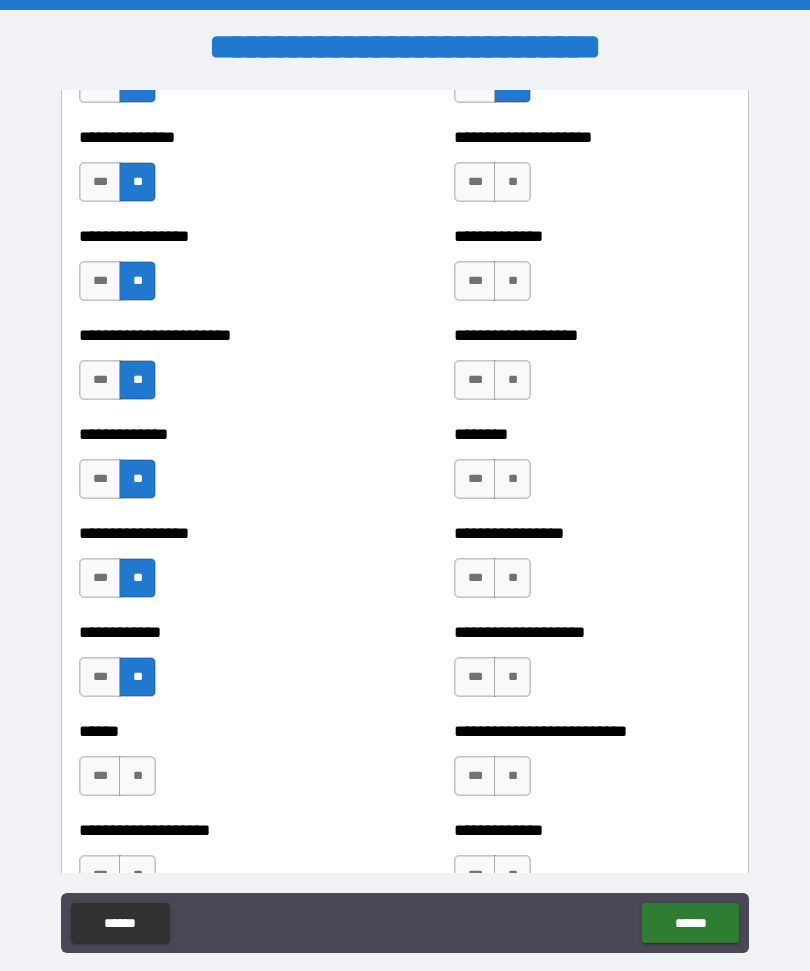 click on "**" at bounding box center [137, 776] 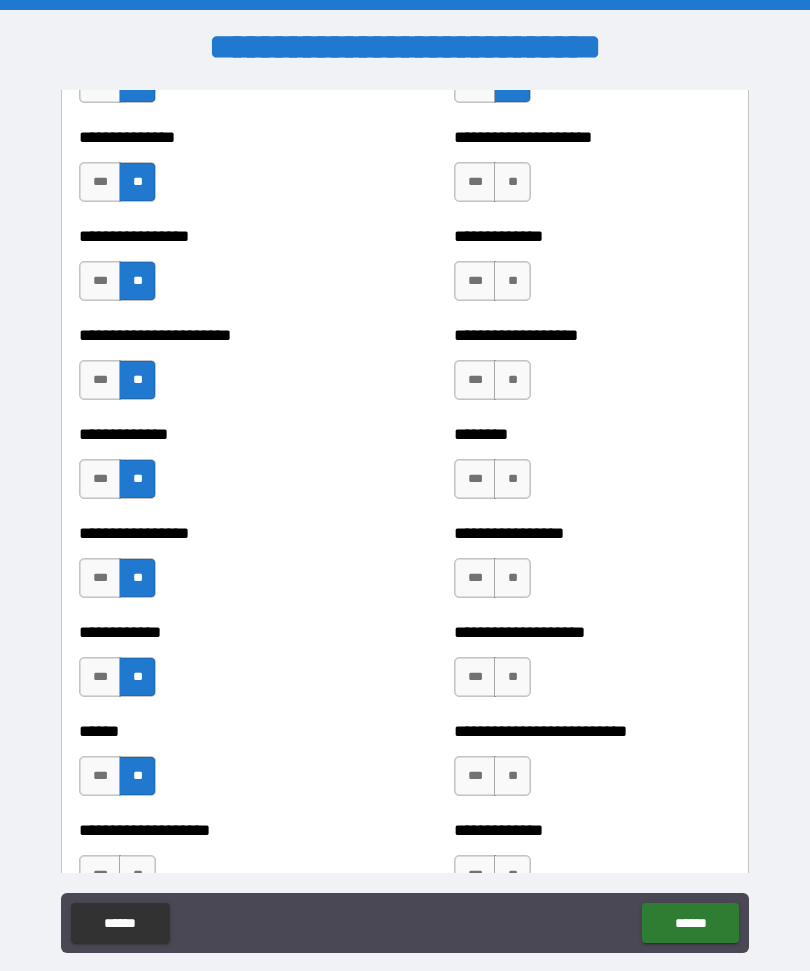 click on "**" at bounding box center (512, 182) 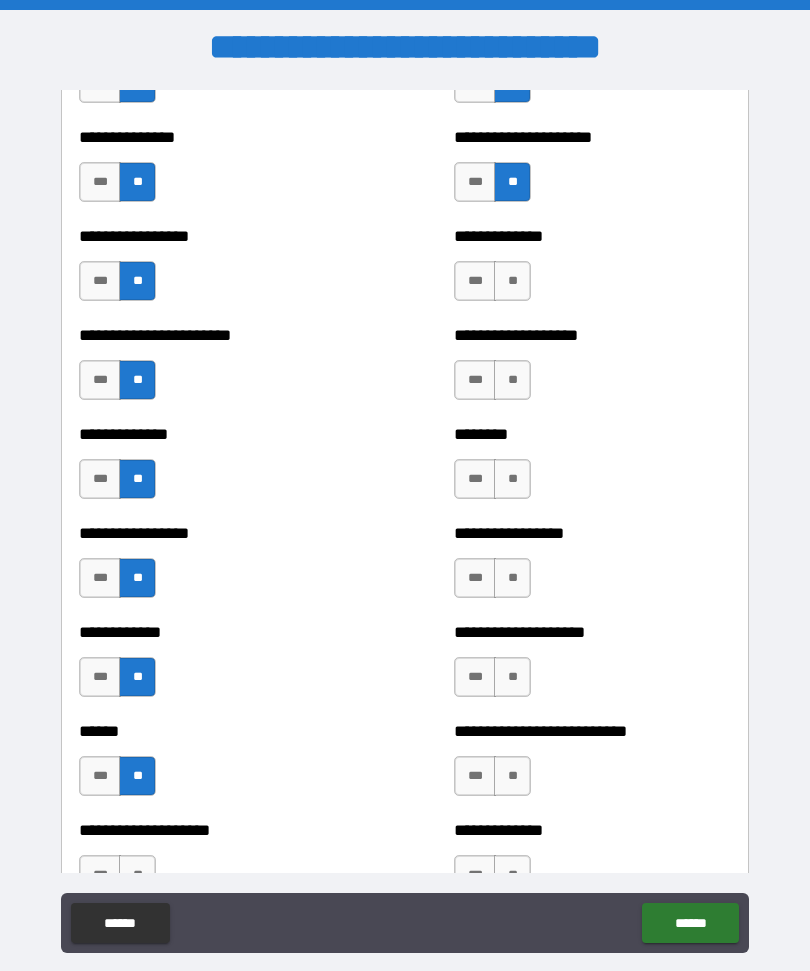 click on "**" at bounding box center [512, 281] 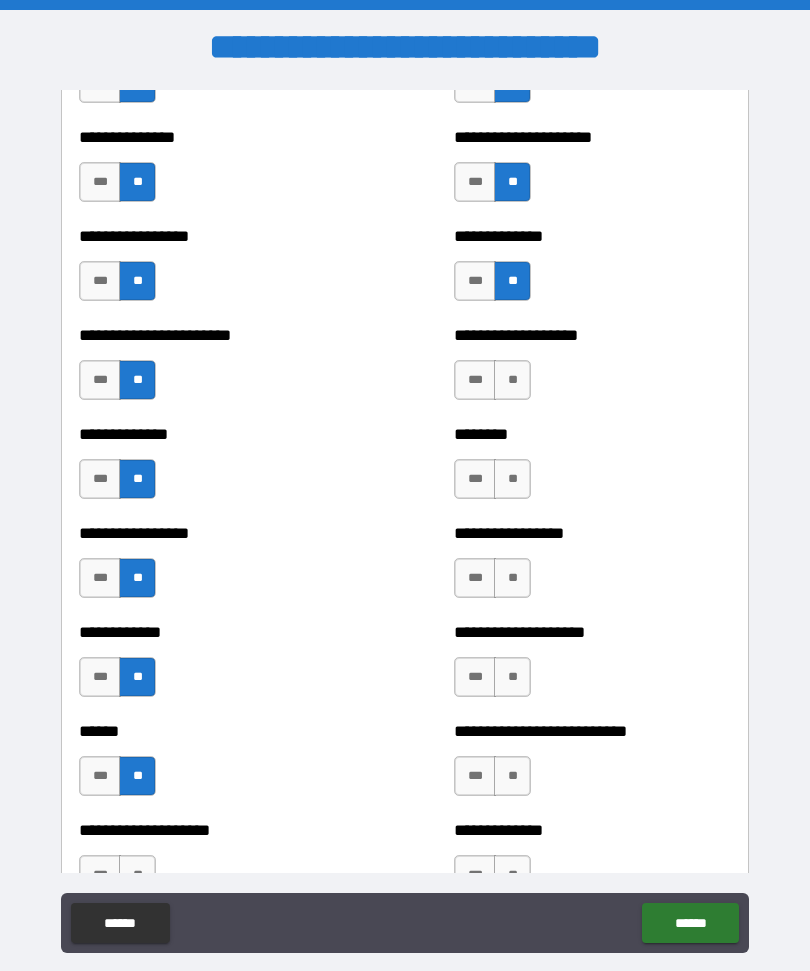 click on "**" at bounding box center (512, 380) 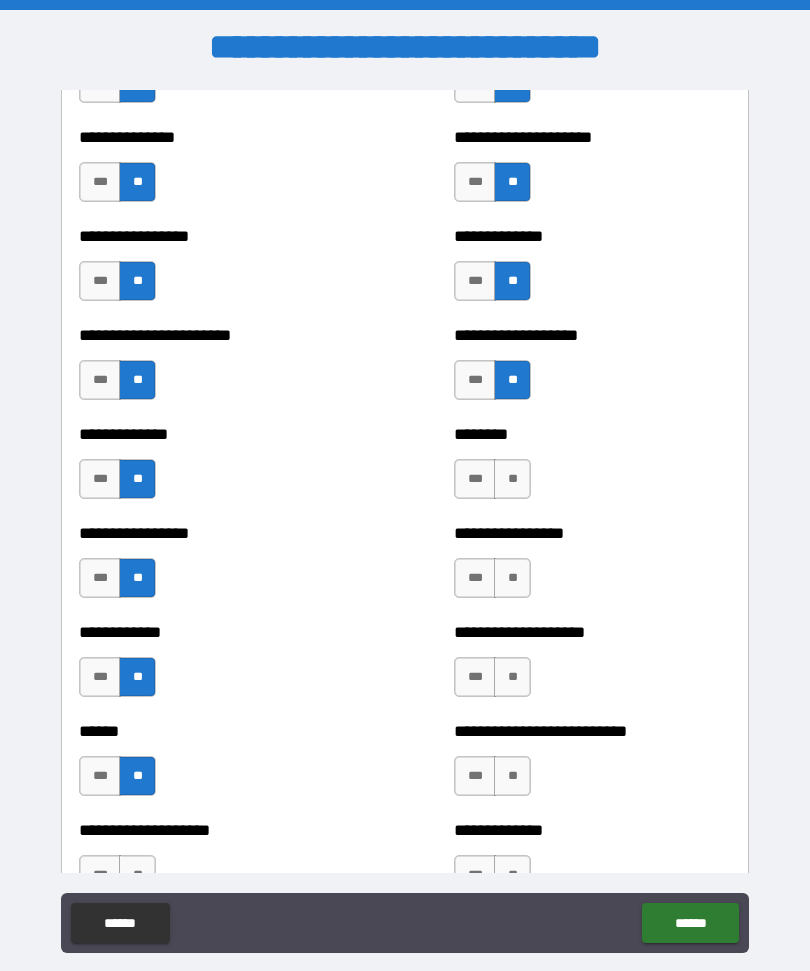 click on "**" at bounding box center (512, 479) 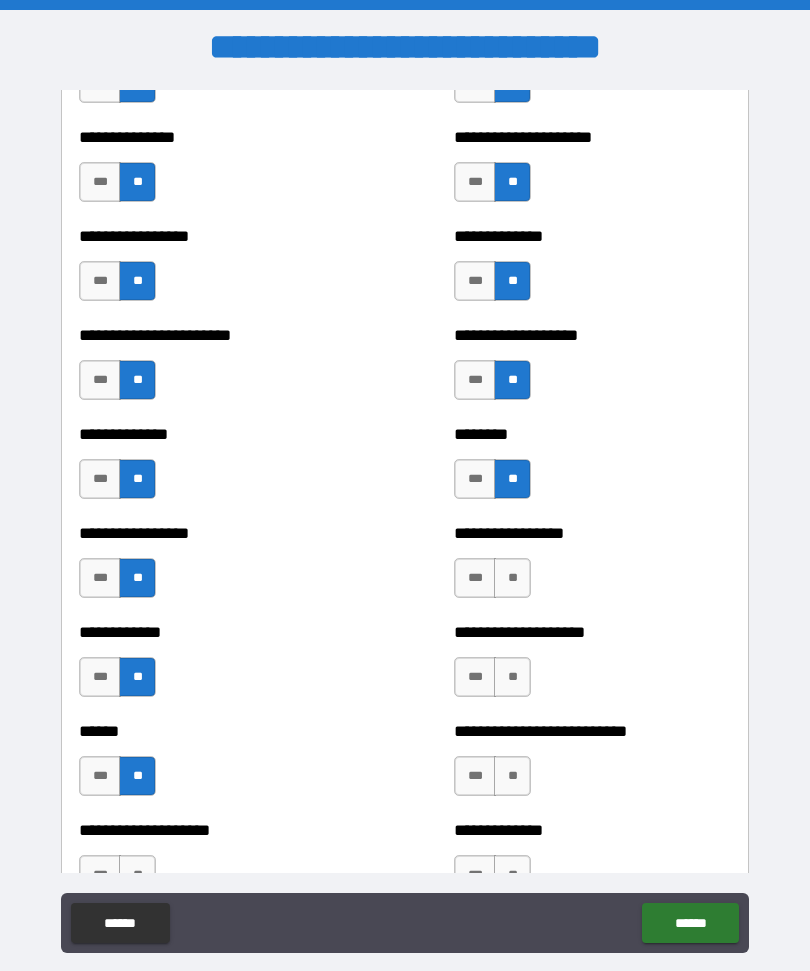 click on "**" at bounding box center [512, 578] 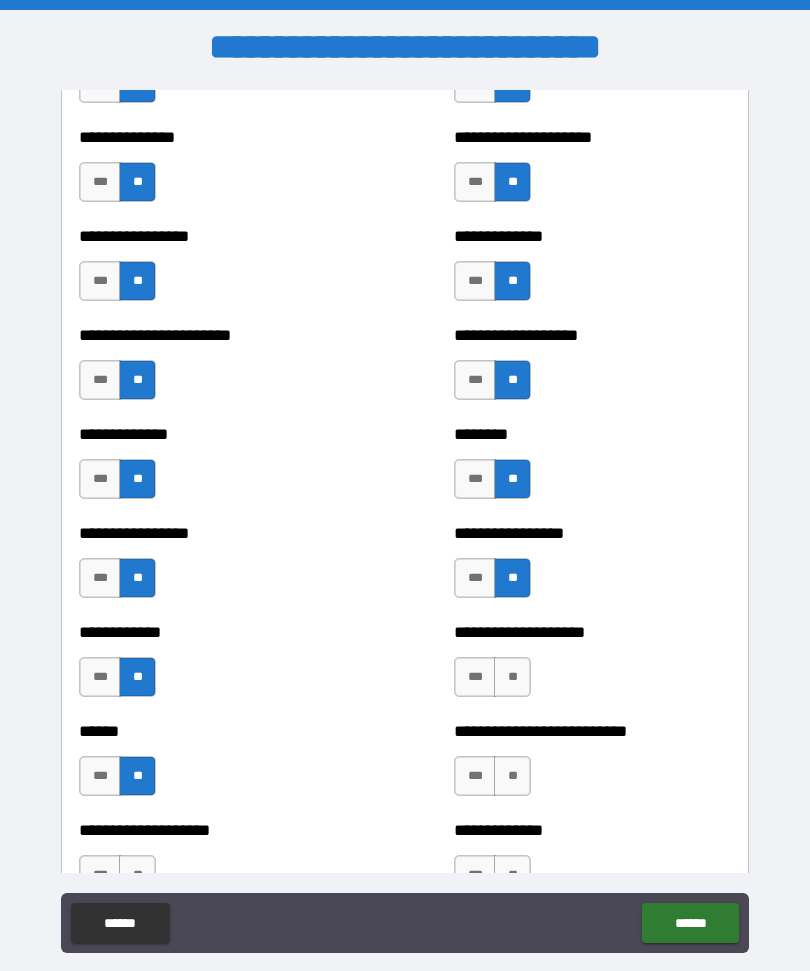 click on "**" at bounding box center (512, 677) 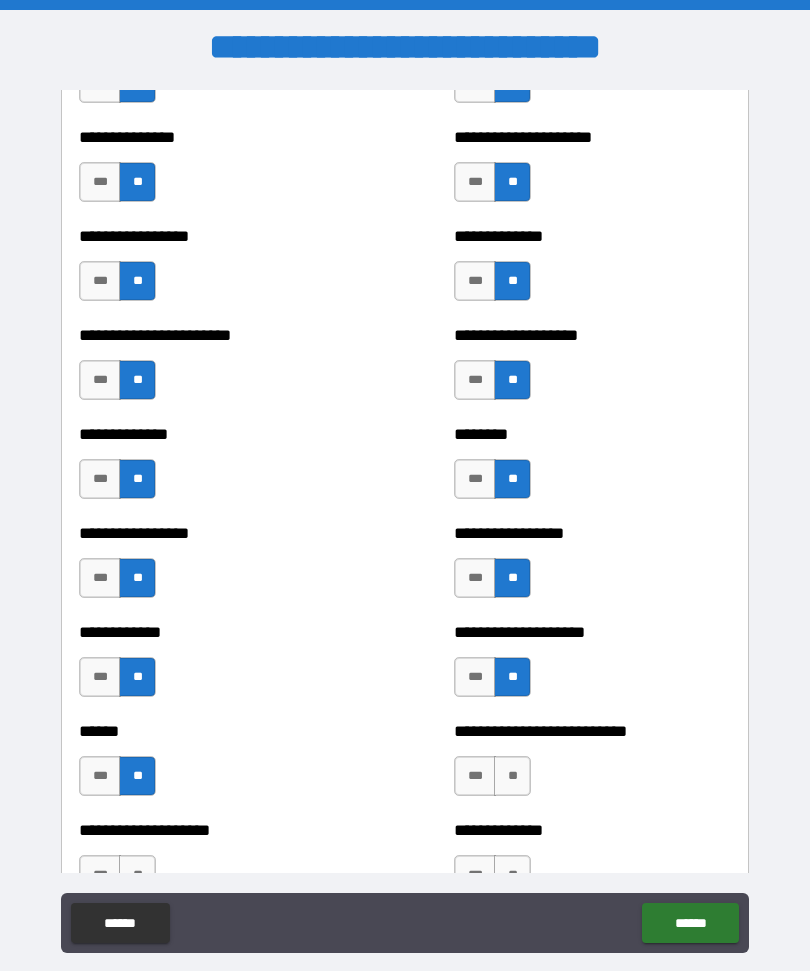 click on "**" at bounding box center [512, 776] 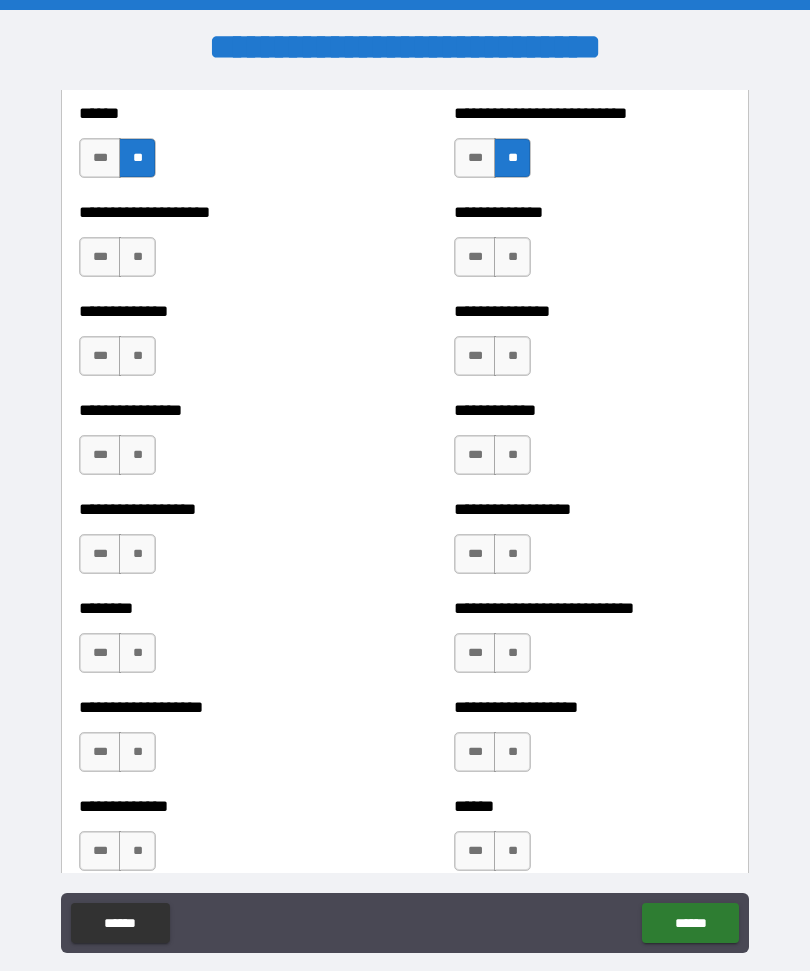scroll, scrollTop: 4134, scrollLeft: 0, axis: vertical 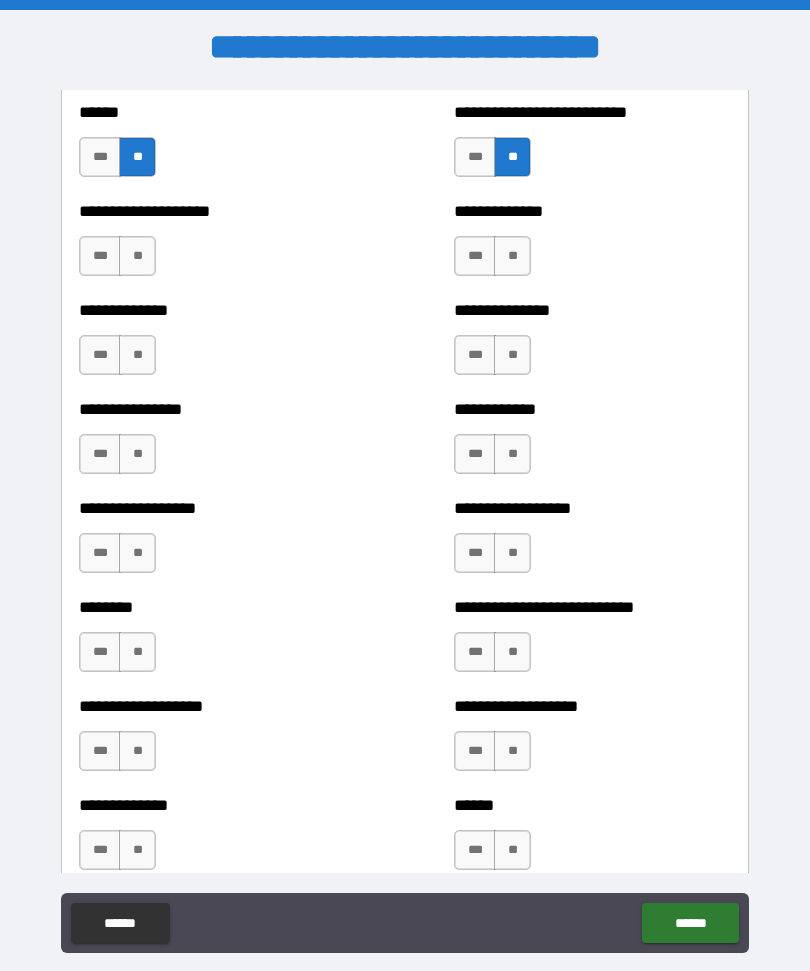 click on "**" at bounding box center (512, 256) 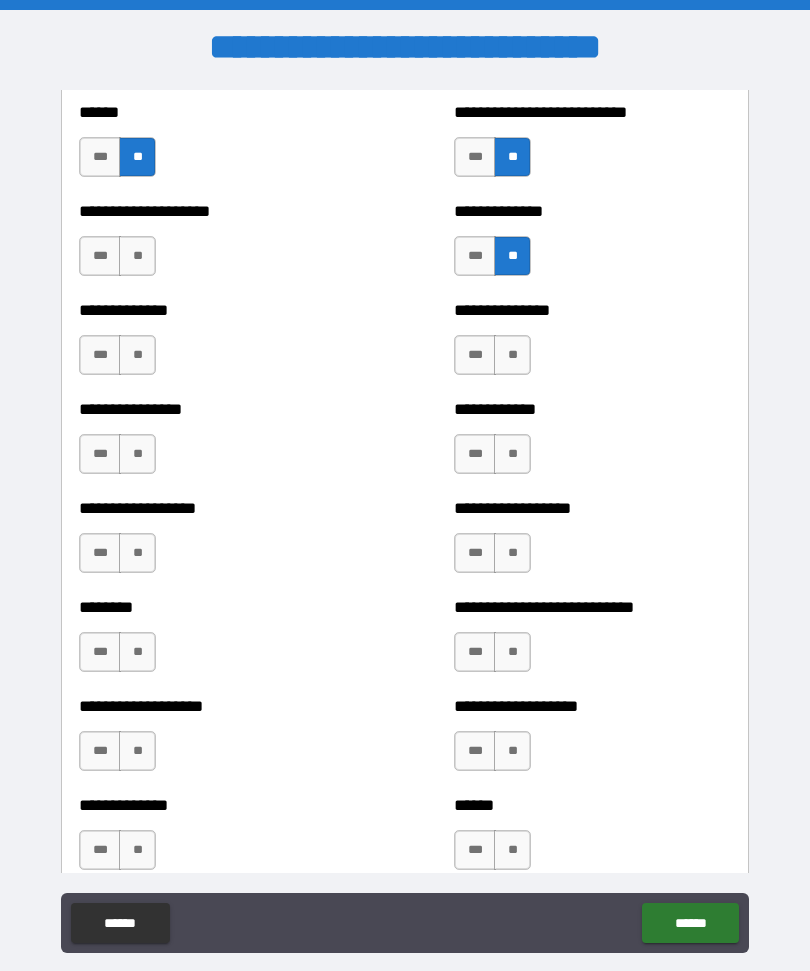 click on "**" at bounding box center (512, 355) 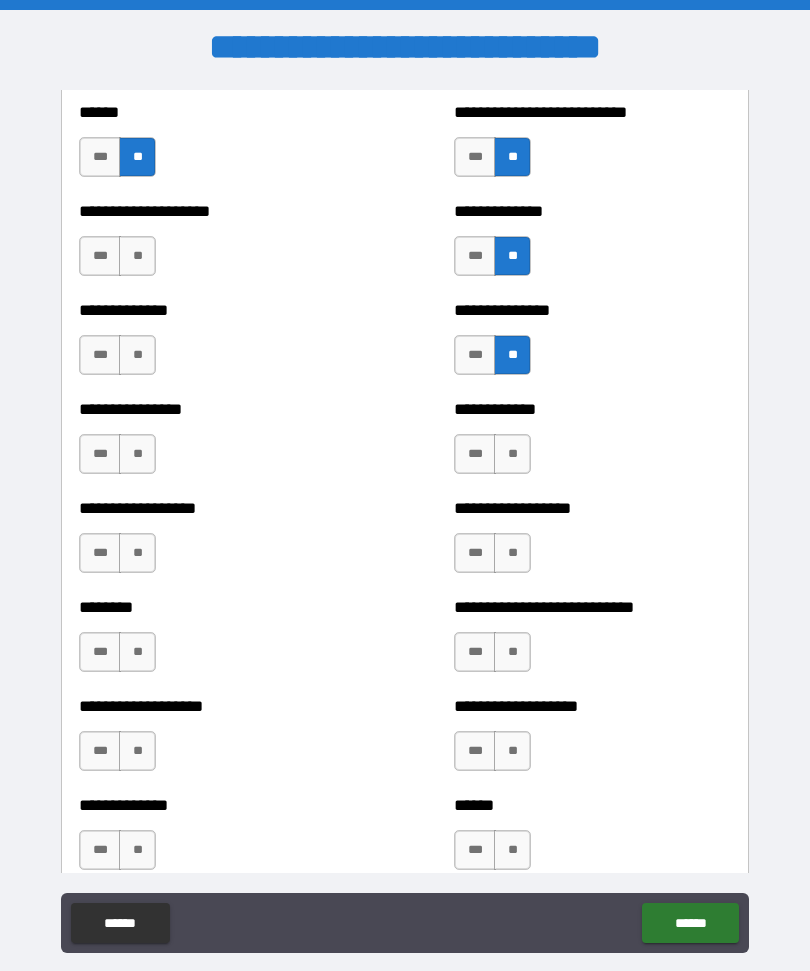 click on "**" at bounding box center (512, 454) 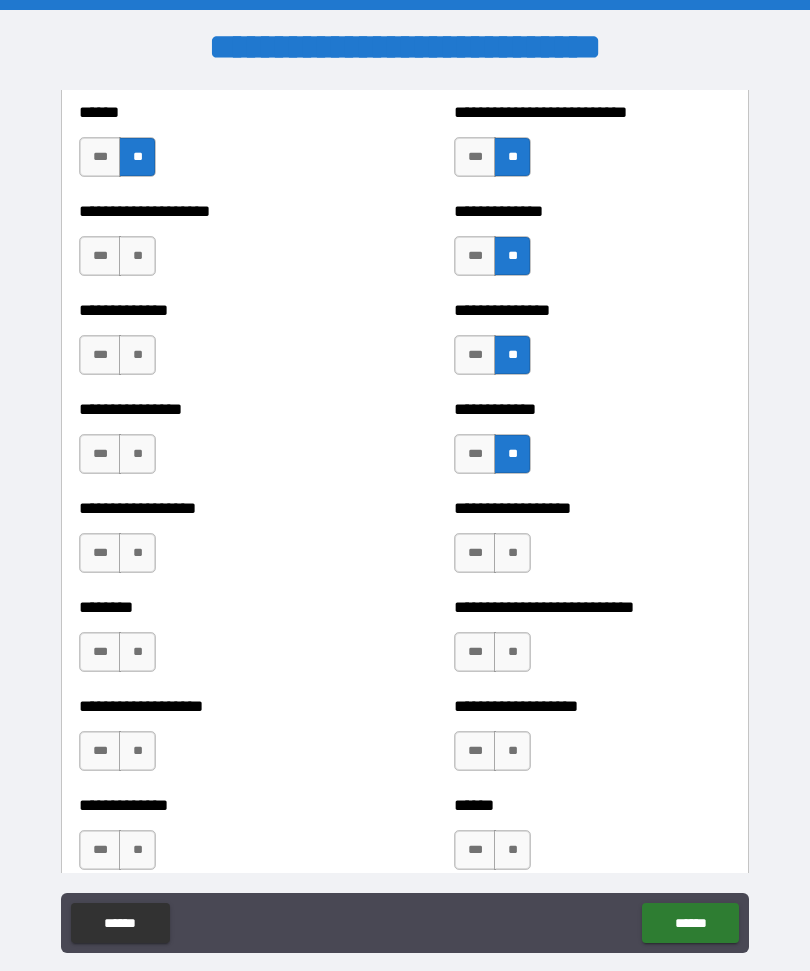 click on "**" at bounding box center (512, 553) 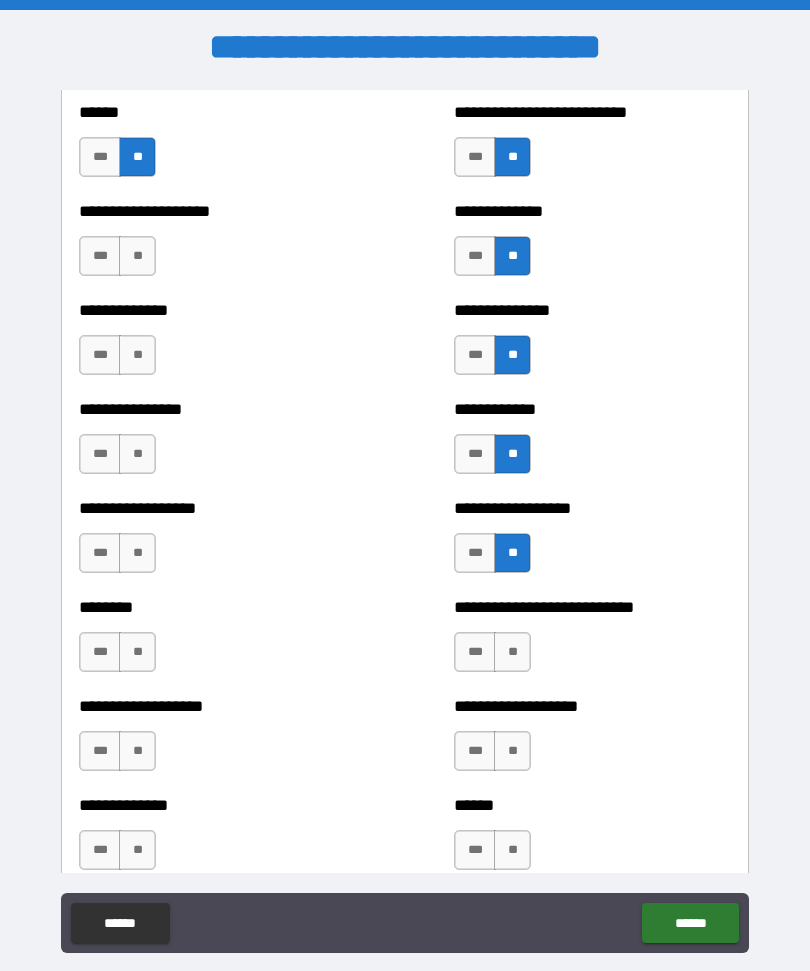 click on "**" at bounding box center (512, 652) 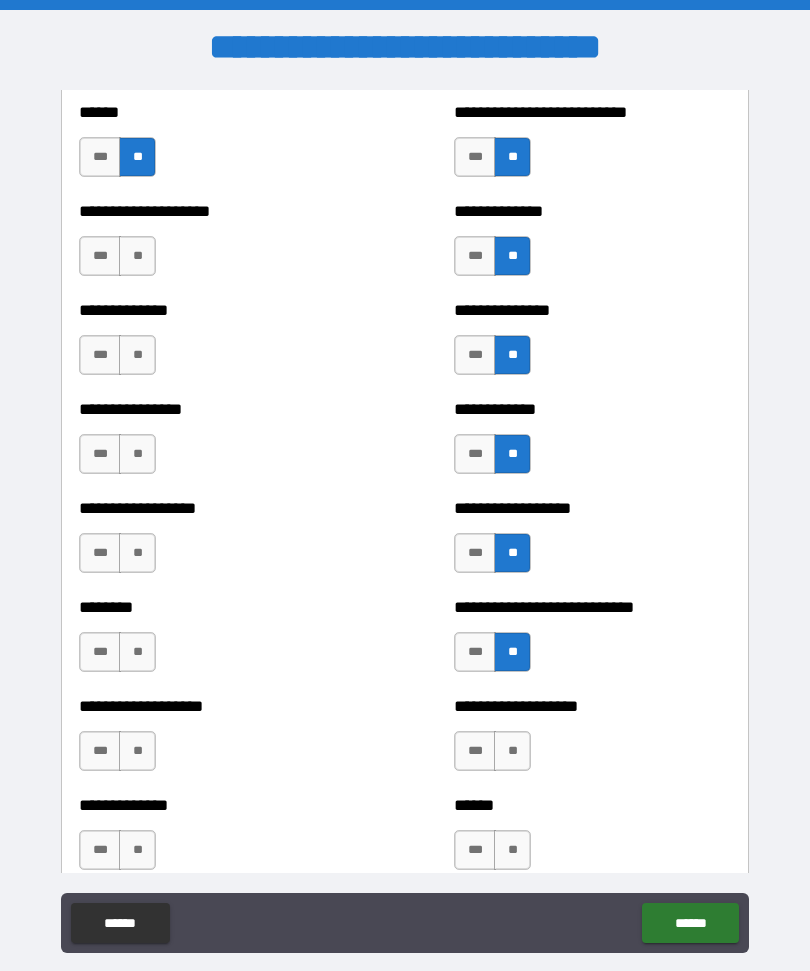click on "**" at bounding box center [512, 751] 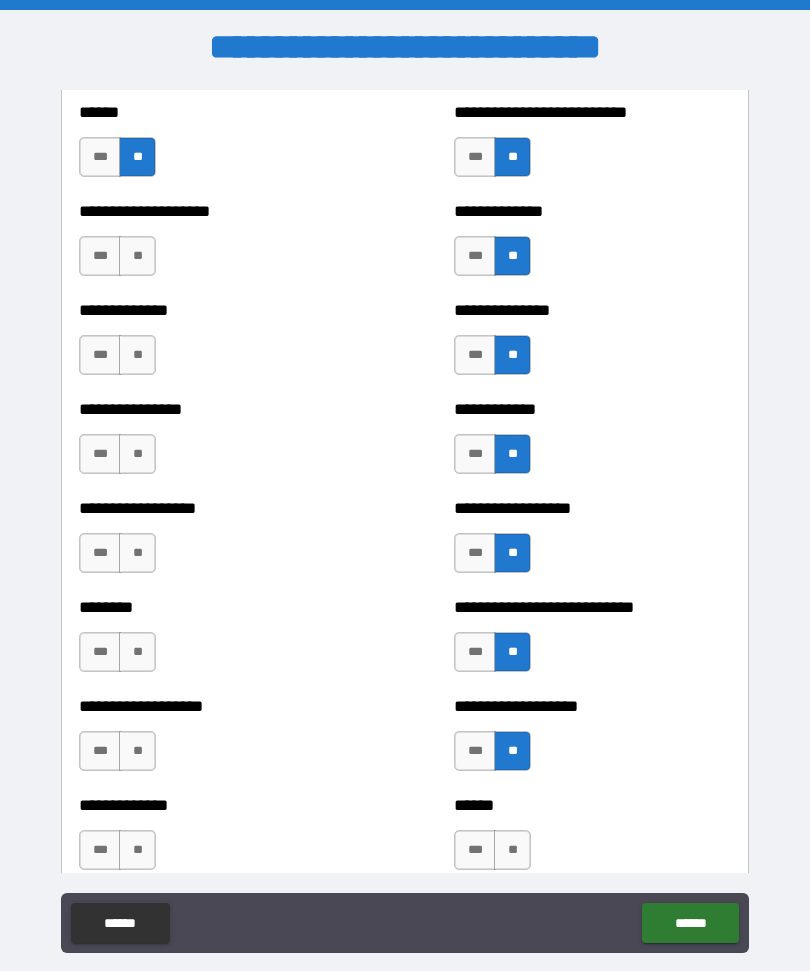 click on "**" at bounding box center [512, 850] 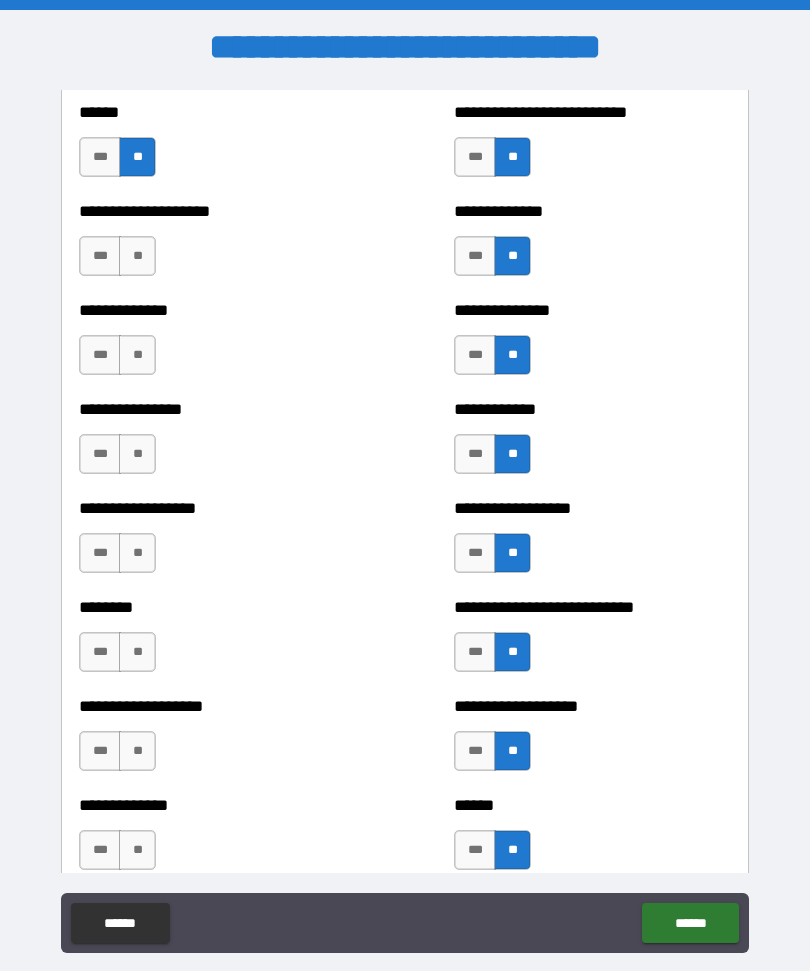 click on "**" at bounding box center (137, 850) 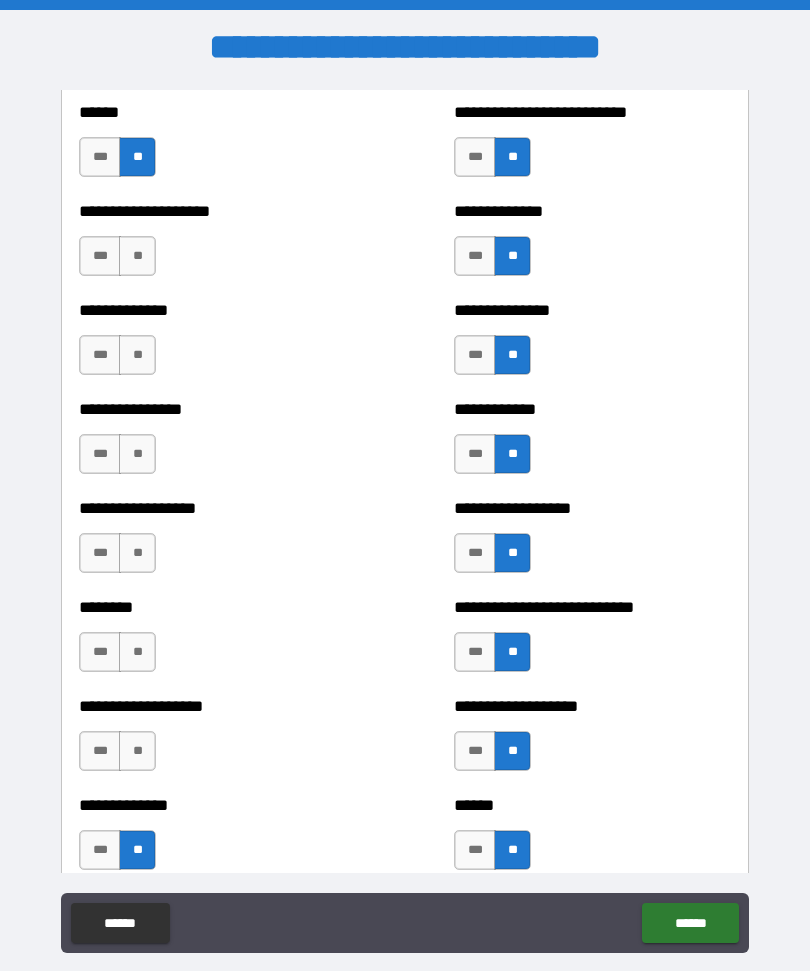 click on "**" at bounding box center [137, 751] 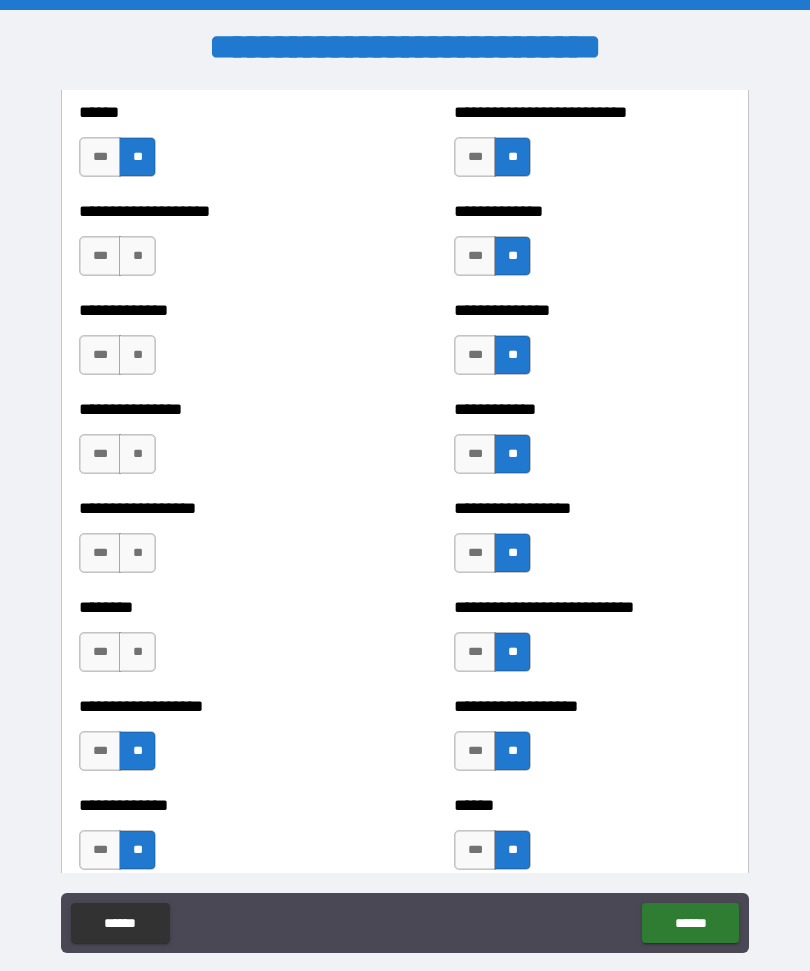 click on "**" at bounding box center (137, 652) 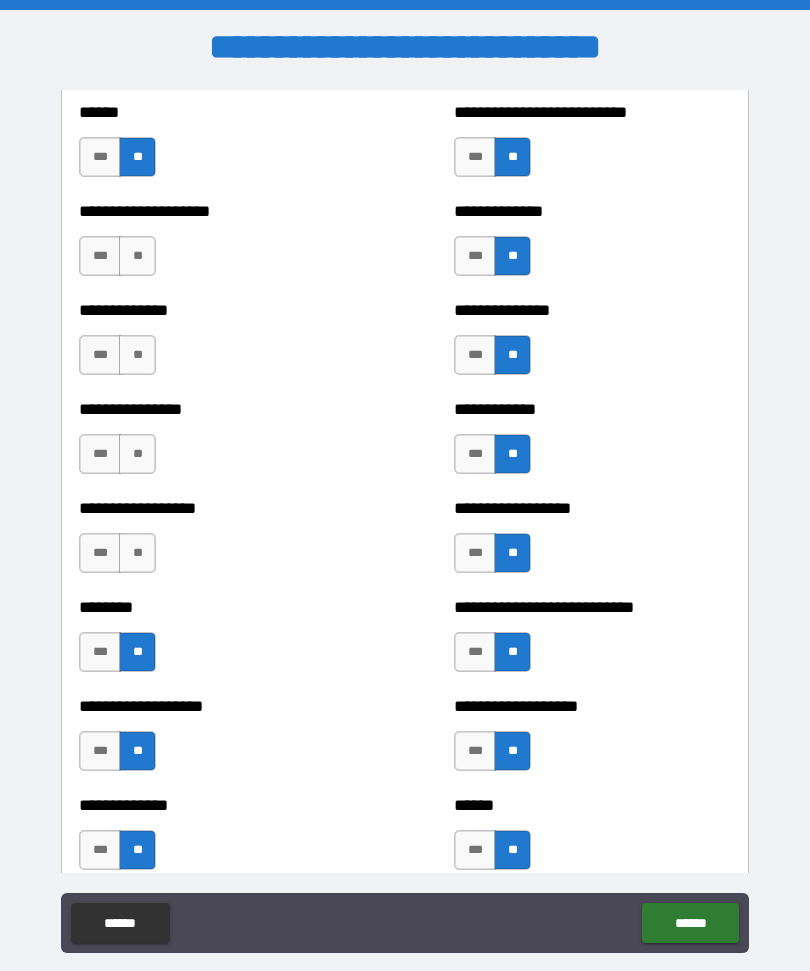 click on "**" at bounding box center (137, 553) 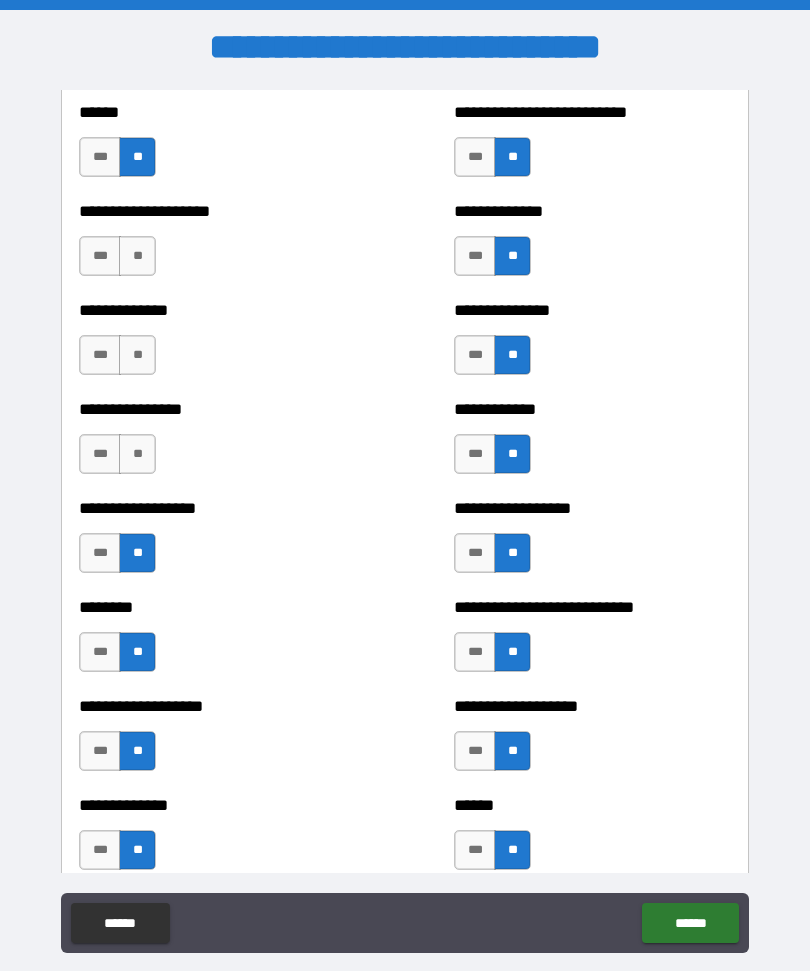 click on "**" at bounding box center [137, 454] 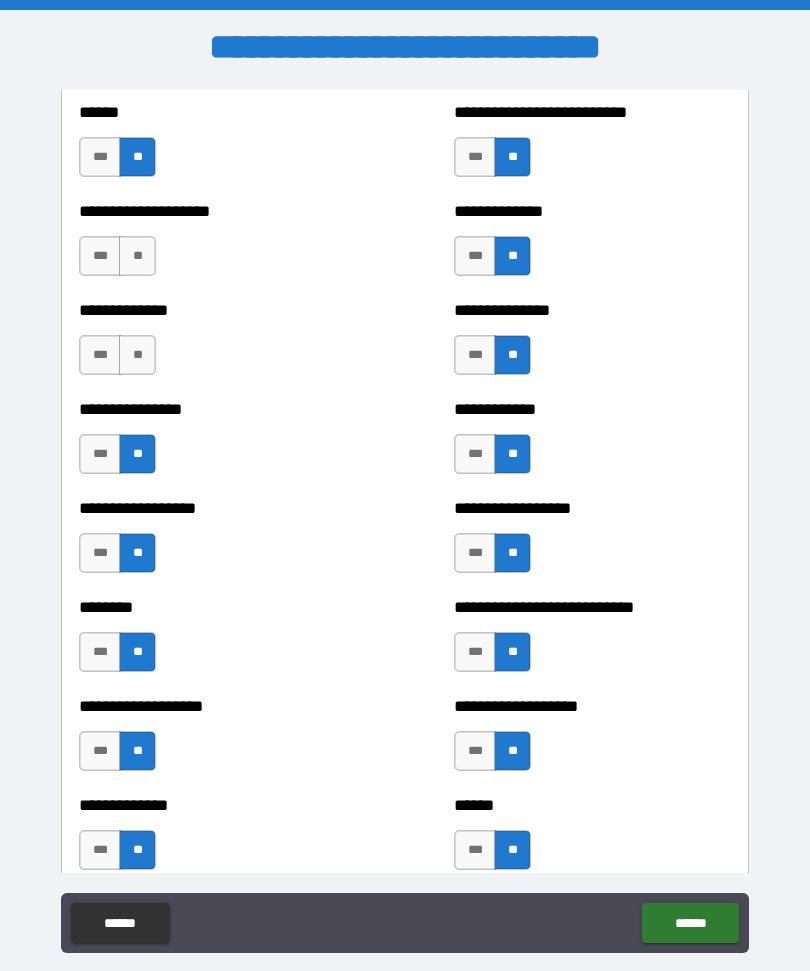 click on "**" at bounding box center (137, 355) 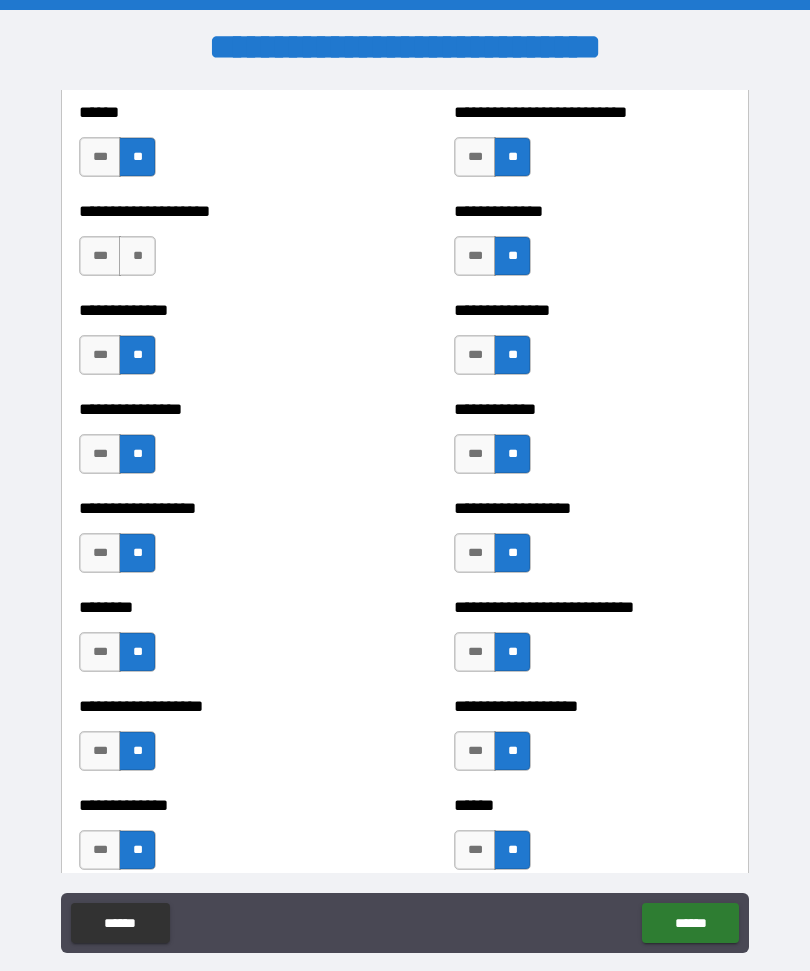 click on "**" at bounding box center (137, 256) 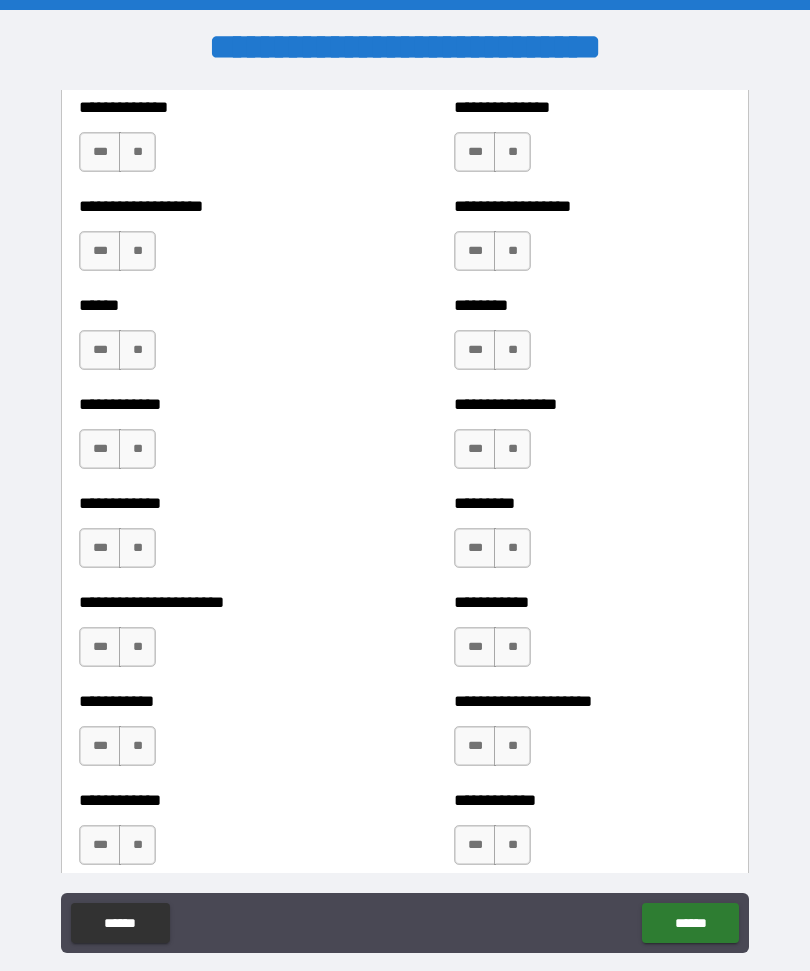 scroll, scrollTop: 4940, scrollLeft: 0, axis: vertical 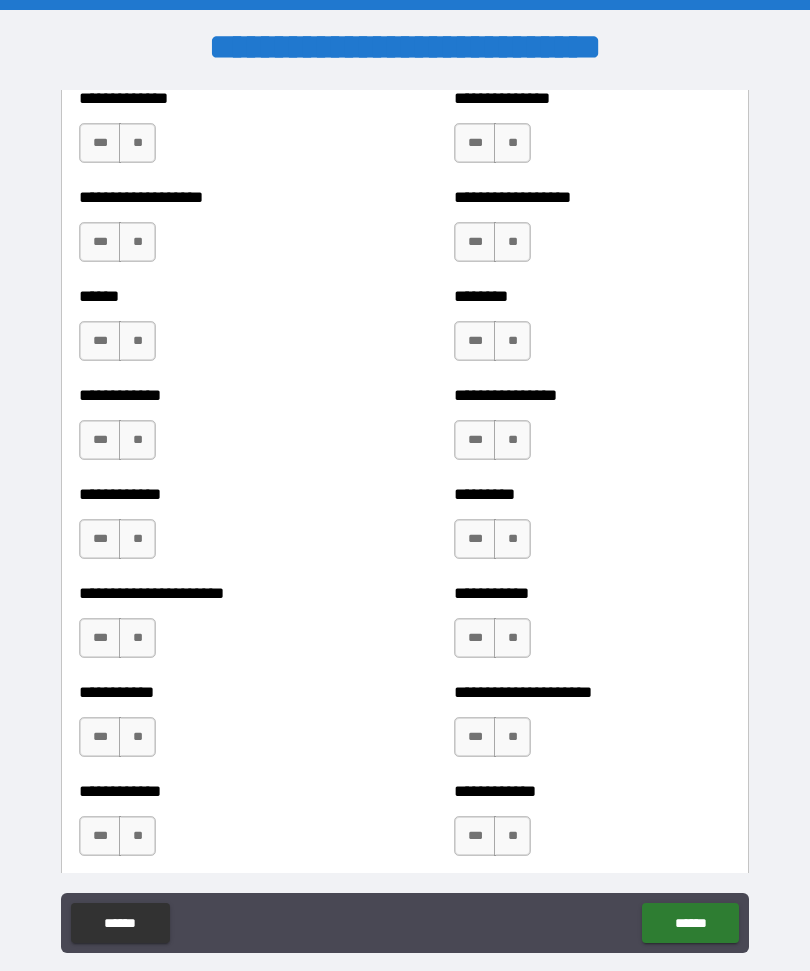 click on "**" at bounding box center (137, 143) 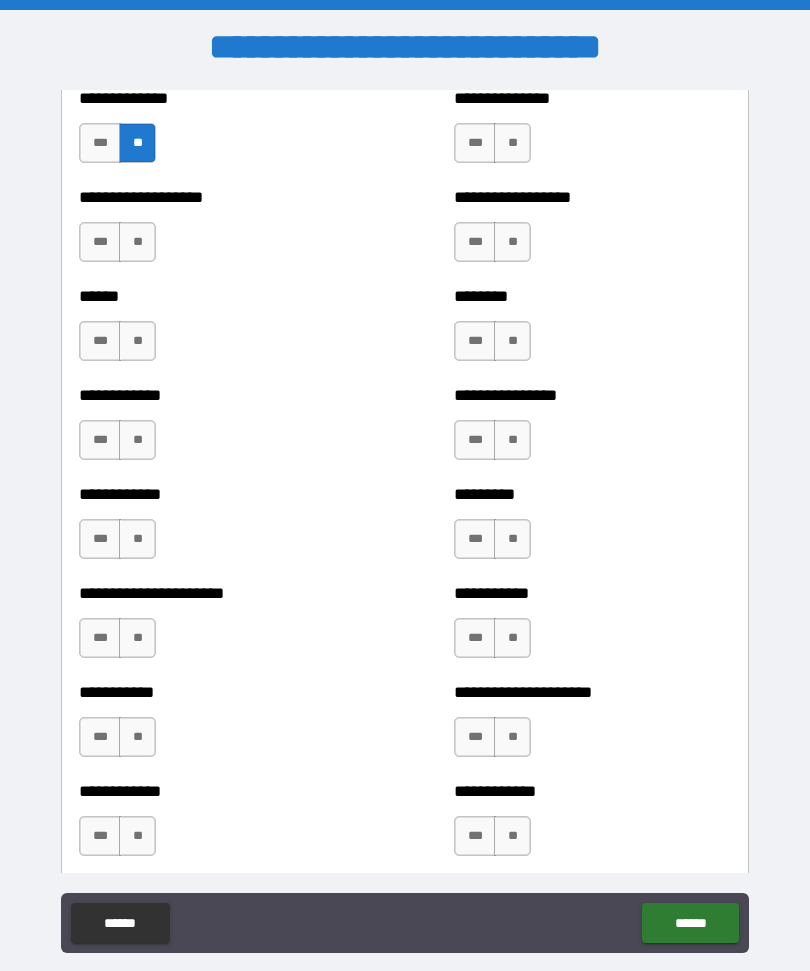 click on "**" at bounding box center (137, 242) 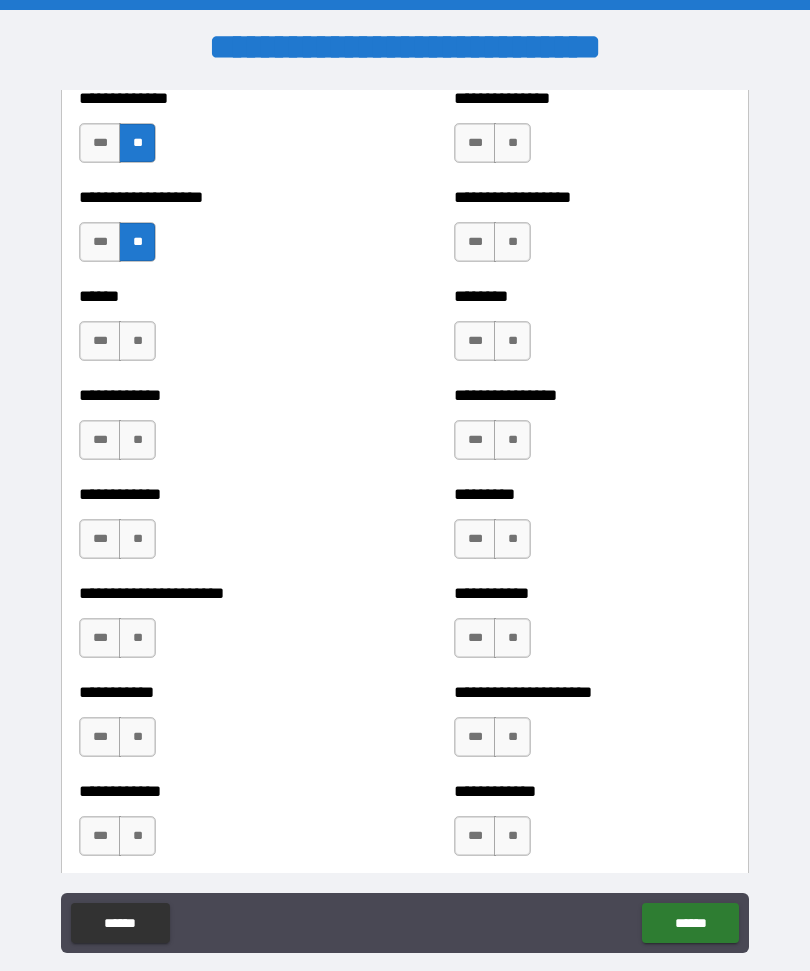 click on "**" at bounding box center (137, 341) 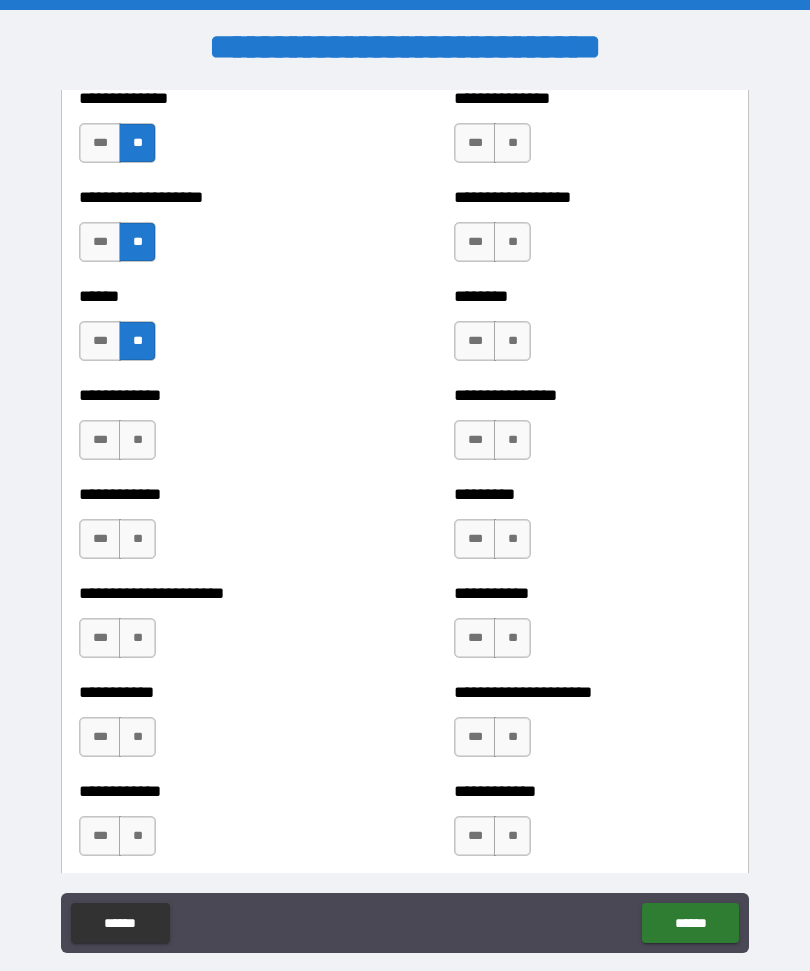 click on "**" at bounding box center [137, 440] 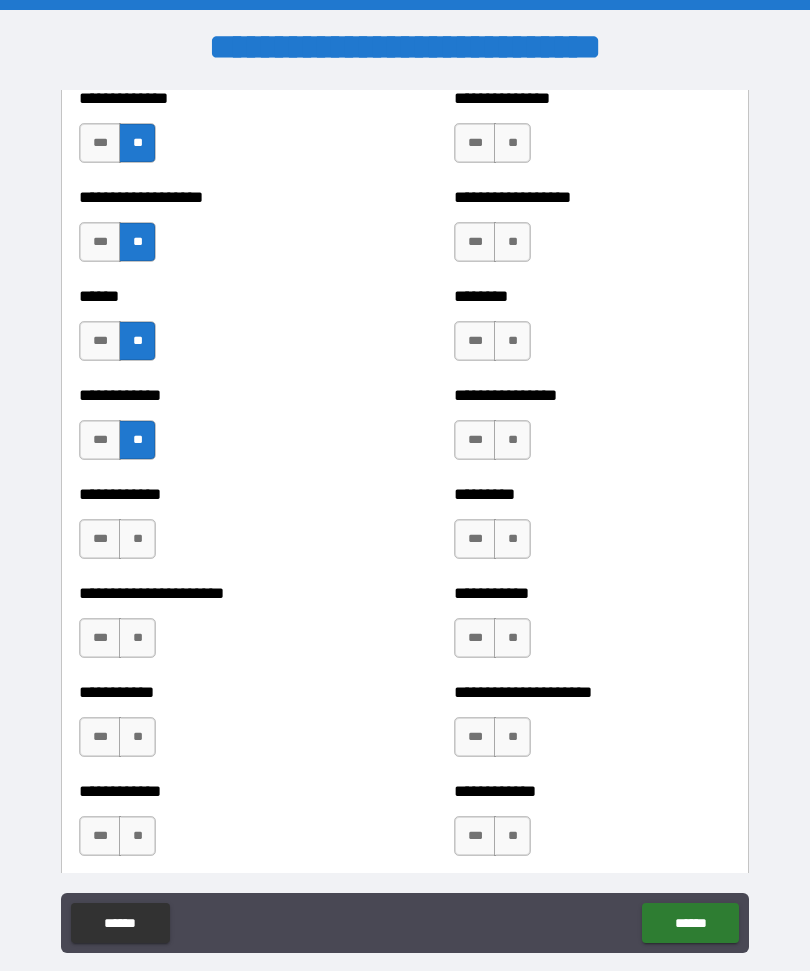 click on "**" at bounding box center (137, 539) 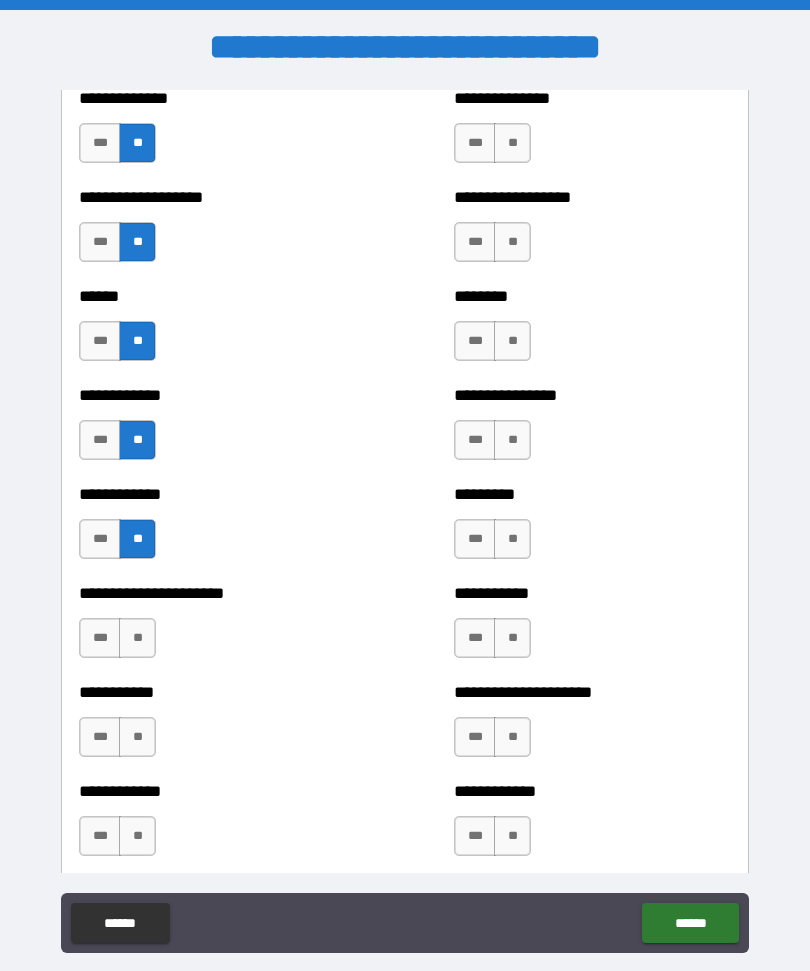 click on "**" at bounding box center (137, 638) 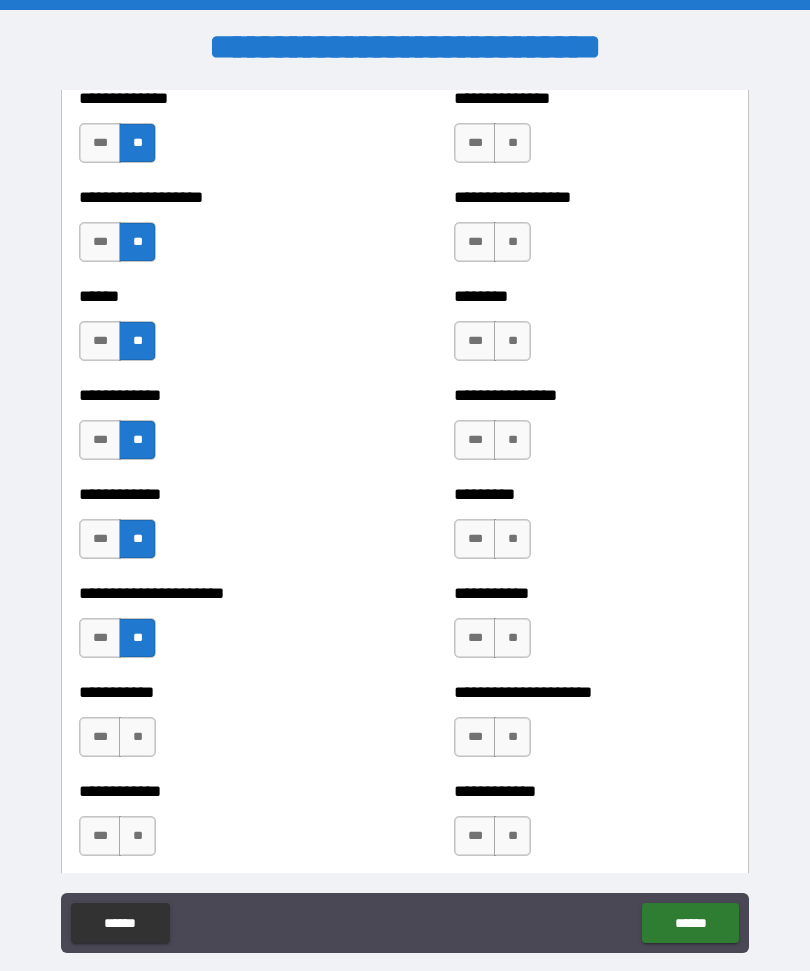 click on "**" at bounding box center (137, 737) 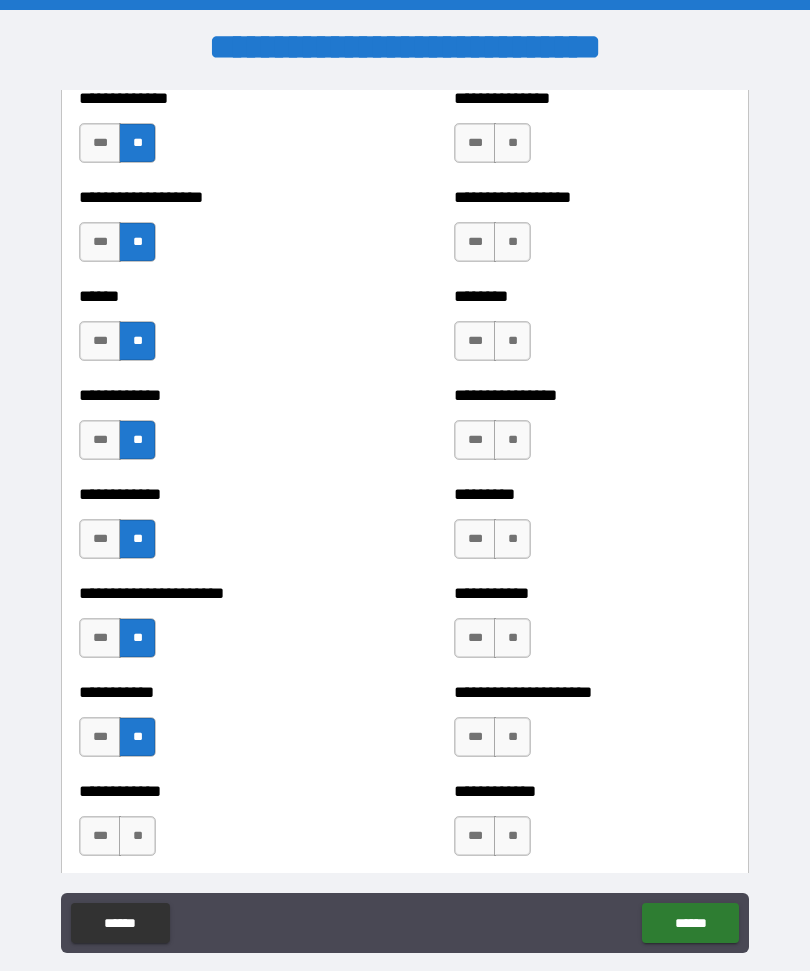 click on "**" at bounding box center [137, 836] 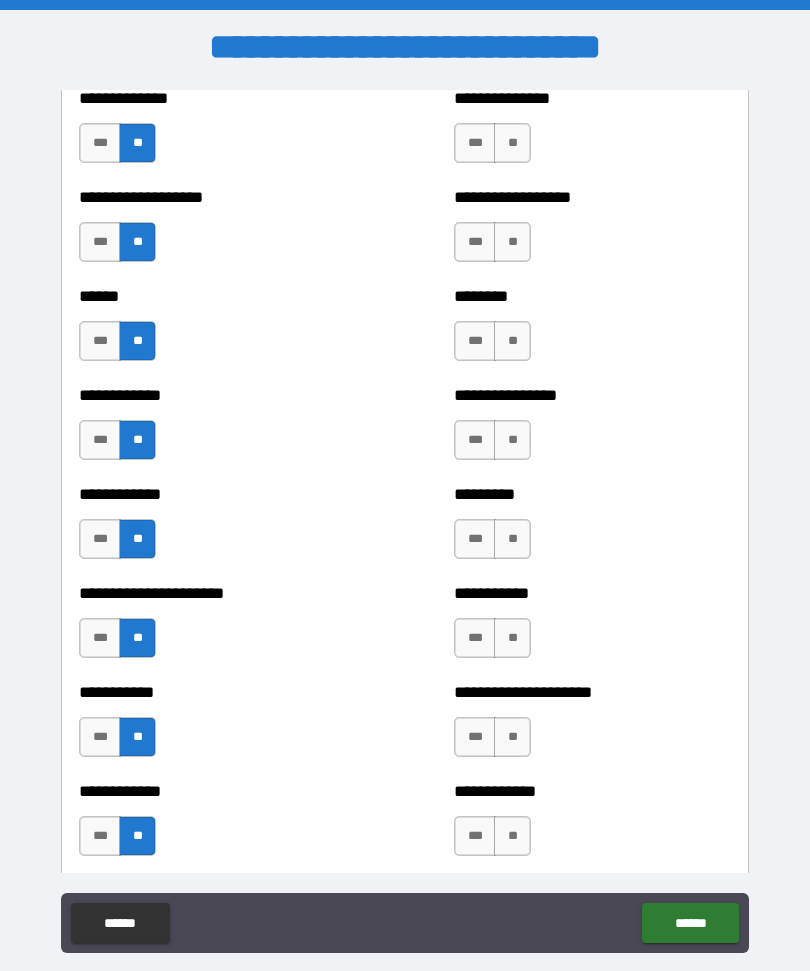 click on "**" at bounding box center [512, 836] 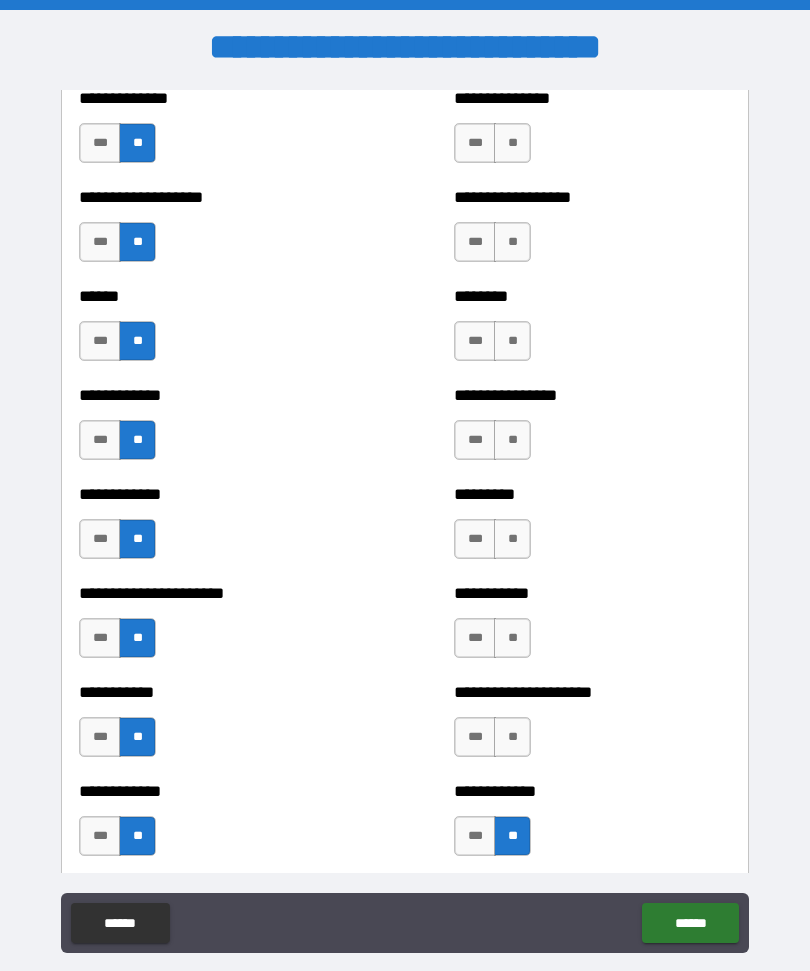 click on "**" at bounding box center [512, 737] 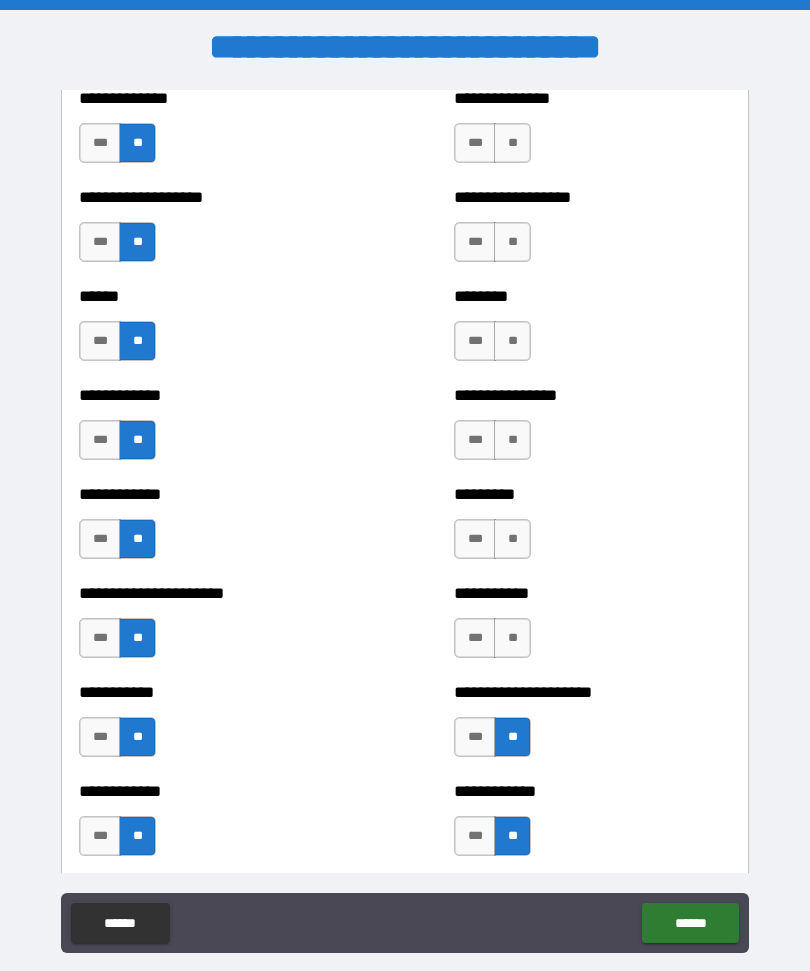 click on "**" at bounding box center [512, 638] 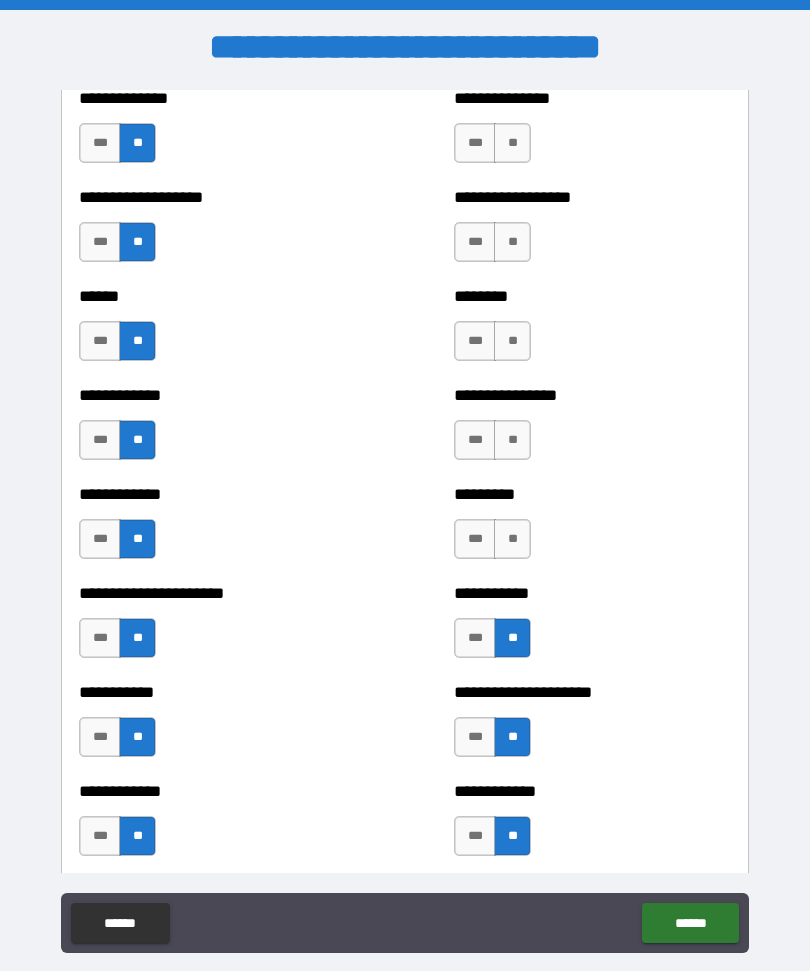 click on "**" at bounding box center [512, 539] 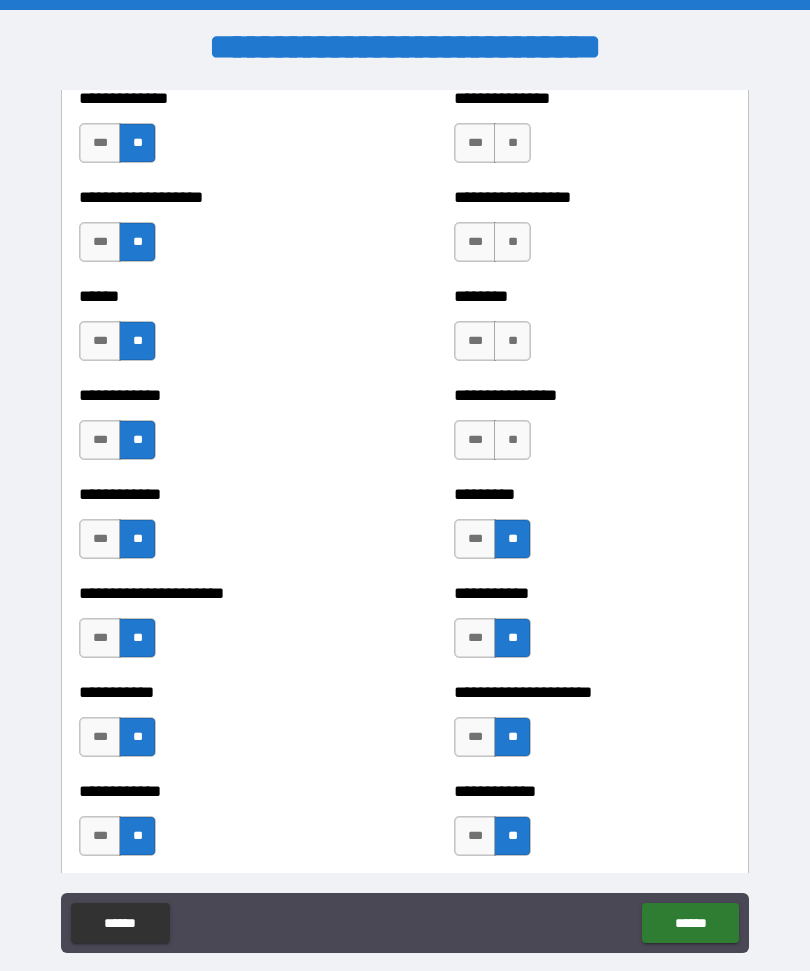 click on "**" at bounding box center [512, 440] 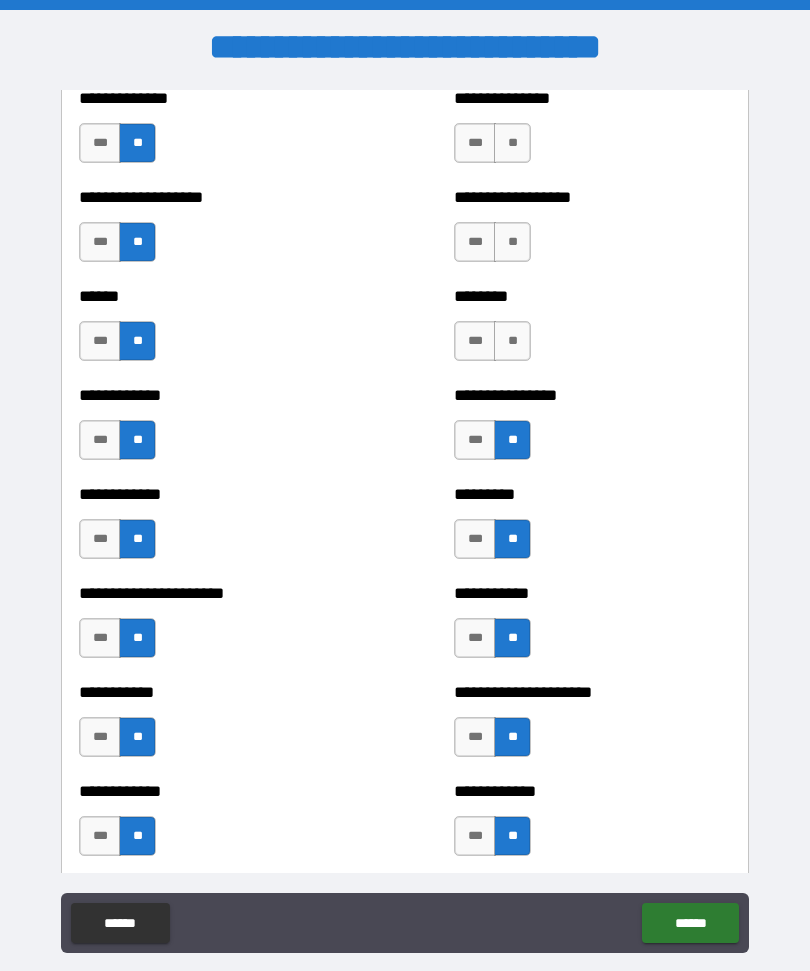 click on "**" at bounding box center (512, 341) 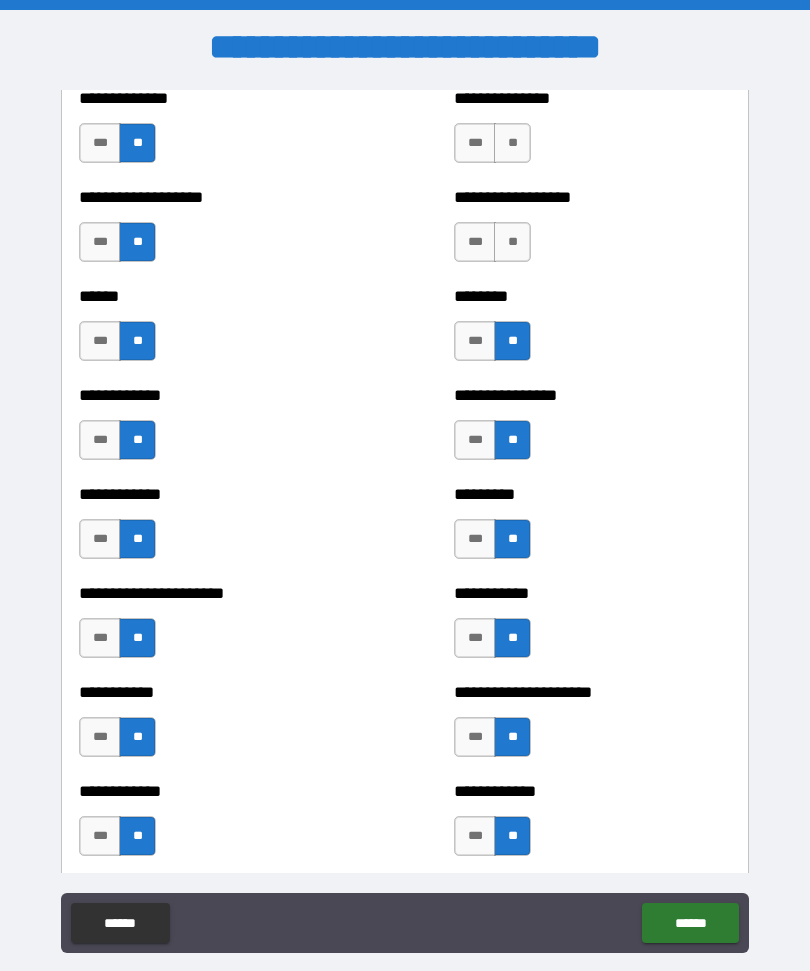 click on "**" at bounding box center [512, 242] 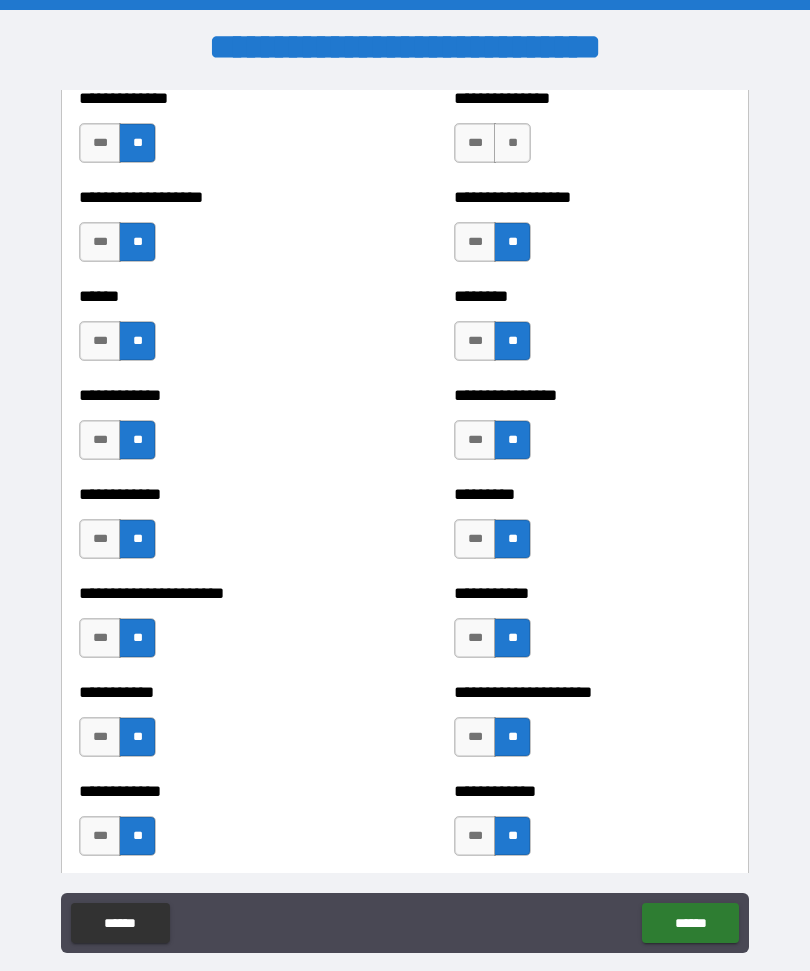 click on "**" at bounding box center (512, 143) 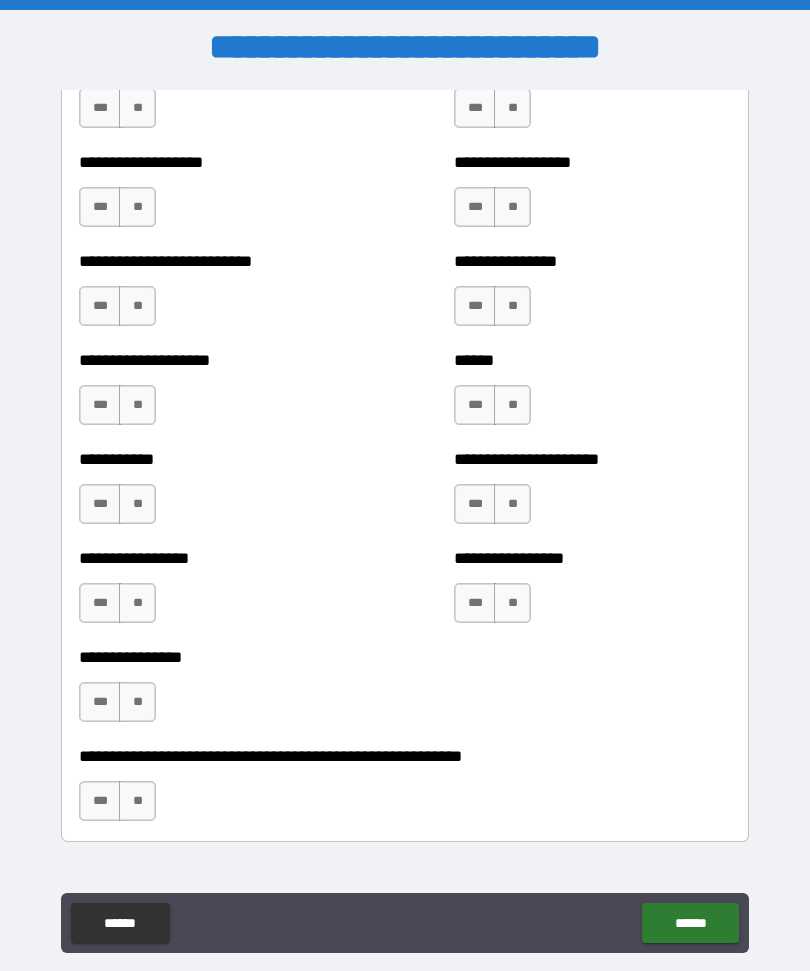 scroll, scrollTop: 5748, scrollLeft: 0, axis: vertical 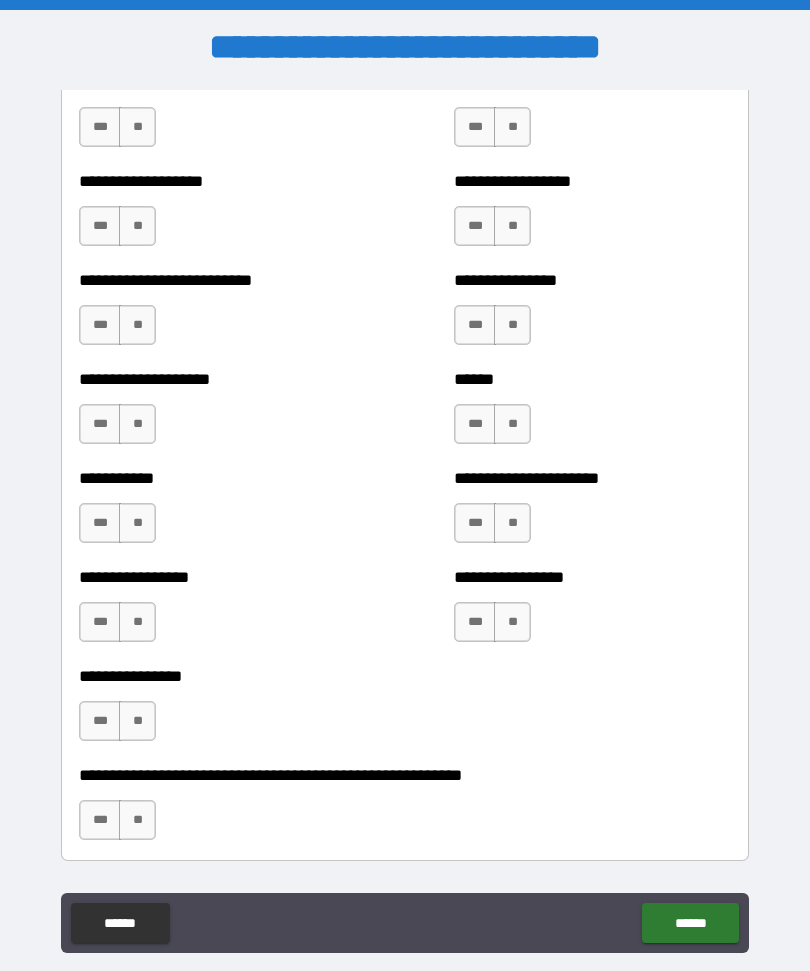 click on "**" at bounding box center (512, 127) 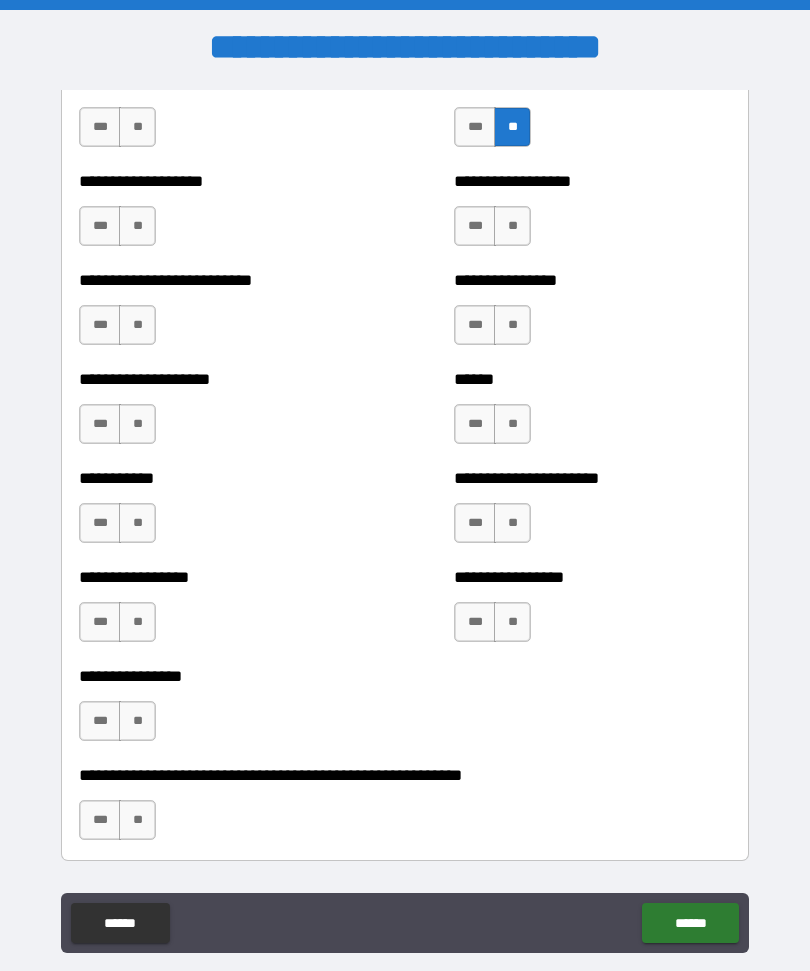 click on "**" at bounding box center [512, 226] 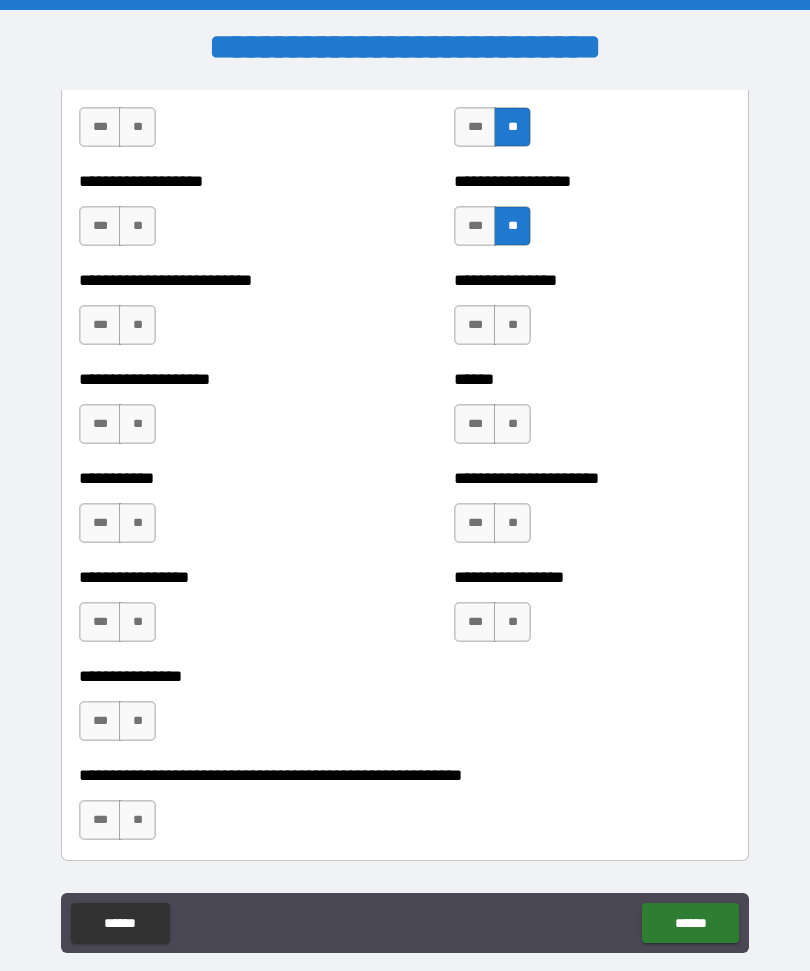 click on "**" at bounding box center (512, 325) 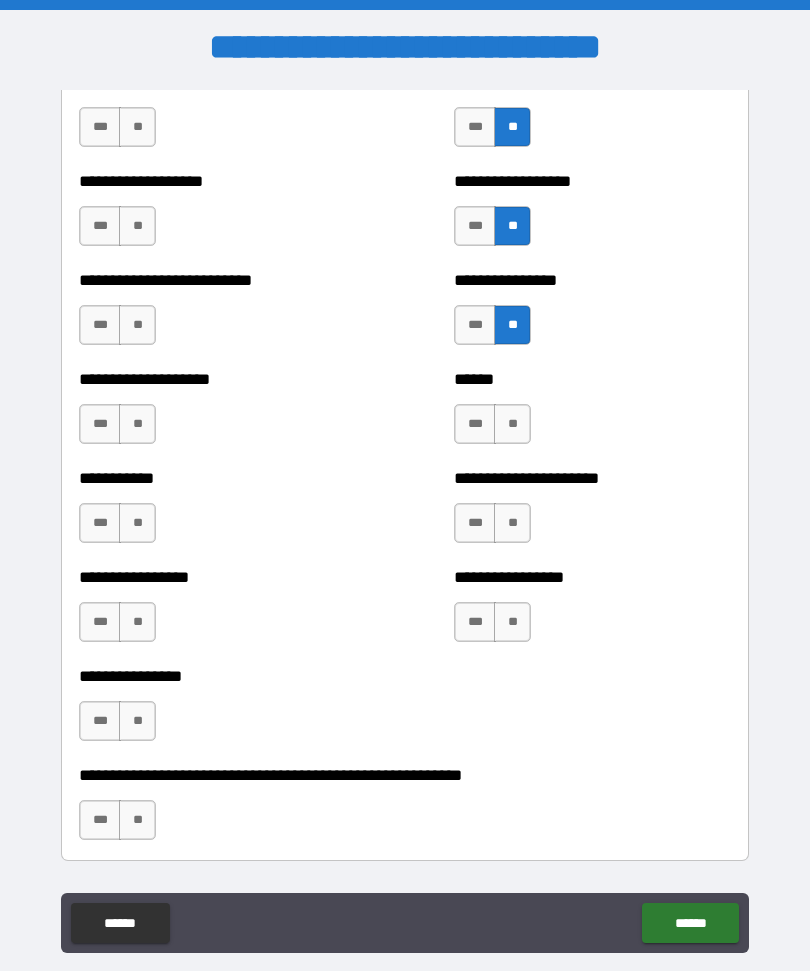 click on "**" at bounding box center (512, 424) 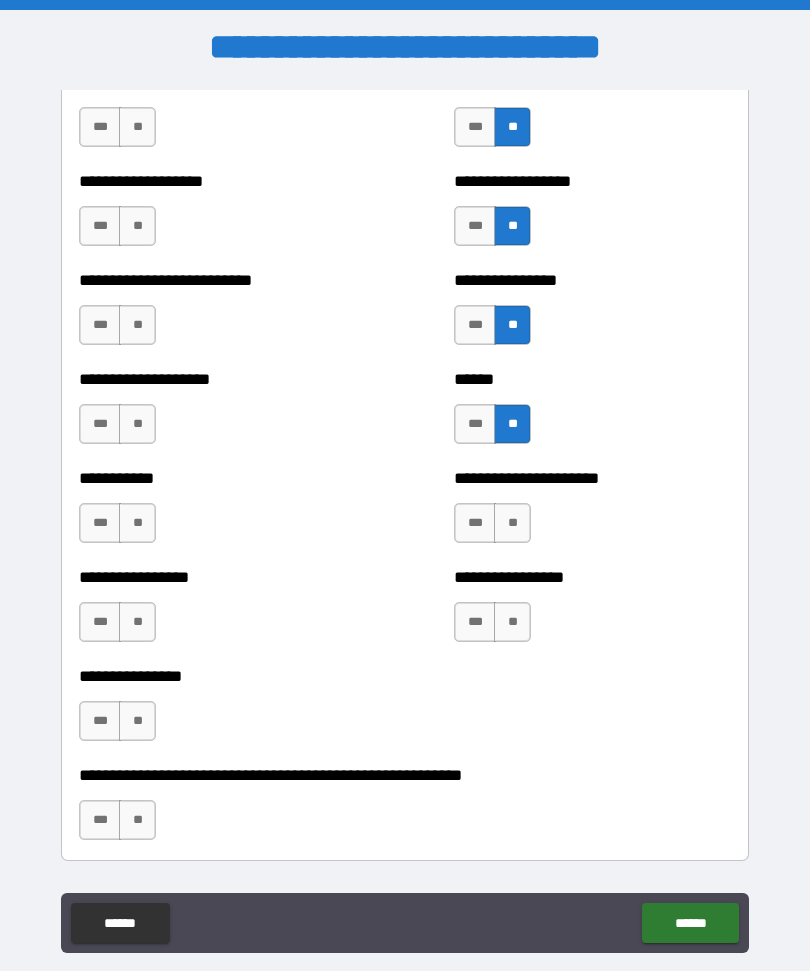 click on "**" at bounding box center (512, 523) 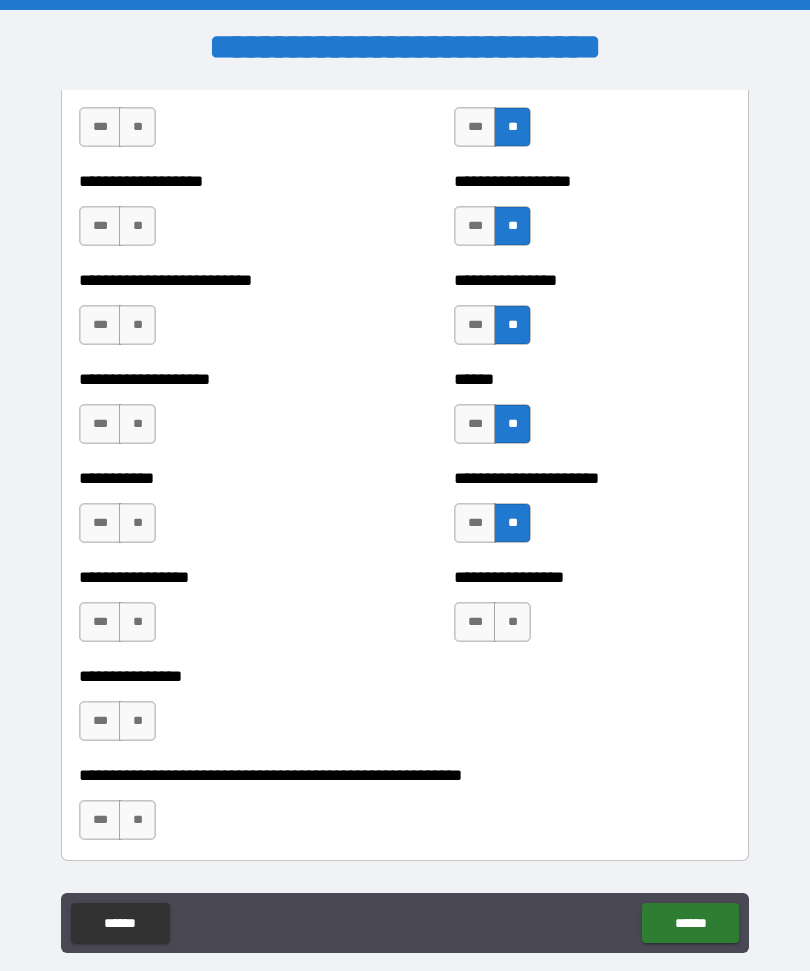 click on "**" at bounding box center [512, 622] 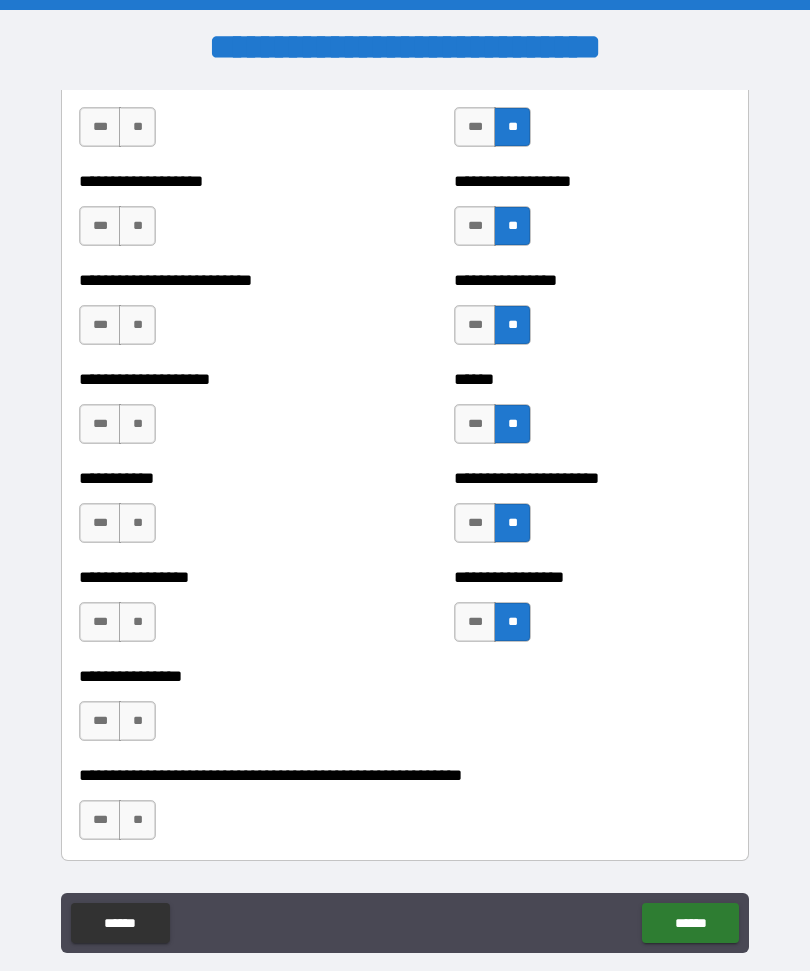click on "**" at bounding box center [137, 820] 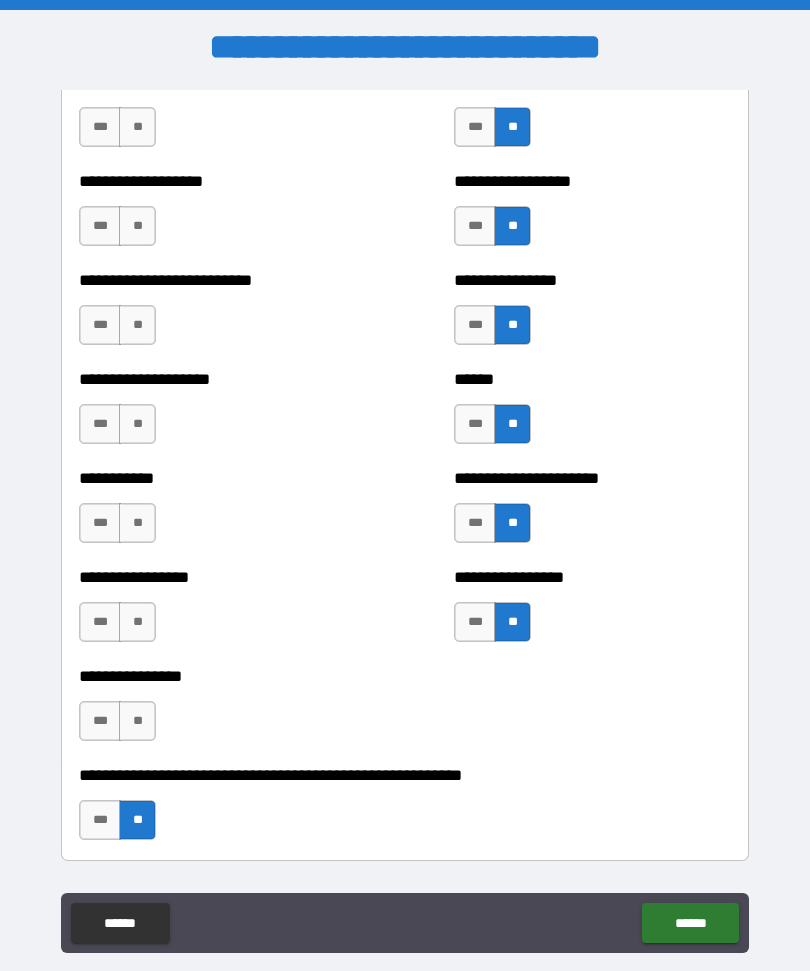 click on "**" at bounding box center (137, 721) 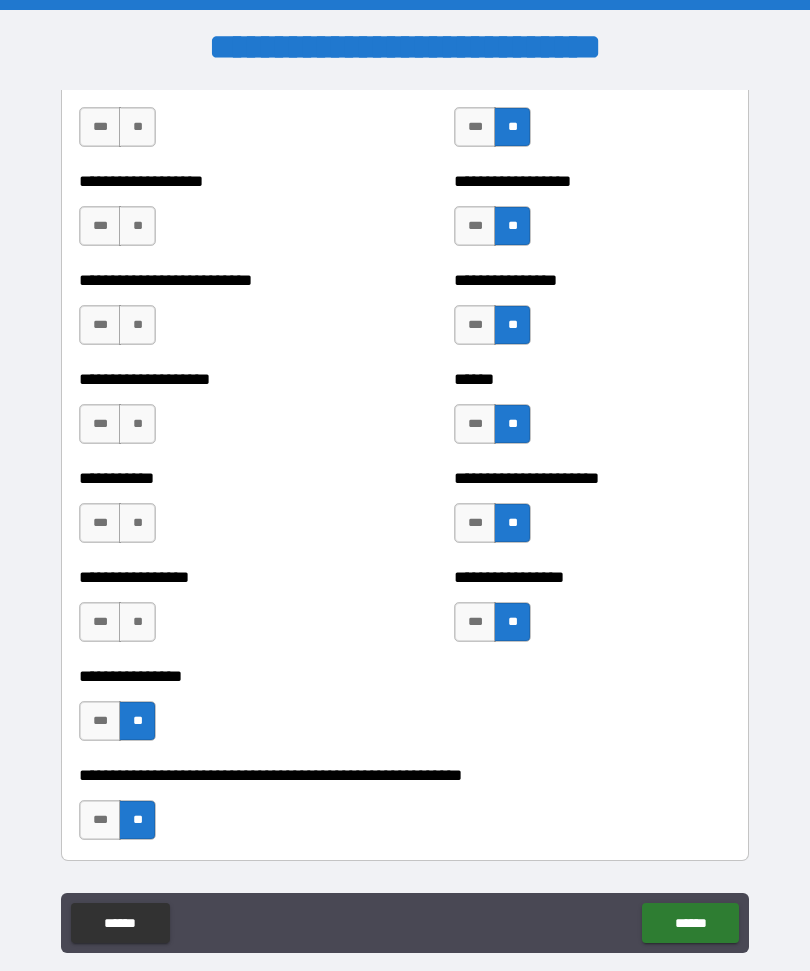 click on "**" at bounding box center (137, 622) 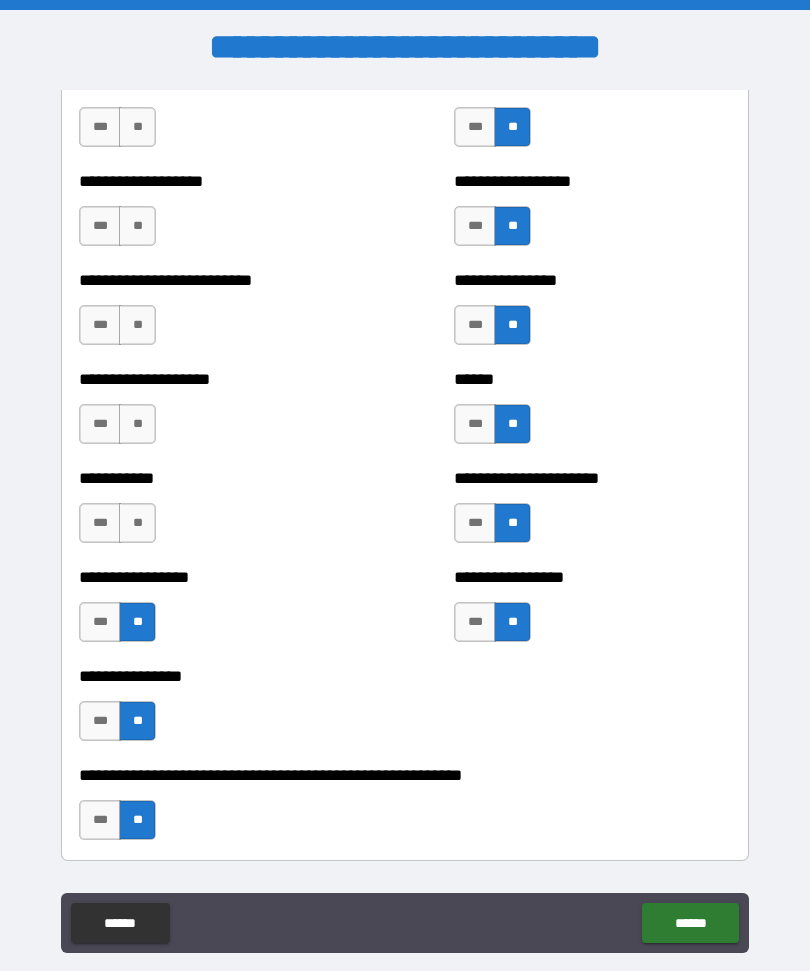 click on "**" at bounding box center (137, 523) 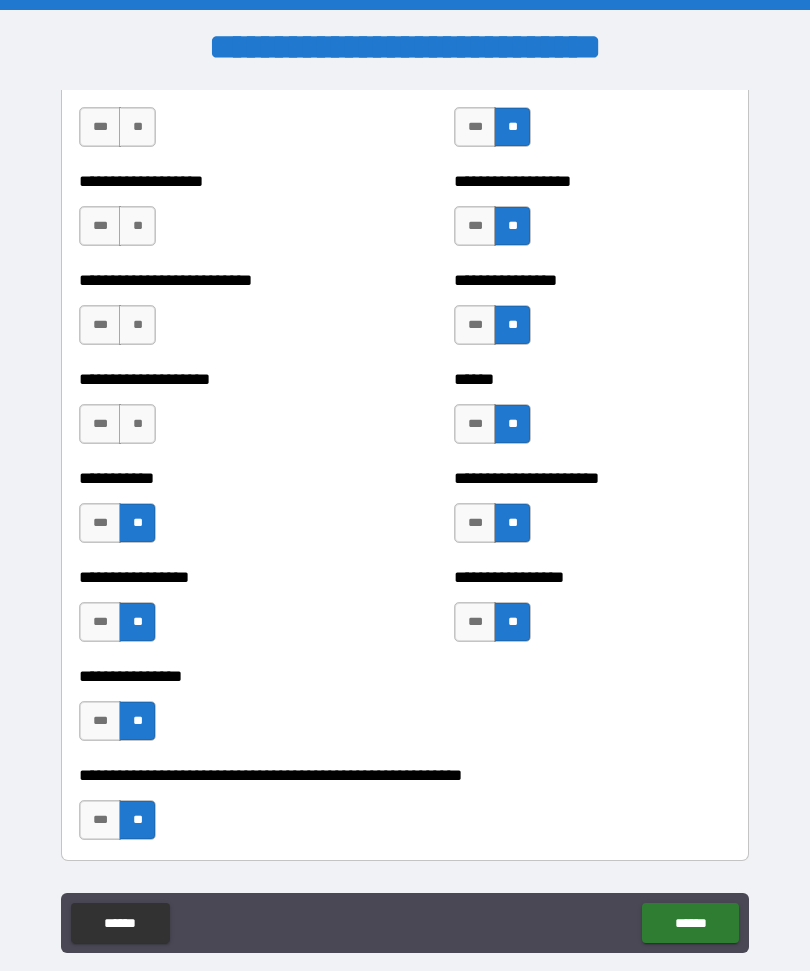 click on "**" at bounding box center [137, 424] 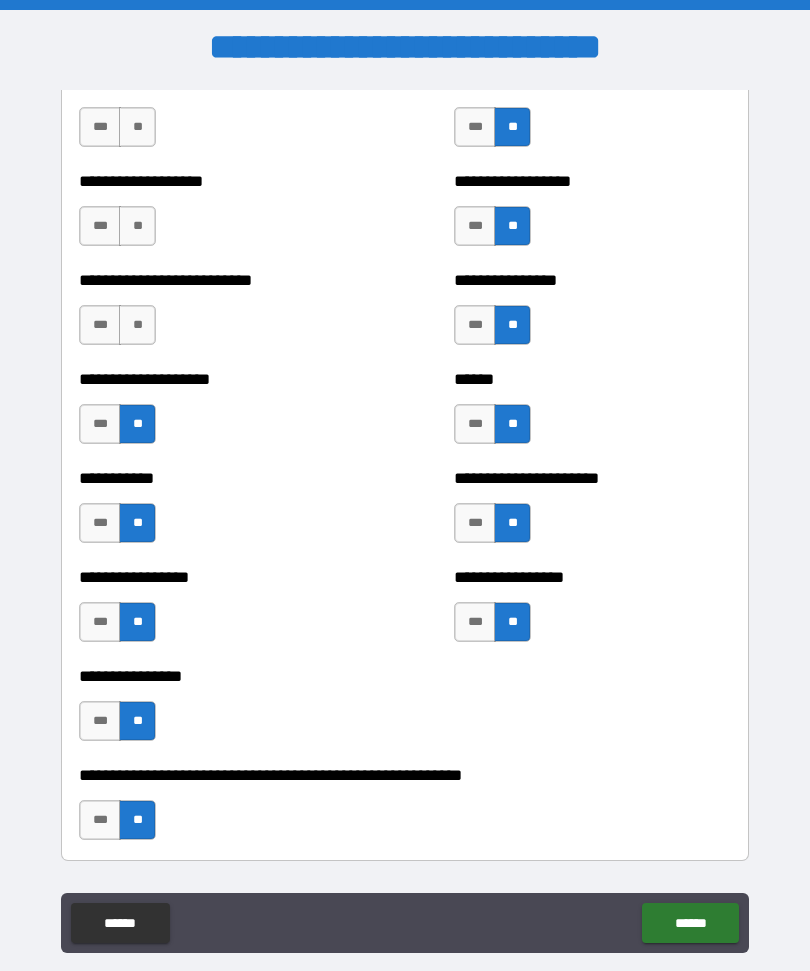 click on "**" at bounding box center (137, 325) 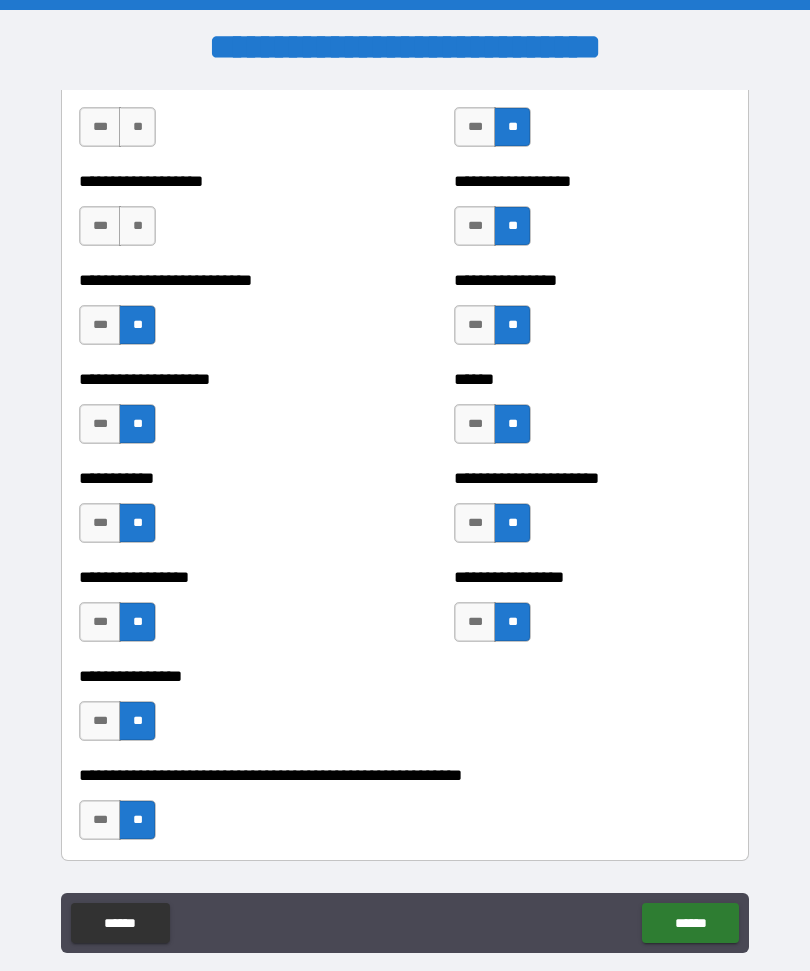 click on "**" at bounding box center [137, 226] 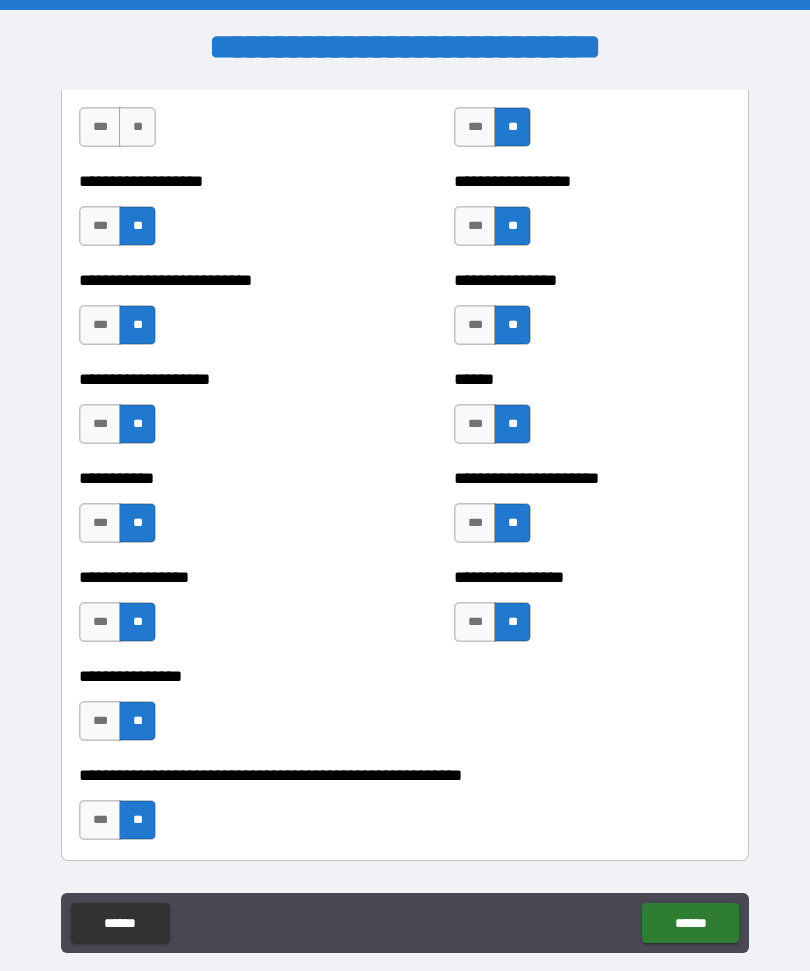 click on "**" at bounding box center [137, 127] 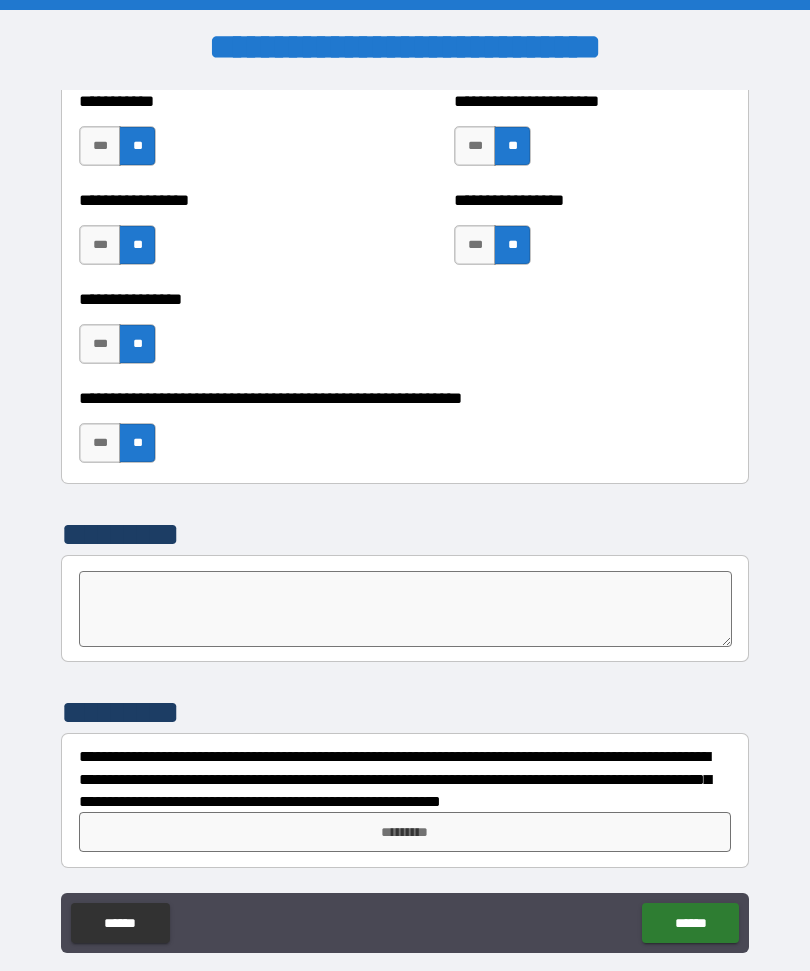 scroll, scrollTop: 6125, scrollLeft: 0, axis: vertical 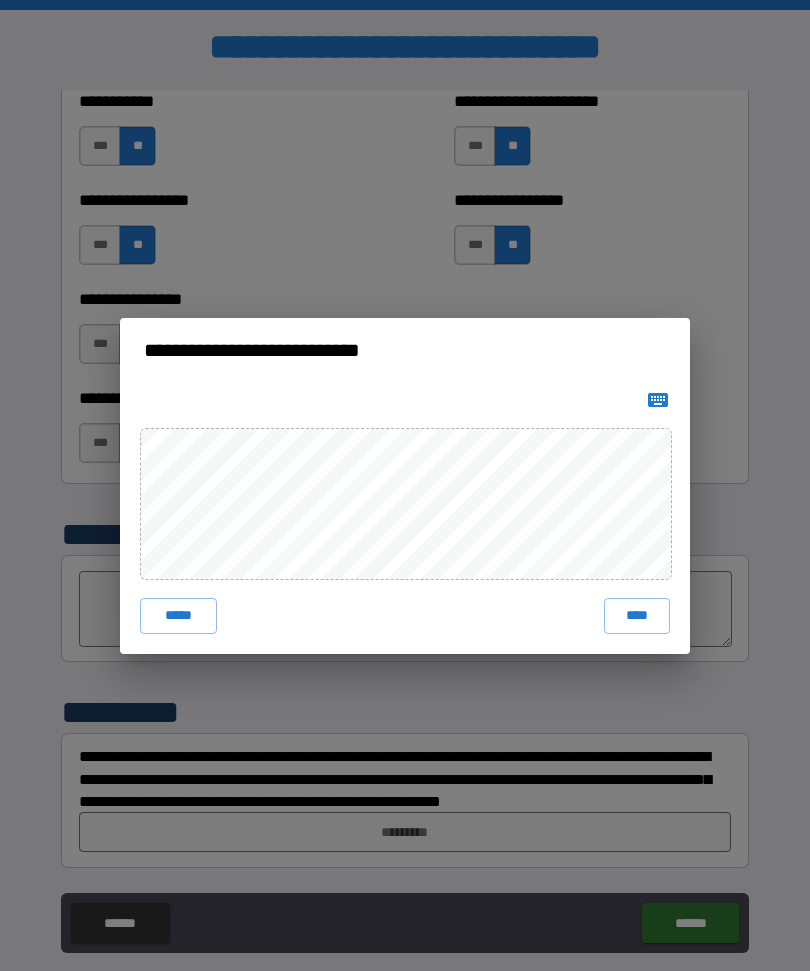 click on "****" at bounding box center [637, 616] 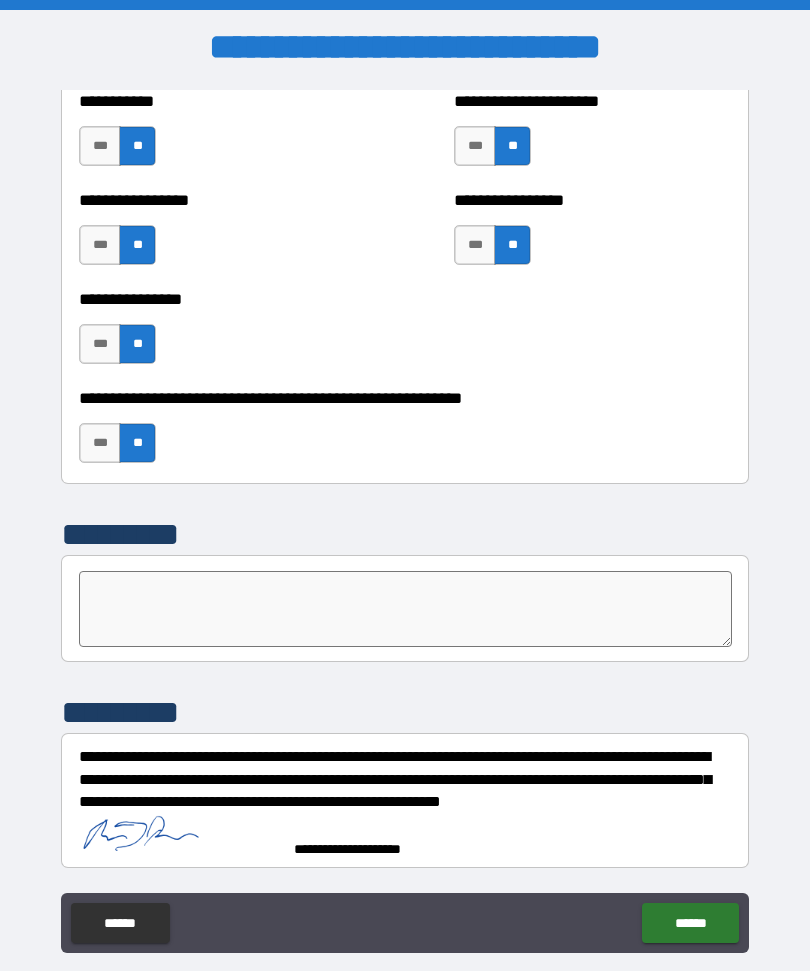 scroll, scrollTop: 6115, scrollLeft: 0, axis: vertical 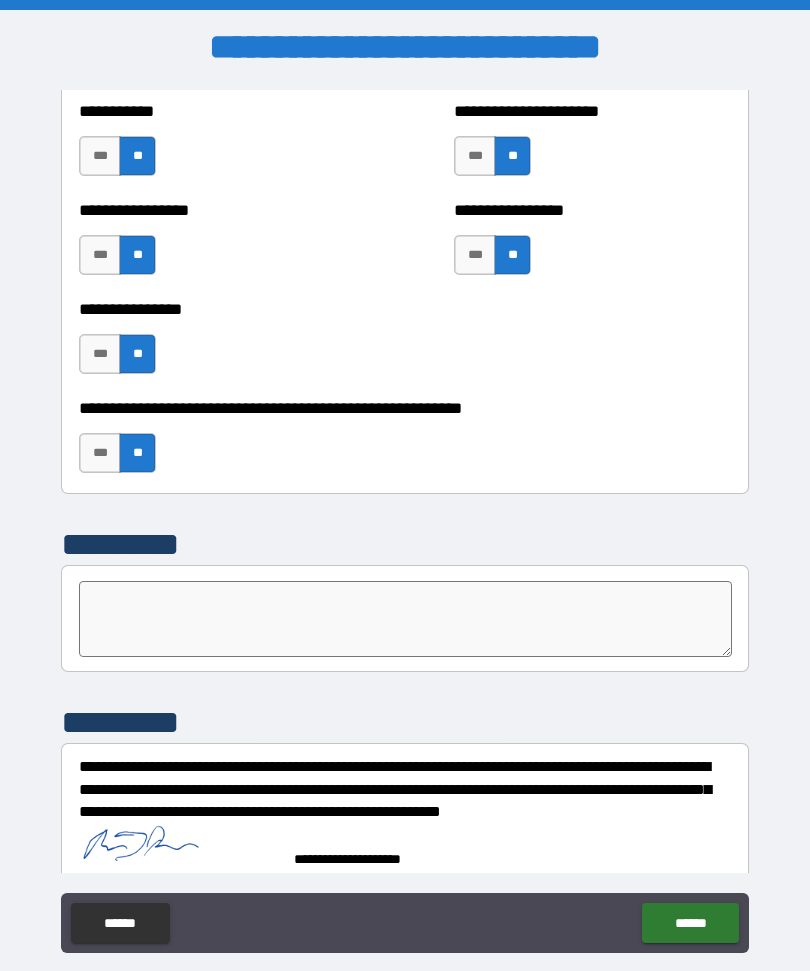 click on "******" at bounding box center (690, 923) 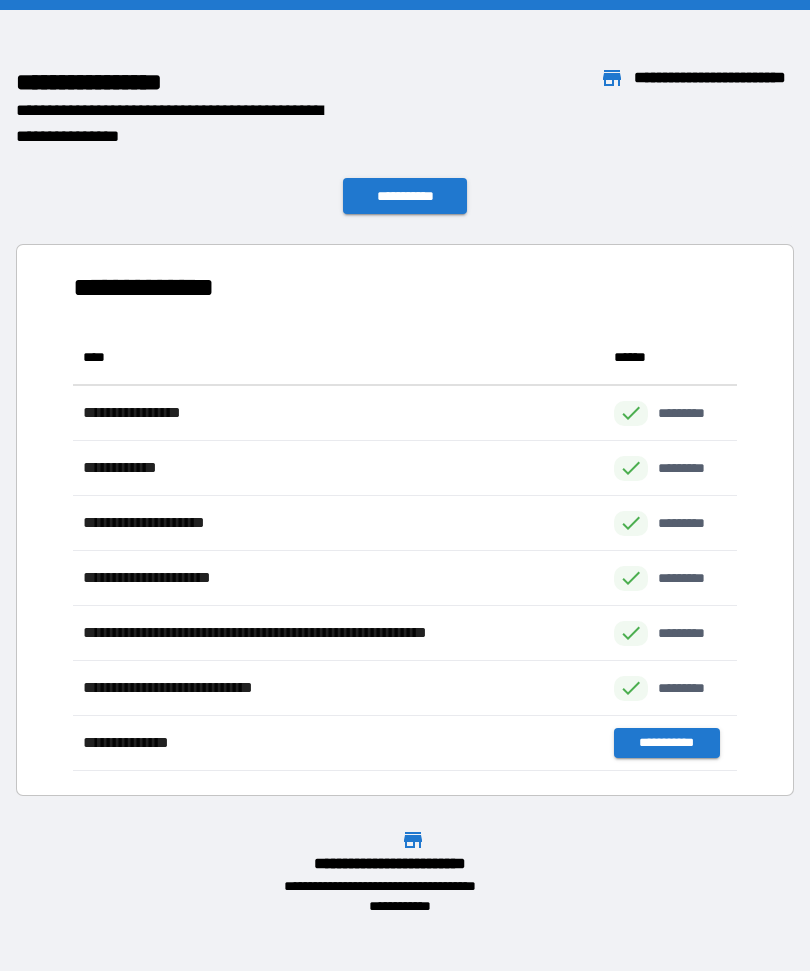 scroll, scrollTop: 1, scrollLeft: 1, axis: both 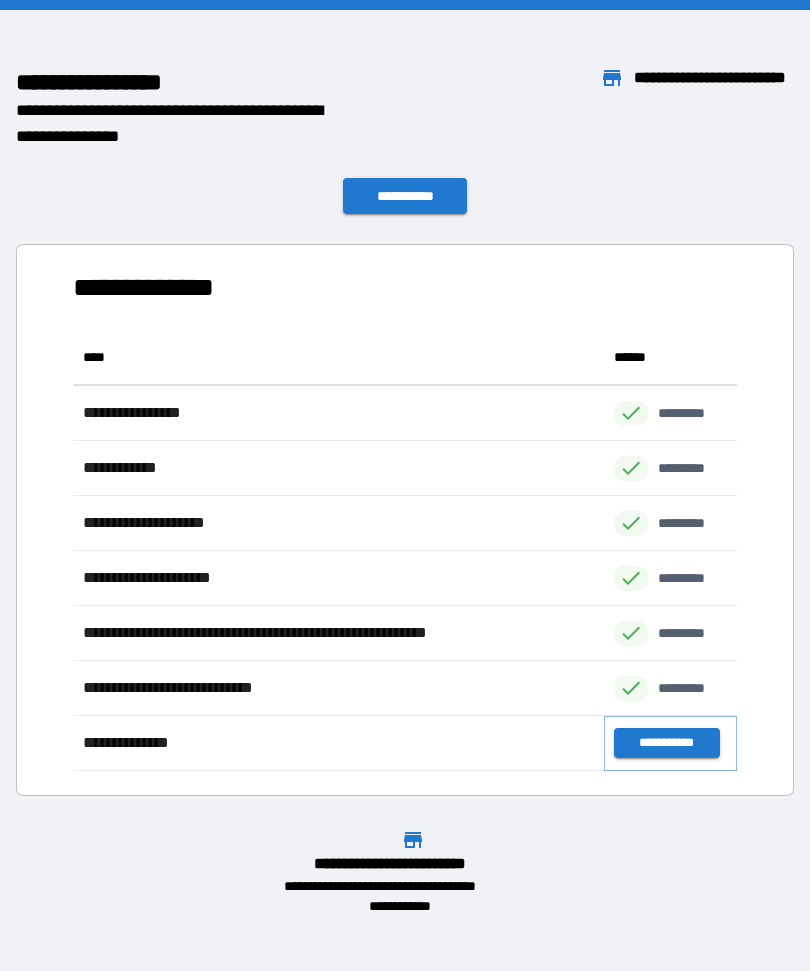 click on "**********" at bounding box center (666, 743) 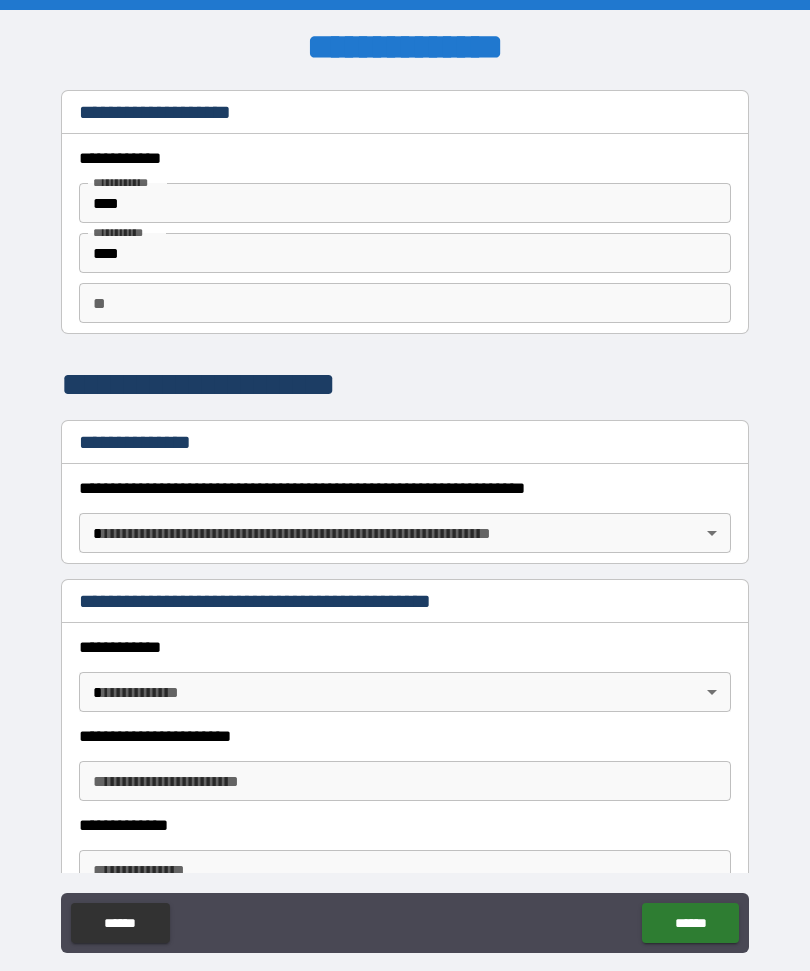 click on "**********" at bounding box center (405, 519) 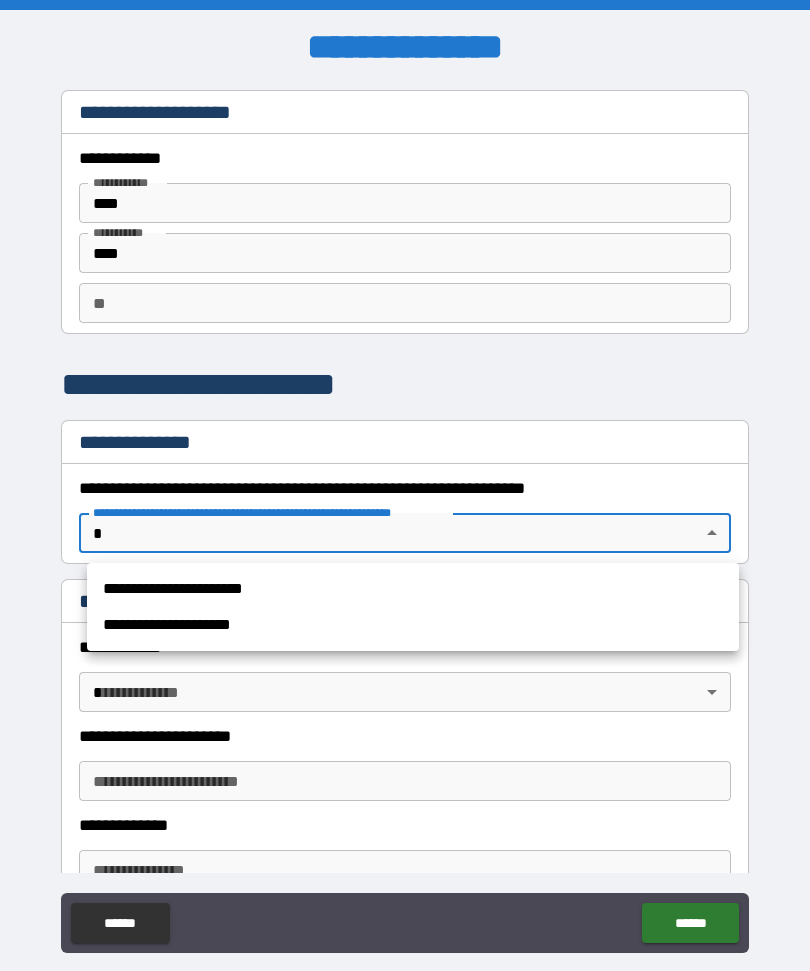 click on "**********" at bounding box center [413, 589] 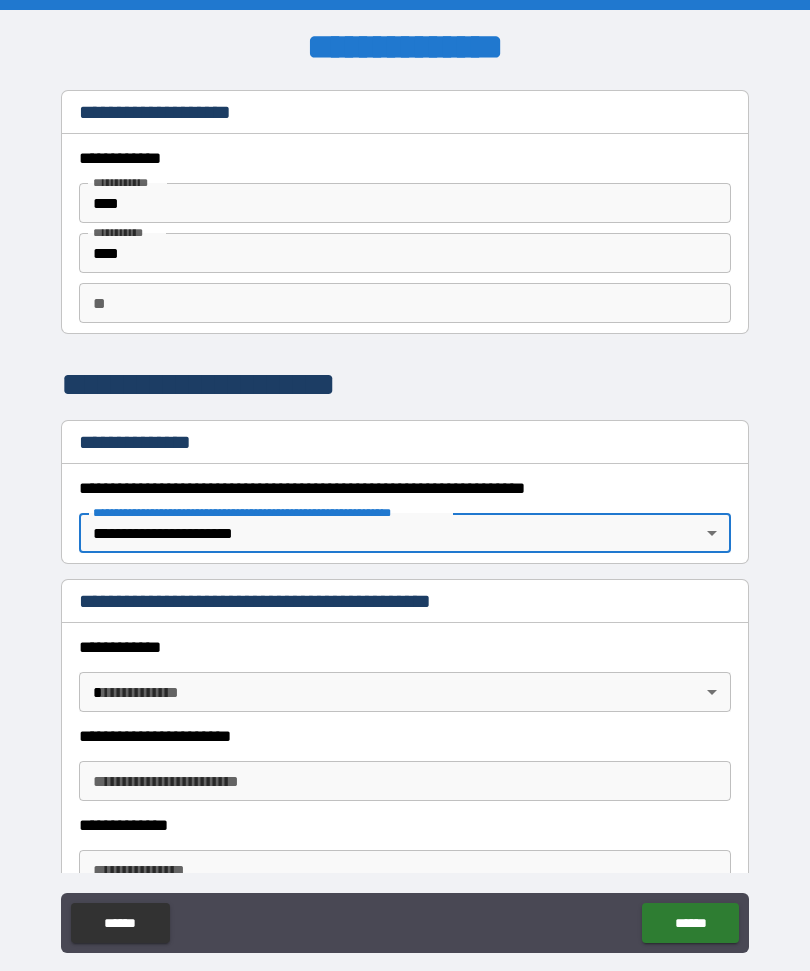 click on "**********" at bounding box center [405, 519] 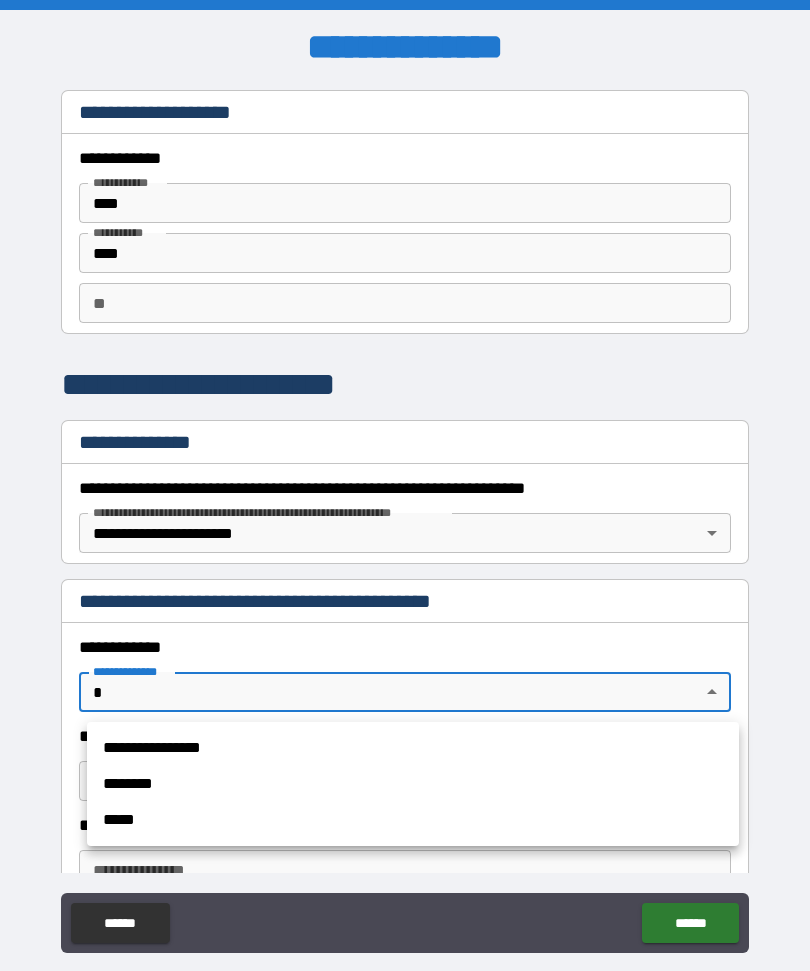 click on "**********" at bounding box center [413, 748] 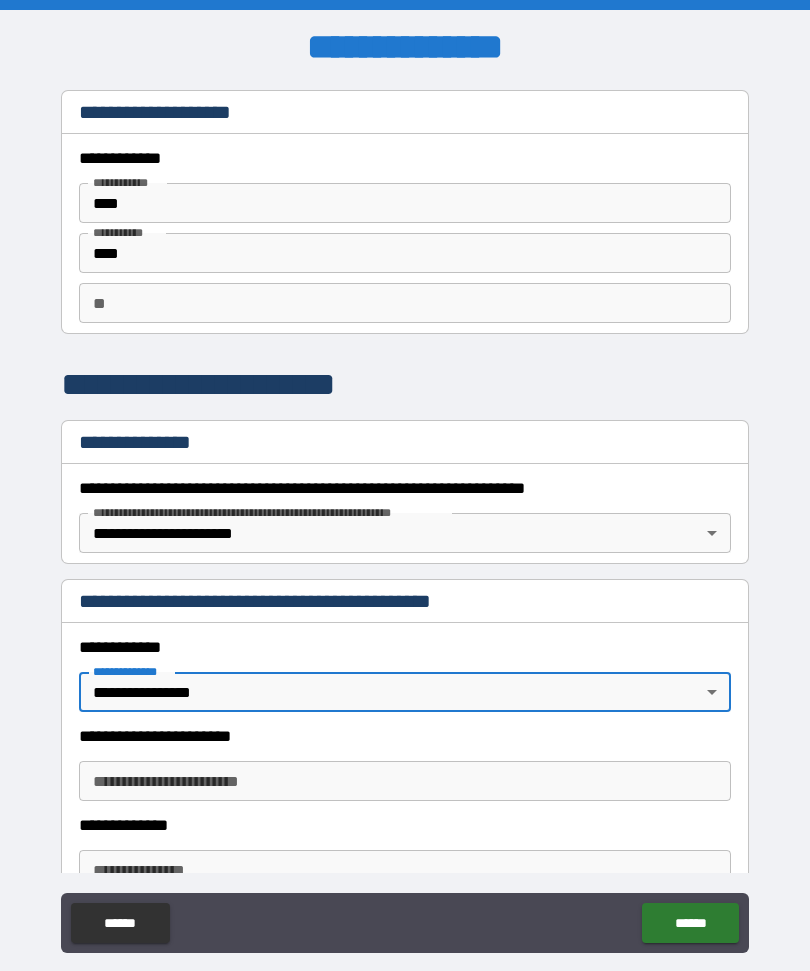 type on "*" 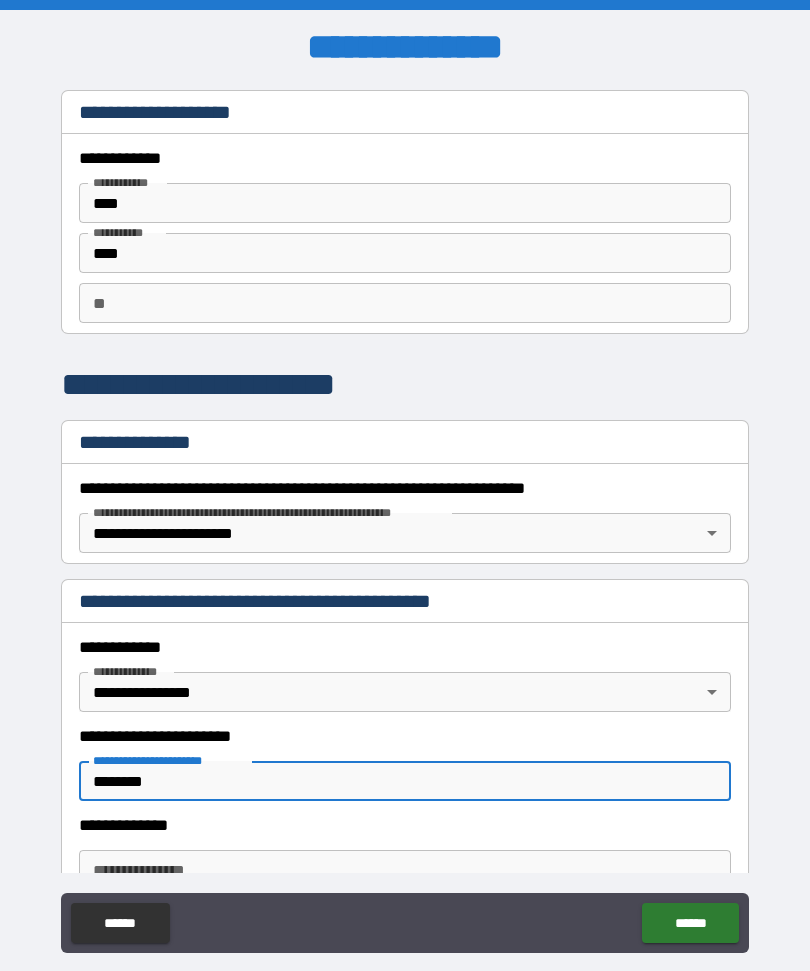 click on "********" at bounding box center (405, 781) 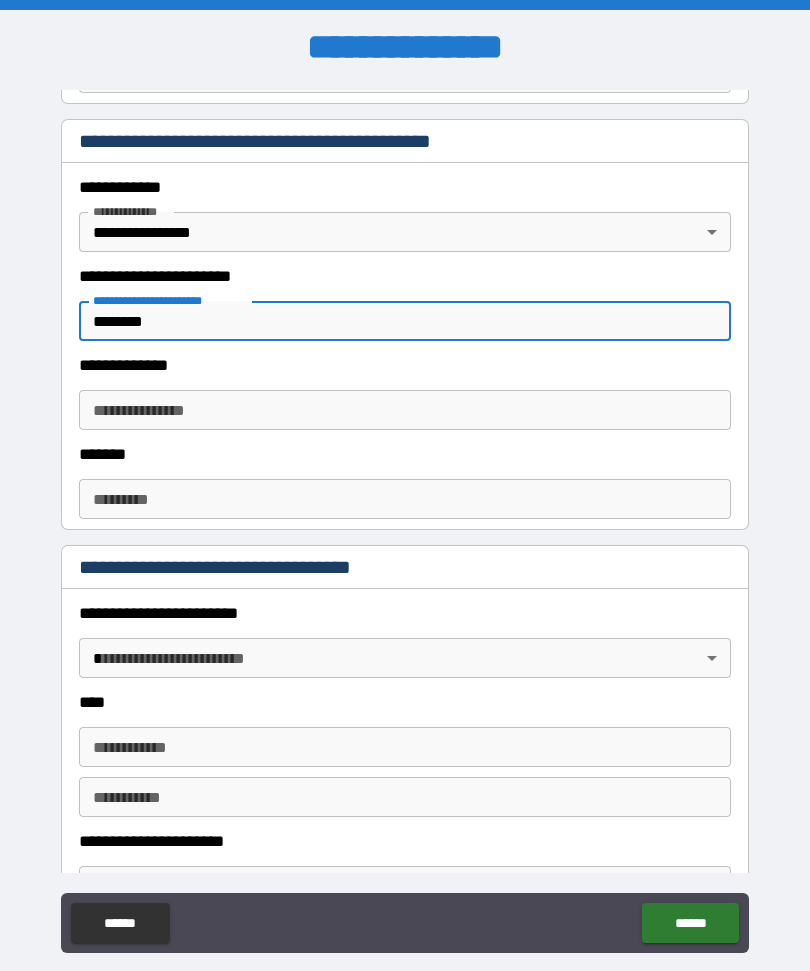 scroll, scrollTop: 461, scrollLeft: 0, axis: vertical 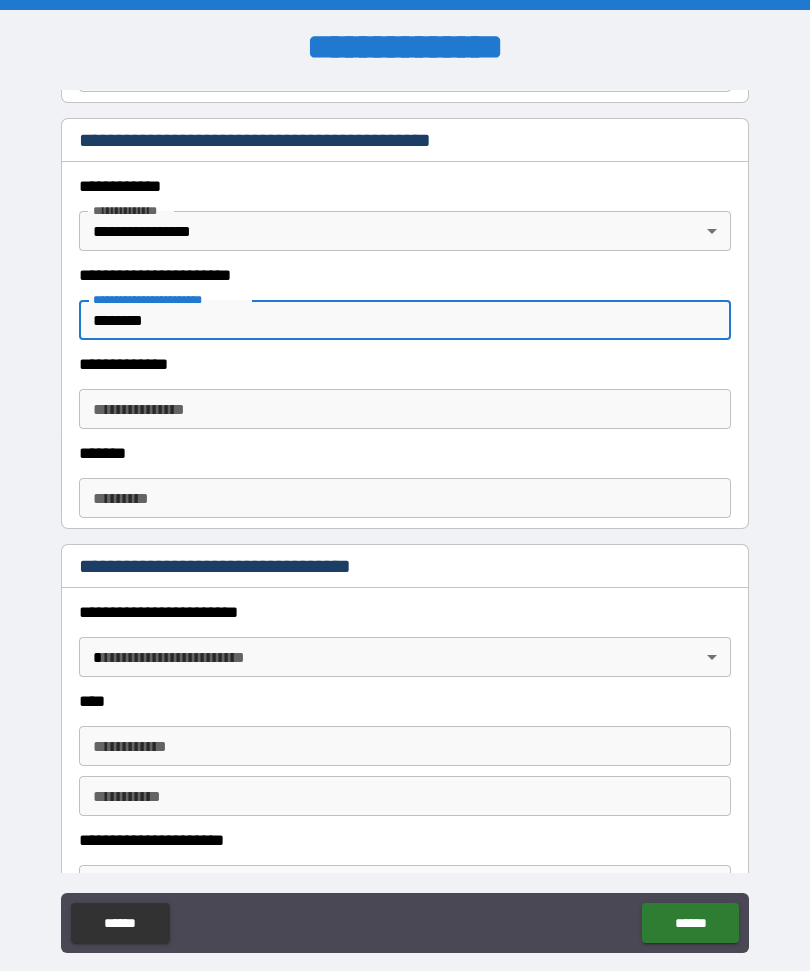 click on "**********" at bounding box center [405, 409] 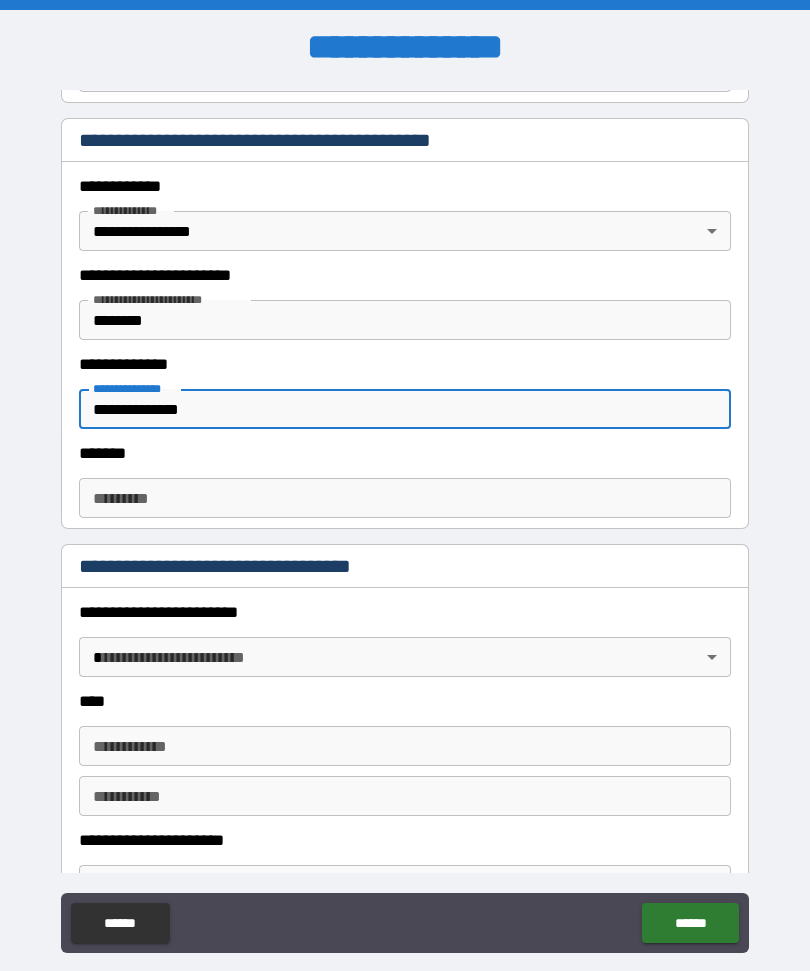 type on "**********" 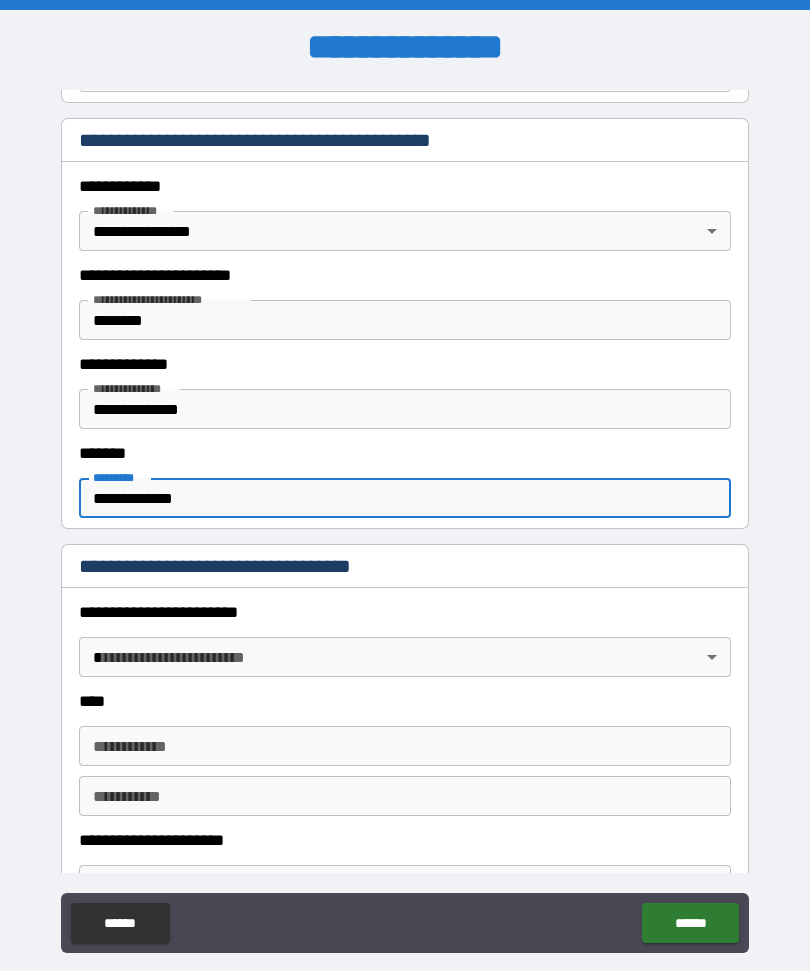 type on "**********" 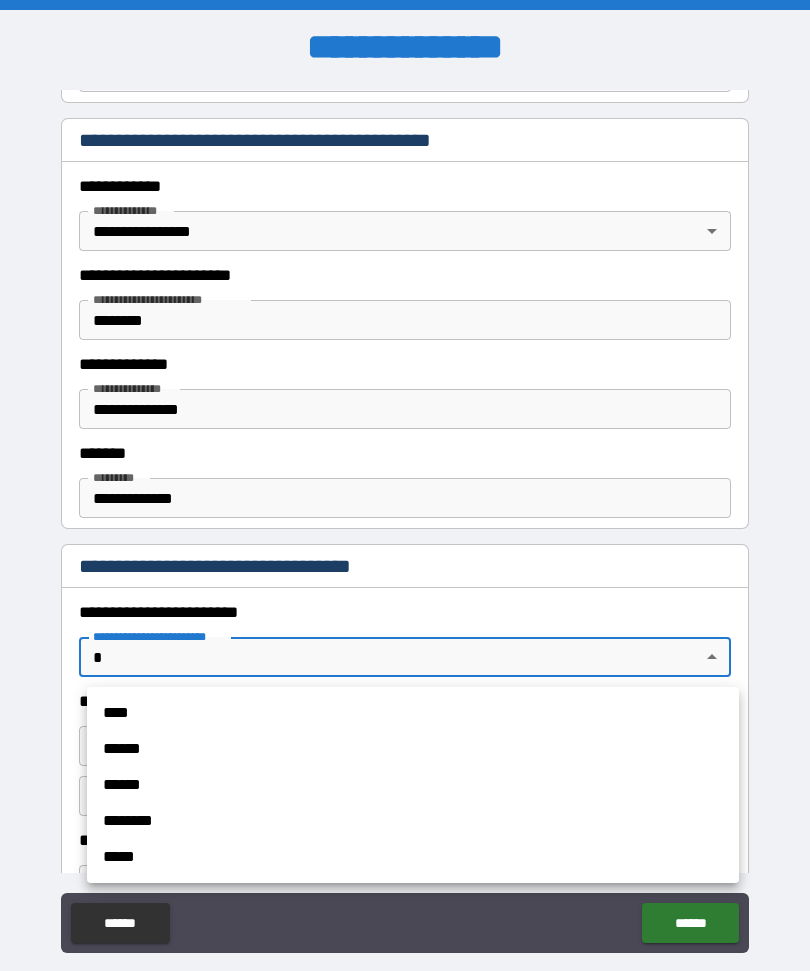 click on "****" at bounding box center (413, 713) 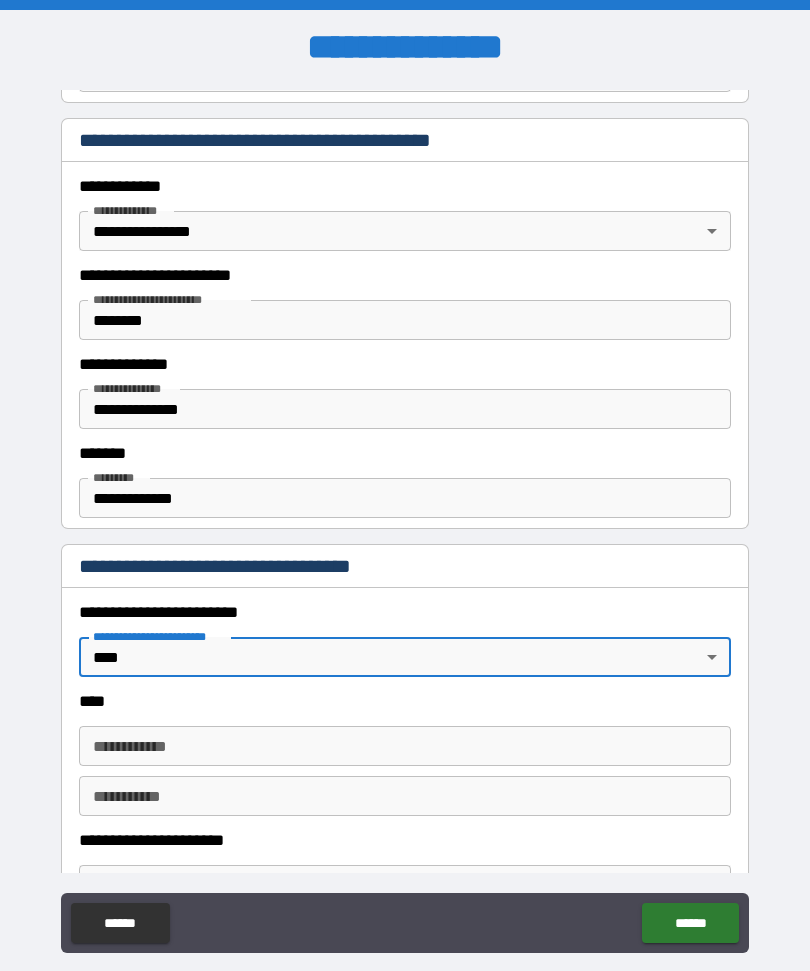 type on "*" 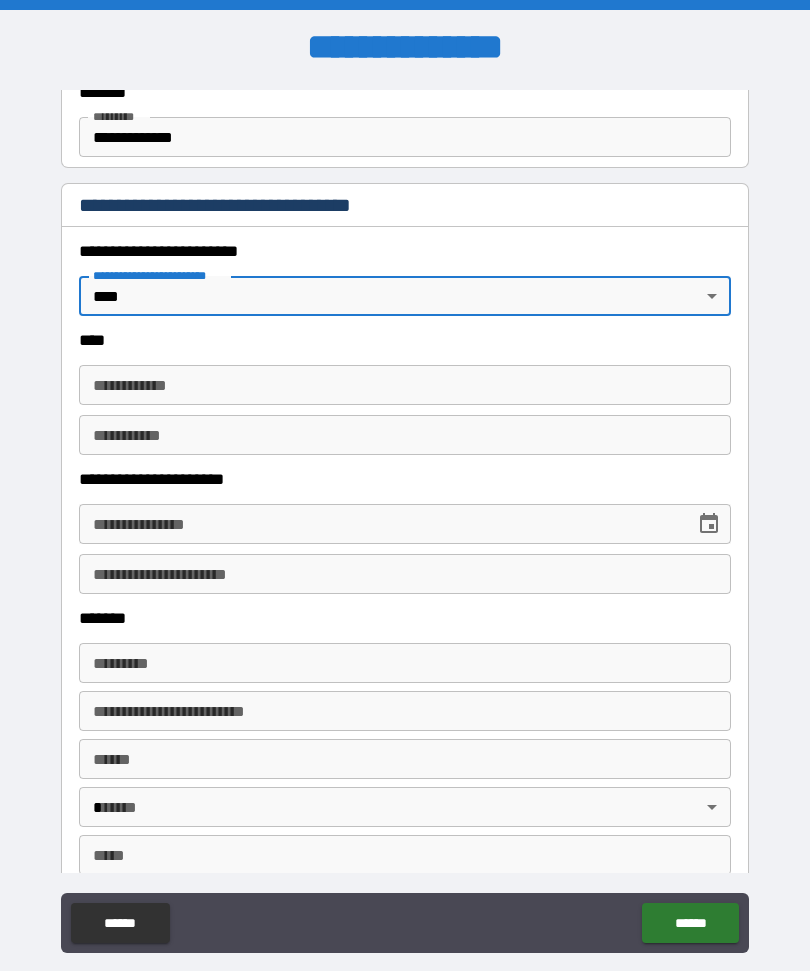 scroll, scrollTop: 823, scrollLeft: 0, axis: vertical 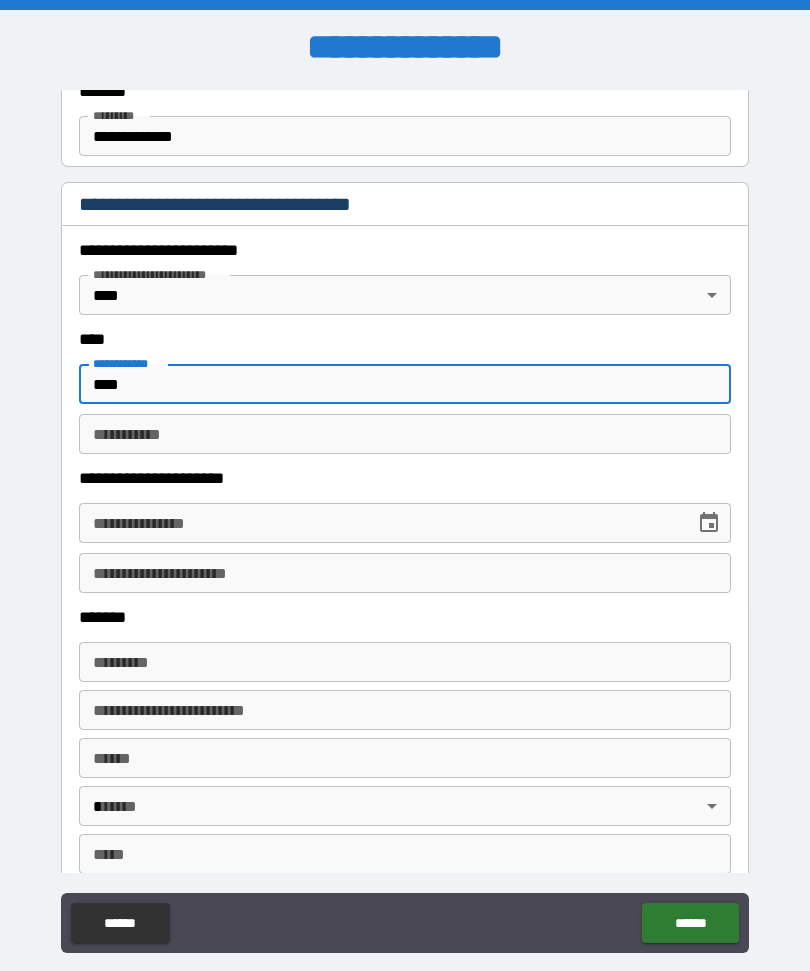 type on "****" 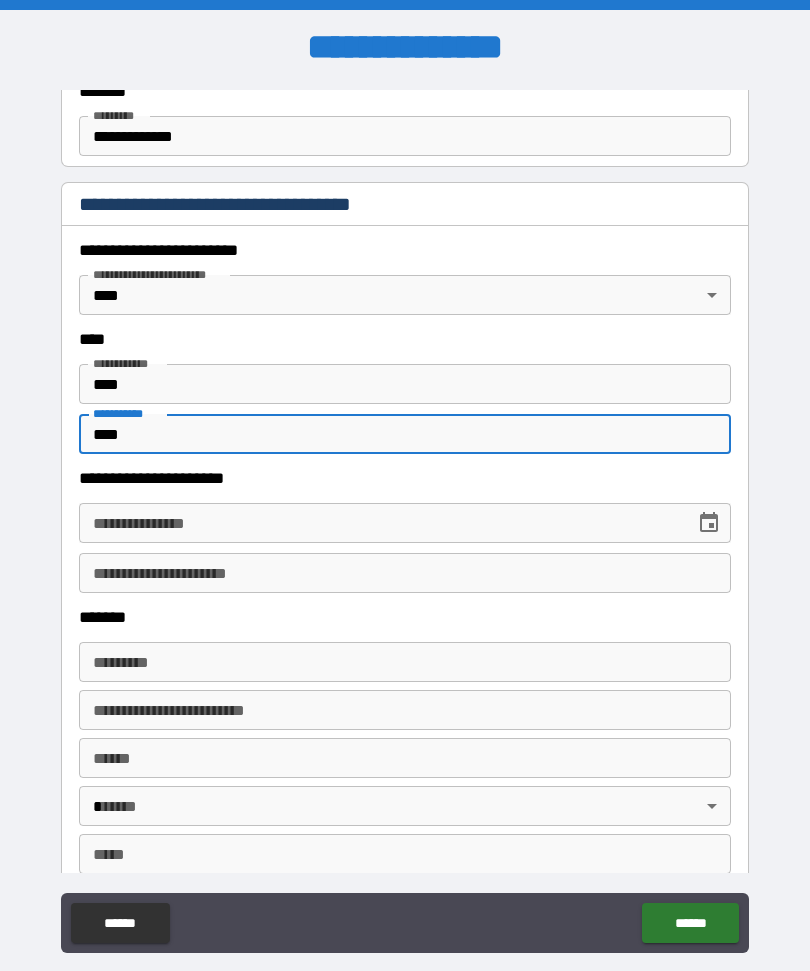type on "****" 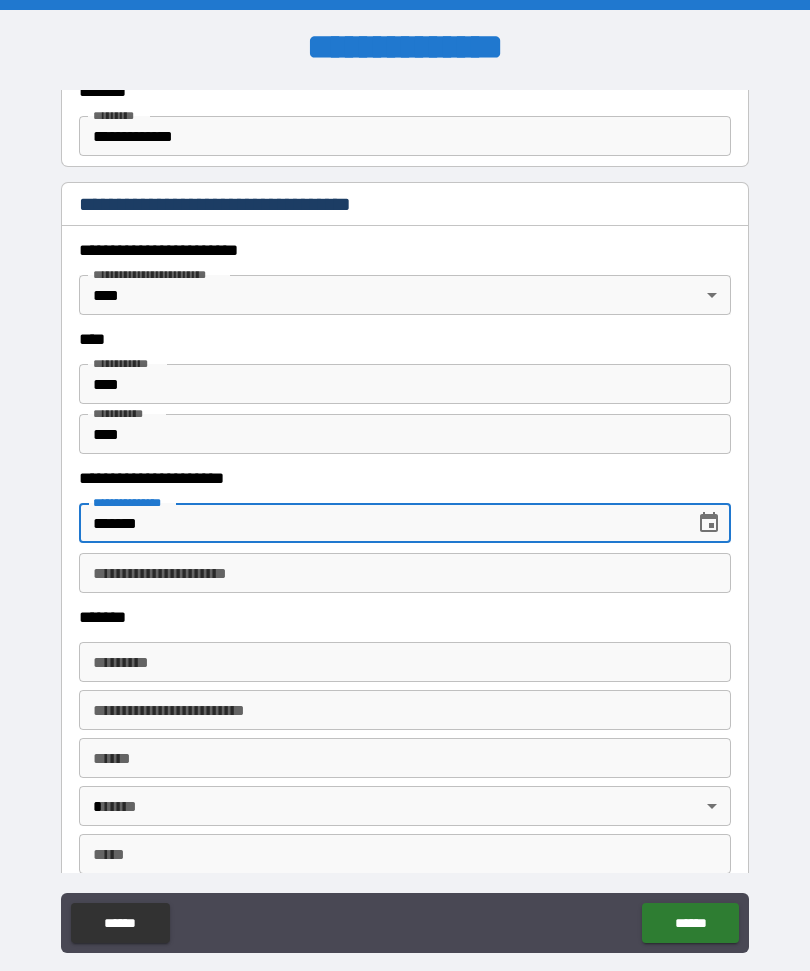 type on "*******" 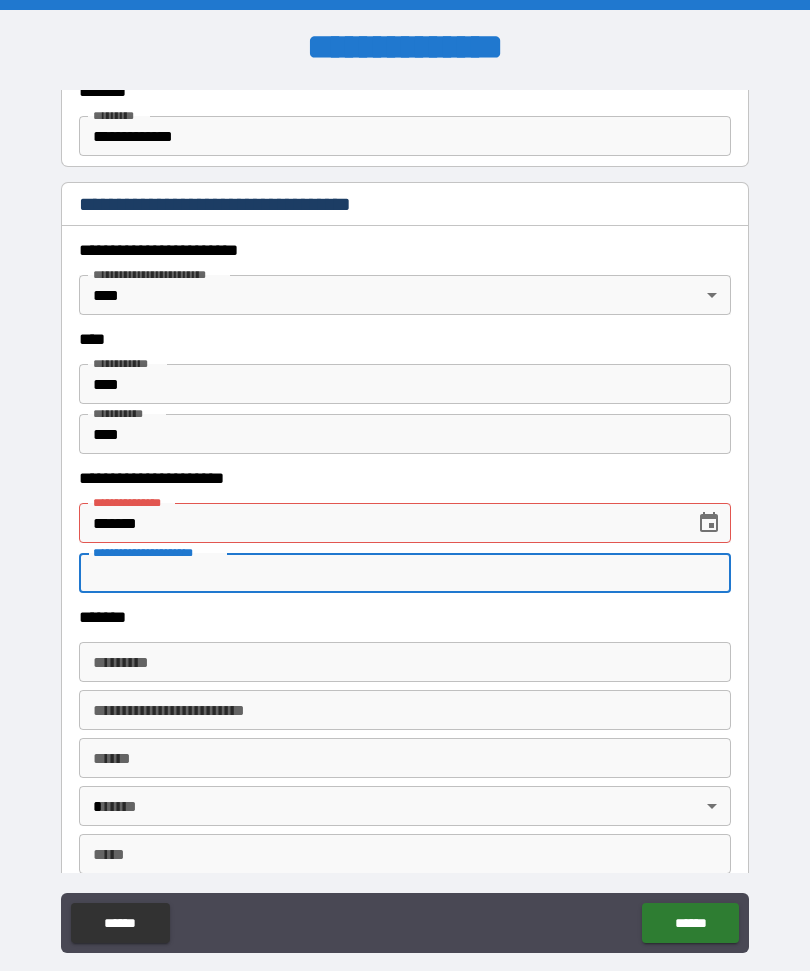 type on "**********" 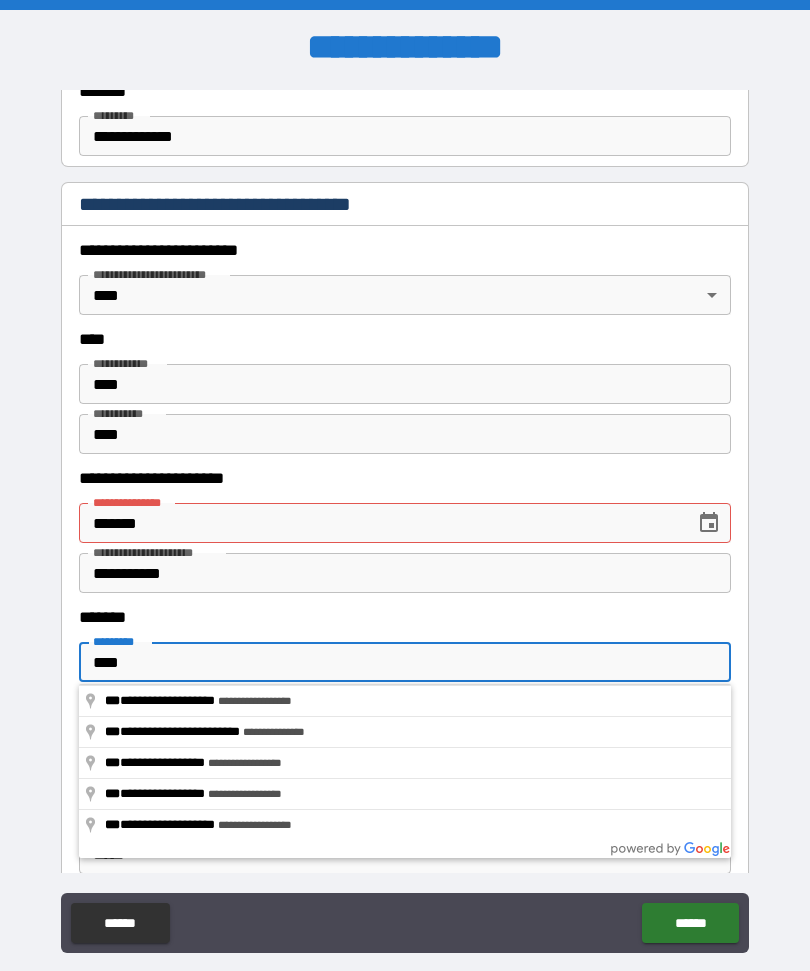 type on "*****" 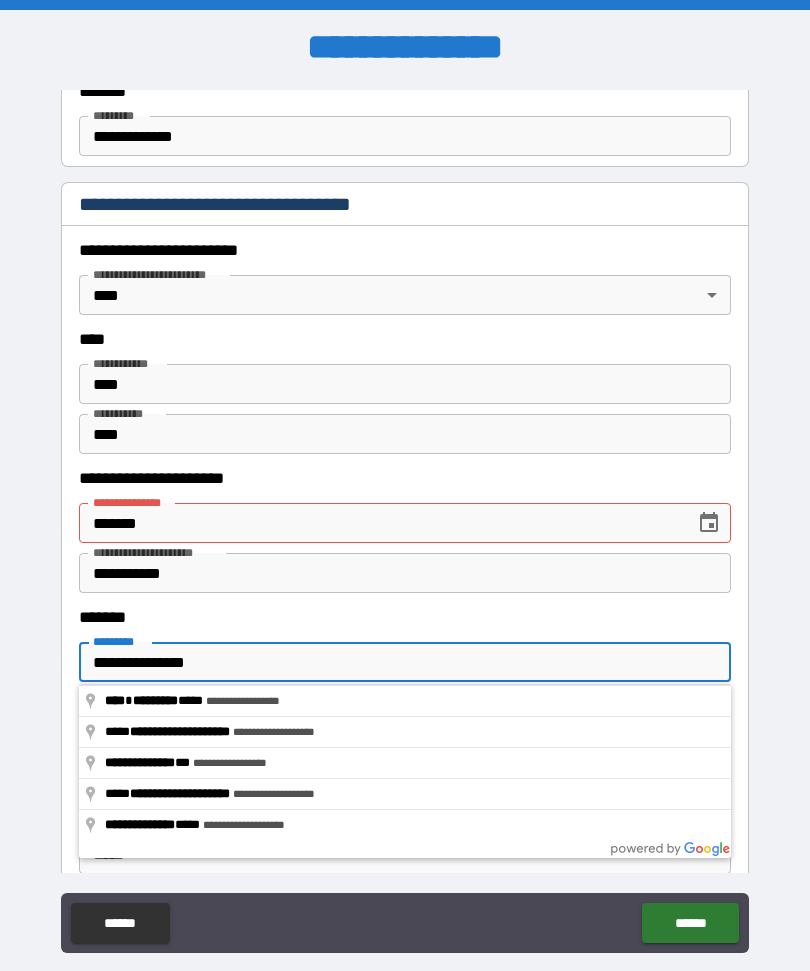 type on "**********" 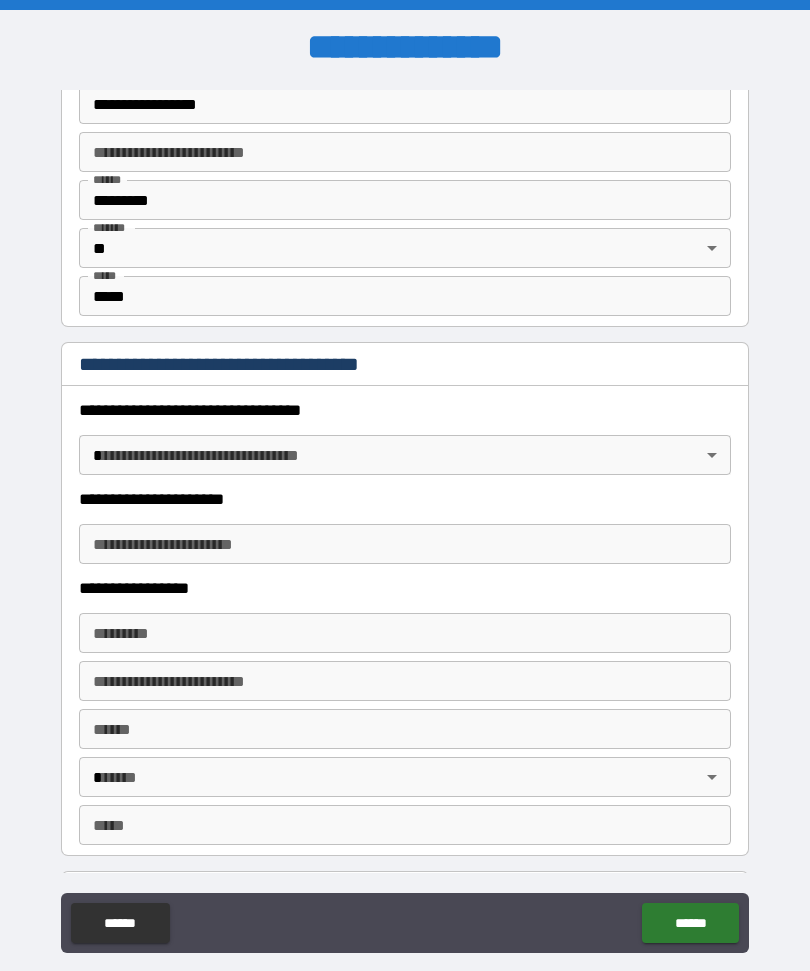 scroll, scrollTop: 1382, scrollLeft: 0, axis: vertical 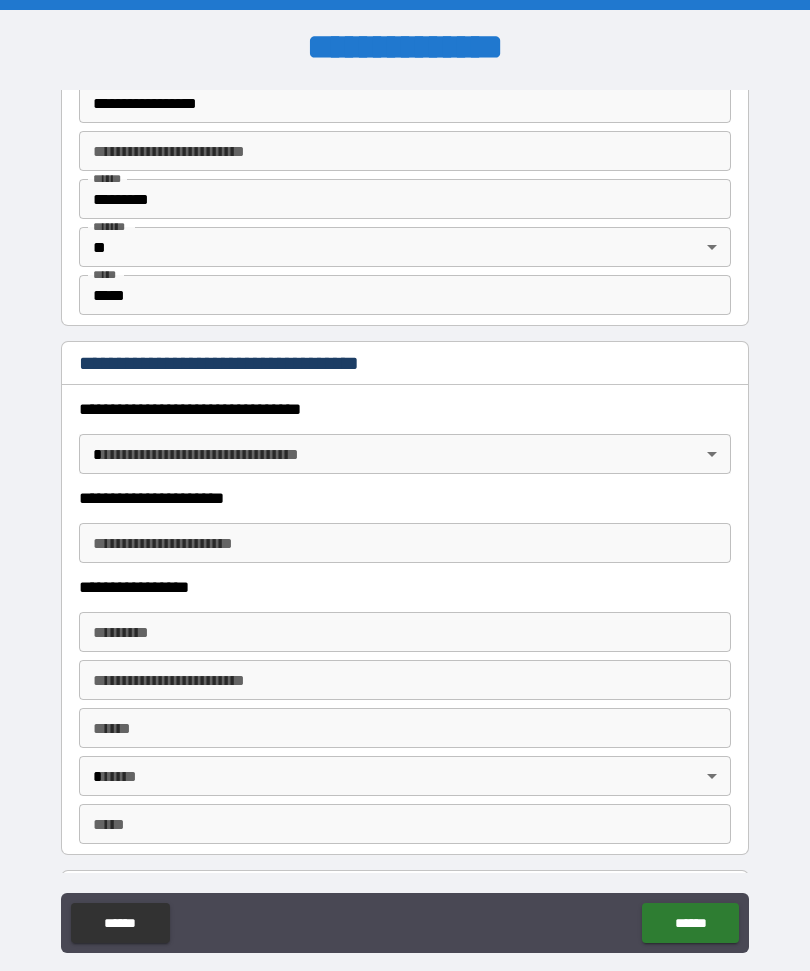 click on "**********" at bounding box center (405, 519) 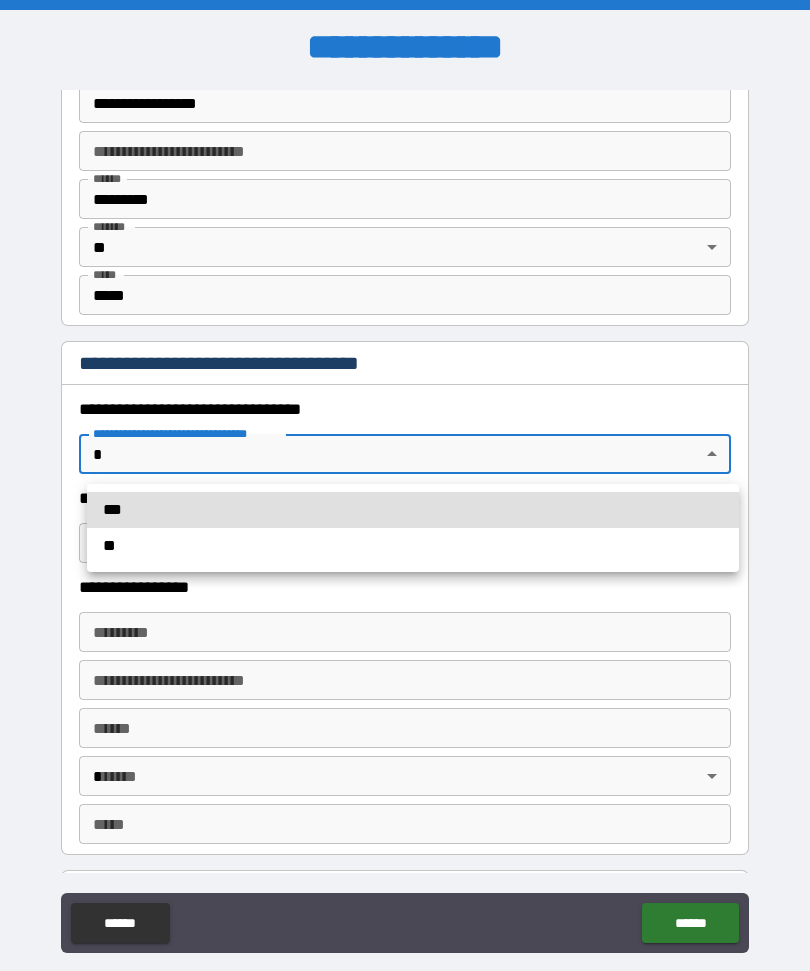 click on "***" at bounding box center (413, 510) 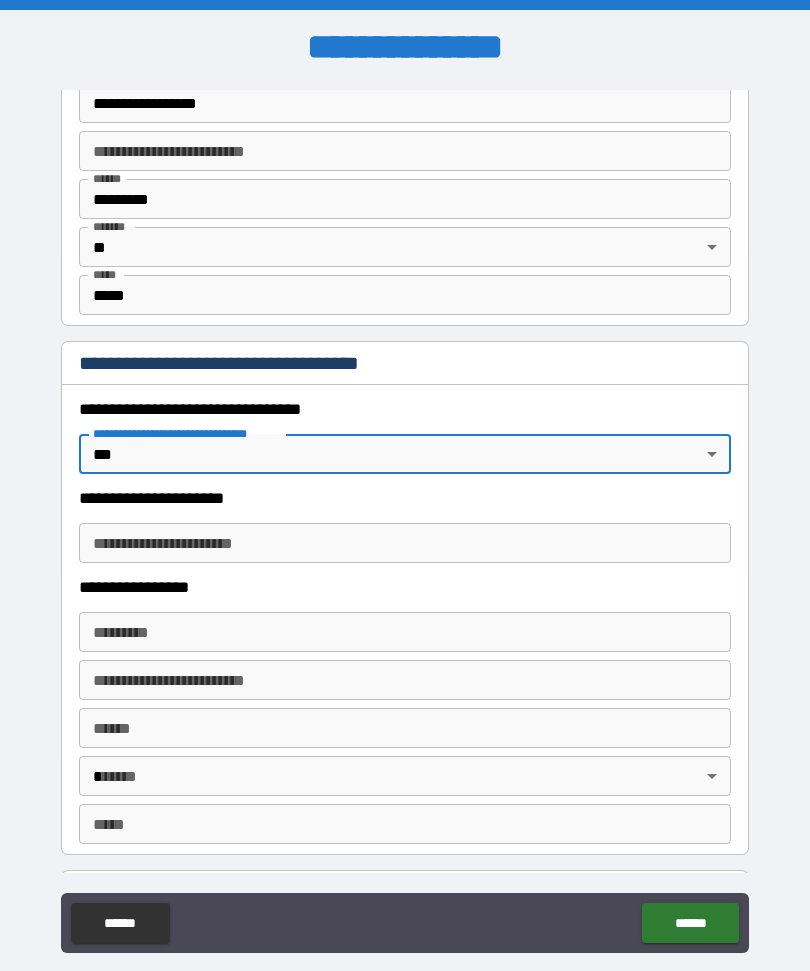 type on "*" 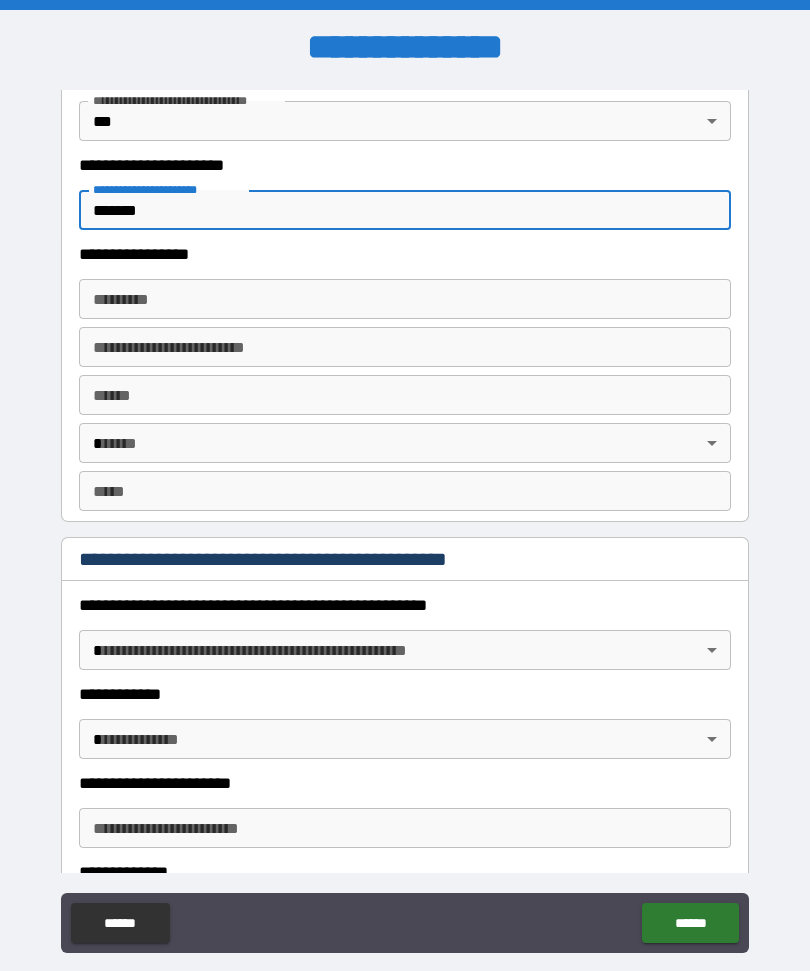 scroll, scrollTop: 1717, scrollLeft: 0, axis: vertical 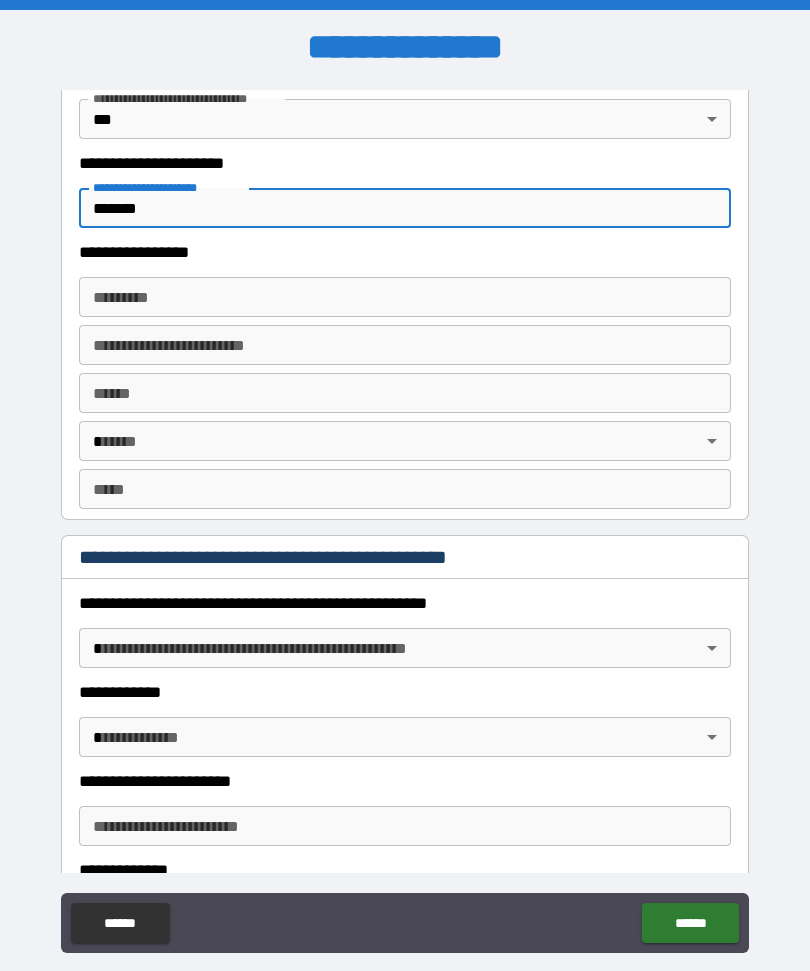 type on "*******" 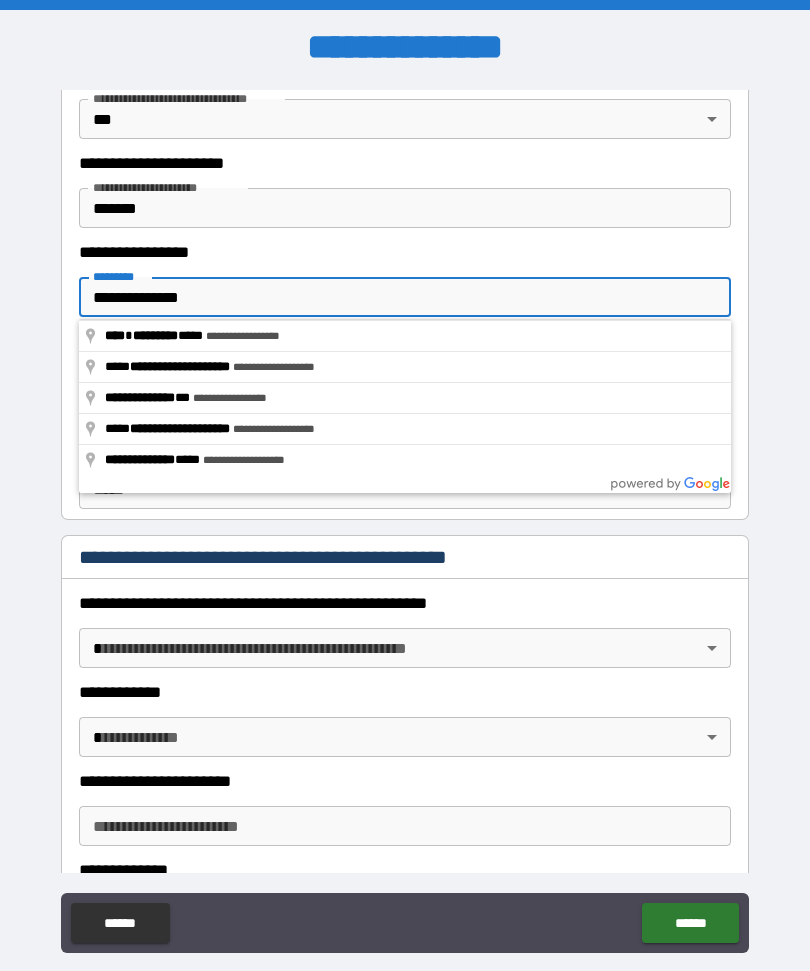 type on "**********" 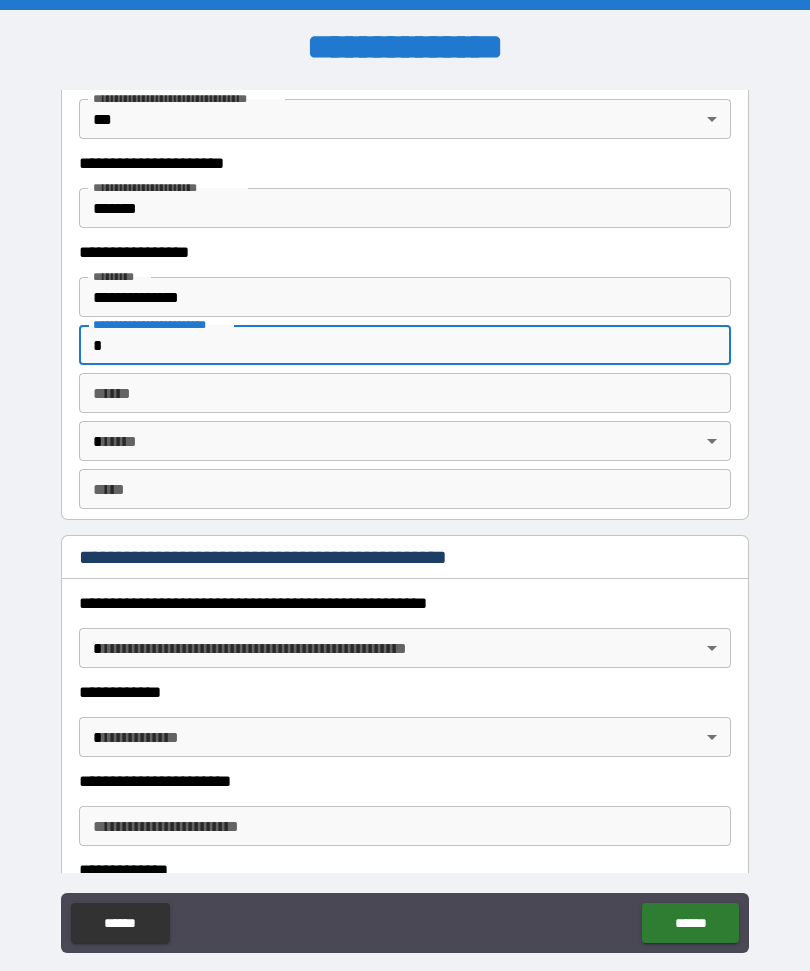 type on "*" 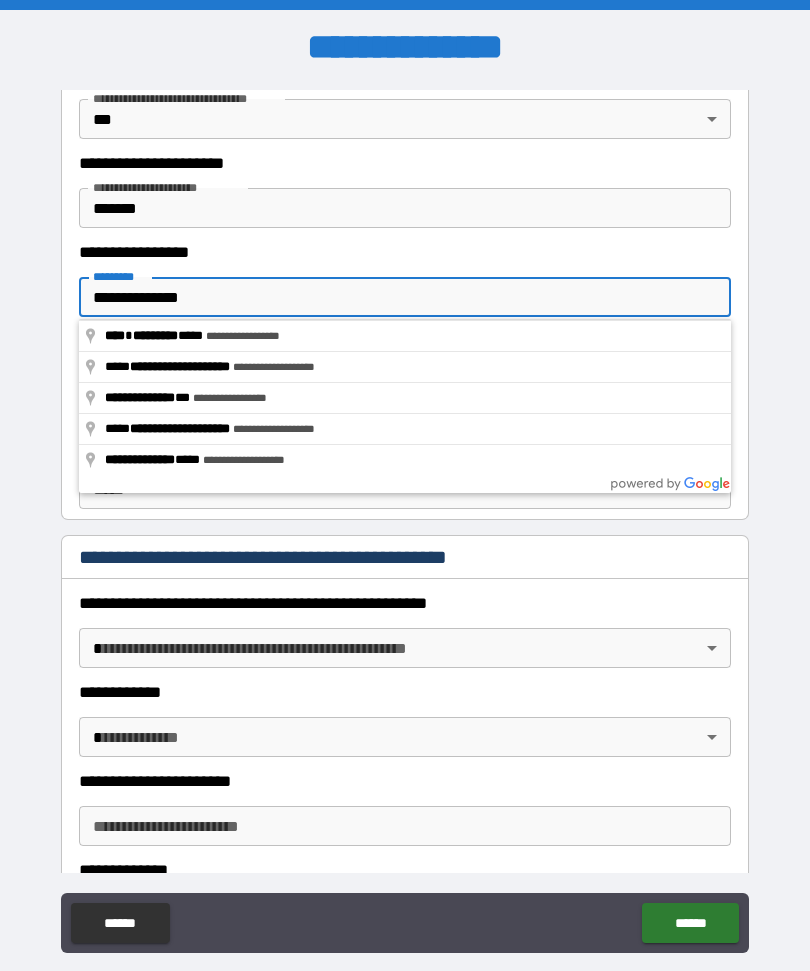 type on "**********" 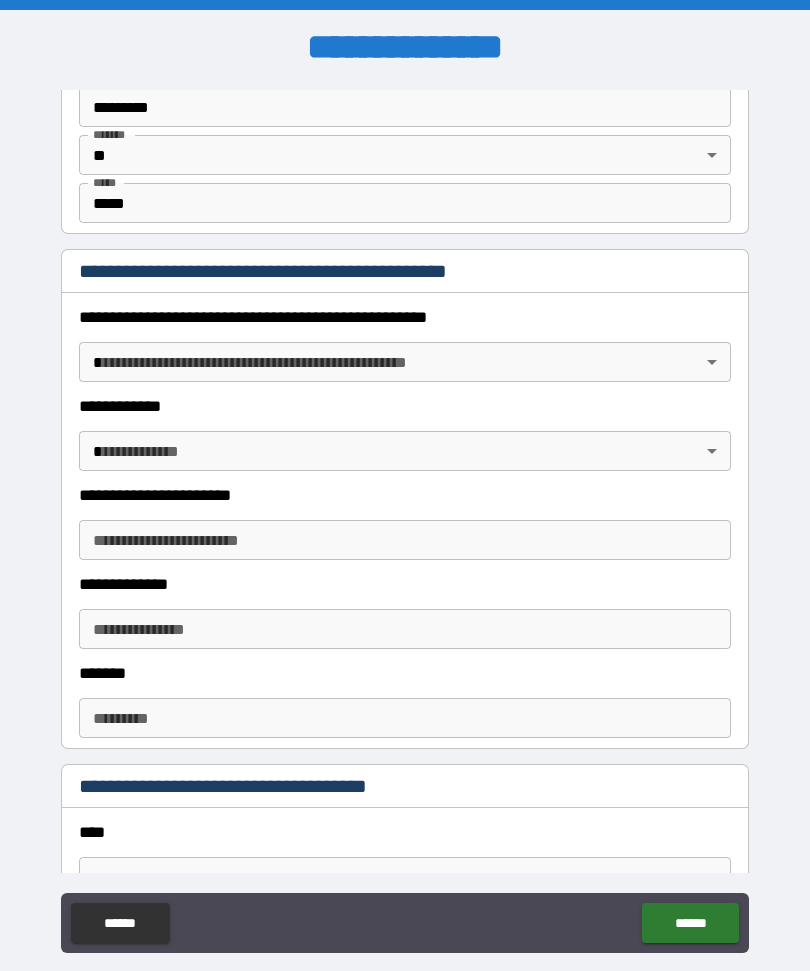 scroll, scrollTop: 2012, scrollLeft: 0, axis: vertical 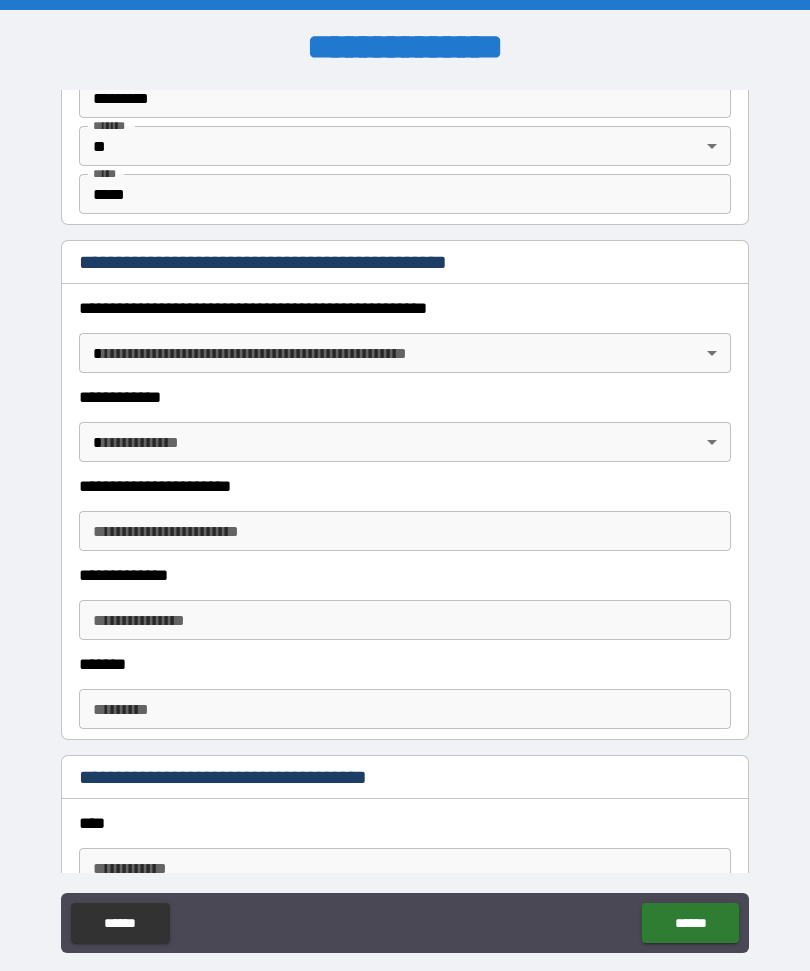 click on "**********" at bounding box center [405, 519] 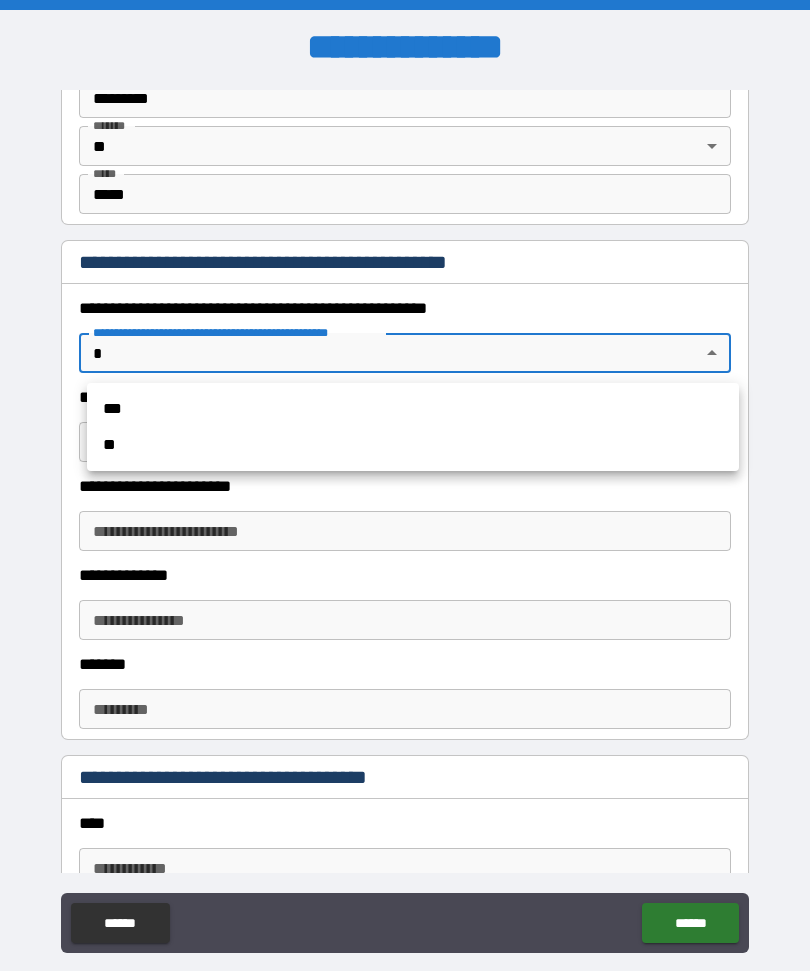 click on "**" at bounding box center (413, 445) 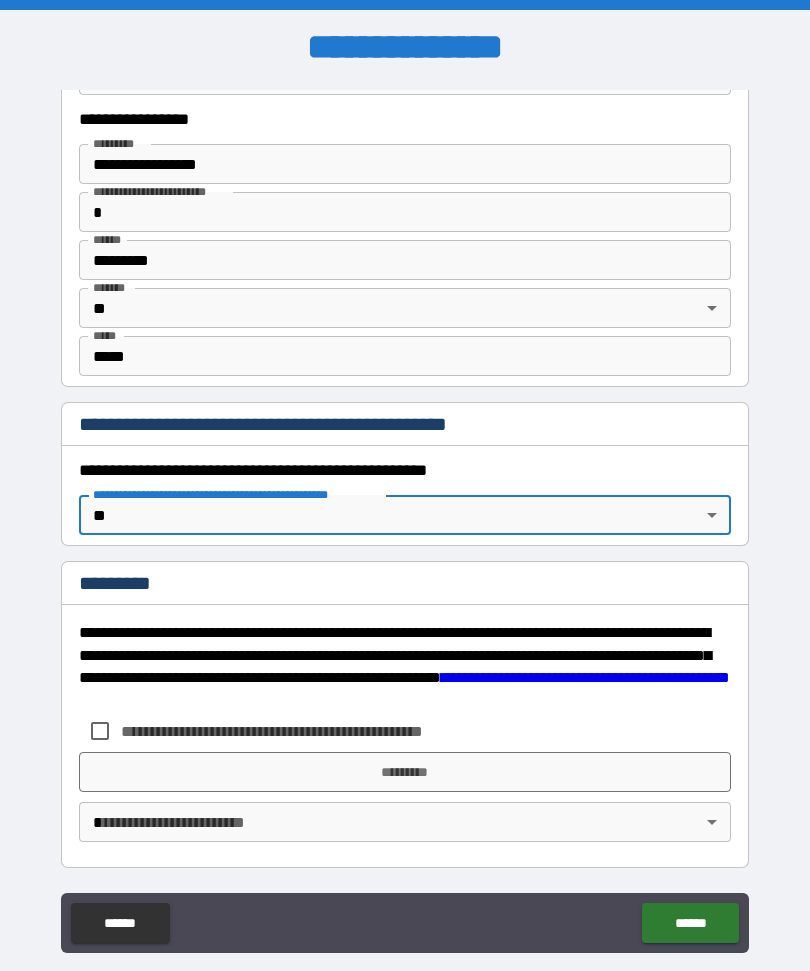 scroll, scrollTop: 1850, scrollLeft: 0, axis: vertical 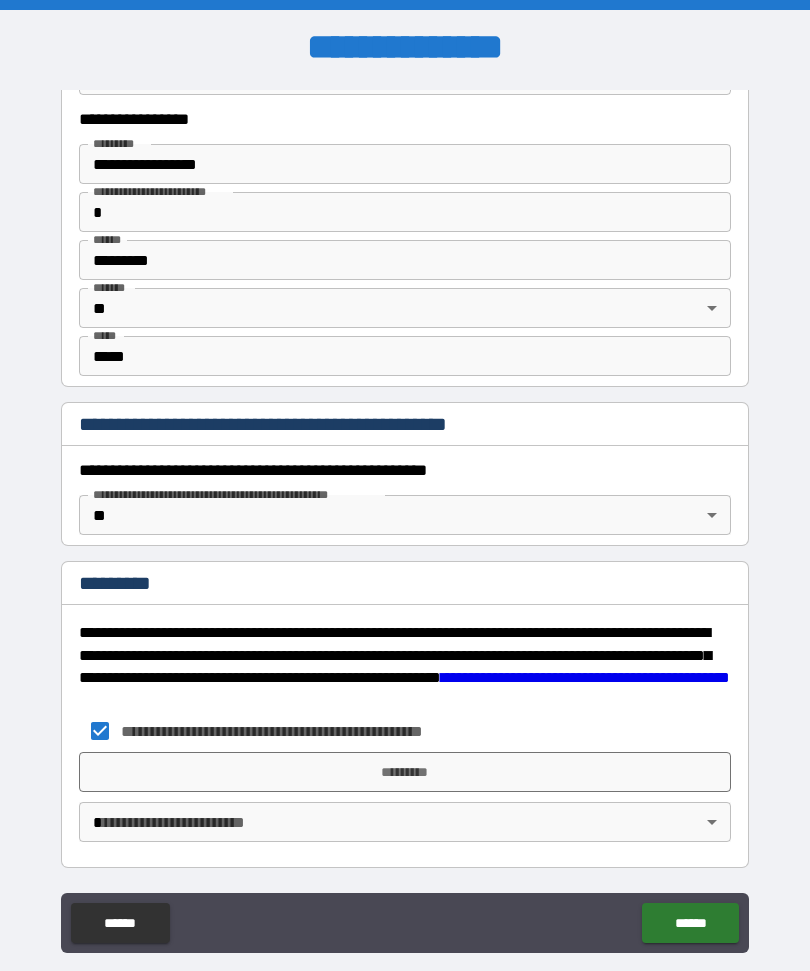 click on "*********" at bounding box center (405, 772) 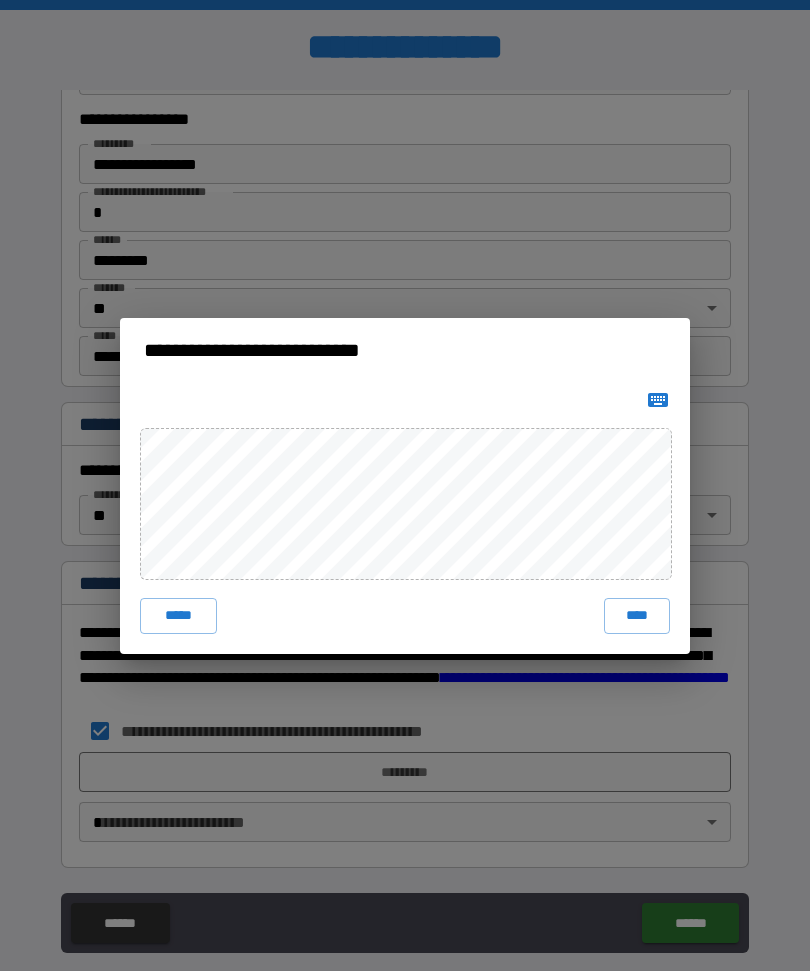 click on "****" at bounding box center [637, 616] 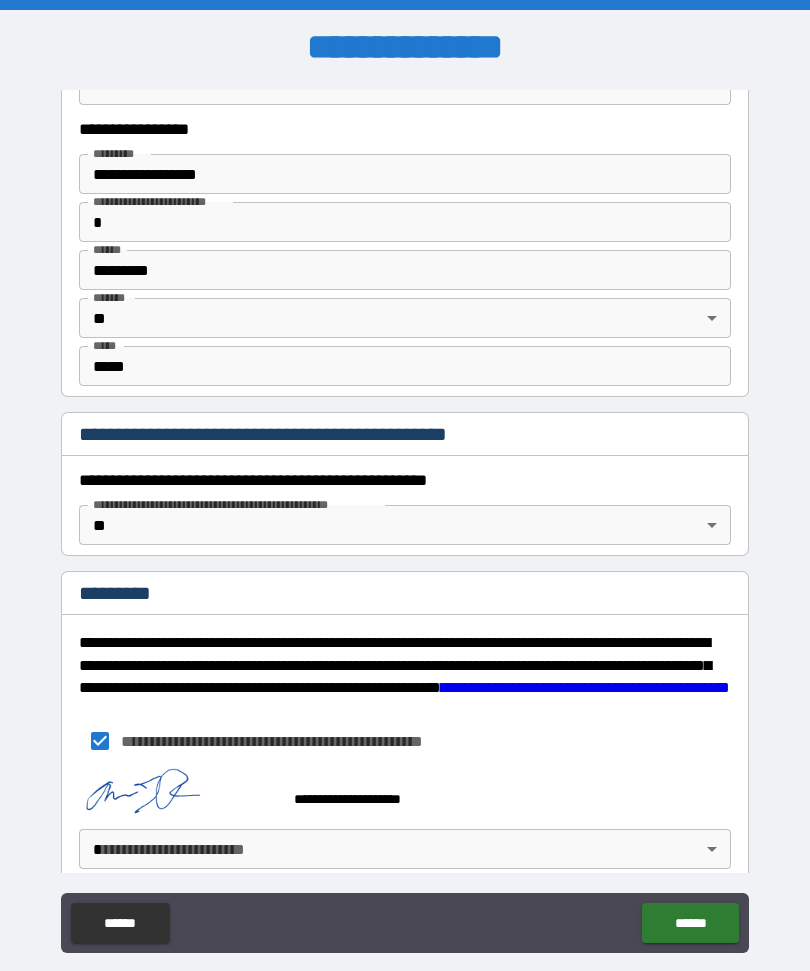 click on "**********" at bounding box center (405, 519) 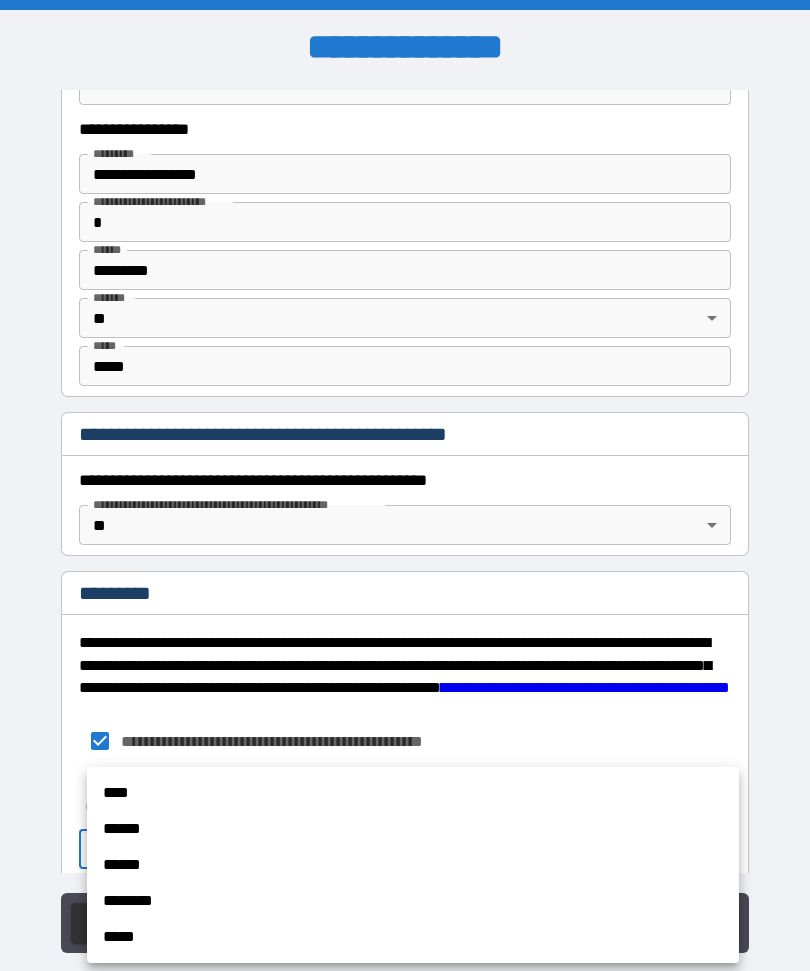 click on "****" at bounding box center [413, 793] 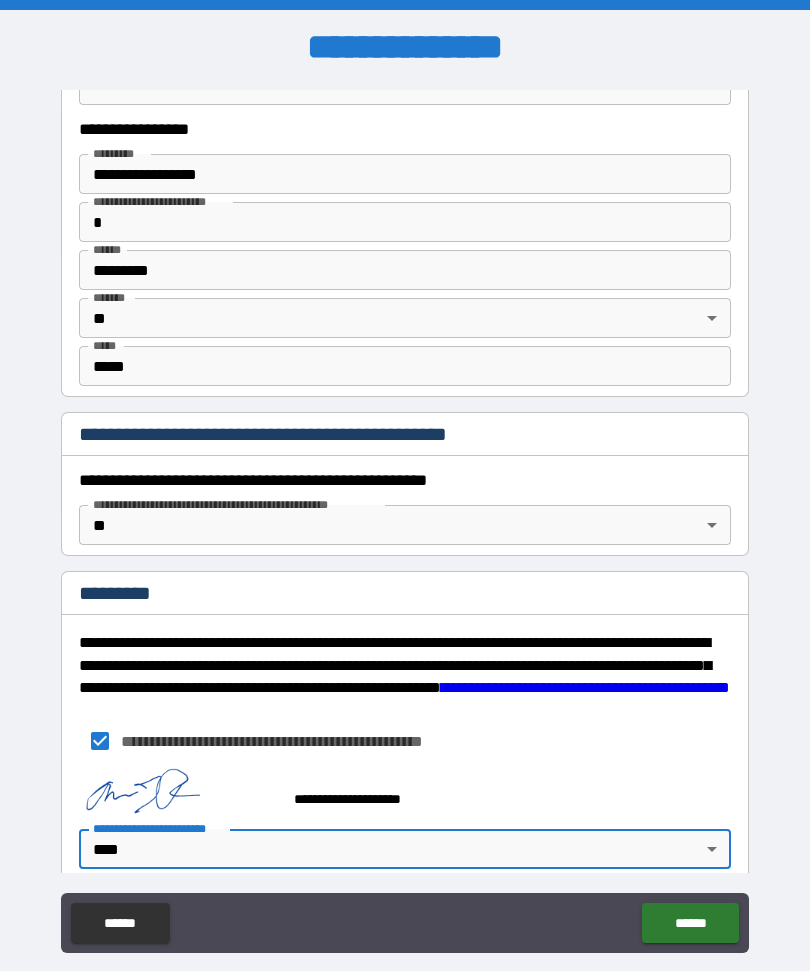 type on "*" 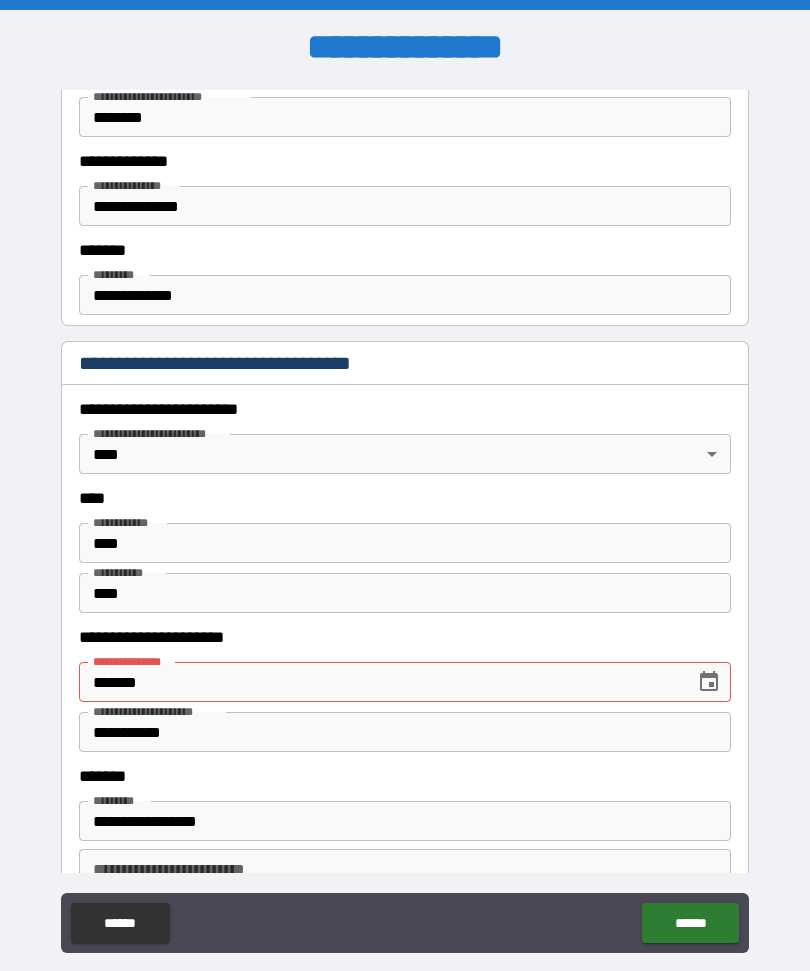 scroll, scrollTop: 673, scrollLeft: 0, axis: vertical 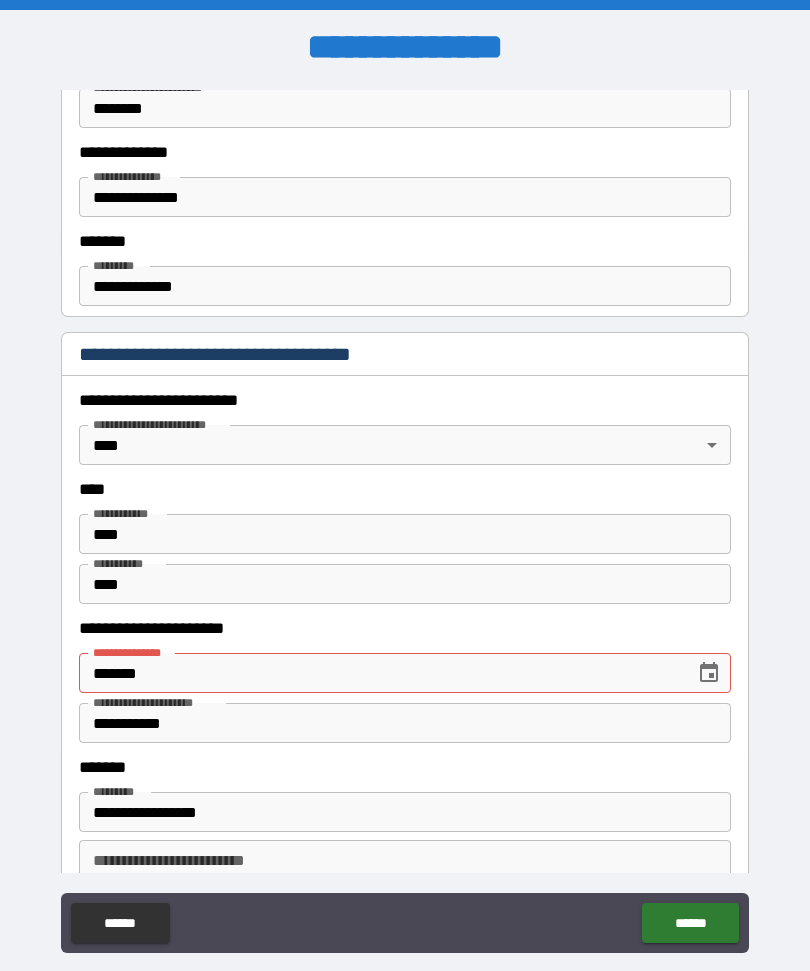 click on "*******" at bounding box center (380, 673) 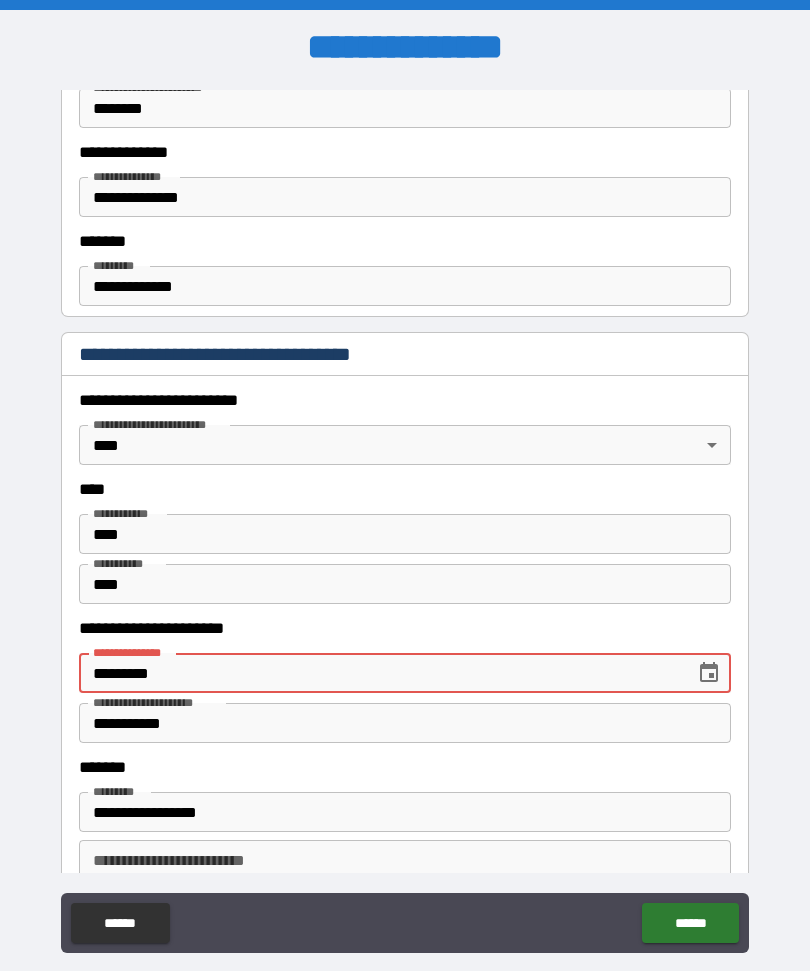 type on "**********" 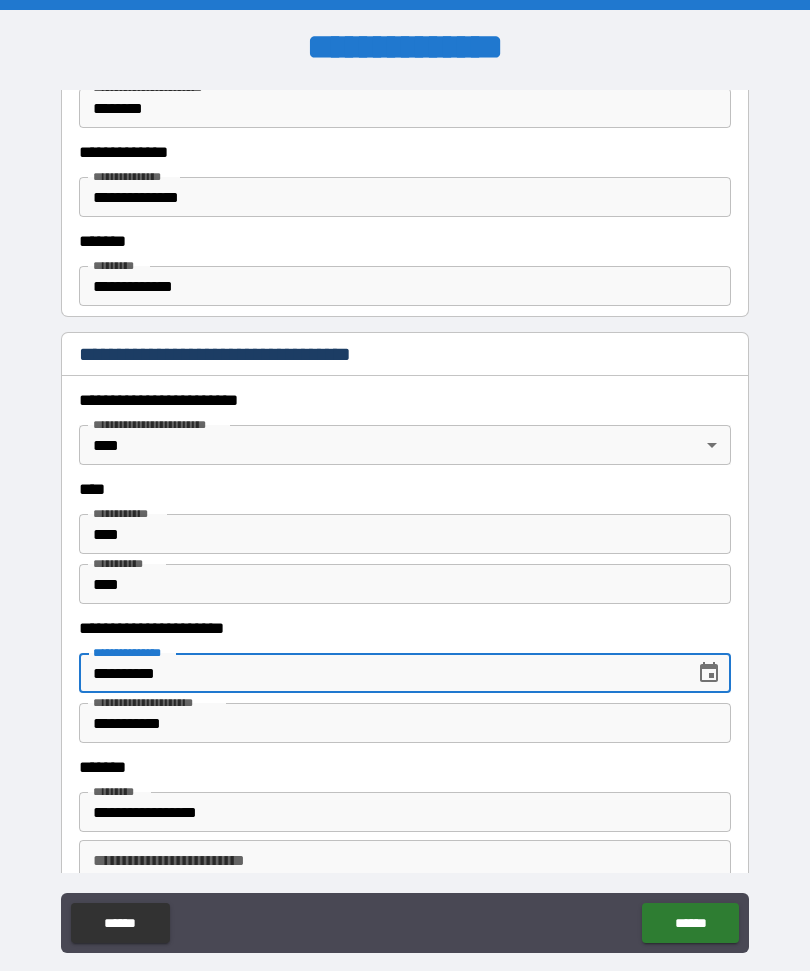 click on "******" at bounding box center [690, 923] 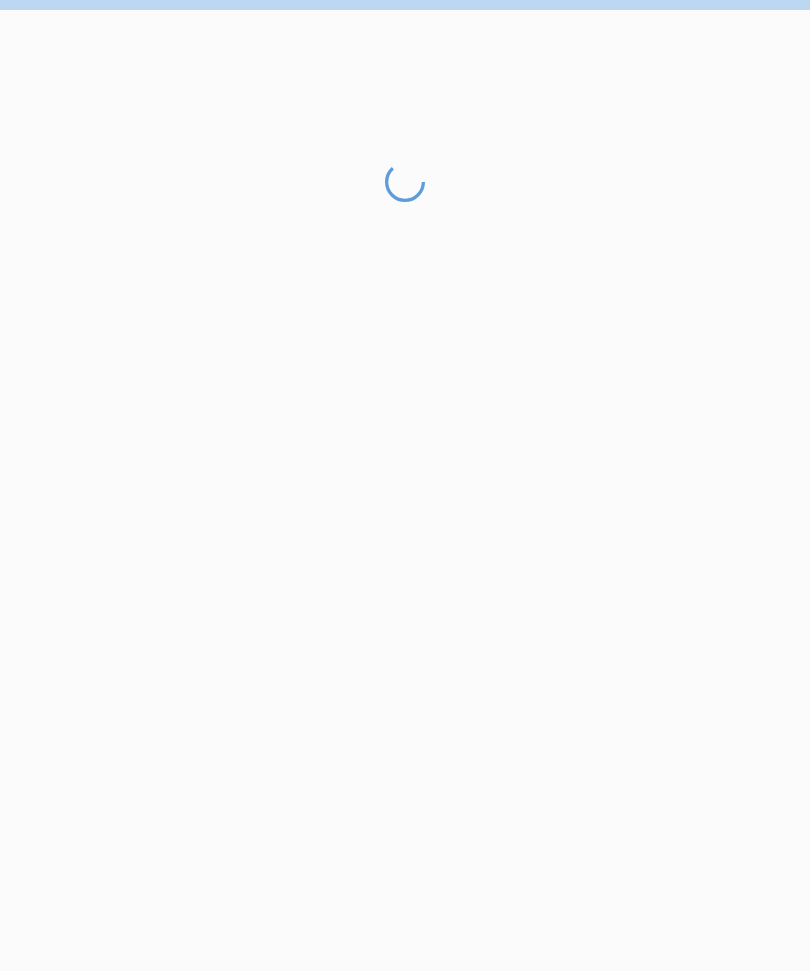 click at bounding box center (405, 566) 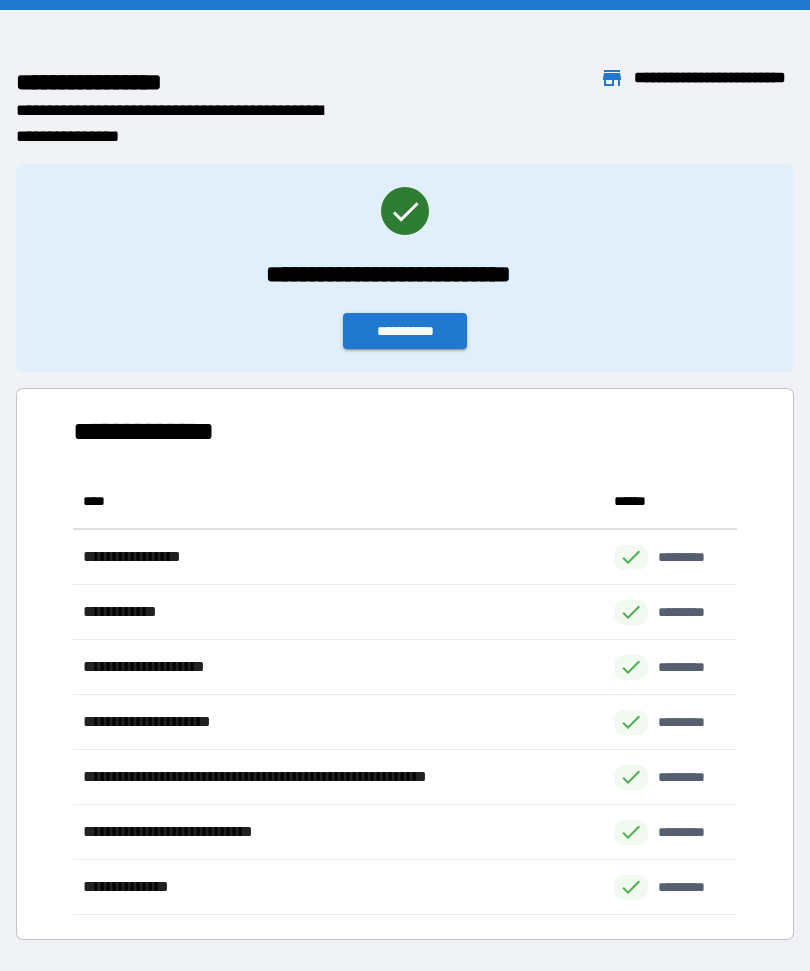 scroll, scrollTop: 1, scrollLeft: 1, axis: both 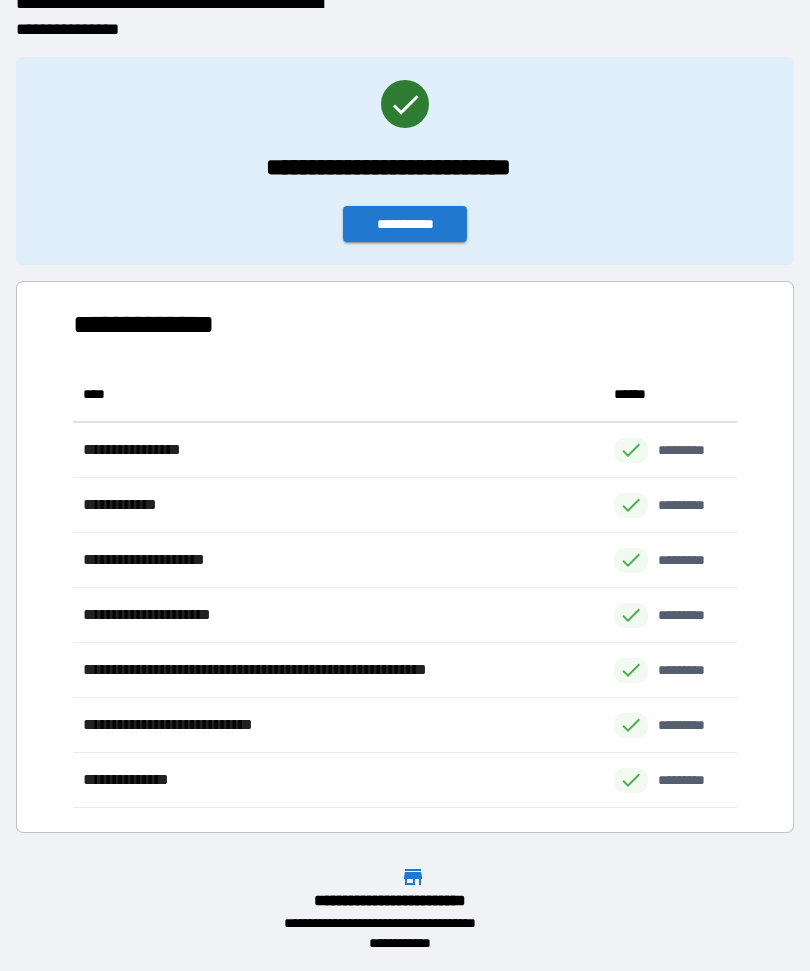 click on "**********" at bounding box center (405, 224) 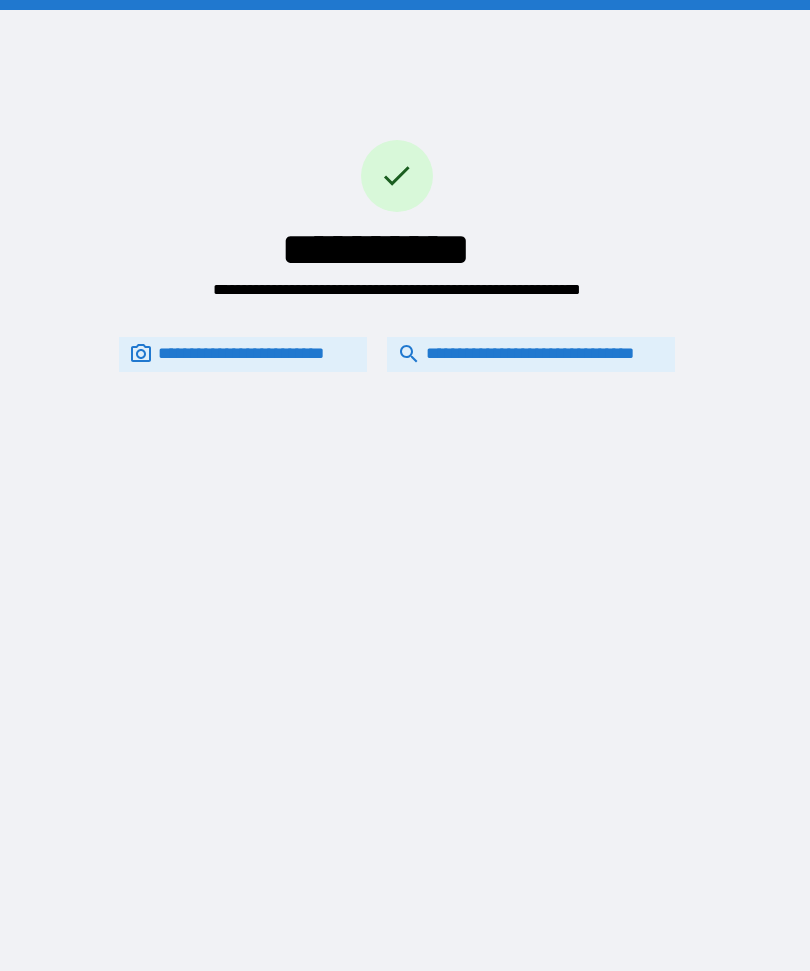 scroll, scrollTop: 0, scrollLeft: 0, axis: both 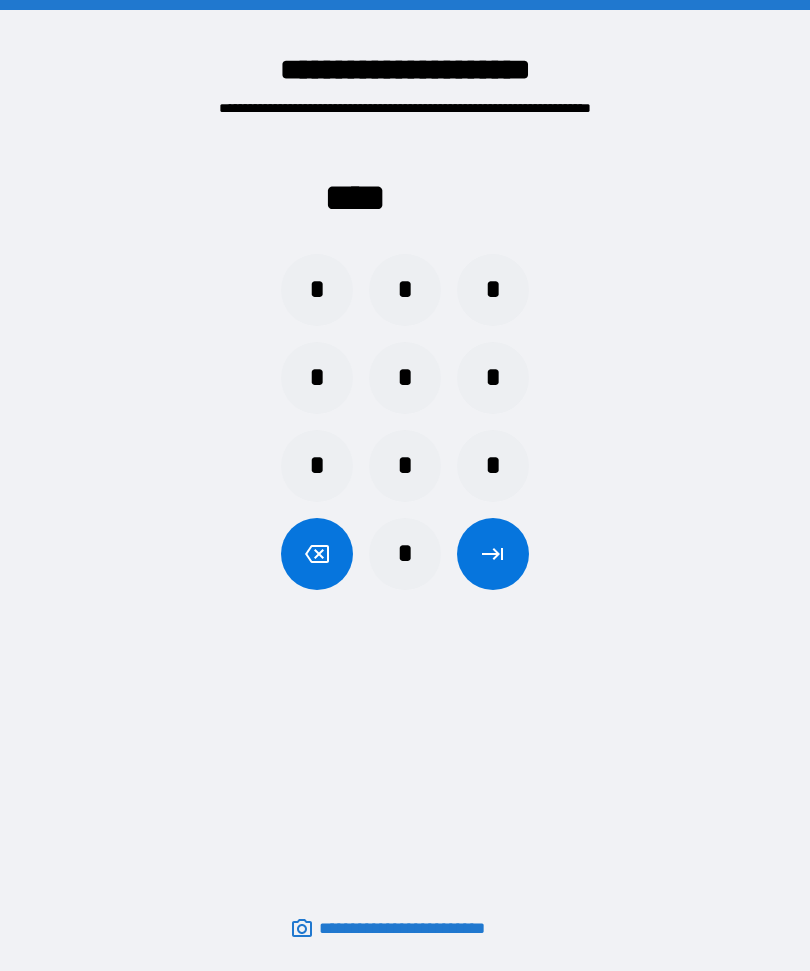 click on "*" at bounding box center [493, 378] 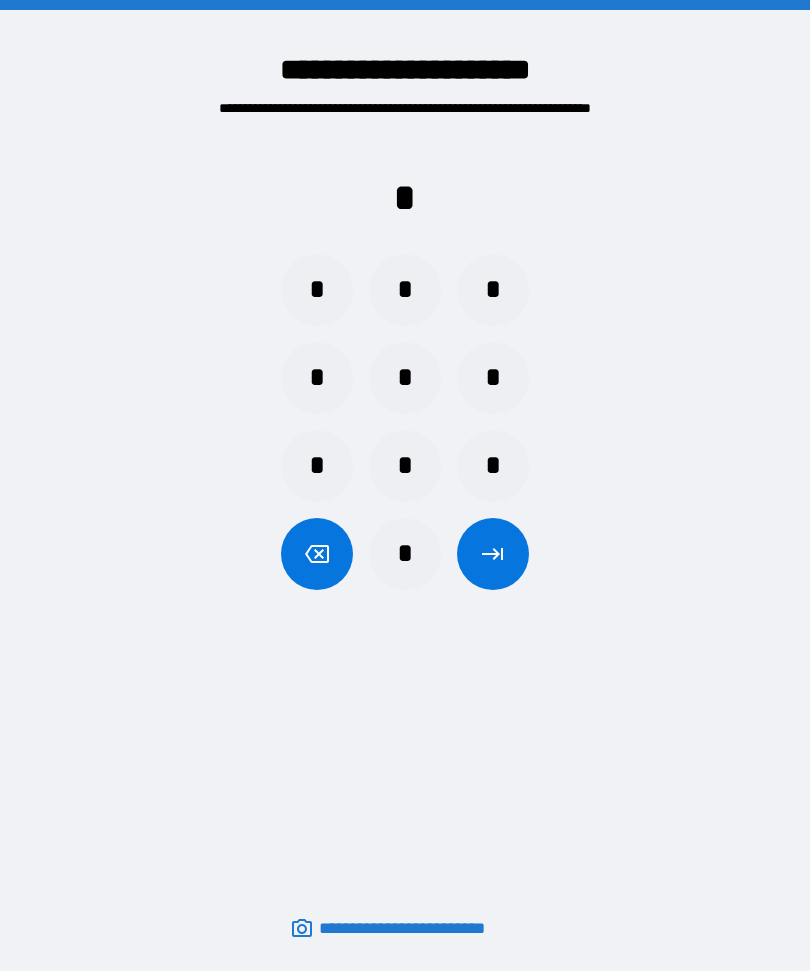 click on "*" at bounding box center (317, 290) 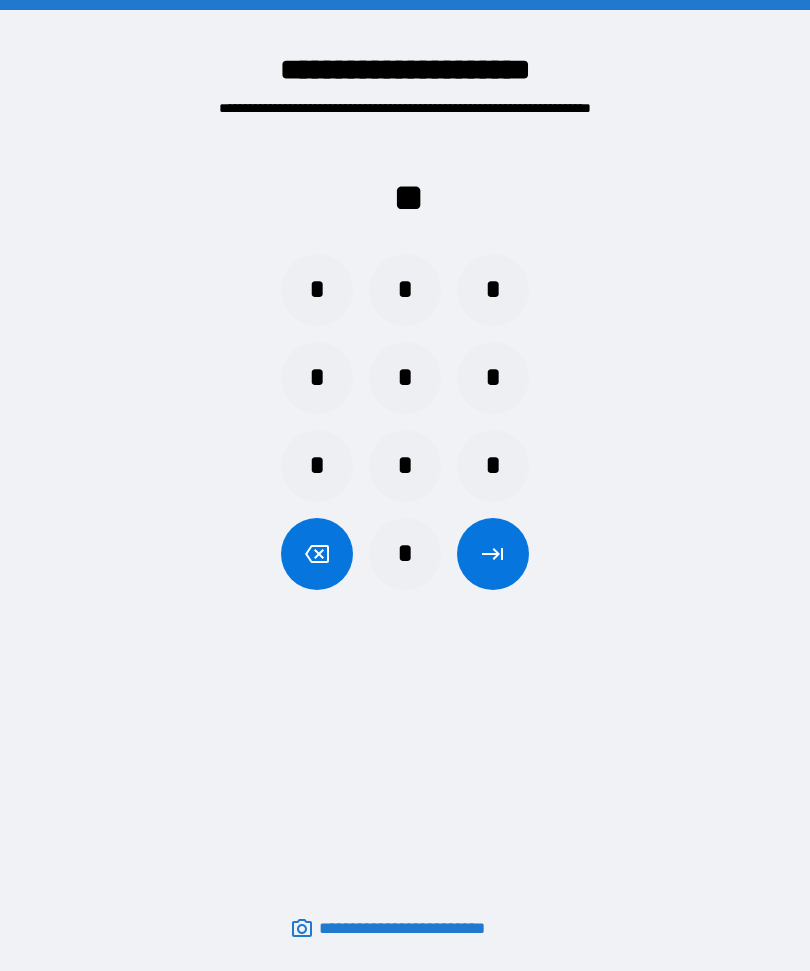 click on "*" at bounding box center (317, 290) 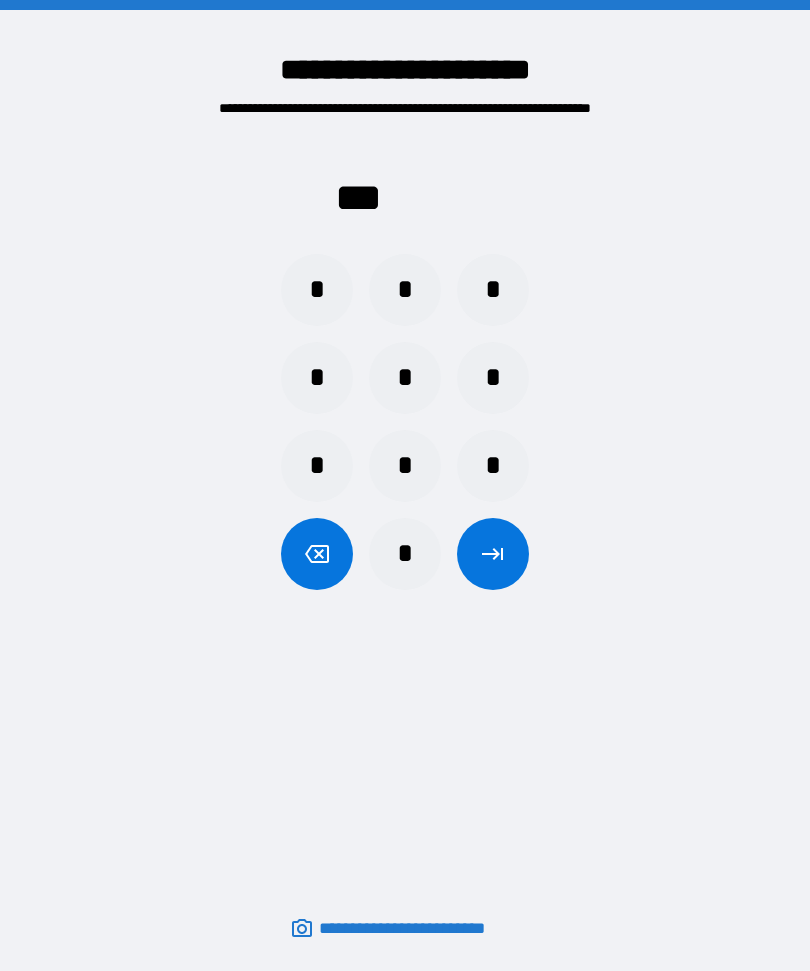 click on "*" at bounding box center [317, 290] 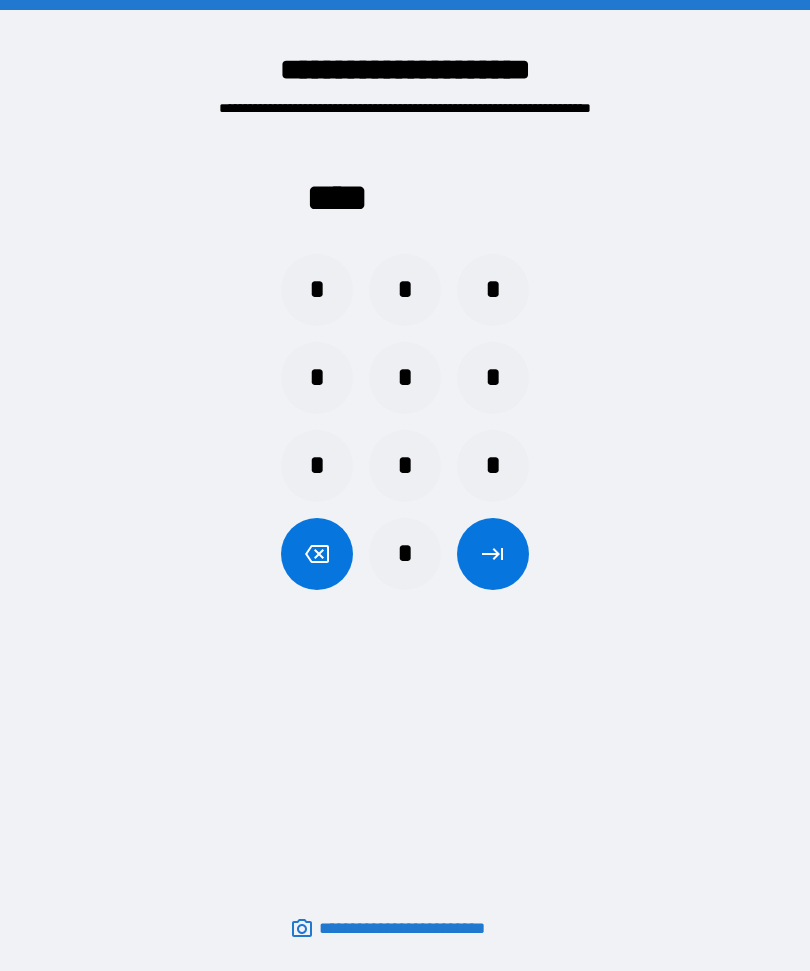 click at bounding box center [493, 554] 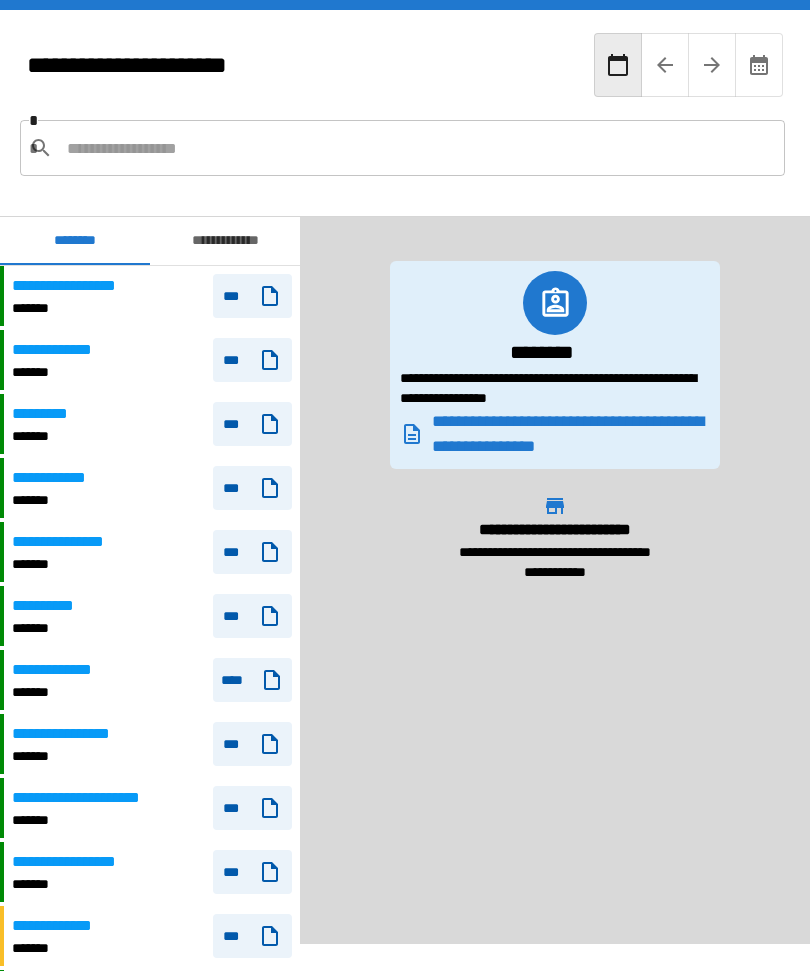 scroll, scrollTop: 92, scrollLeft: 0, axis: vertical 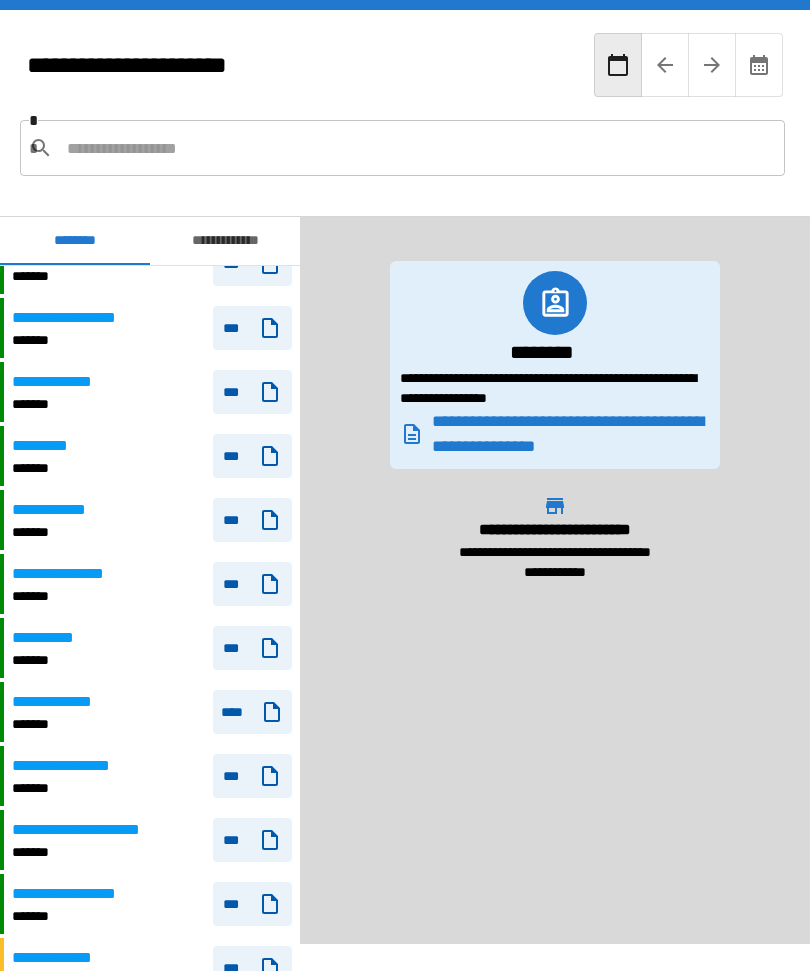 click on "*******" at bounding box center (68, 596) 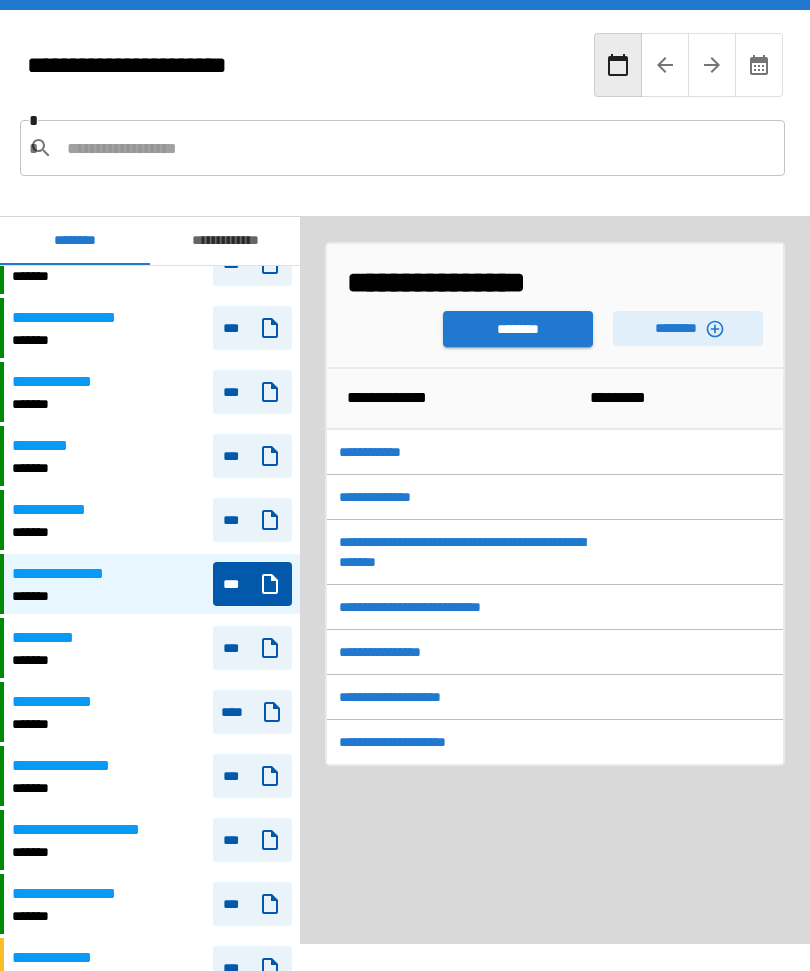 click on "**********" at bounding box center [435, 607] 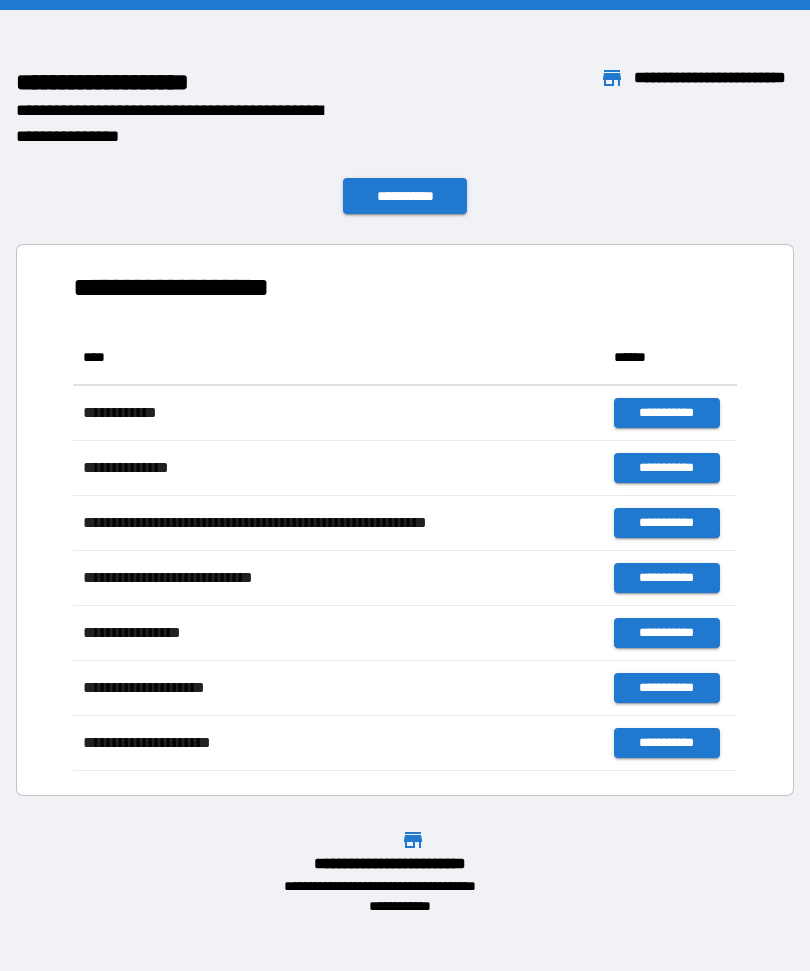scroll, scrollTop: 441, scrollLeft: 664, axis: both 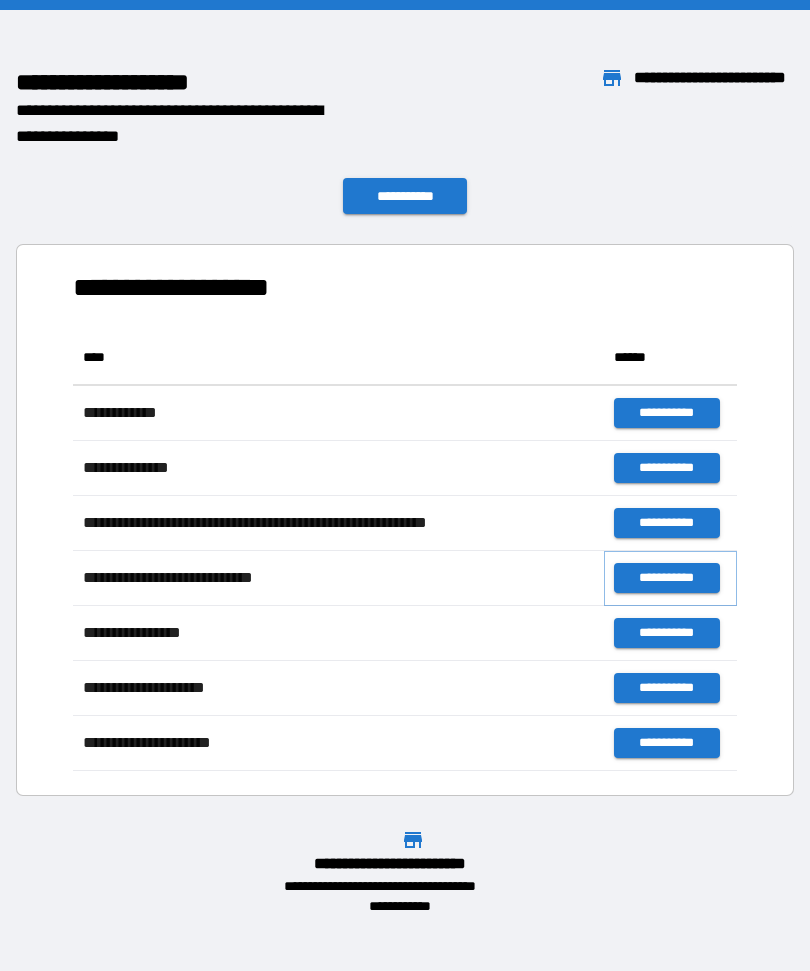 click on "**********" at bounding box center [666, 578] 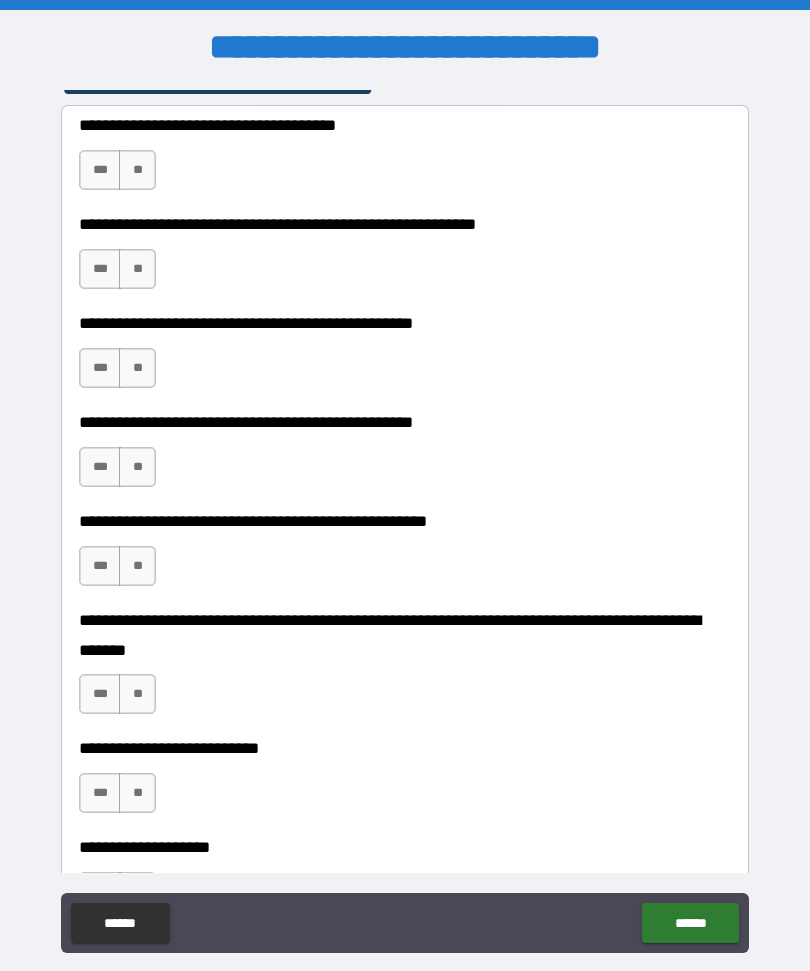 scroll, scrollTop: 475, scrollLeft: 0, axis: vertical 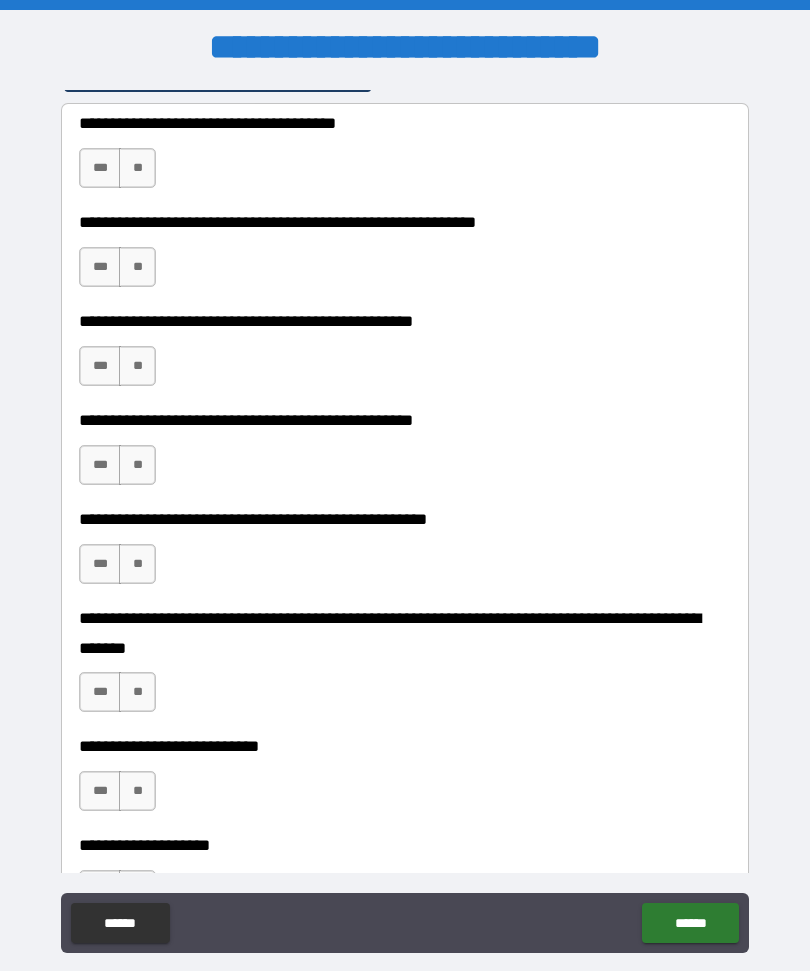 click on "**" at bounding box center [137, 168] 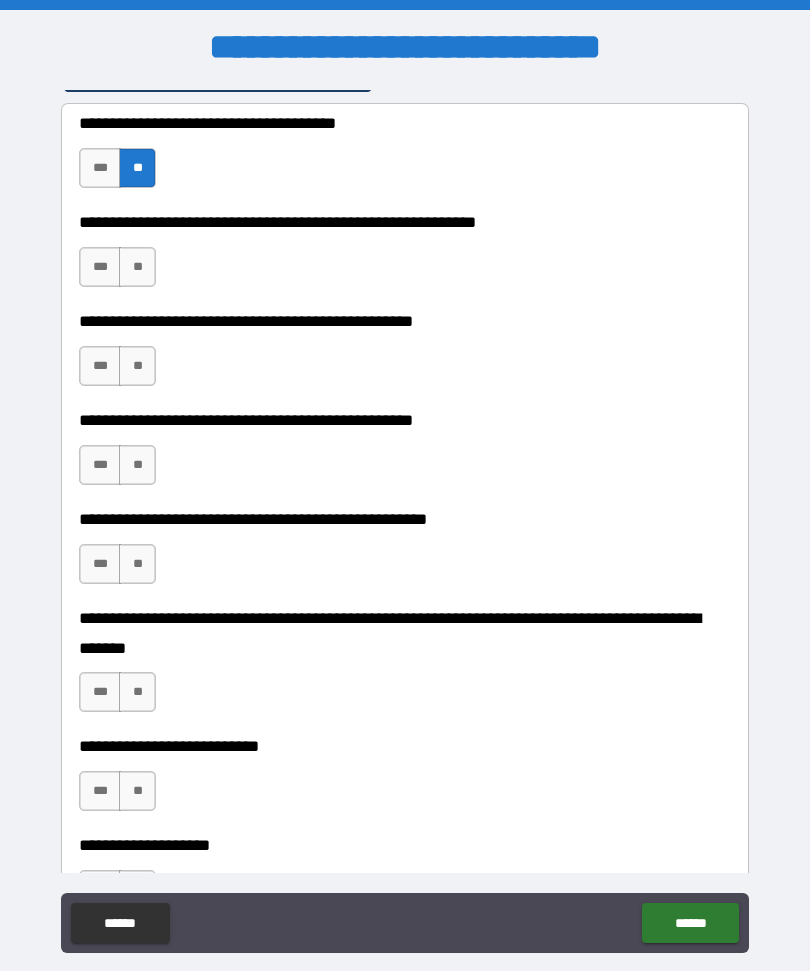 click on "**" at bounding box center [137, 267] 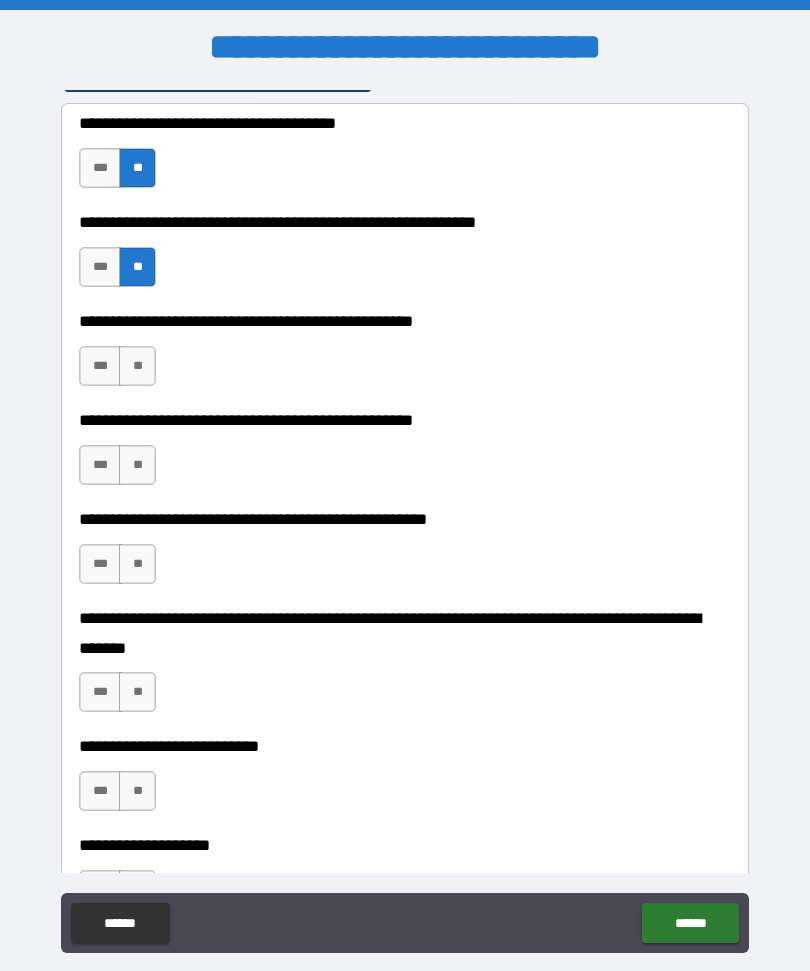 click on "**" at bounding box center (137, 366) 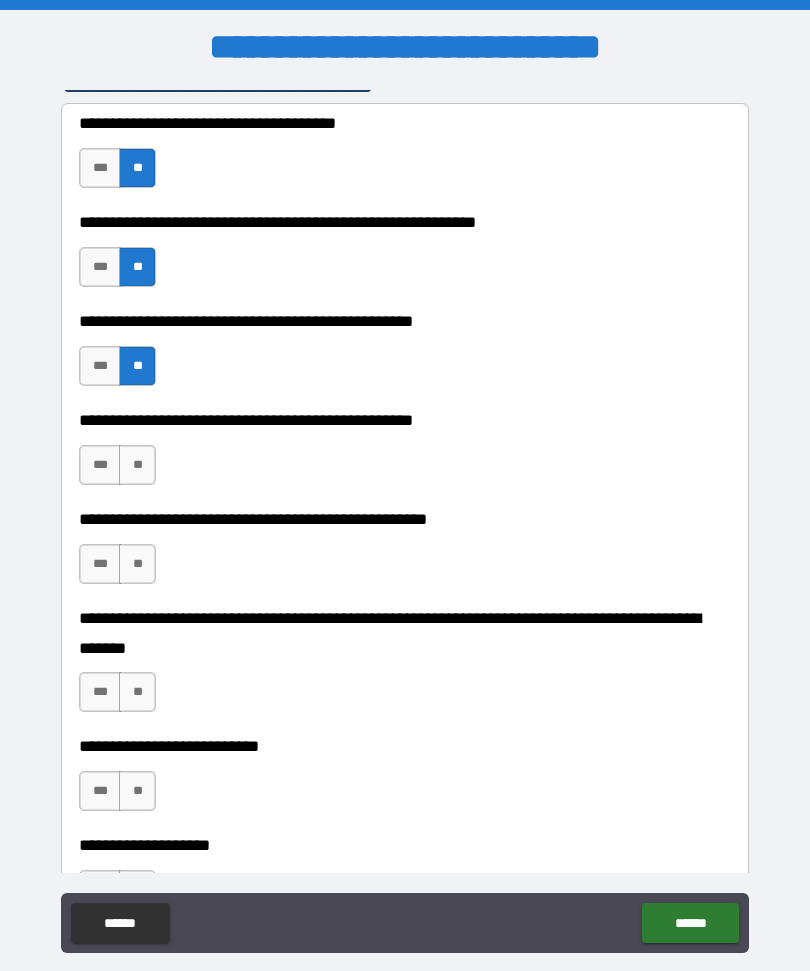 click on "***" at bounding box center [100, 465] 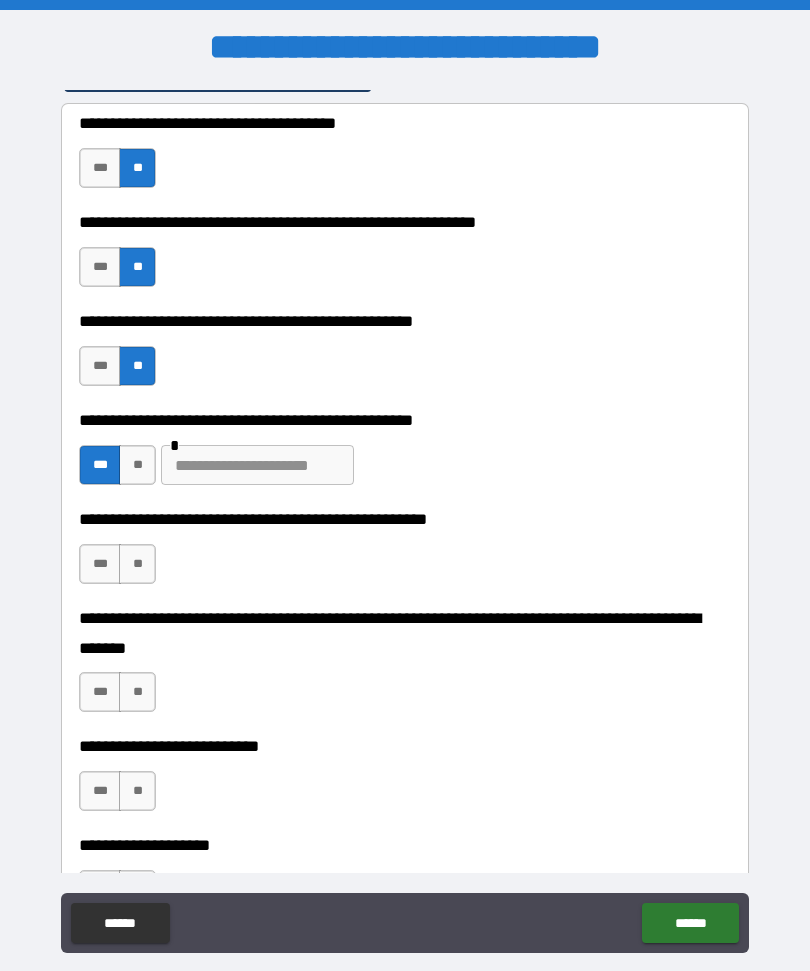 click on "**" at bounding box center [137, 564] 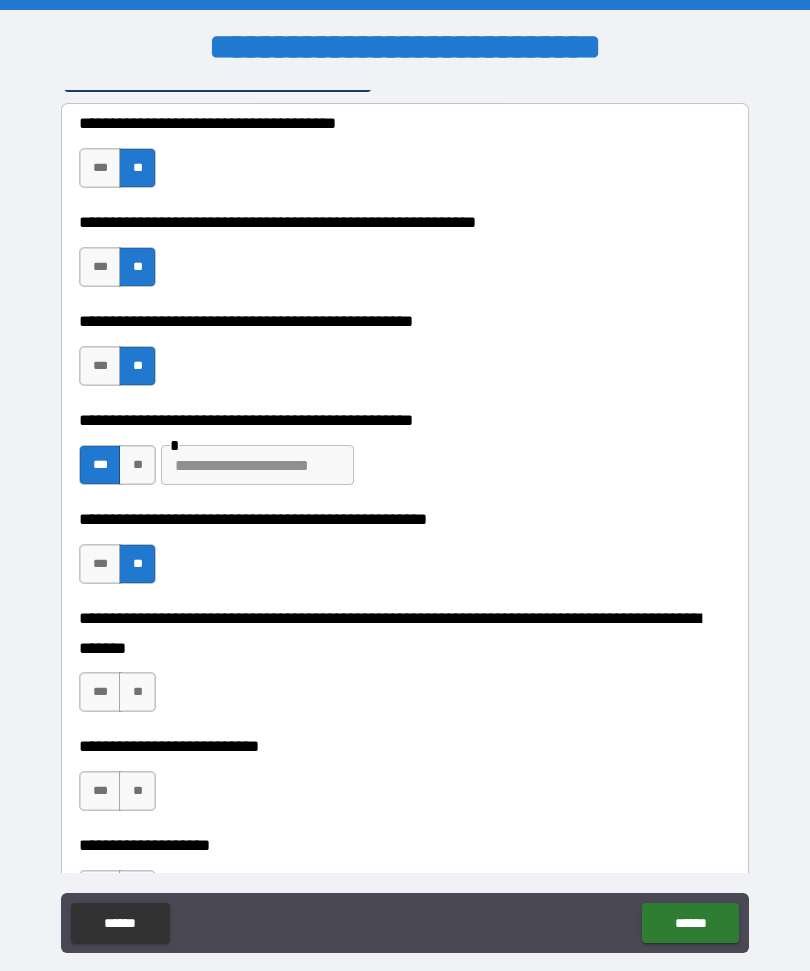 click on "**" at bounding box center (137, 692) 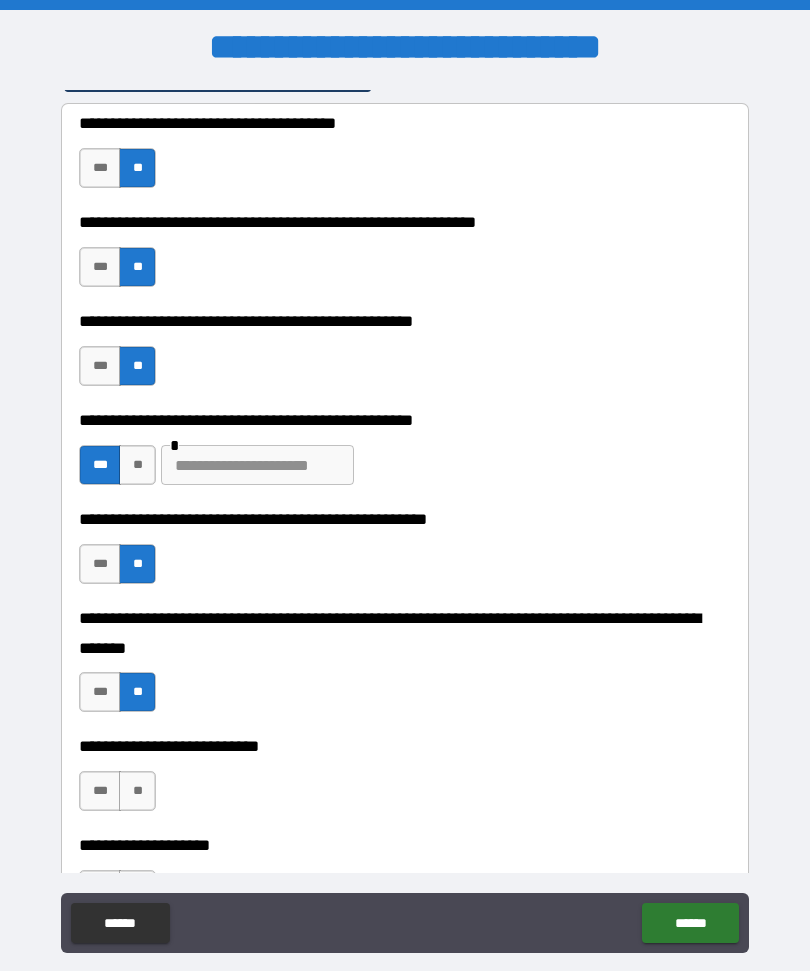 click on "**" at bounding box center [137, 791] 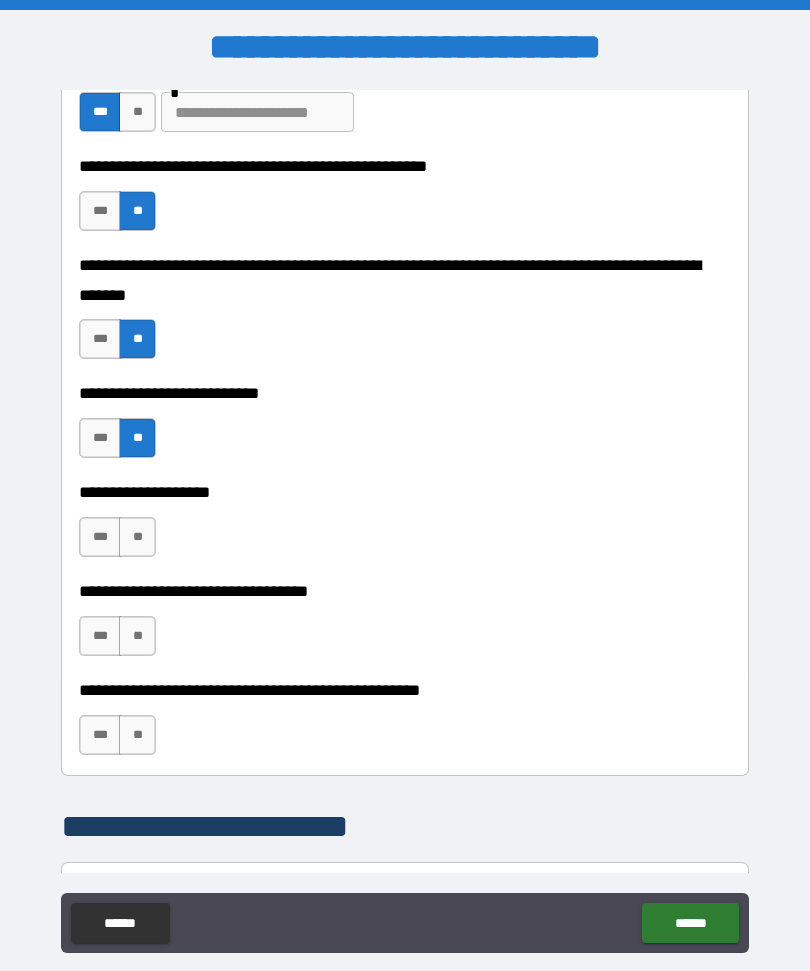 scroll, scrollTop: 833, scrollLeft: 0, axis: vertical 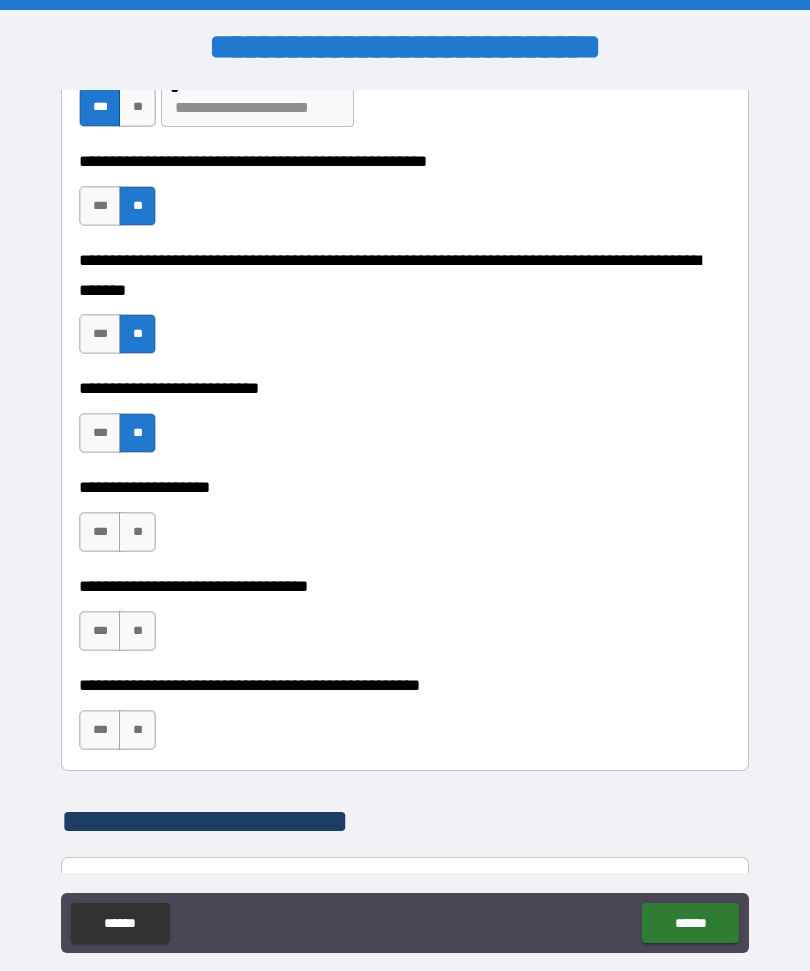 click on "**" at bounding box center [137, 532] 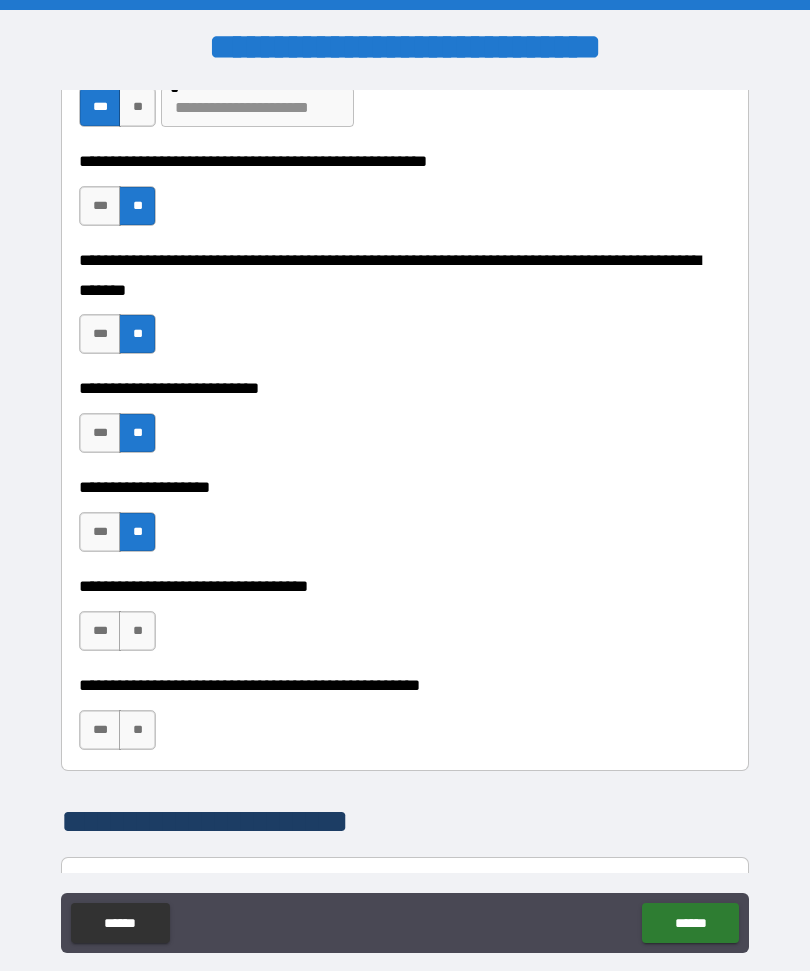 click on "**" at bounding box center [137, 631] 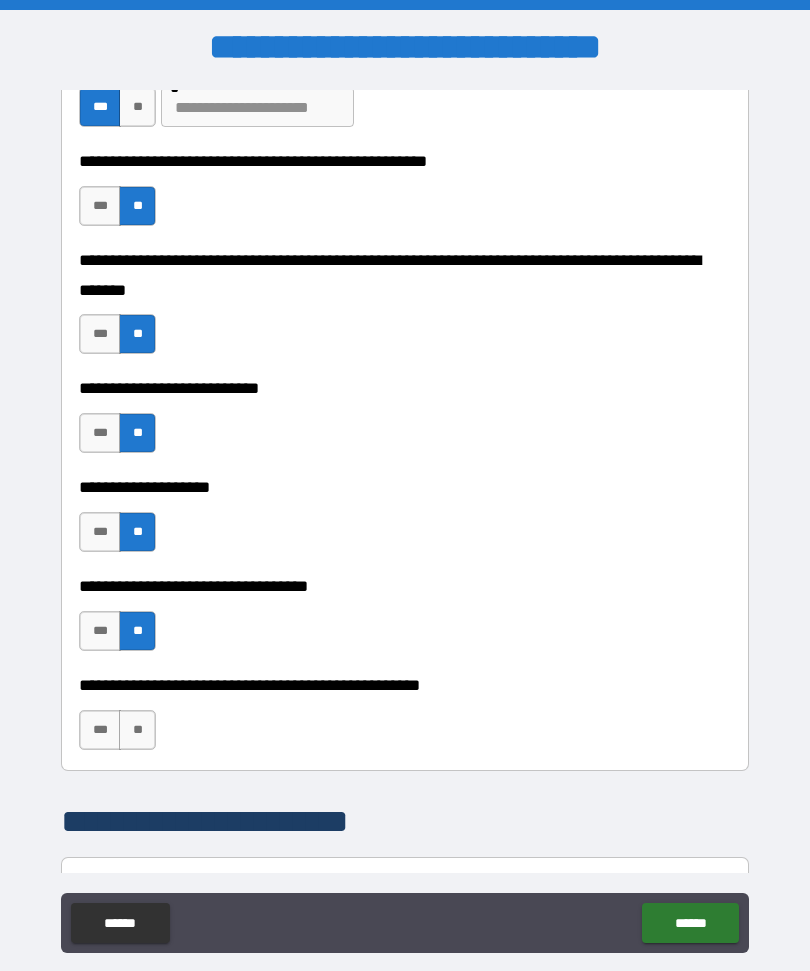 click on "**" at bounding box center (137, 730) 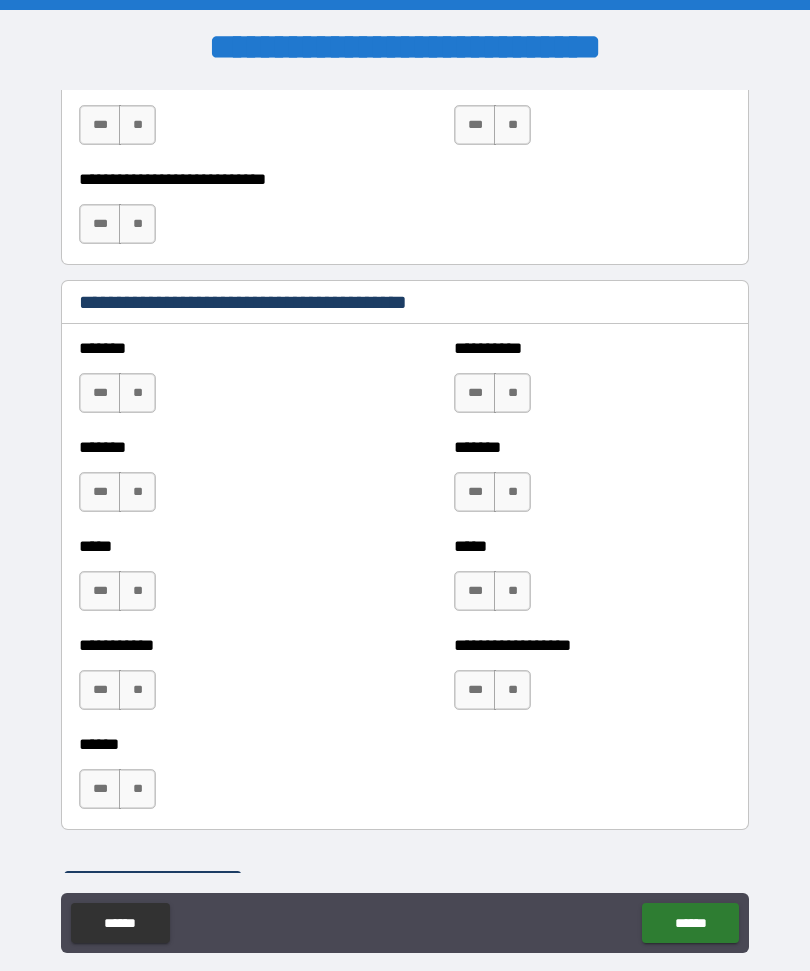 scroll, scrollTop: 1685, scrollLeft: 0, axis: vertical 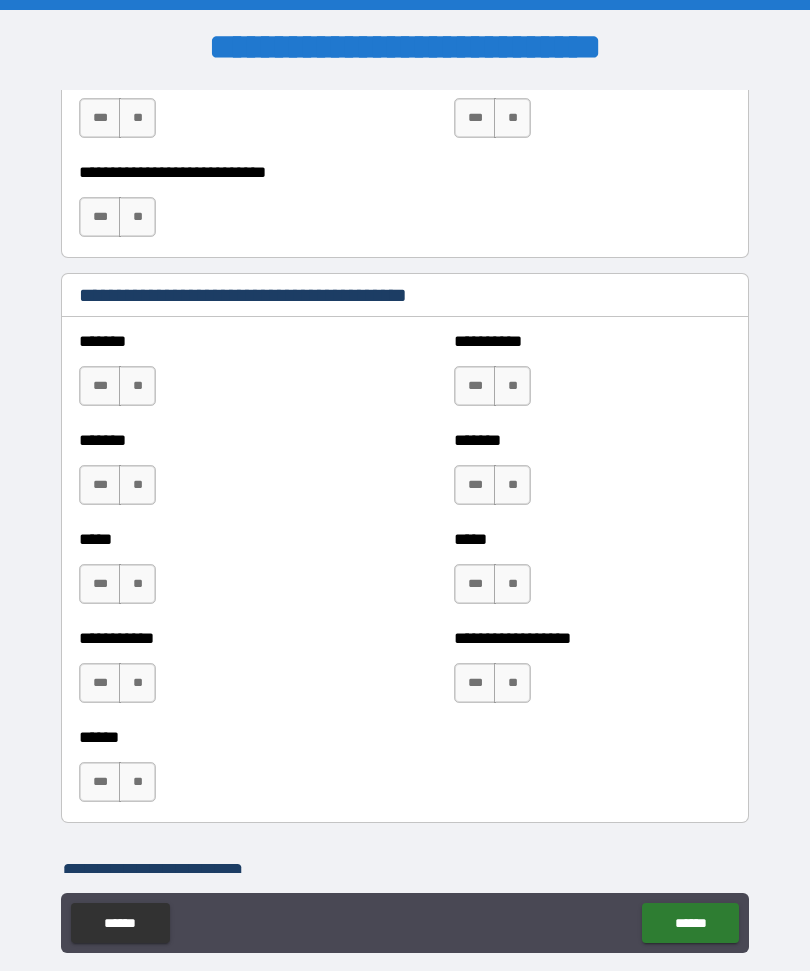 click on "**" at bounding box center (137, 386) 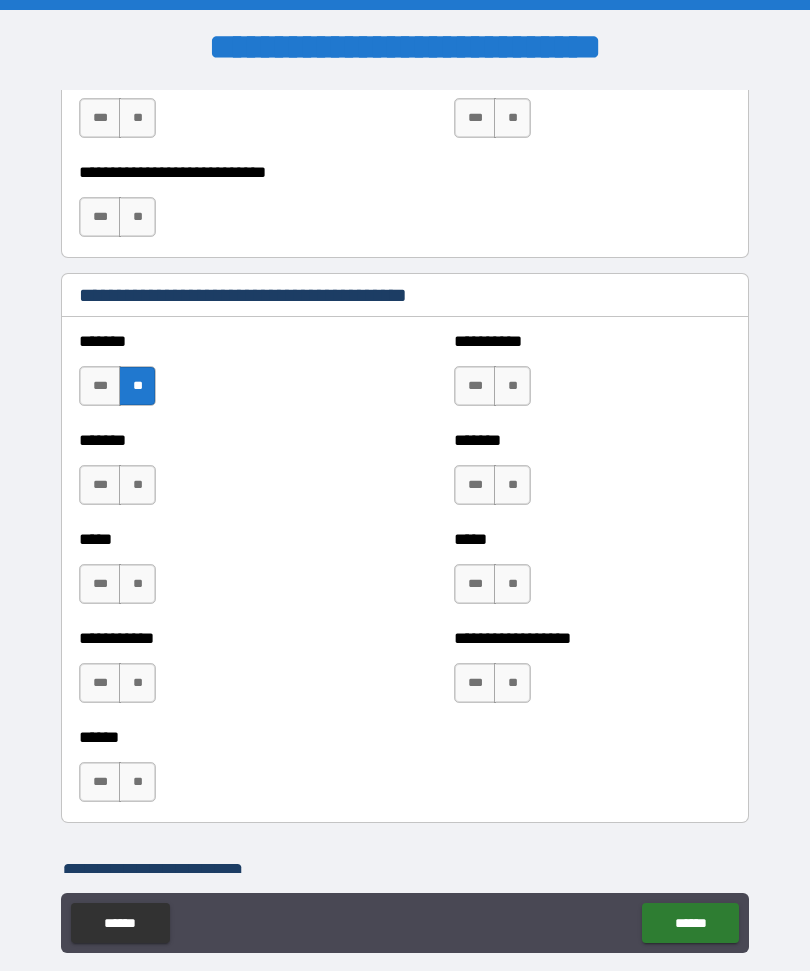 click on "**" at bounding box center [512, 386] 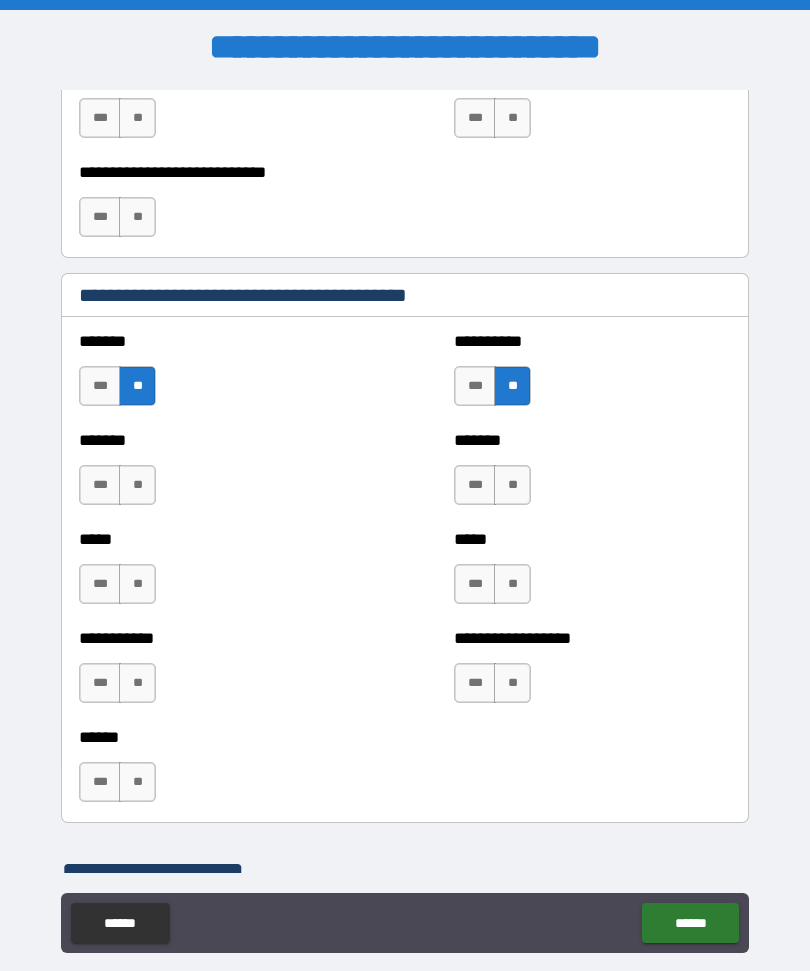 click on "**" at bounding box center (512, 485) 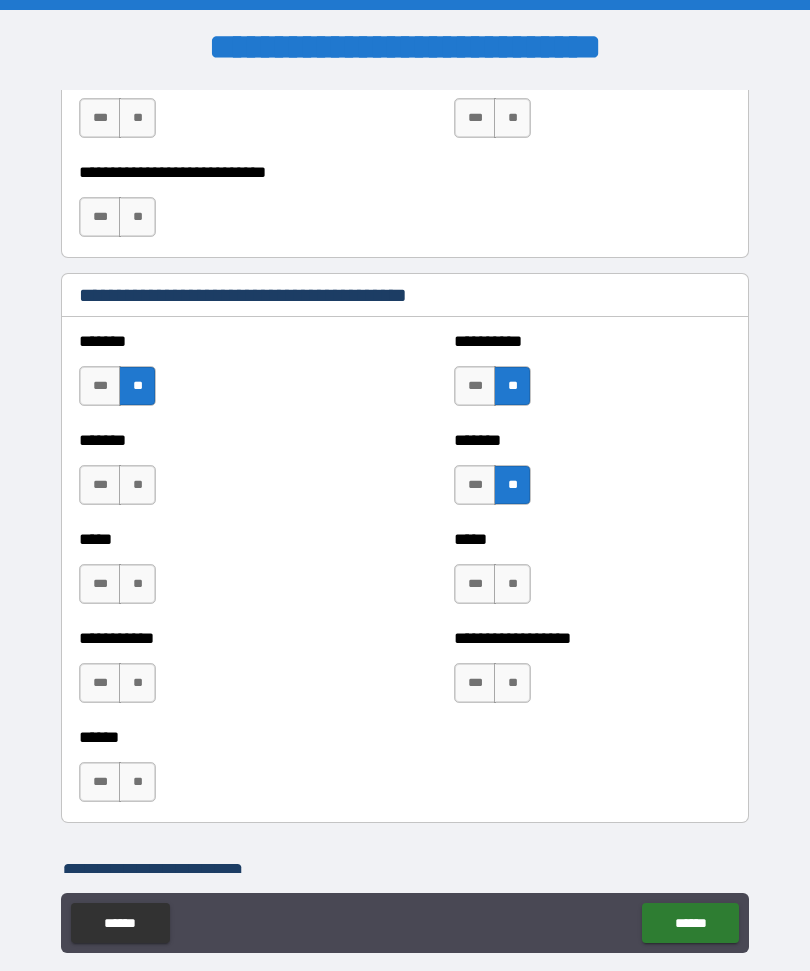 click on "**" at bounding box center (137, 485) 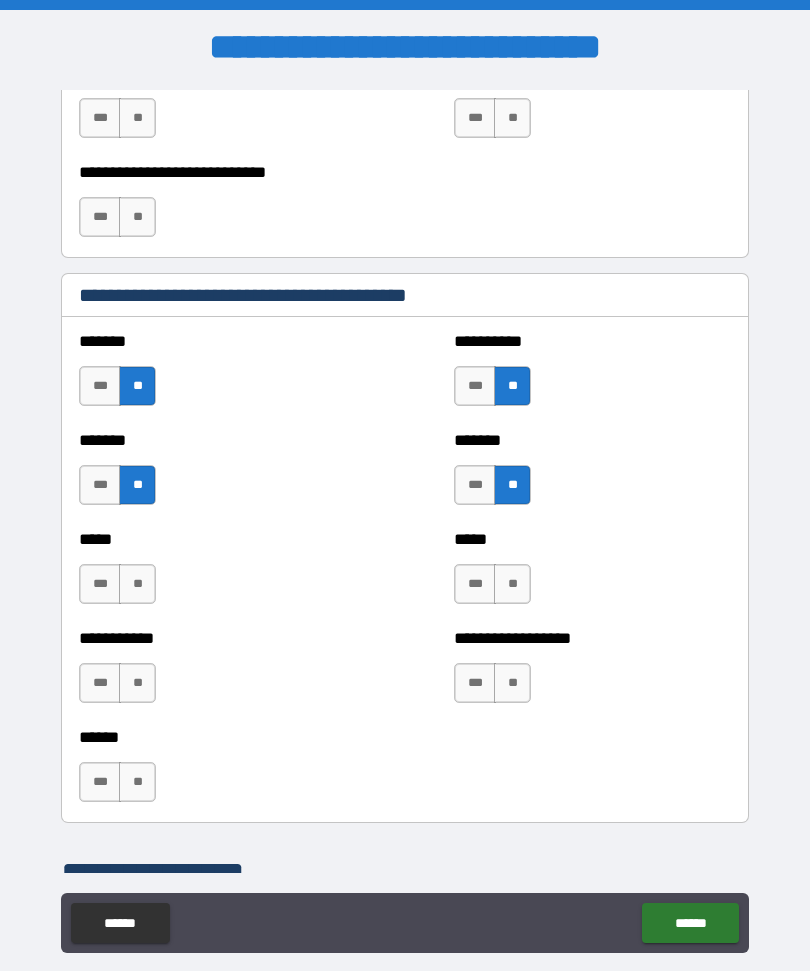 click on "**" at bounding box center [512, 584] 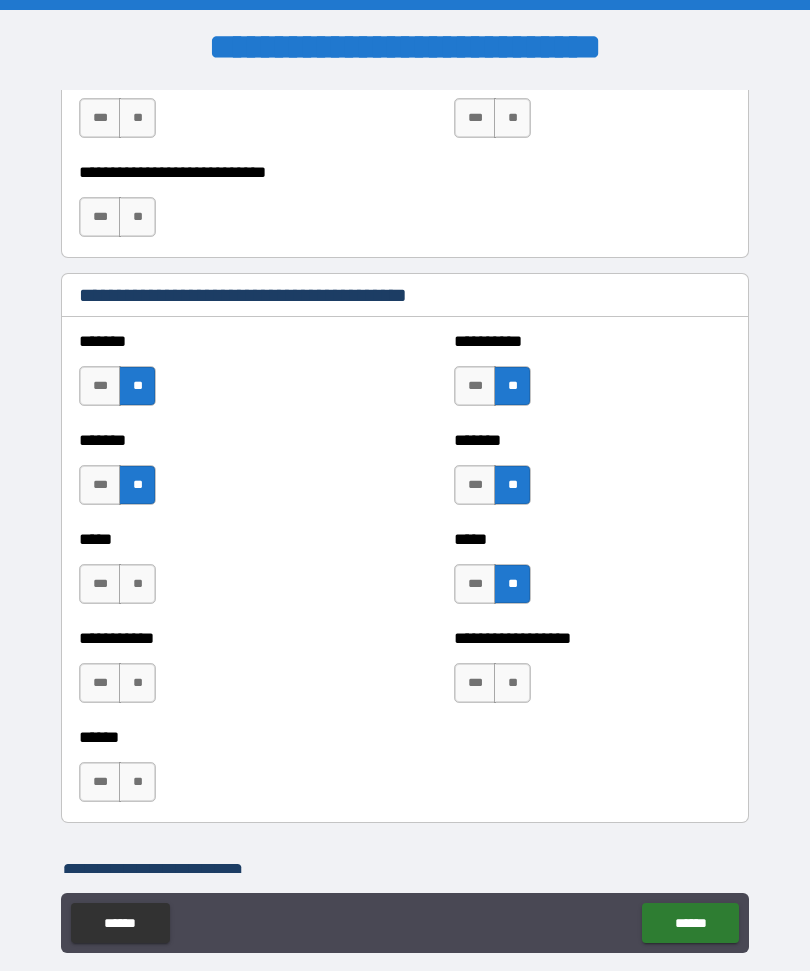click on "**" at bounding box center (137, 584) 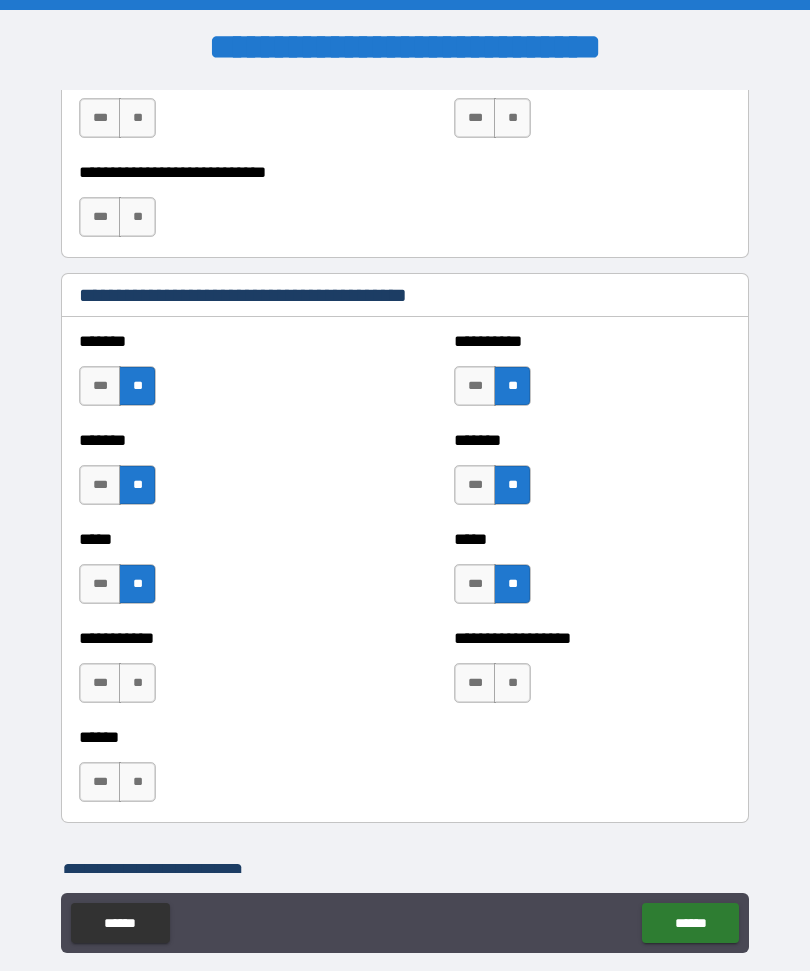 click on "**" at bounding box center [512, 683] 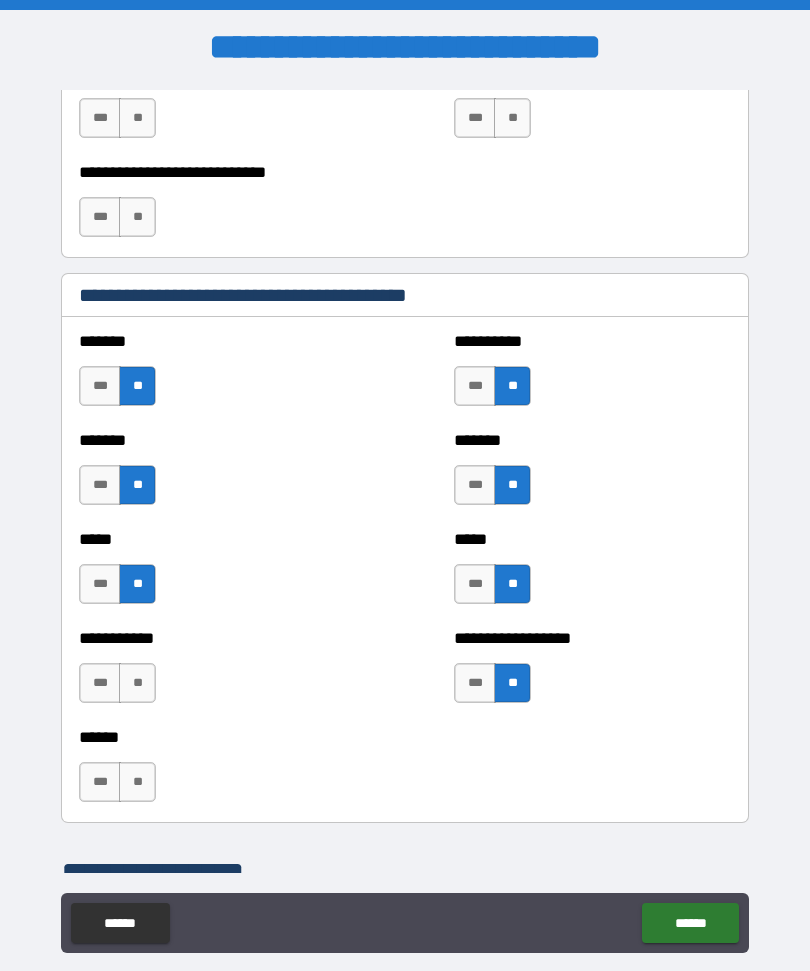 click on "**" at bounding box center [137, 683] 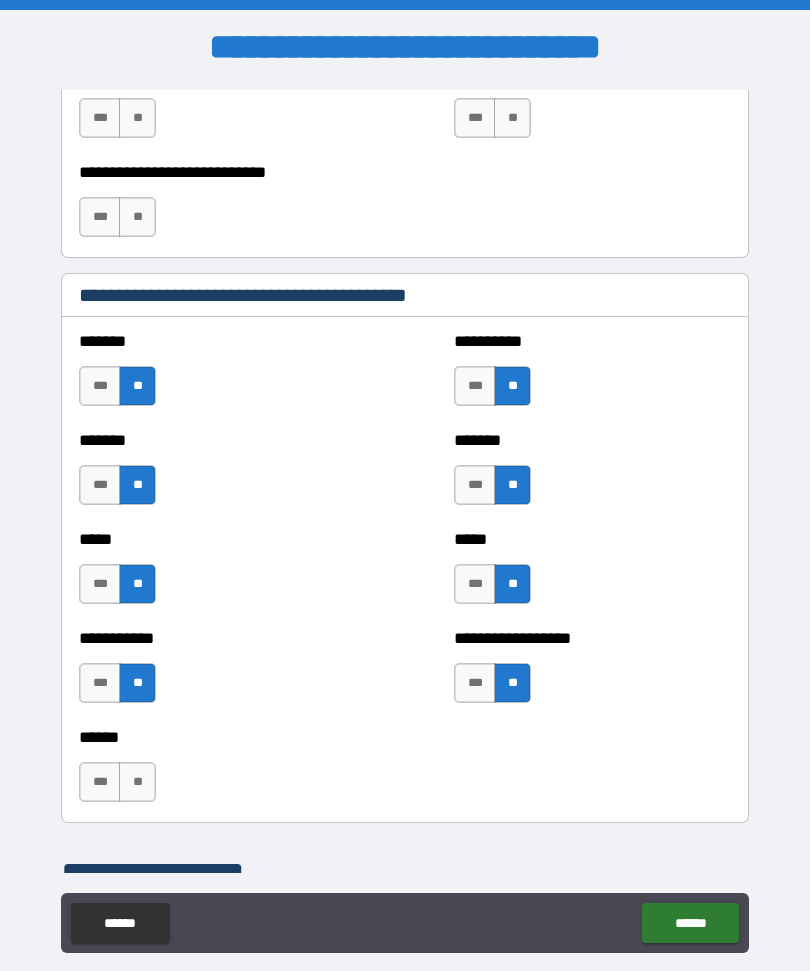 click on "**" at bounding box center [137, 782] 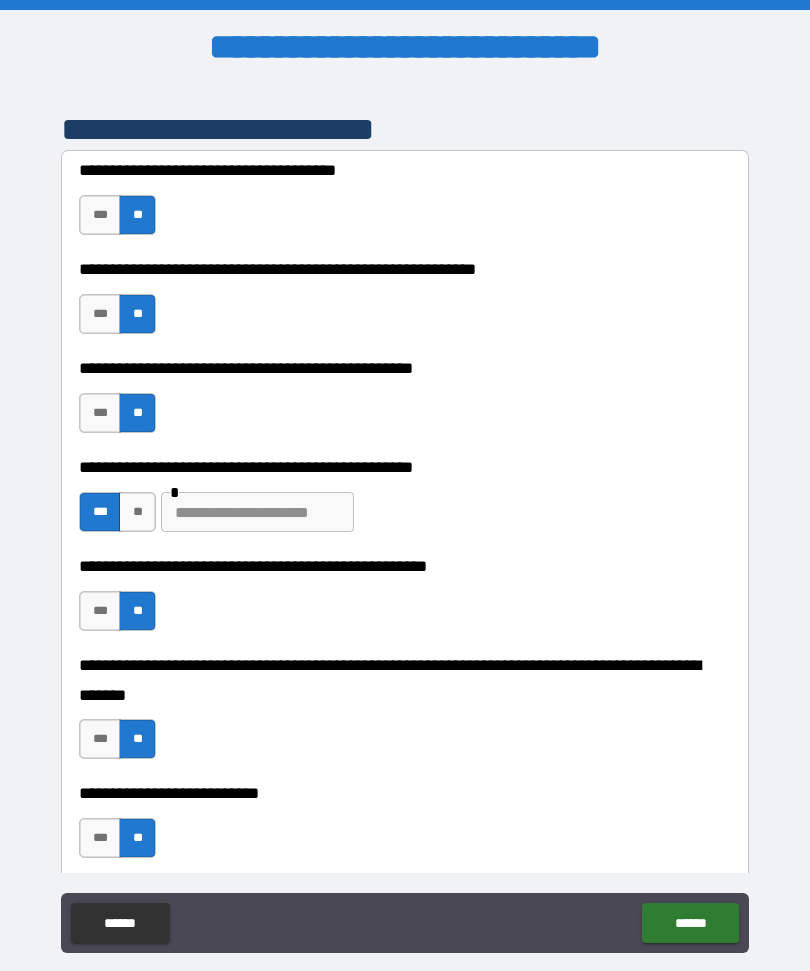 scroll, scrollTop: 395, scrollLeft: 0, axis: vertical 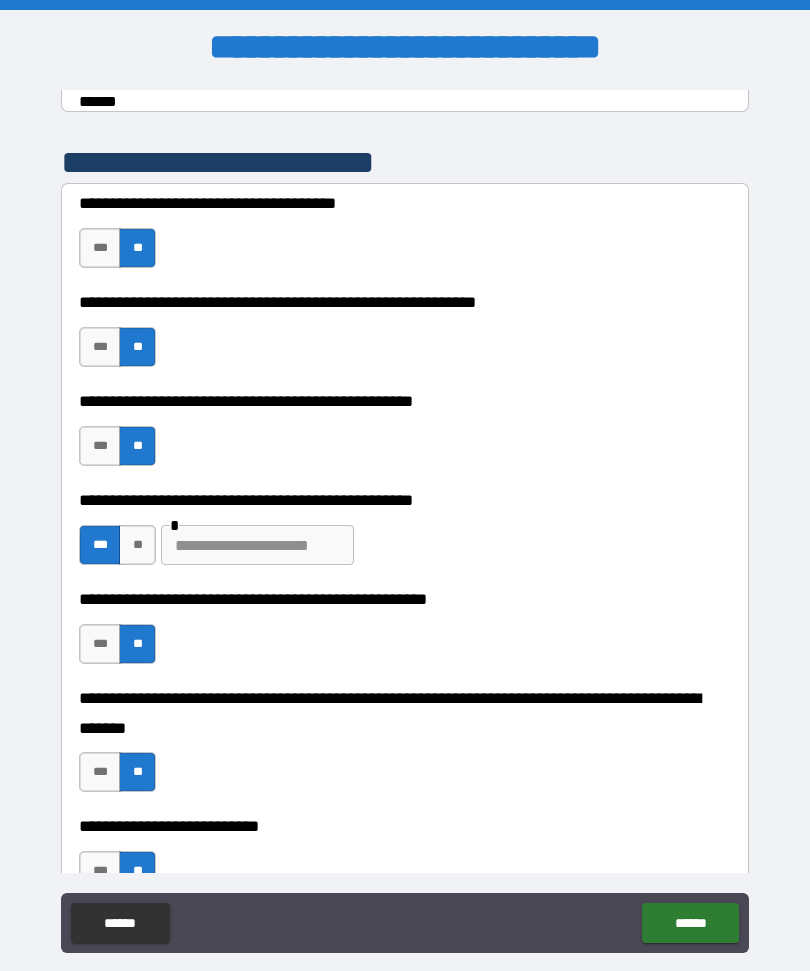 click at bounding box center (257, 545) 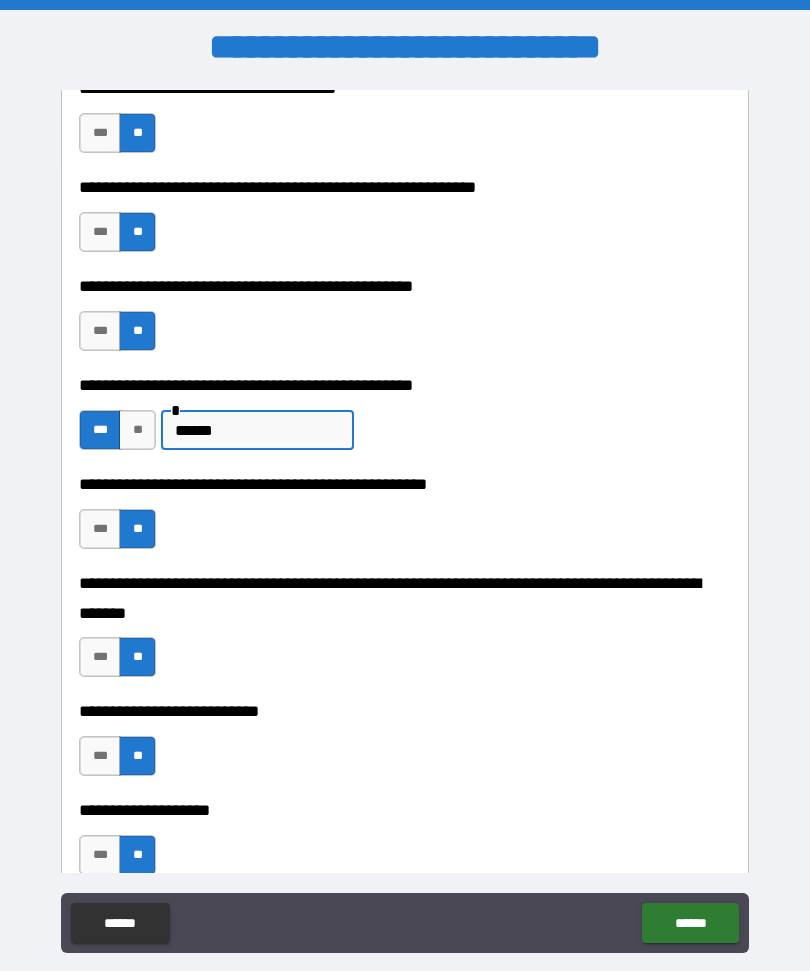 scroll, scrollTop: 548, scrollLeft: 0, axis: vertical 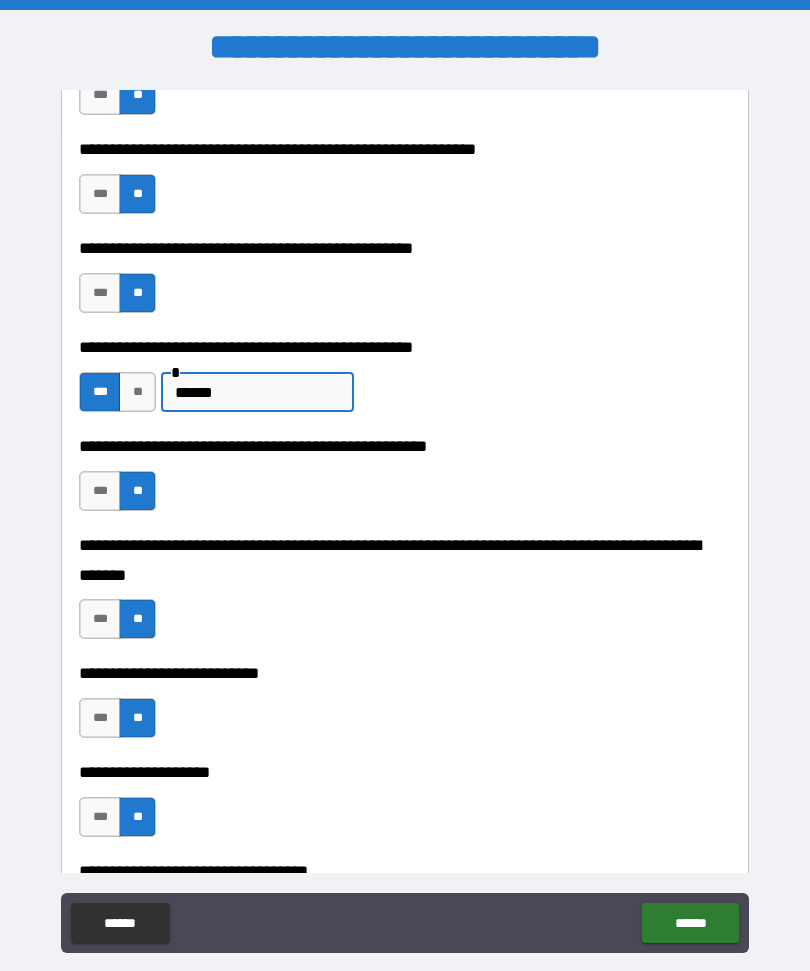 type on "******" 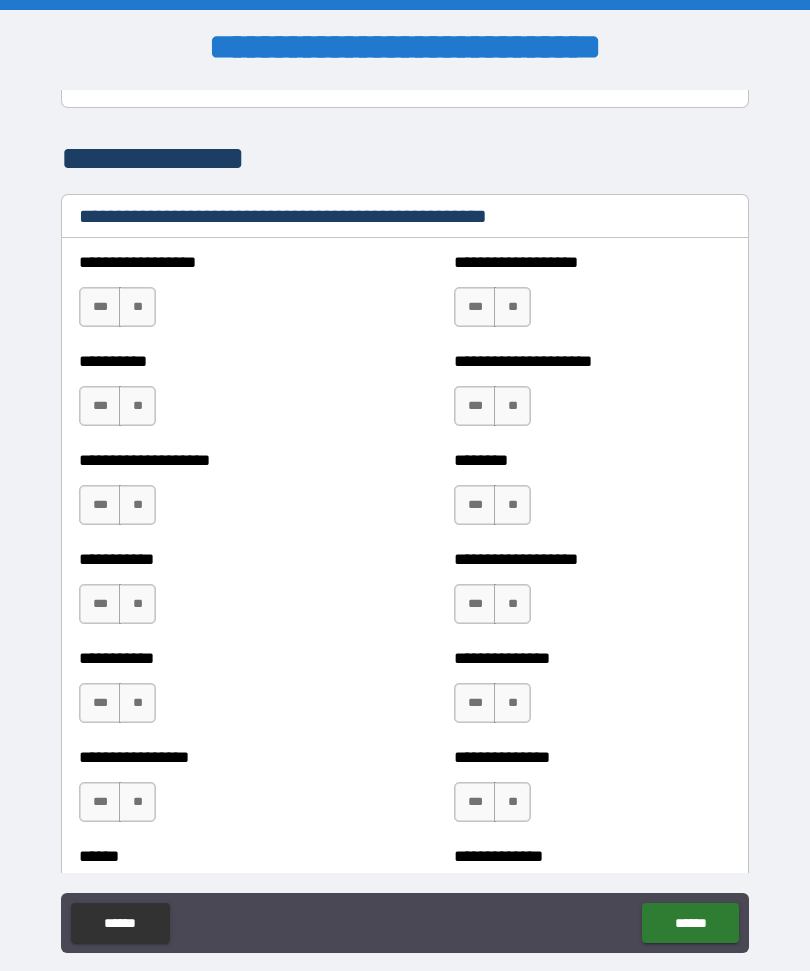 scroll, scrollTop: 2429, scrollLeft: 0, axis: vertical 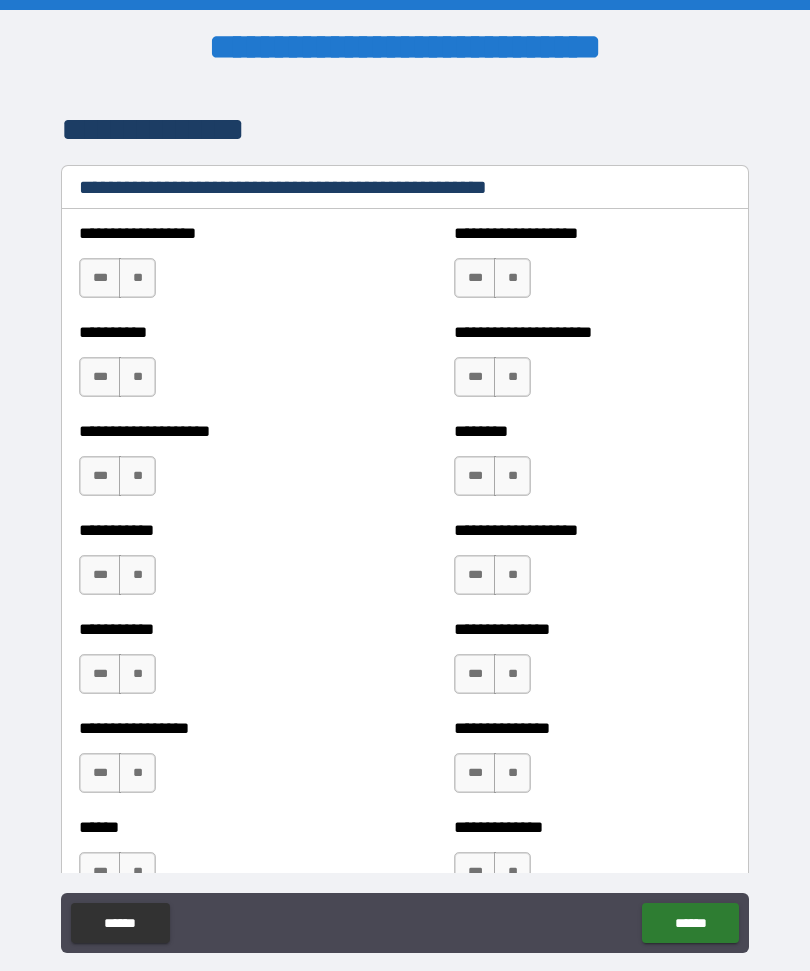 click on "**" at bounding box center (137, 278) 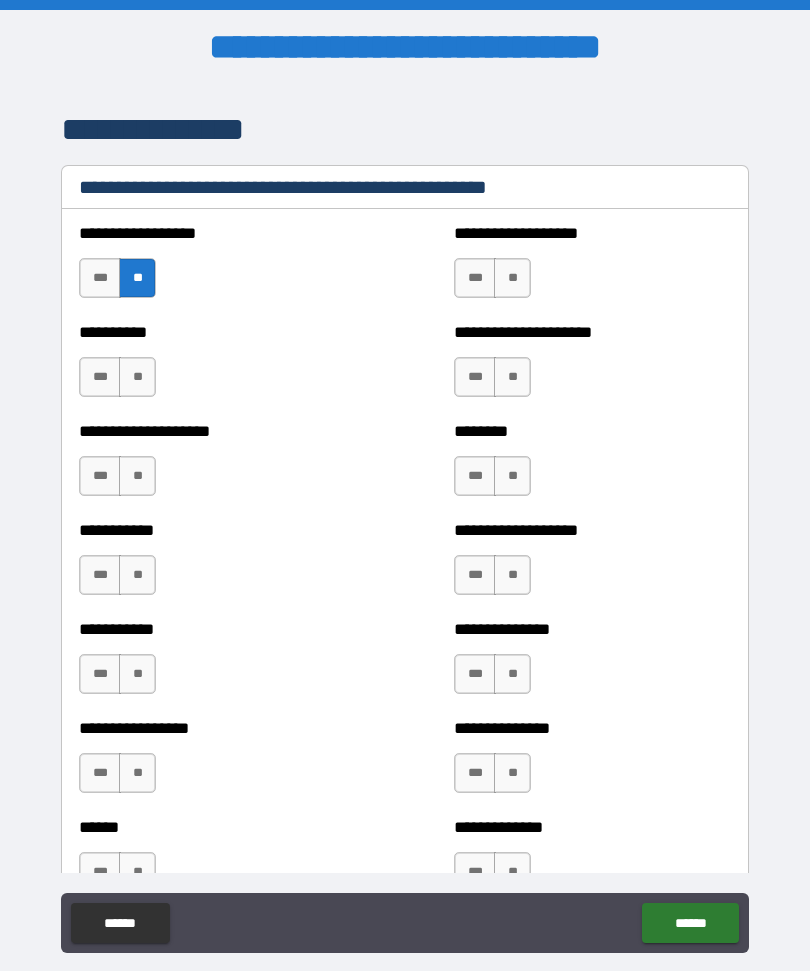 click on "**" at bounding box center (512, 278) 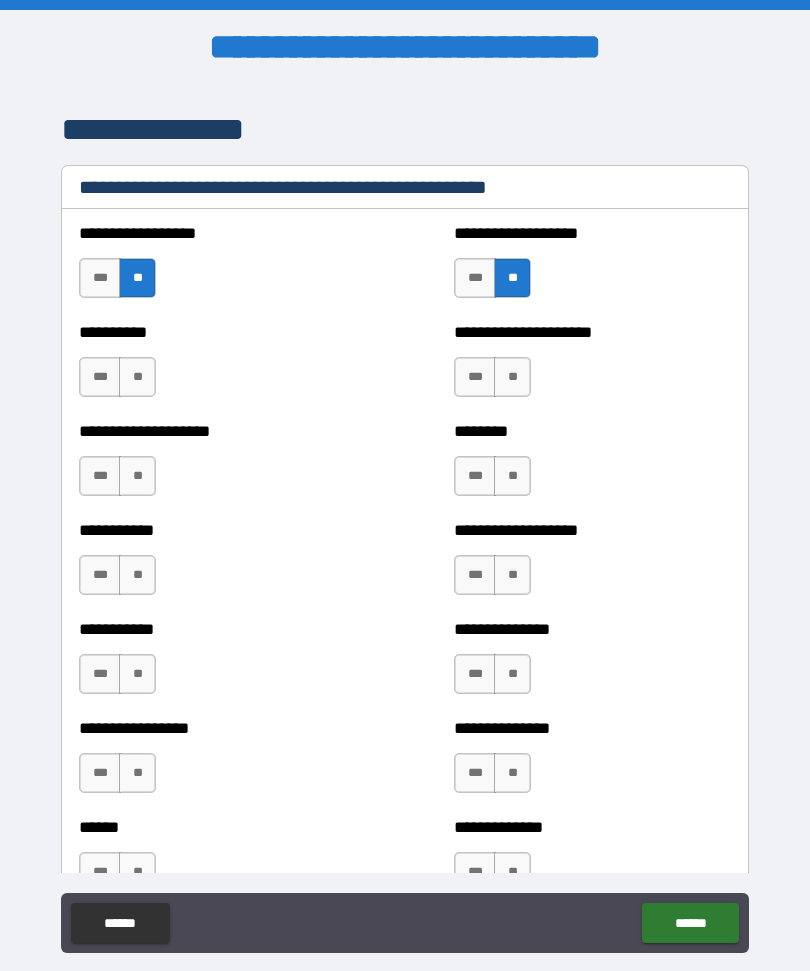 click on "**" at bounding box center (512, 377) 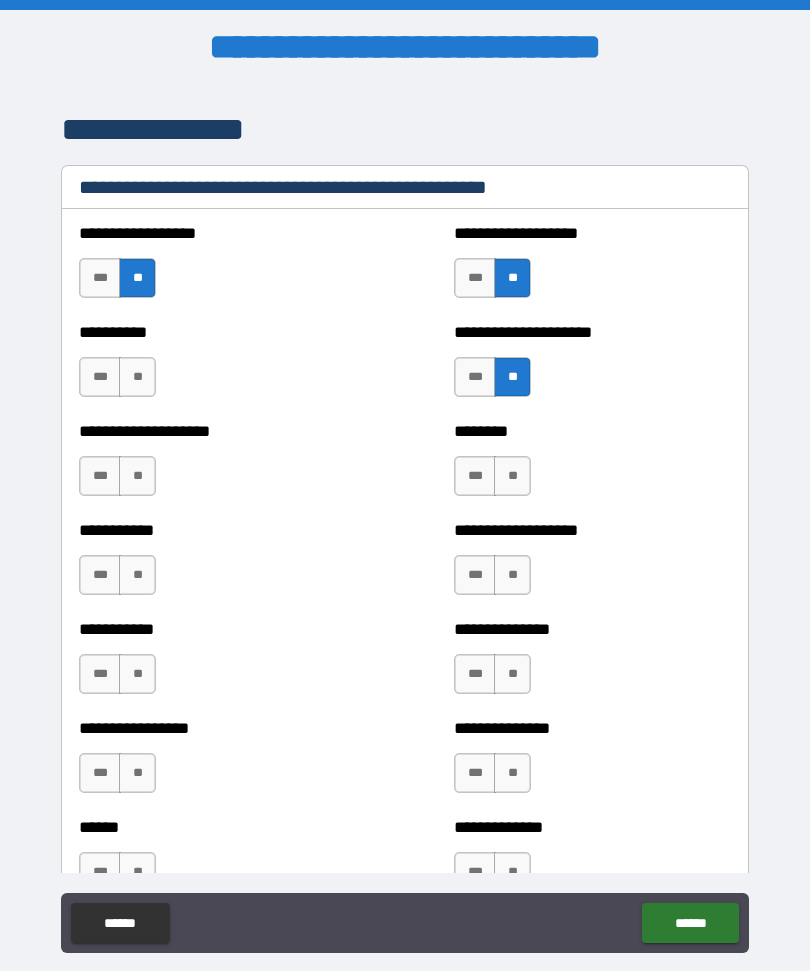 click on "**" at bounding box center (137, 377) 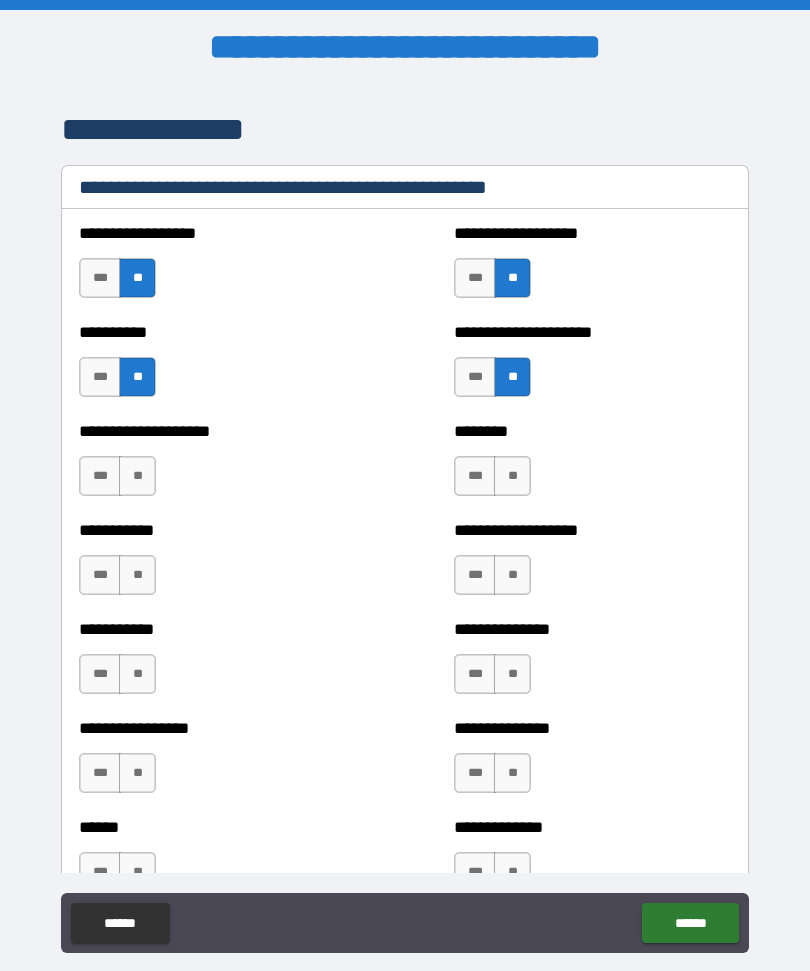 click on "**" at bounding box center [137, 476] 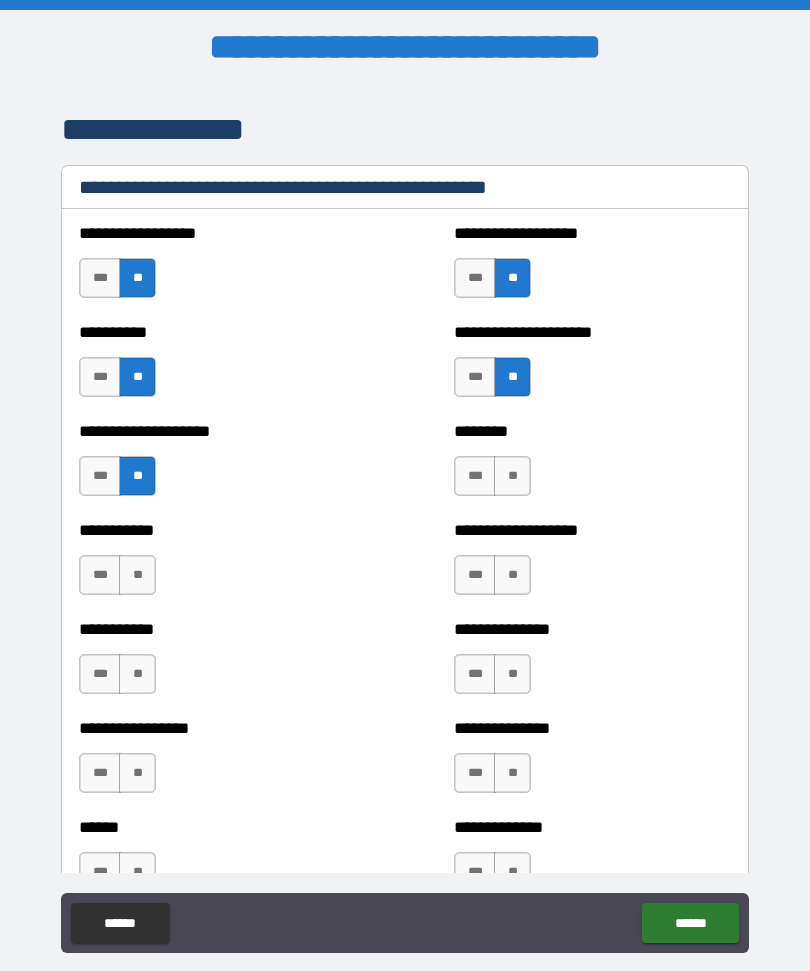 click on "**" at bounding box center [512, 476] 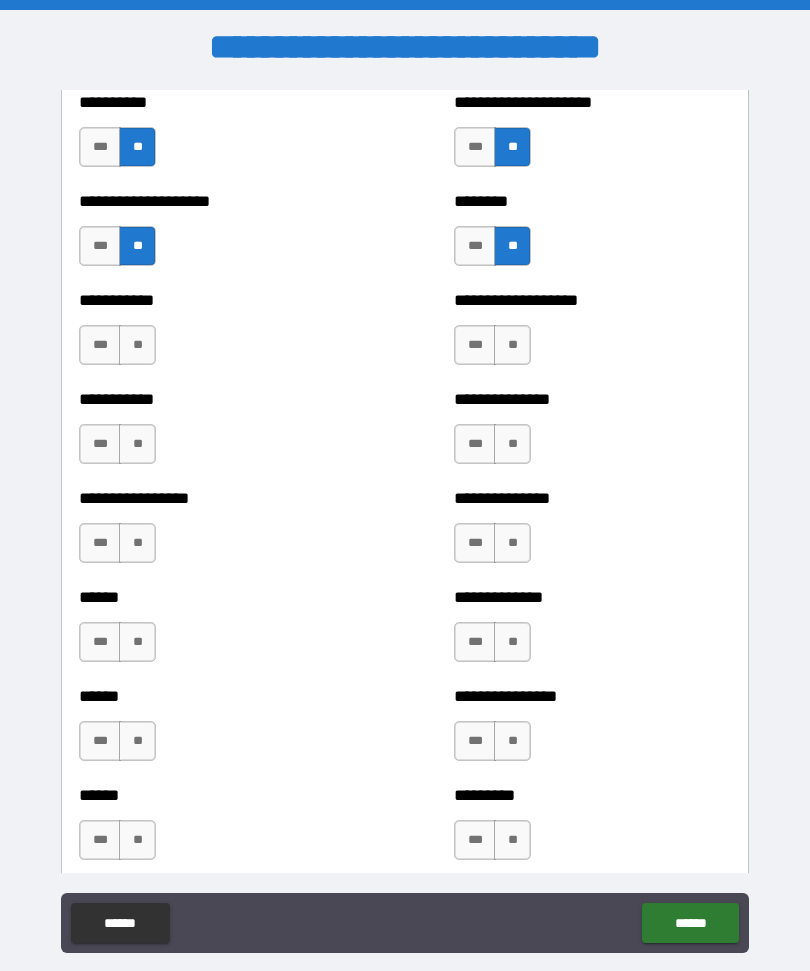 scroll, scrollTop: 2668, scrollLeft: 0, axis: vertical 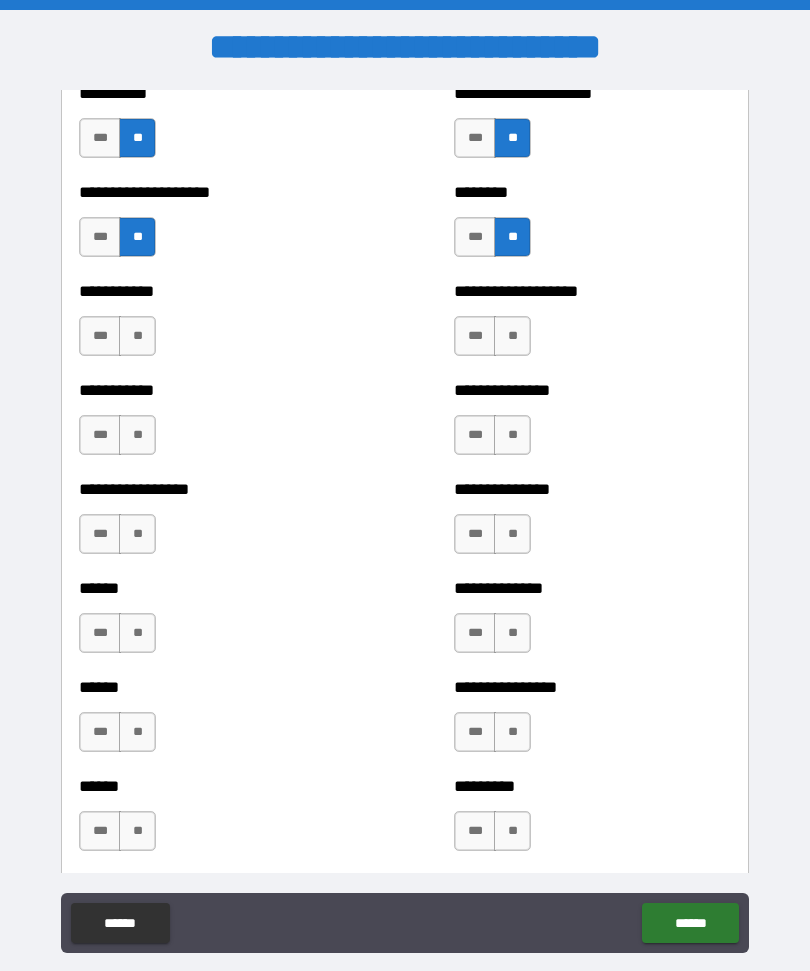 click on "**" at bounding box center [512, 336] 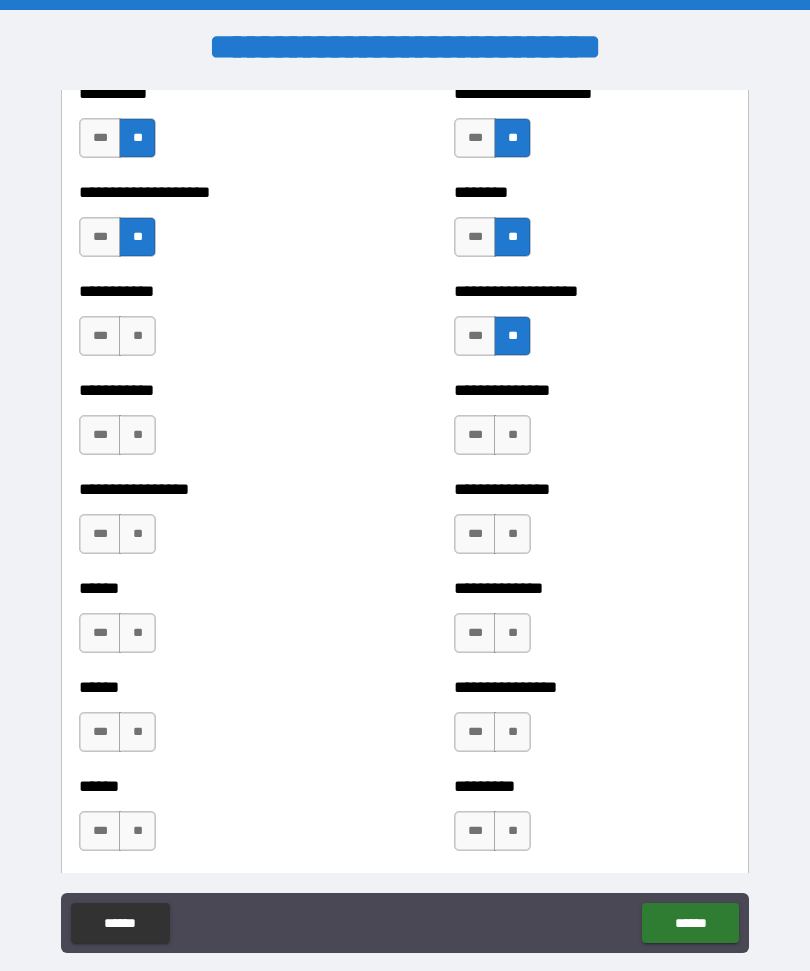 click on "**" at bounding box center [137, 336] 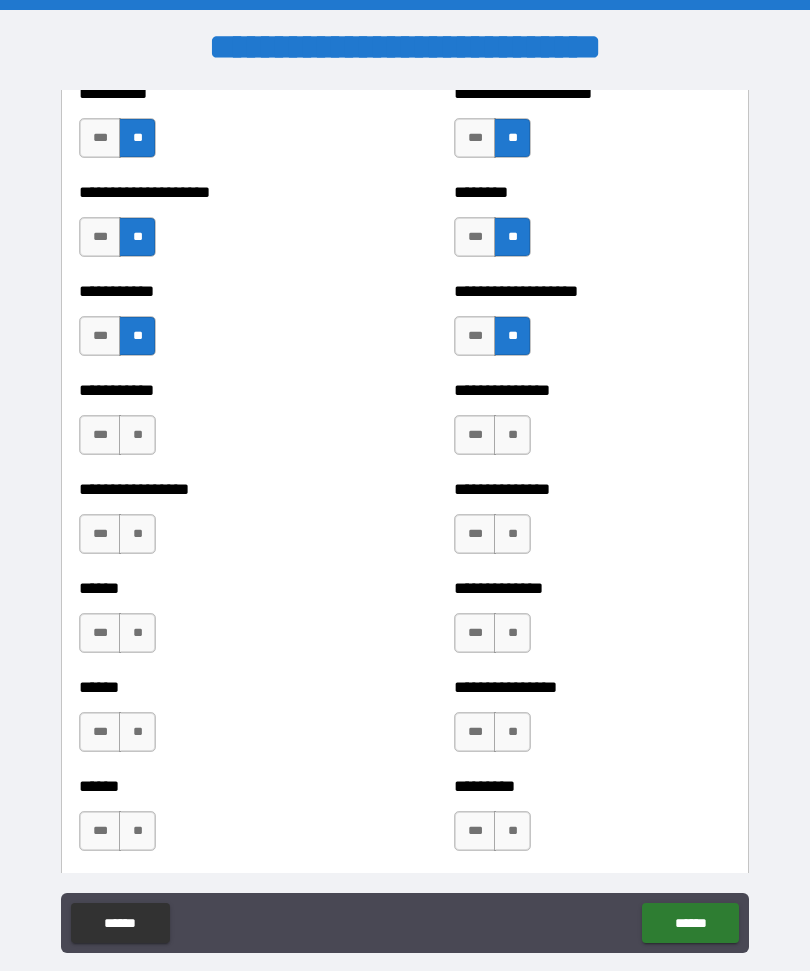 click on "**" at bounding box center (137, 435) 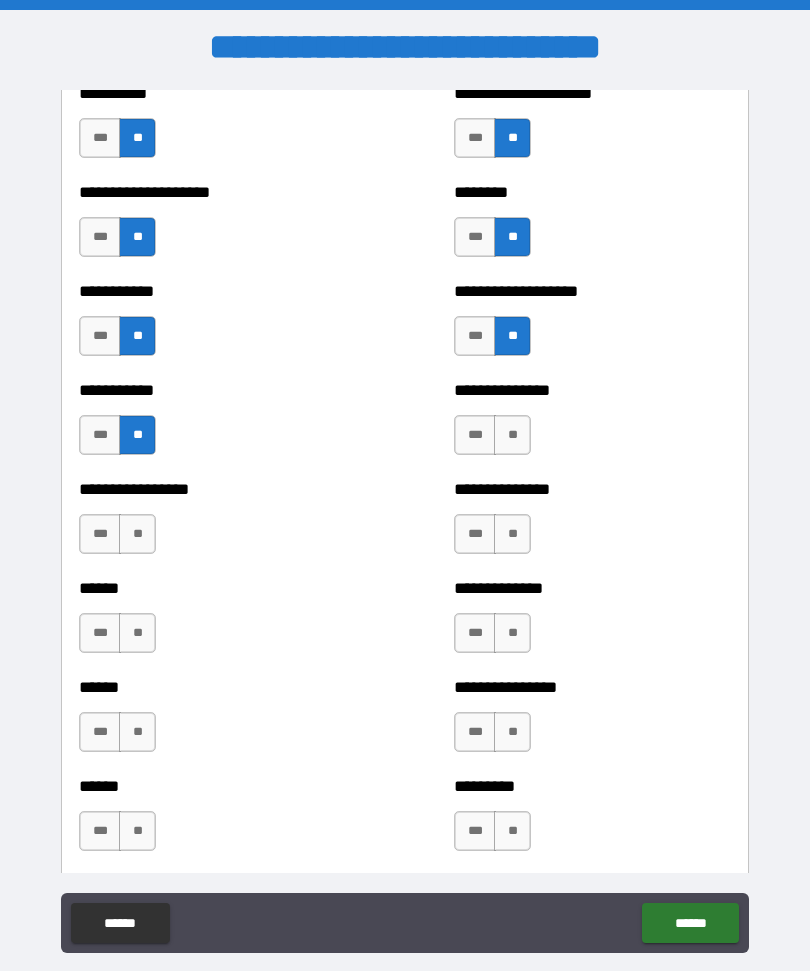 click on "**" at bounding box center (512, 435) 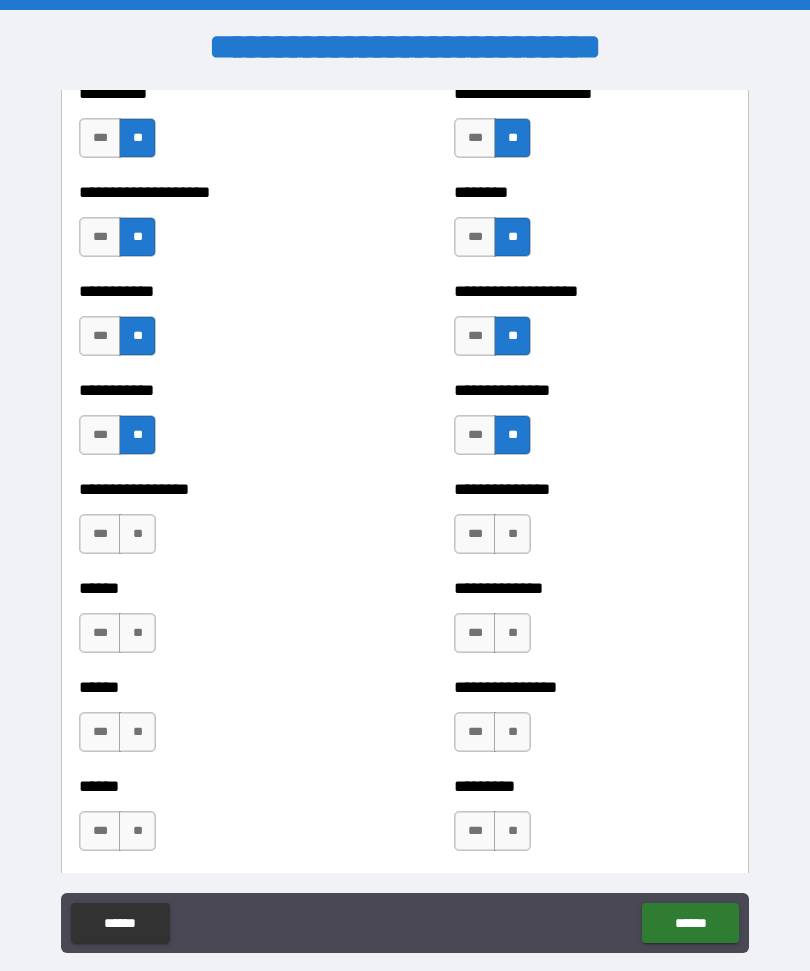 click on "**" at bounding box center [137, 534] 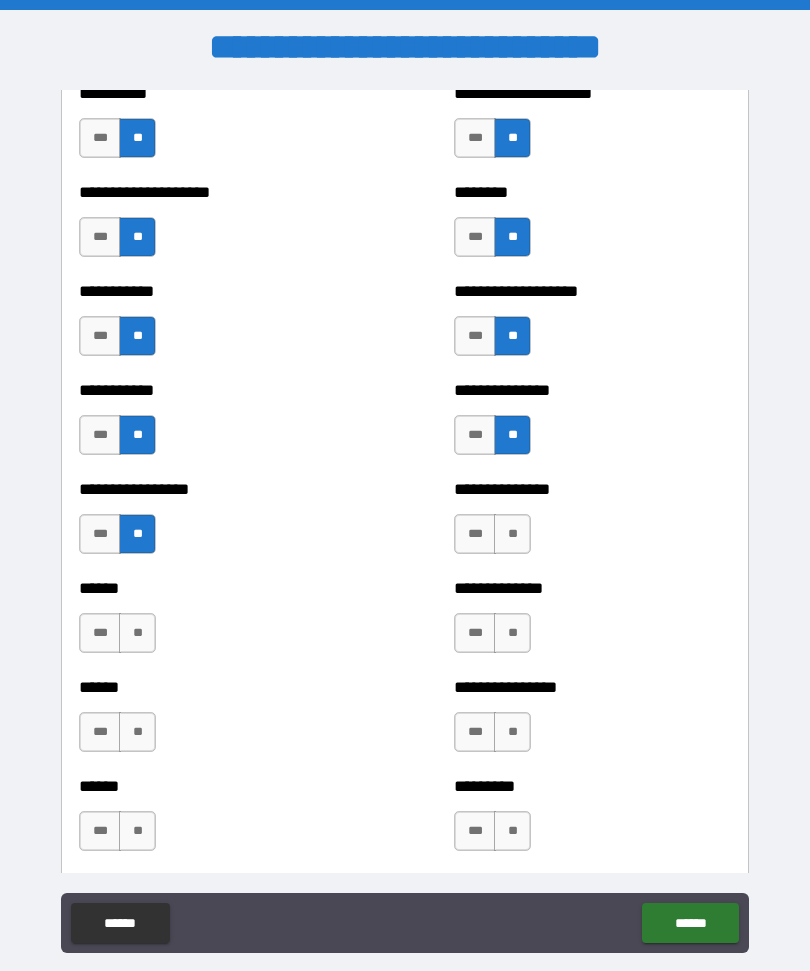 click on "**" at bounding box center [512, 534] 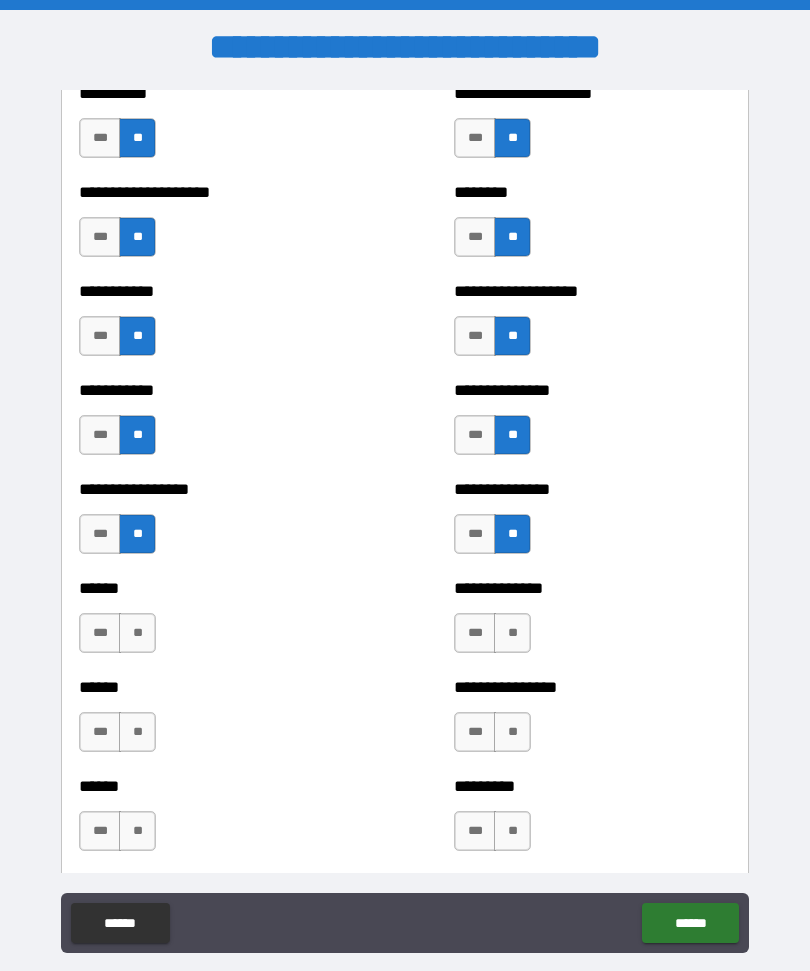 click on "**" at bounding box center [512, 633] 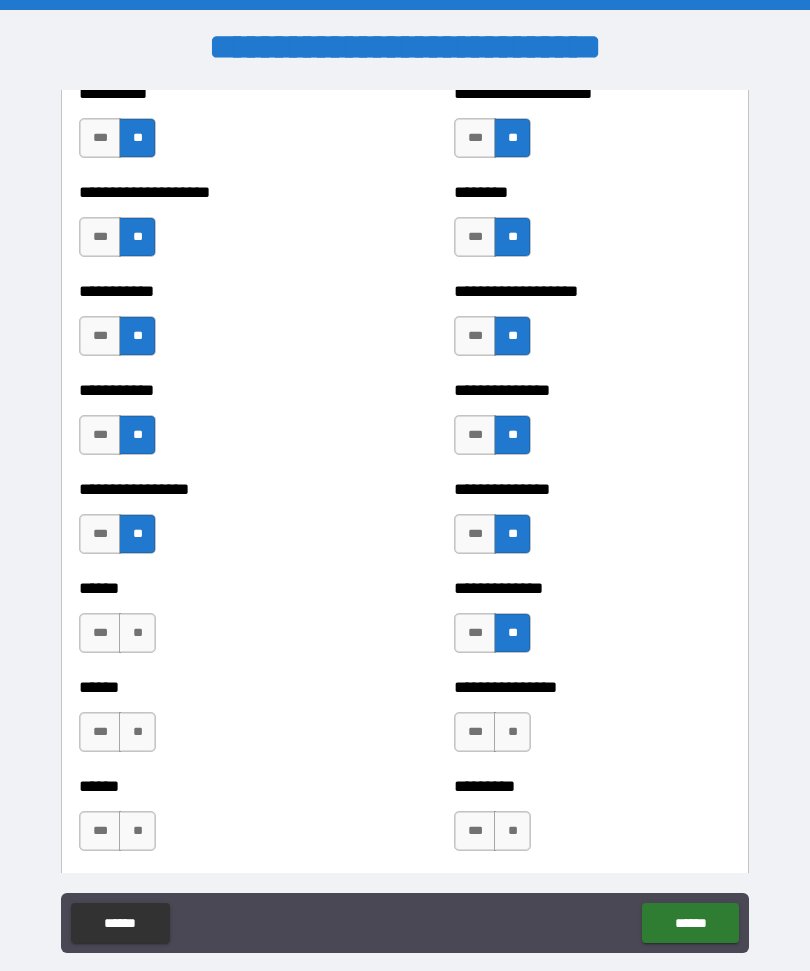 click on "**" at bounding box center (137, 633) 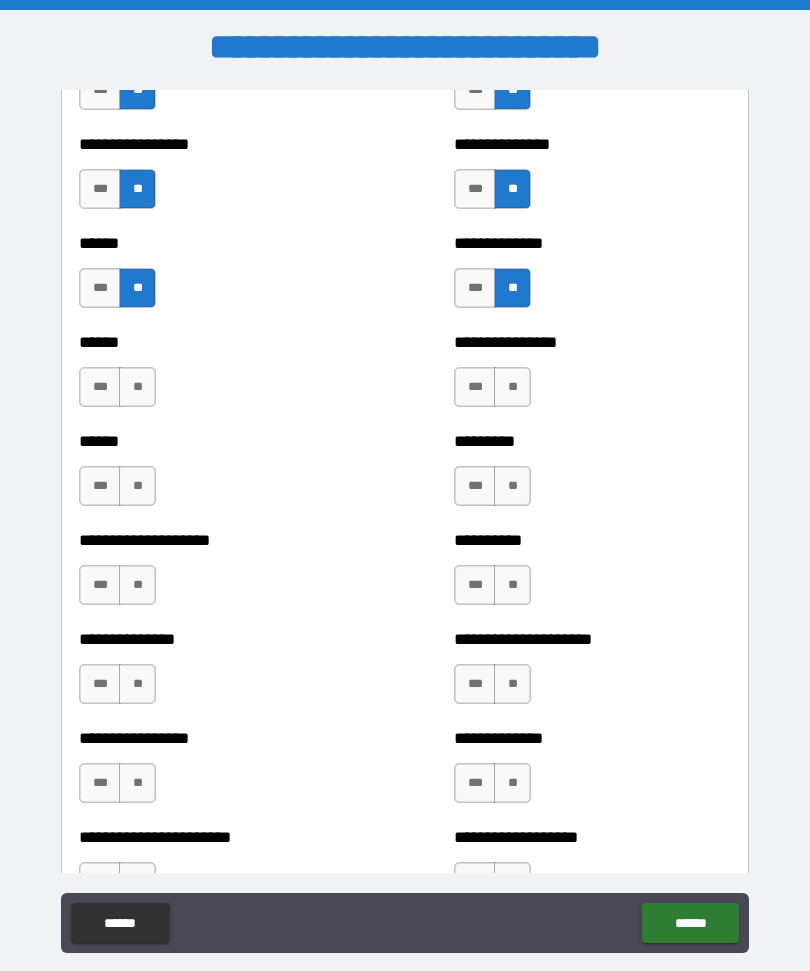 scroll, scrollTop: 3012, scrollLeft: 0, axis: vertical 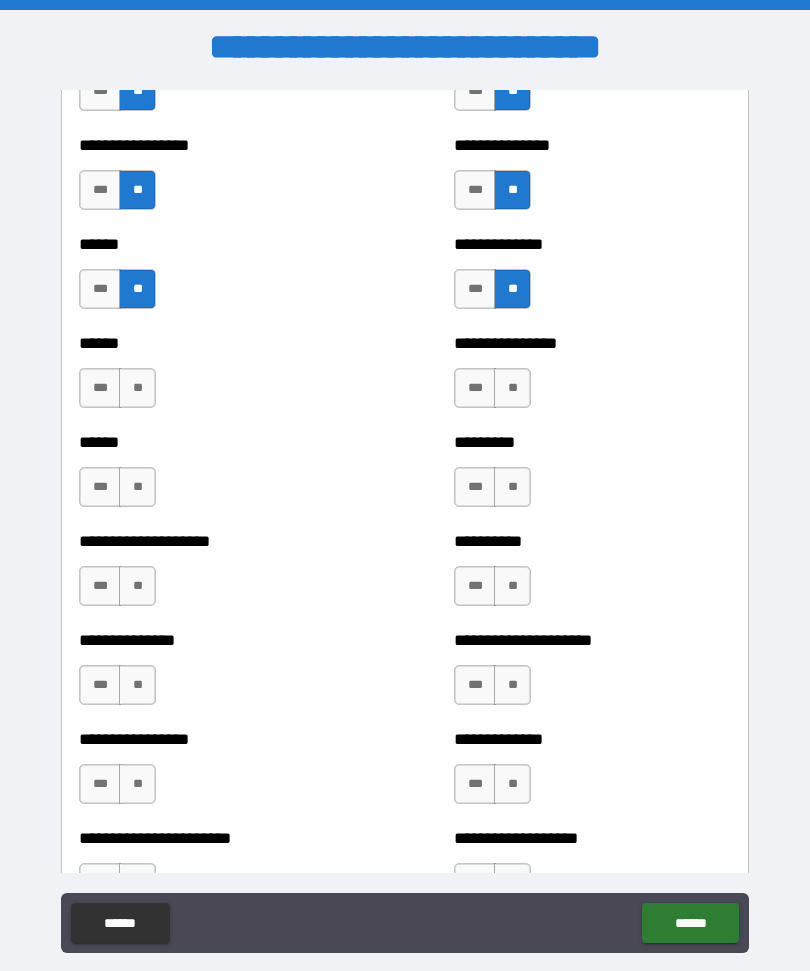 click on "**" at bounding box center [137, 388] 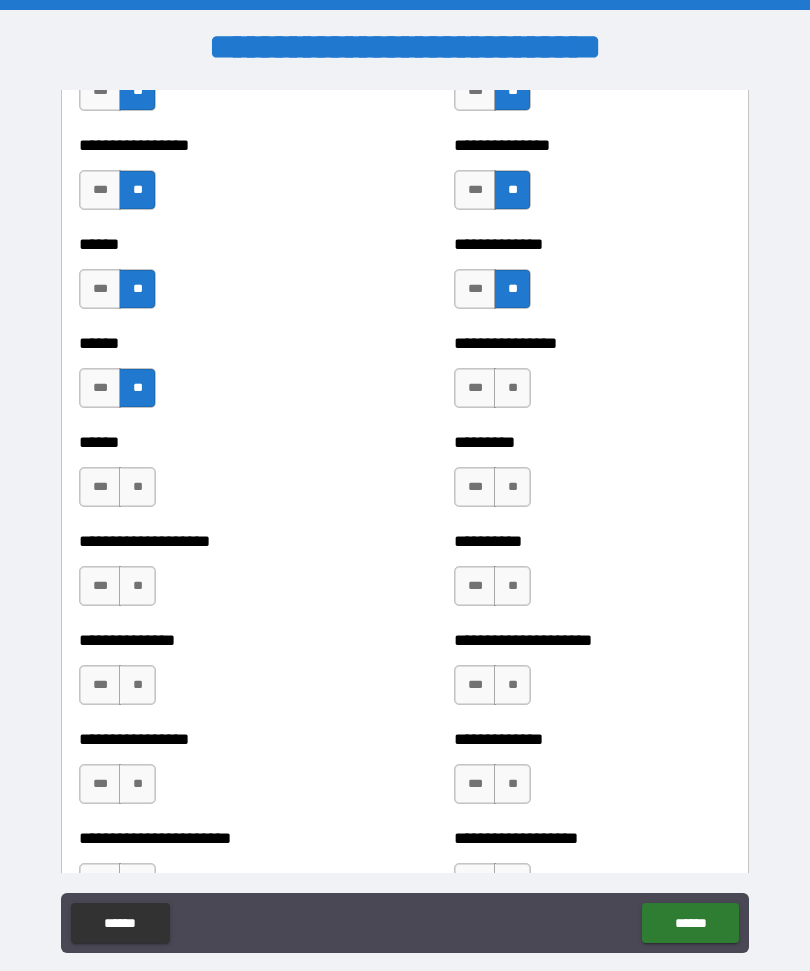 click on "**" at bounding box center (512, 388) 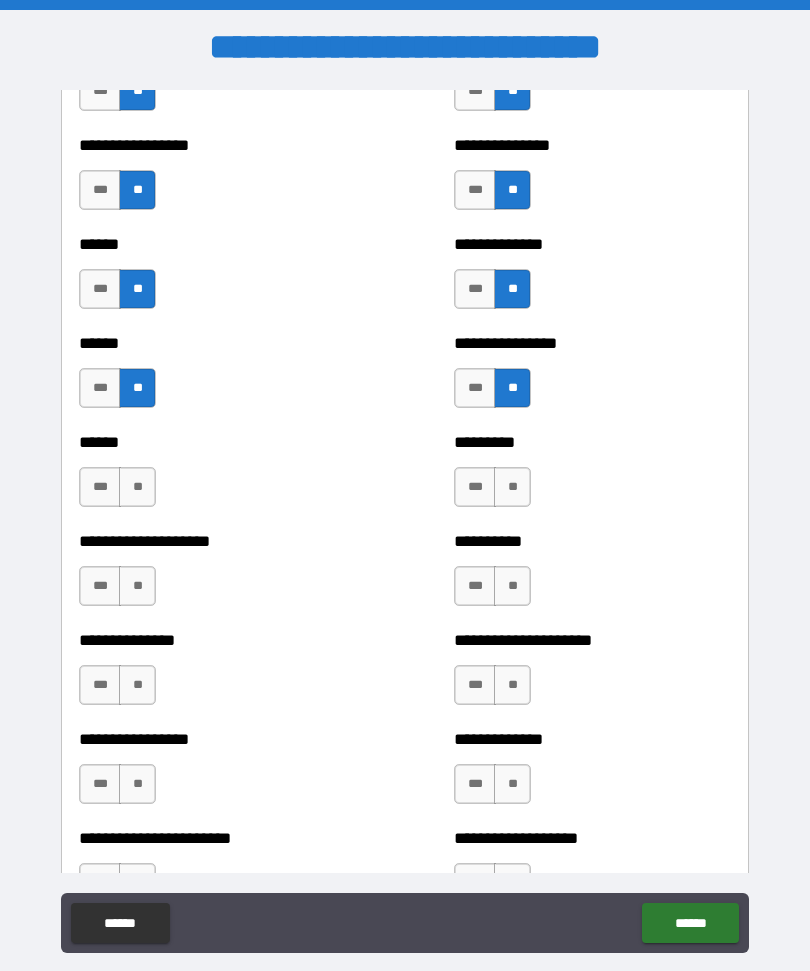 click on "**" at bounding box center [512, 487] 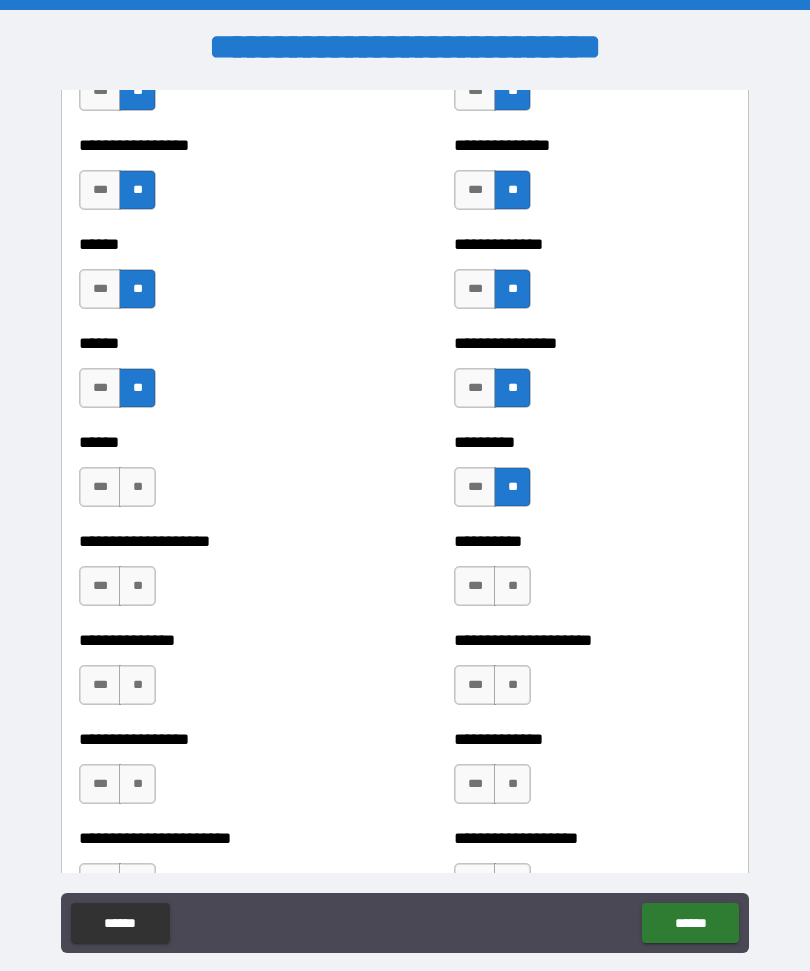 click on "**" at bounding box center (137, 487) 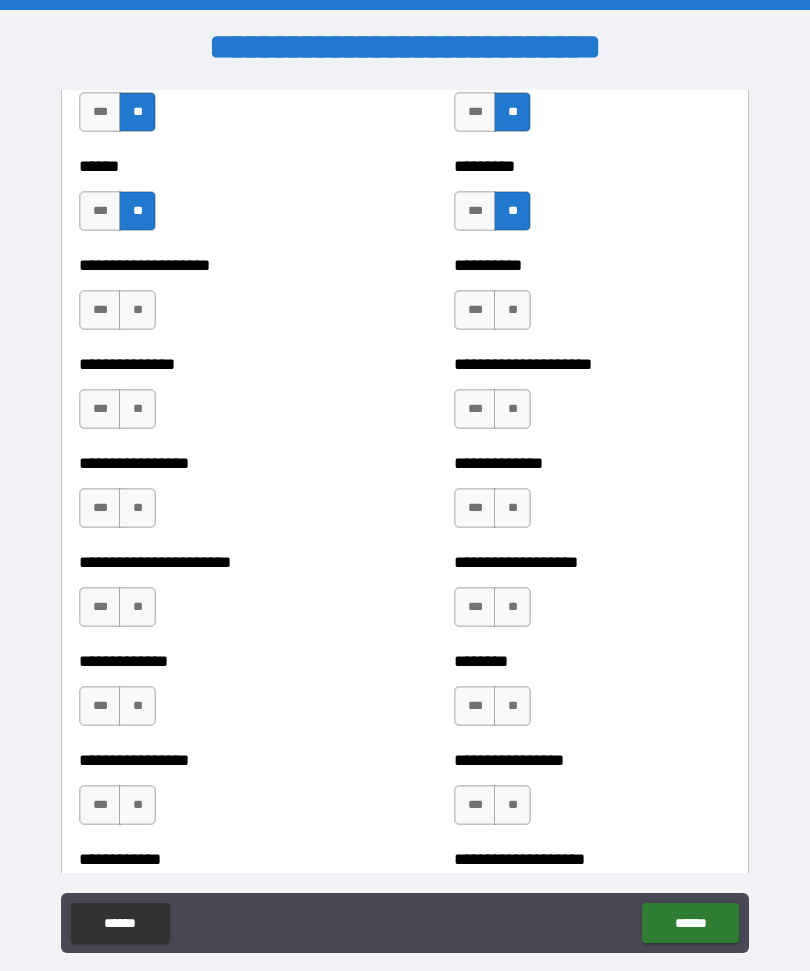 scroll, scrollTop: 3290, scrollLeft: 0, axis: vertical 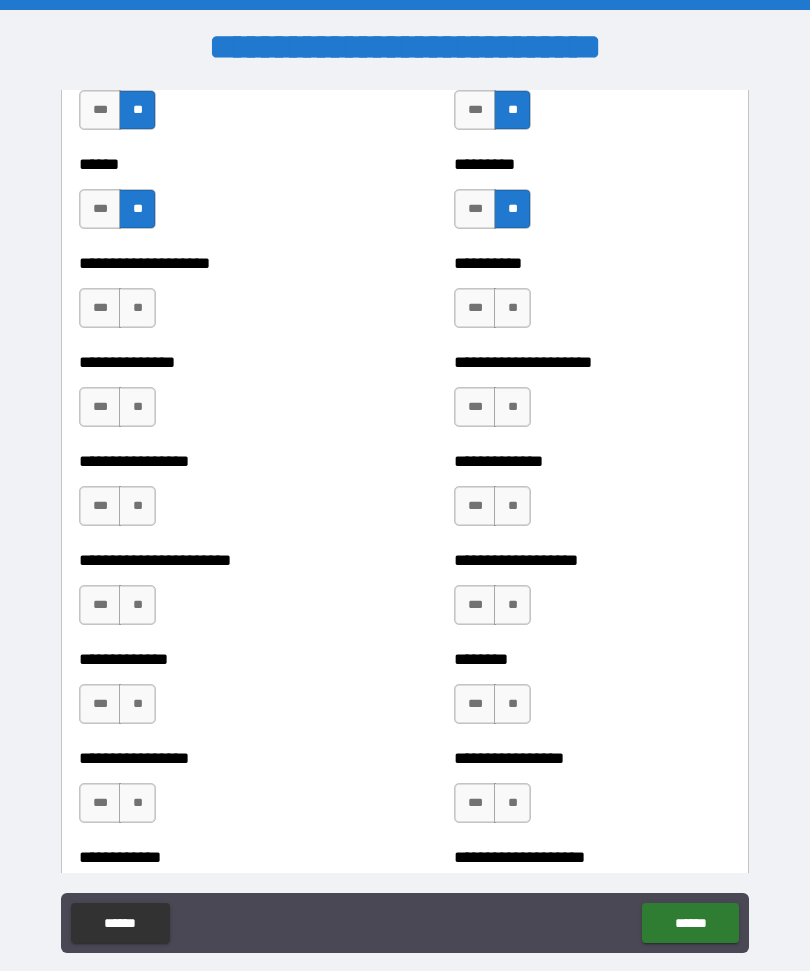 click on "**" at bounding box center (512, 308) 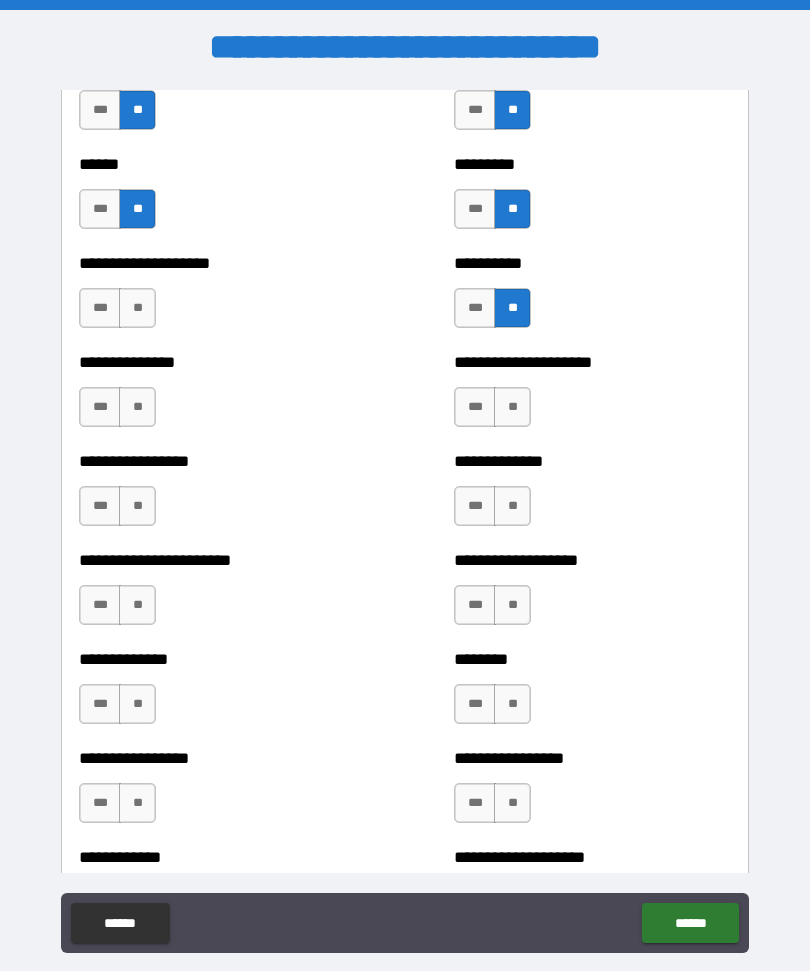 click on "**" at bounding box center [137, 308] 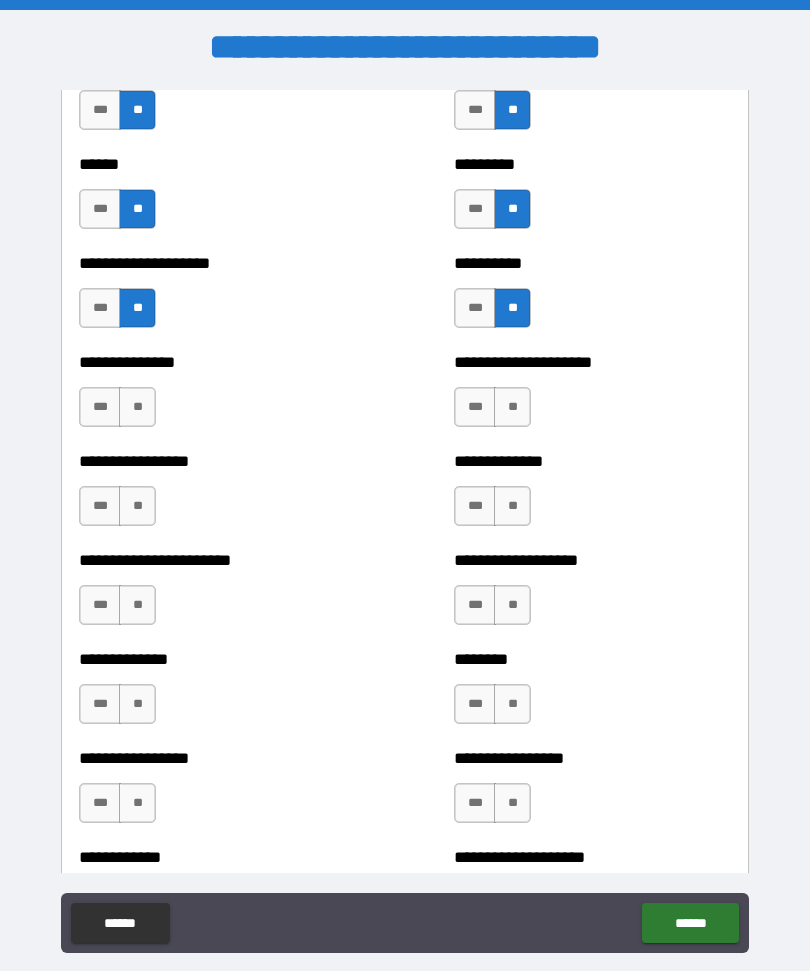 click on "**" at bounding box center [137, 407] 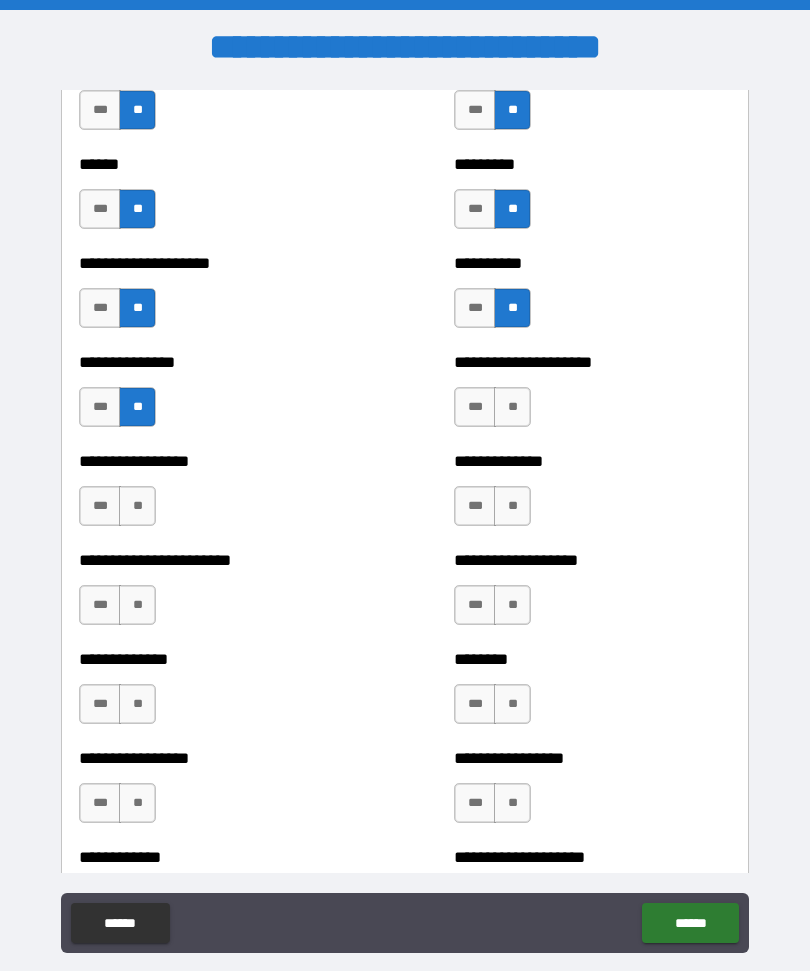 click on "**" at bounding box center (512, 407) 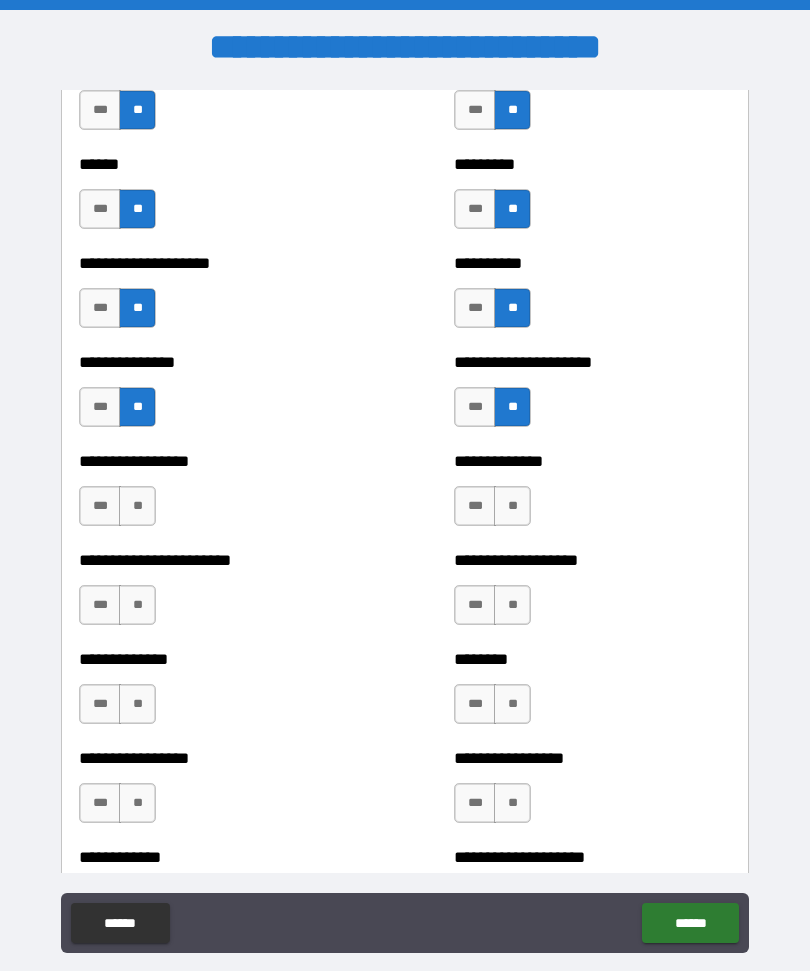 click on "**" at bounding box center [512, 506] 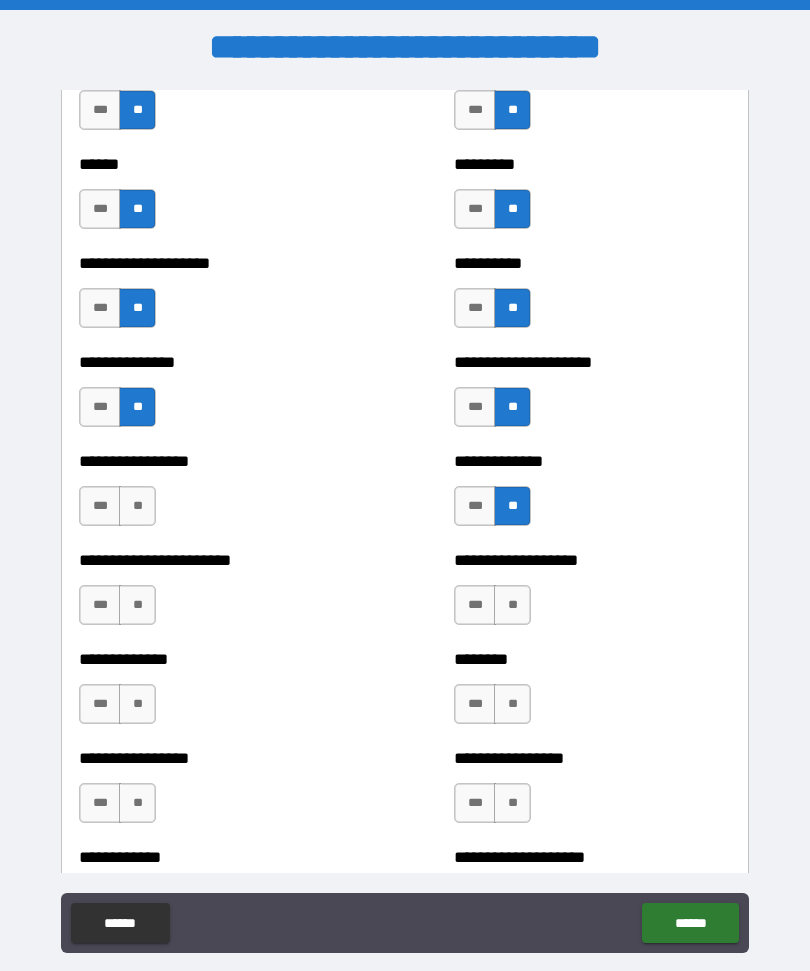click on "**" at bounding box center (137, 506) 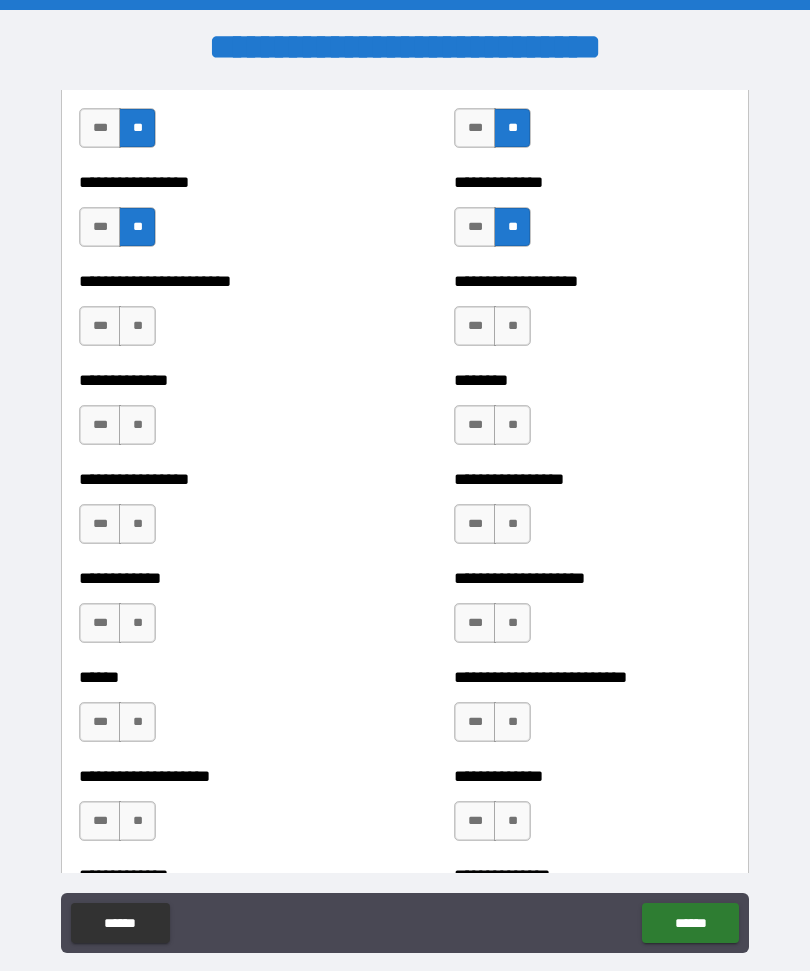 scroll, scrollTop: 3570, scrollLeft: 0, axis: vertical 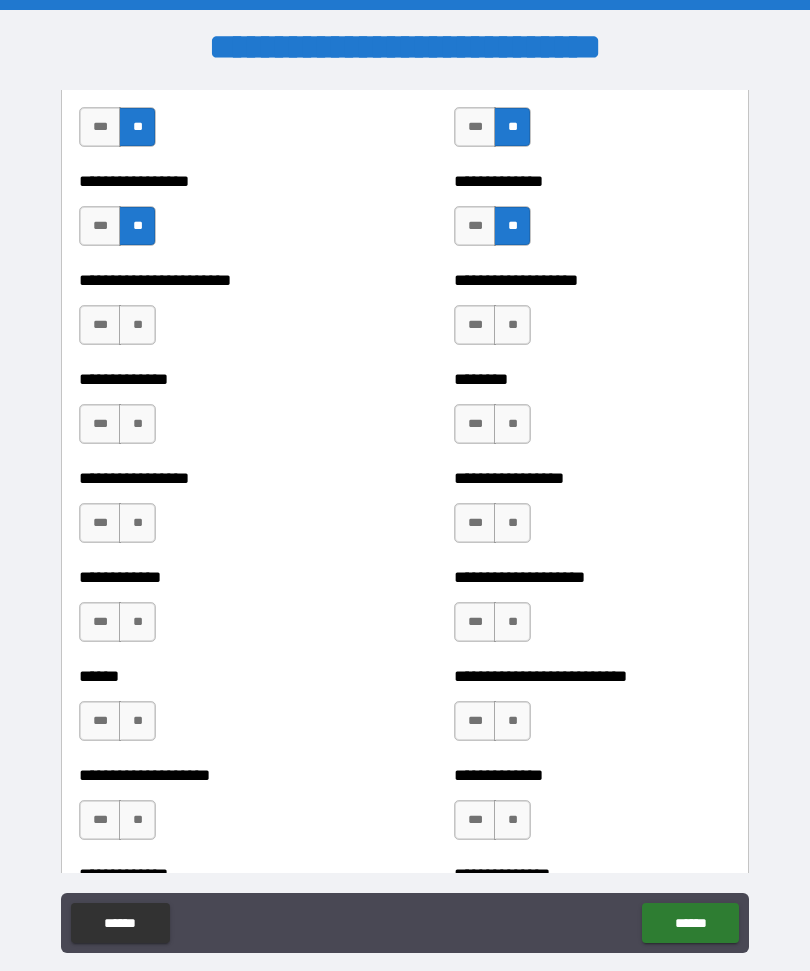 click on "**" at bounding box center (512, 325) 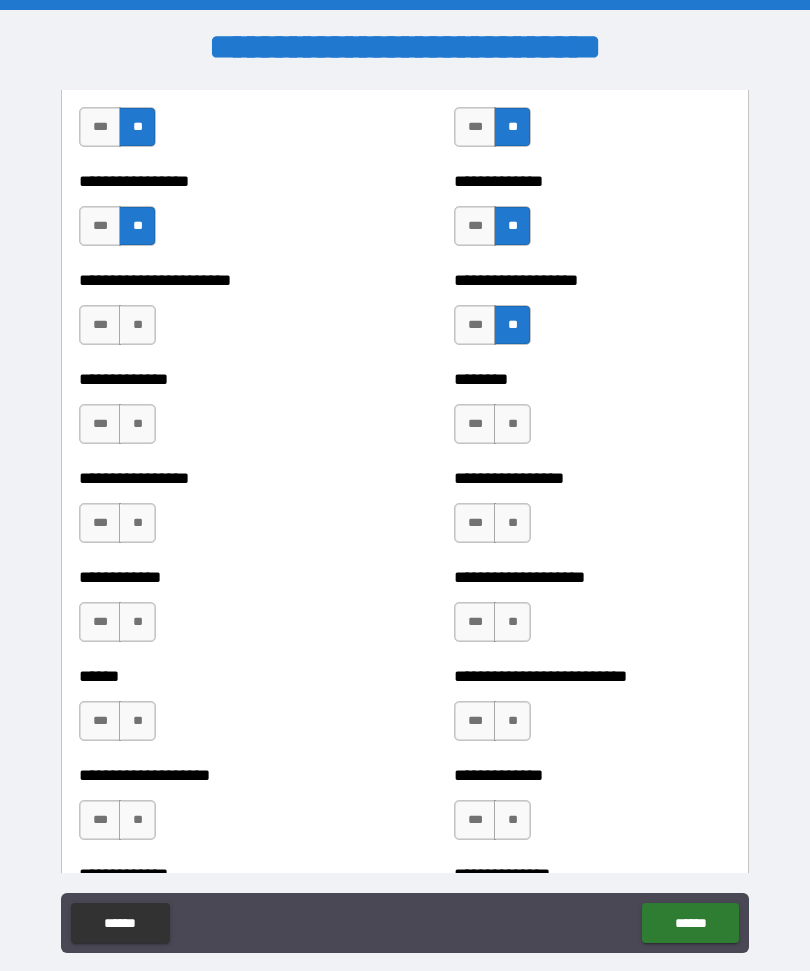 click on "**" at bounding box center (137, 325) 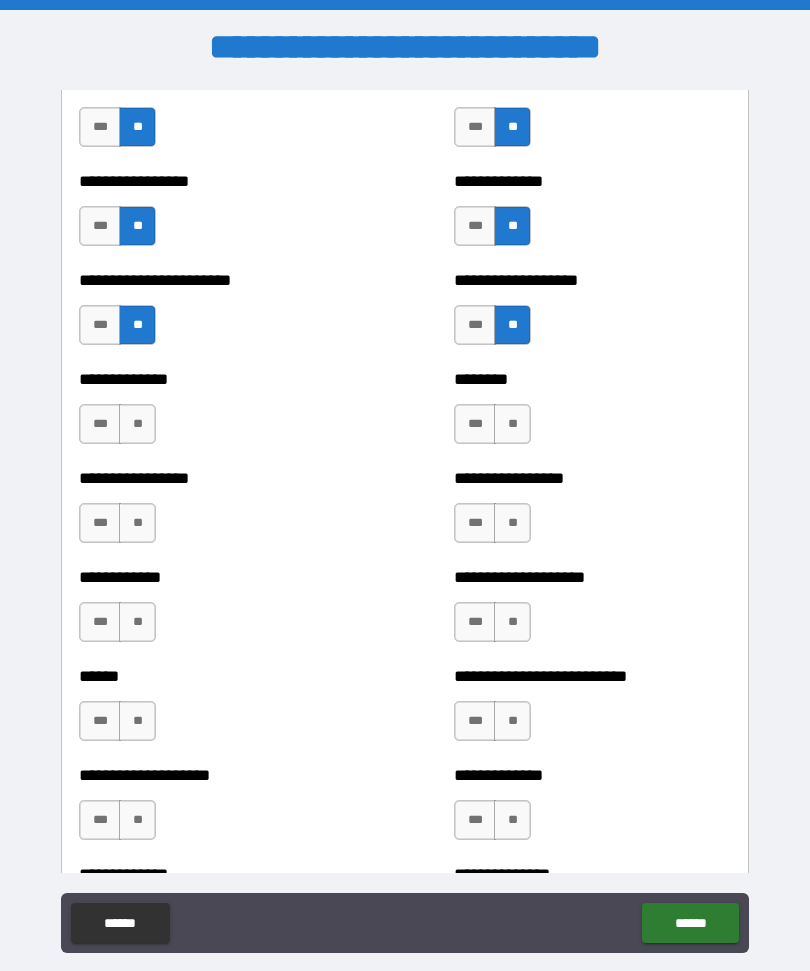 click on "**" at bounding box center [137, 424] 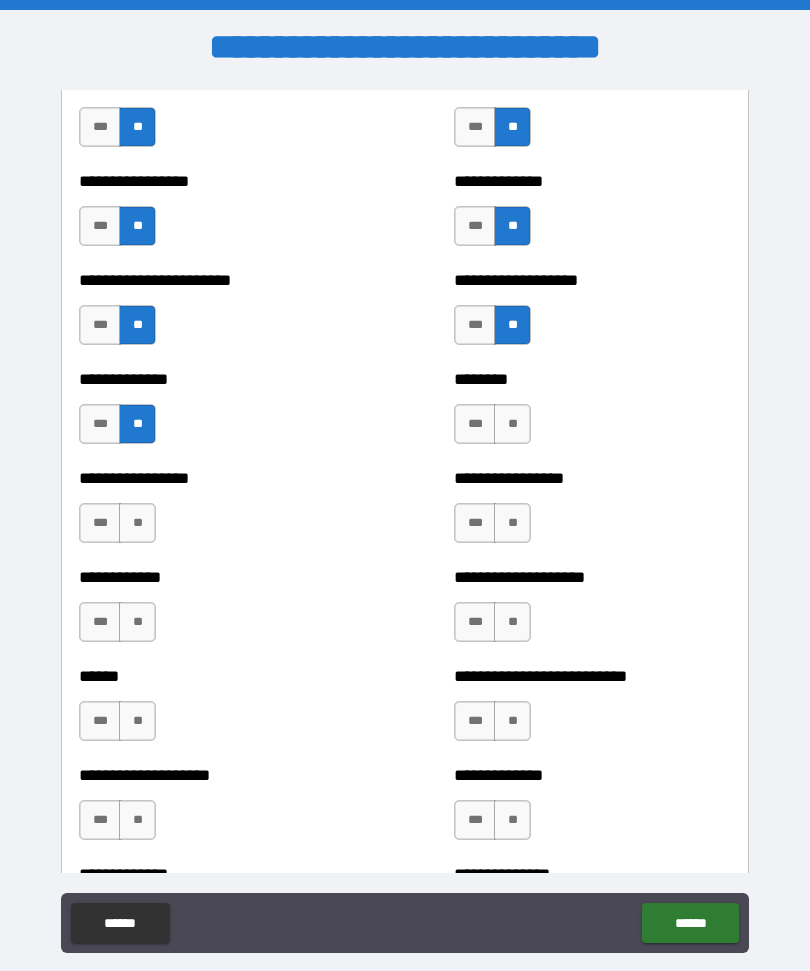 click on "**" at bounding box center (512, 424) 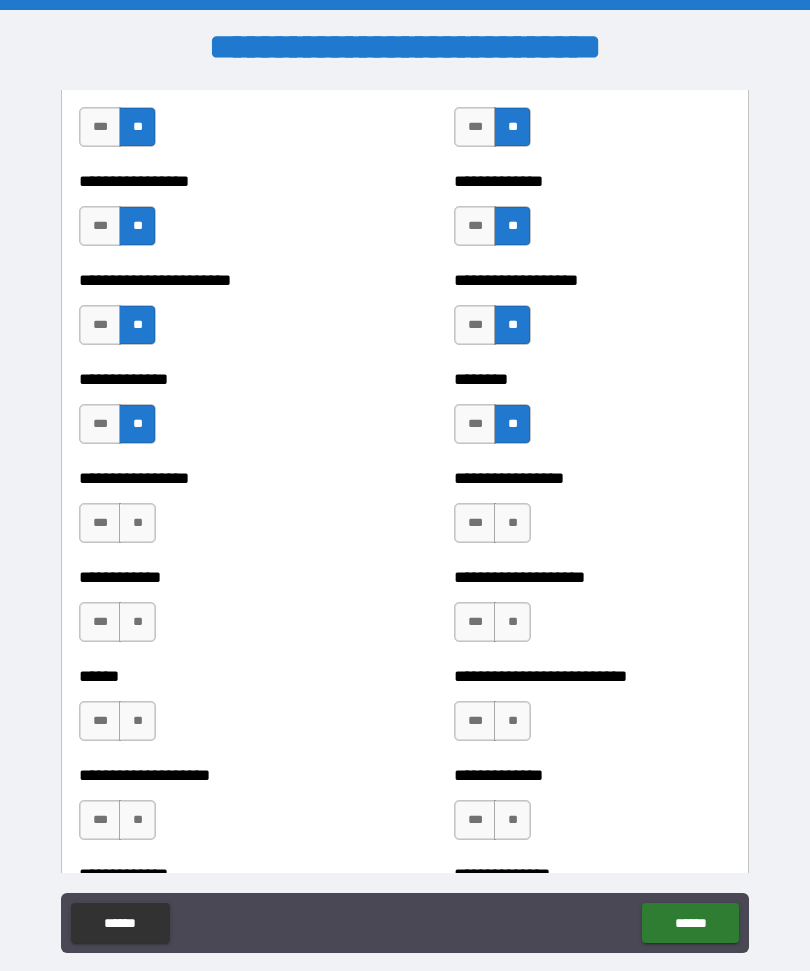 click on "**" at bounding box center (512, 523) 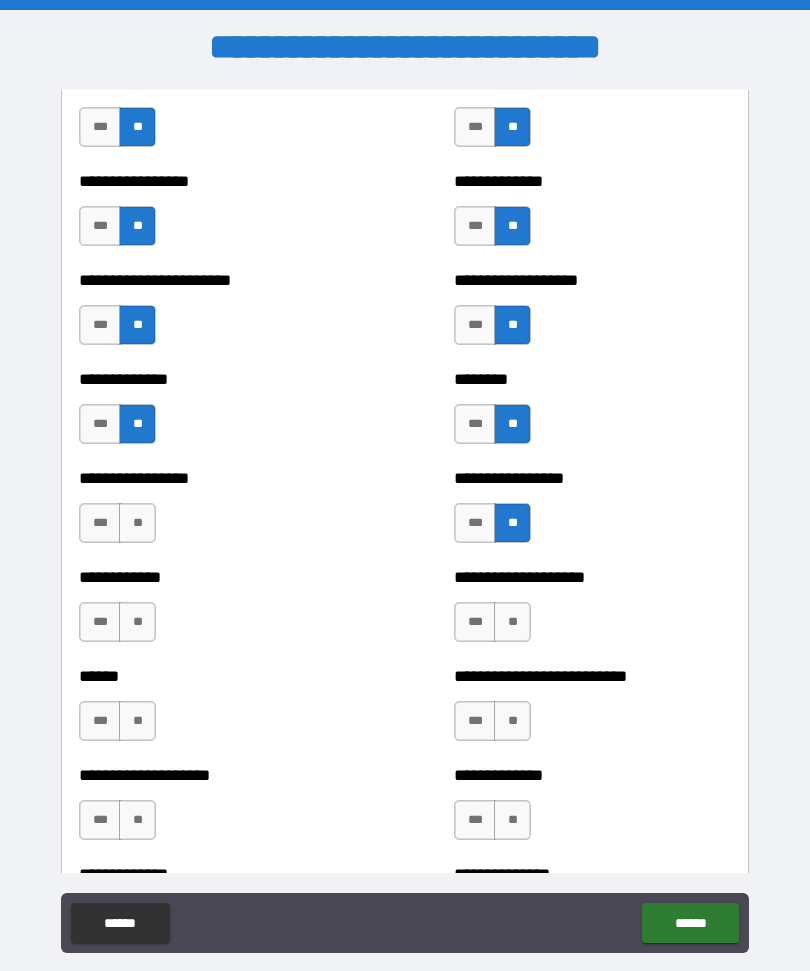 click on "**" at bounding box center (137, 523) 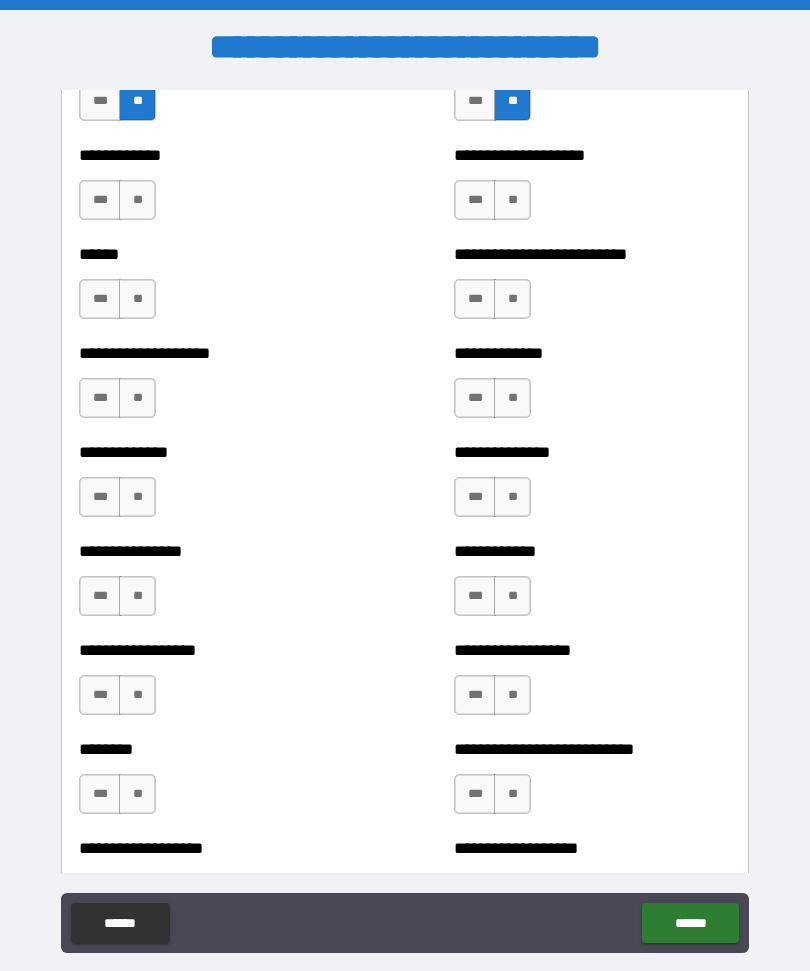 scroll, scrollTop: 3993, scrollLeft: 0, axis: vertical 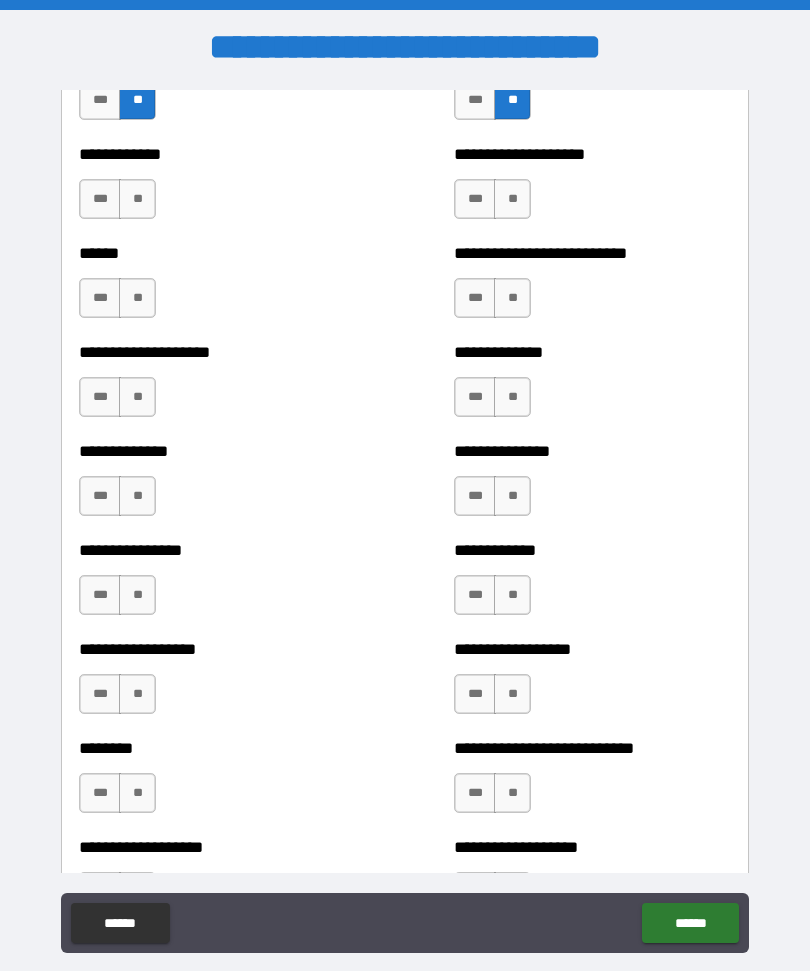 click on "**" at bounding box center (137, 199) 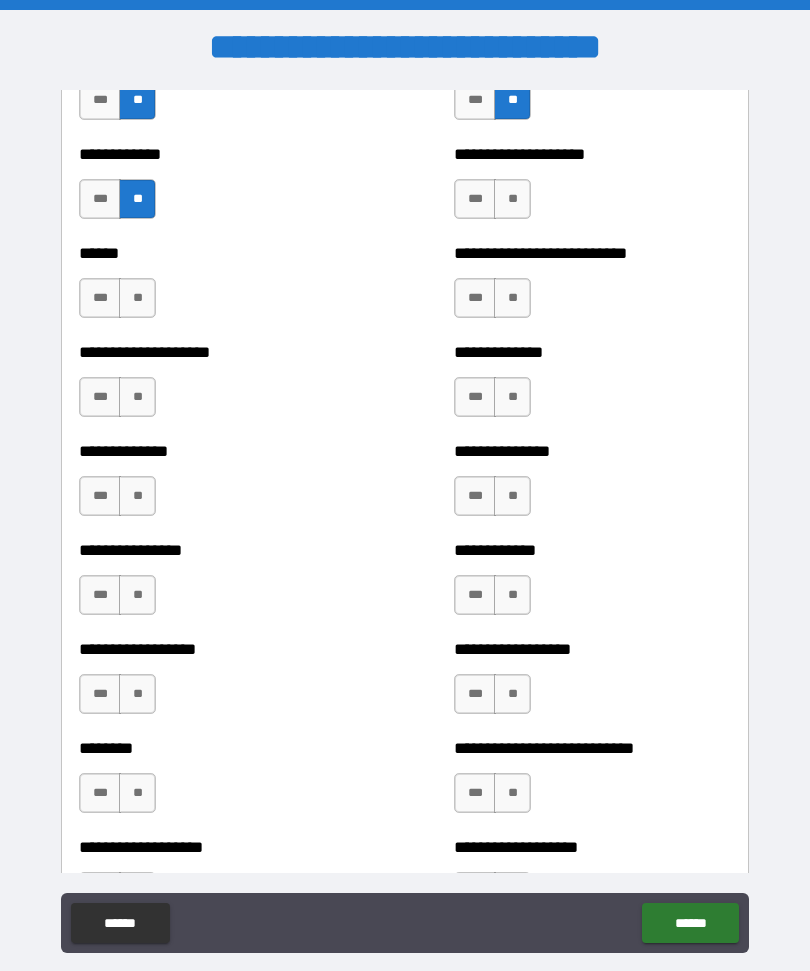click on "**" at bounding box center [512, 199] 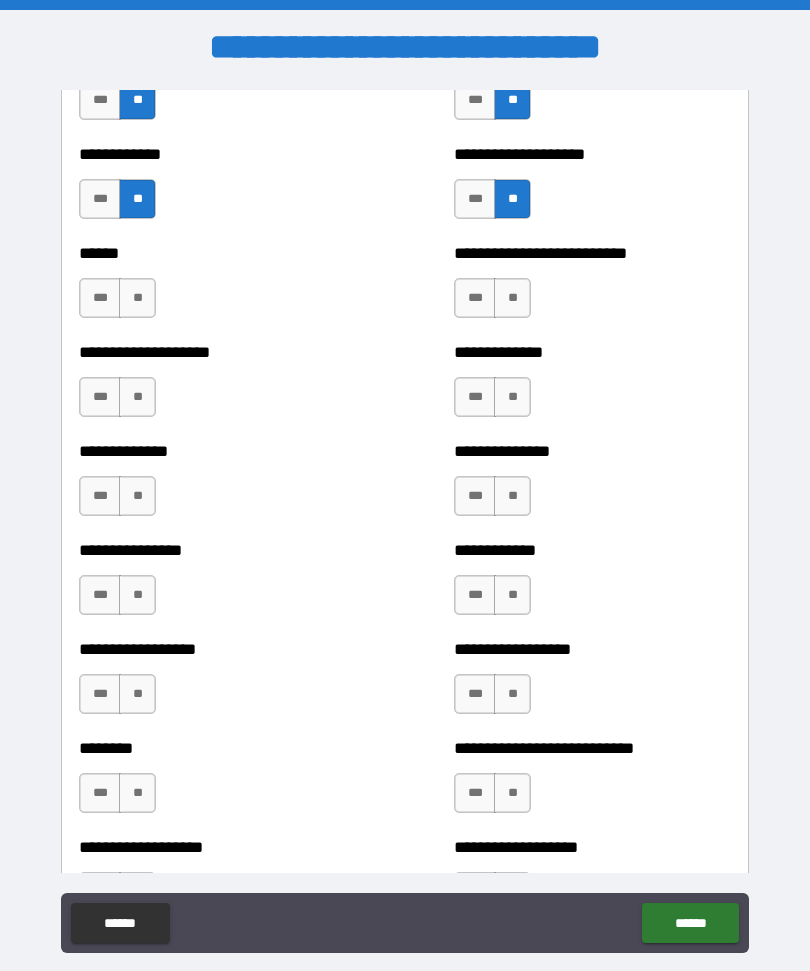 click on "**" at bounding box center [512, 298] 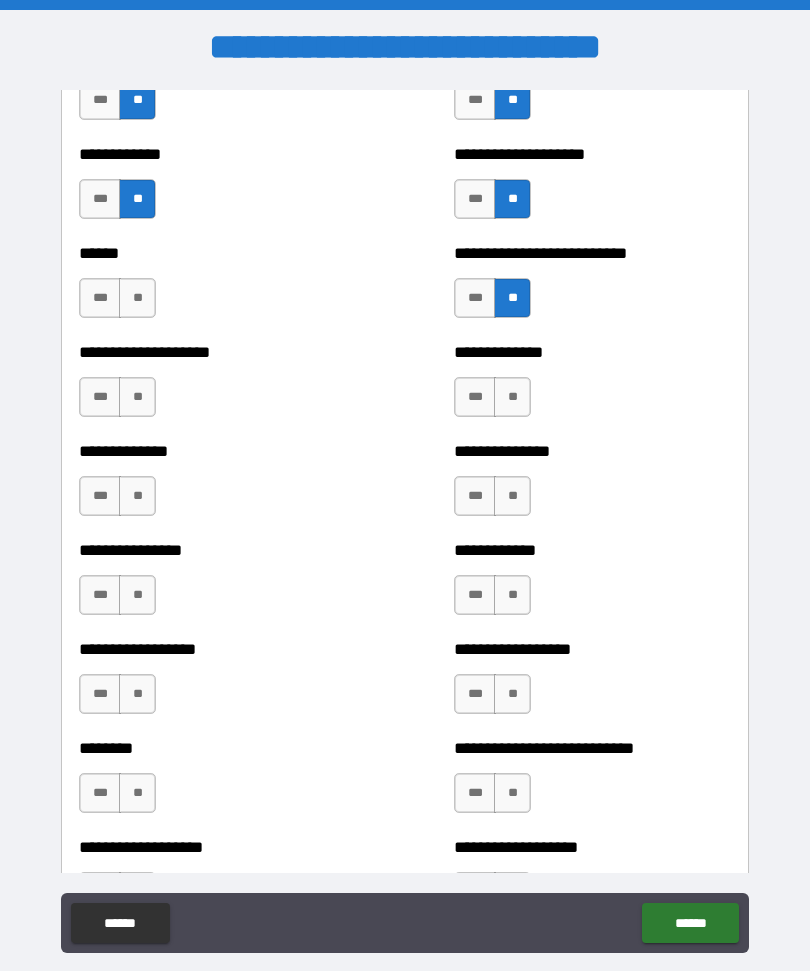 click on "**" at bounding box center [137, 298] 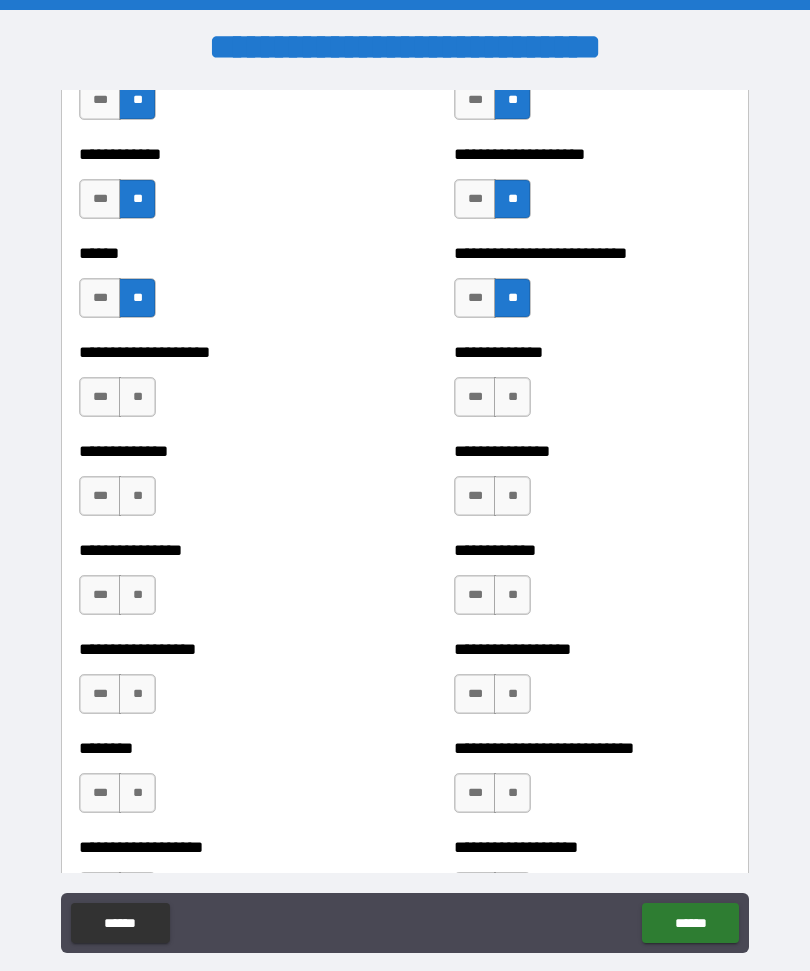 click on "**" at bounding box center [137, 397] 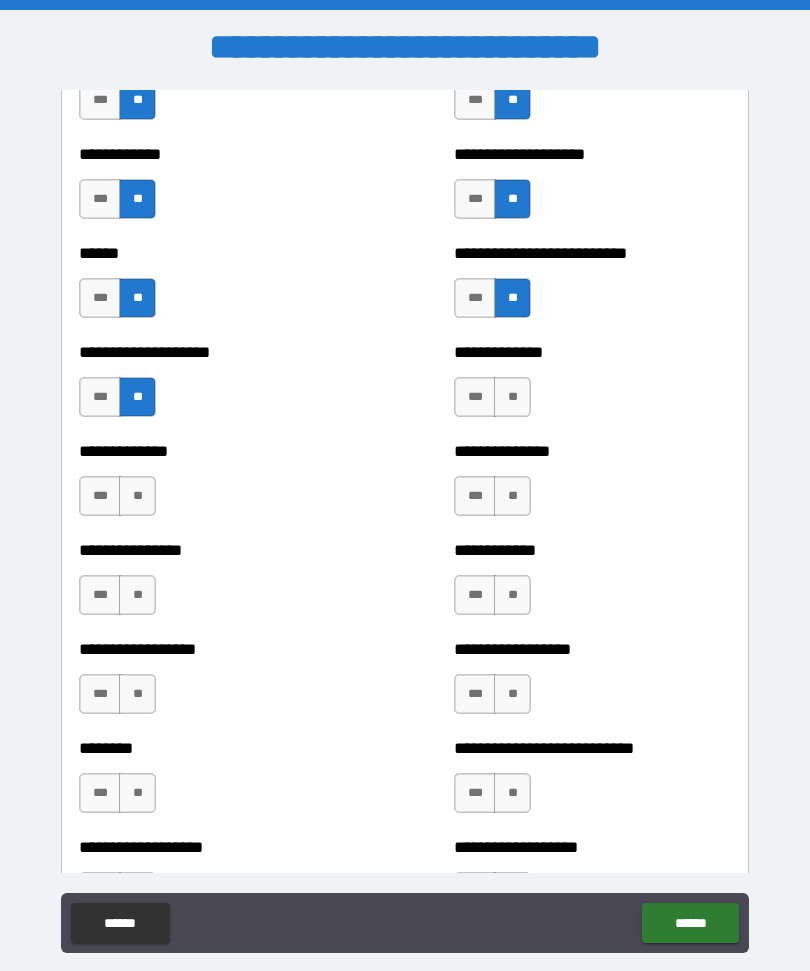 click on "**" at bounding box center (512, 397) 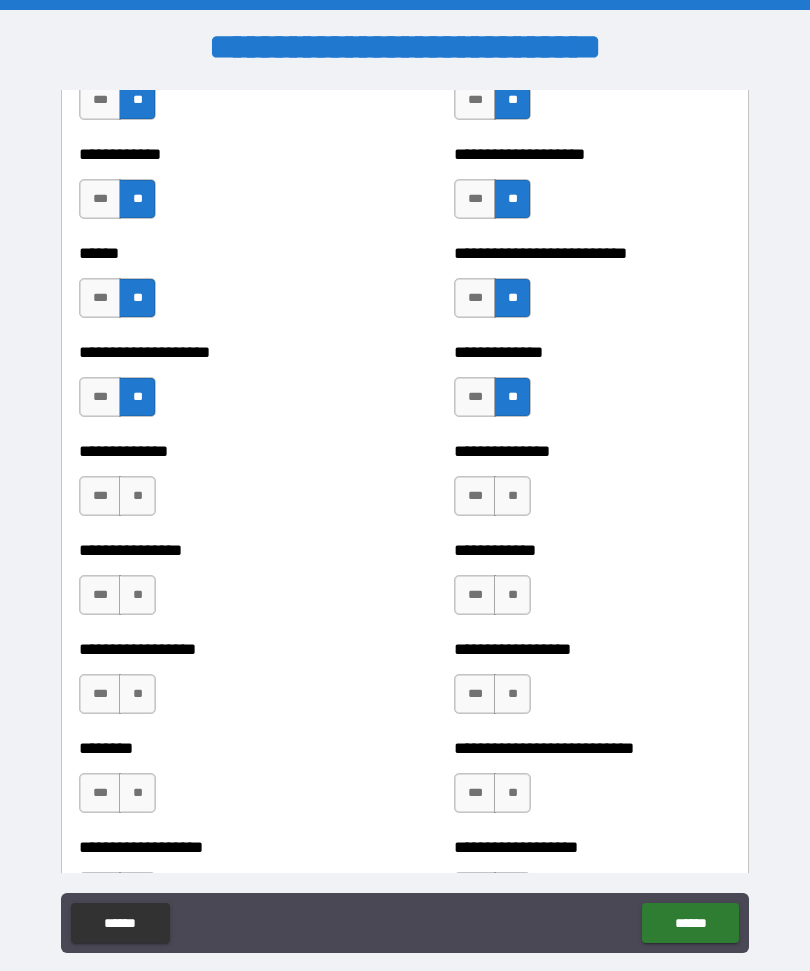 click on "**" at bounding box center (512, 496) 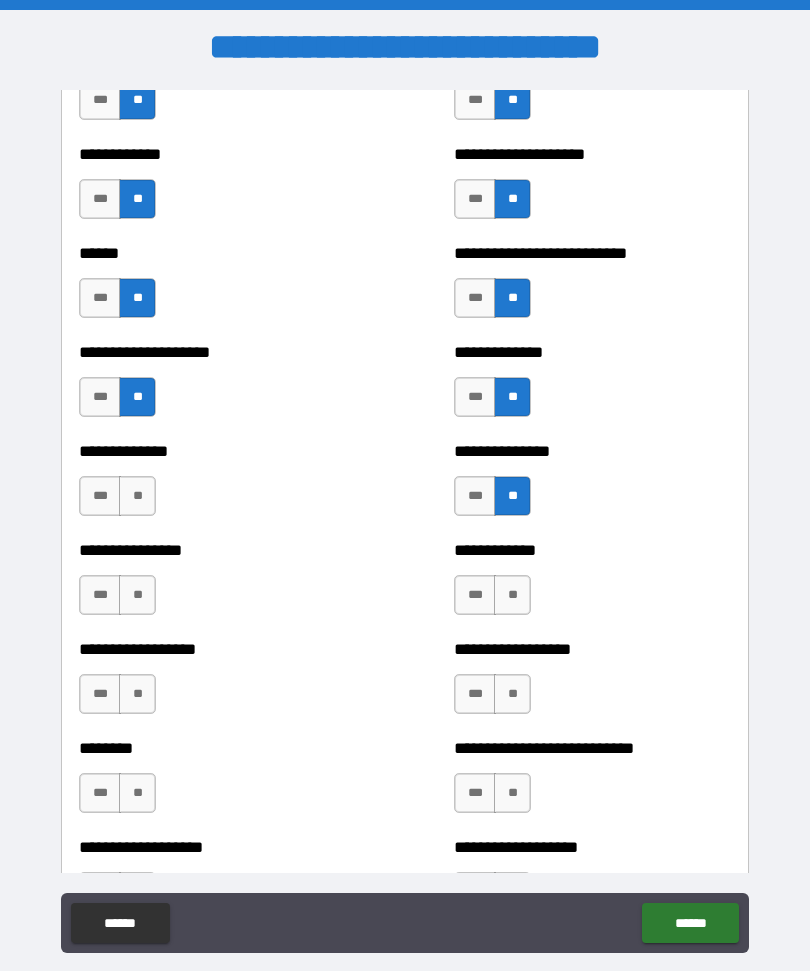 click on "**" at bounding box center [137, 496] 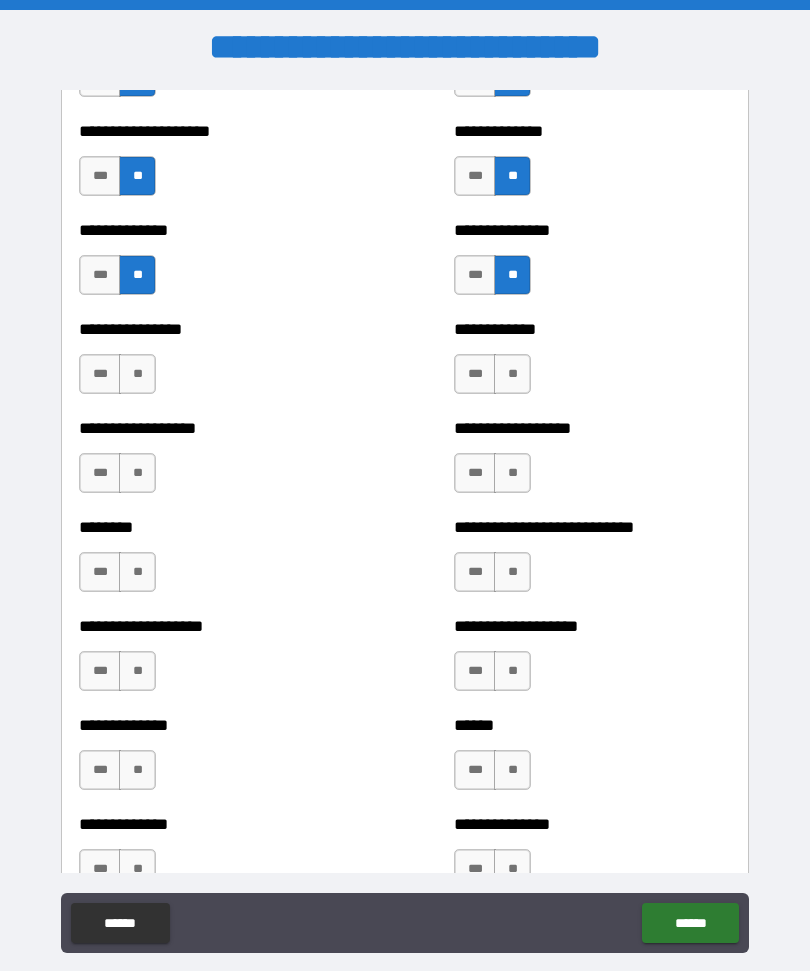 scroll, scrollTop: 4217, scrollLeft: 0, axis: vertical 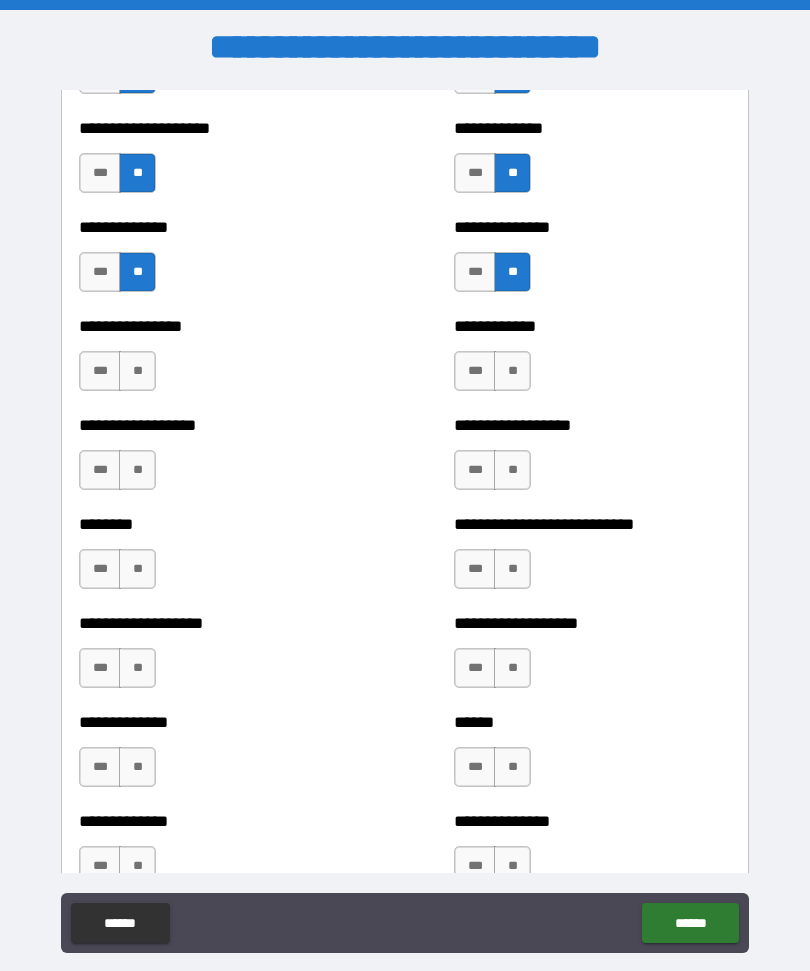 click on "**" at bounding box center [137, 371] 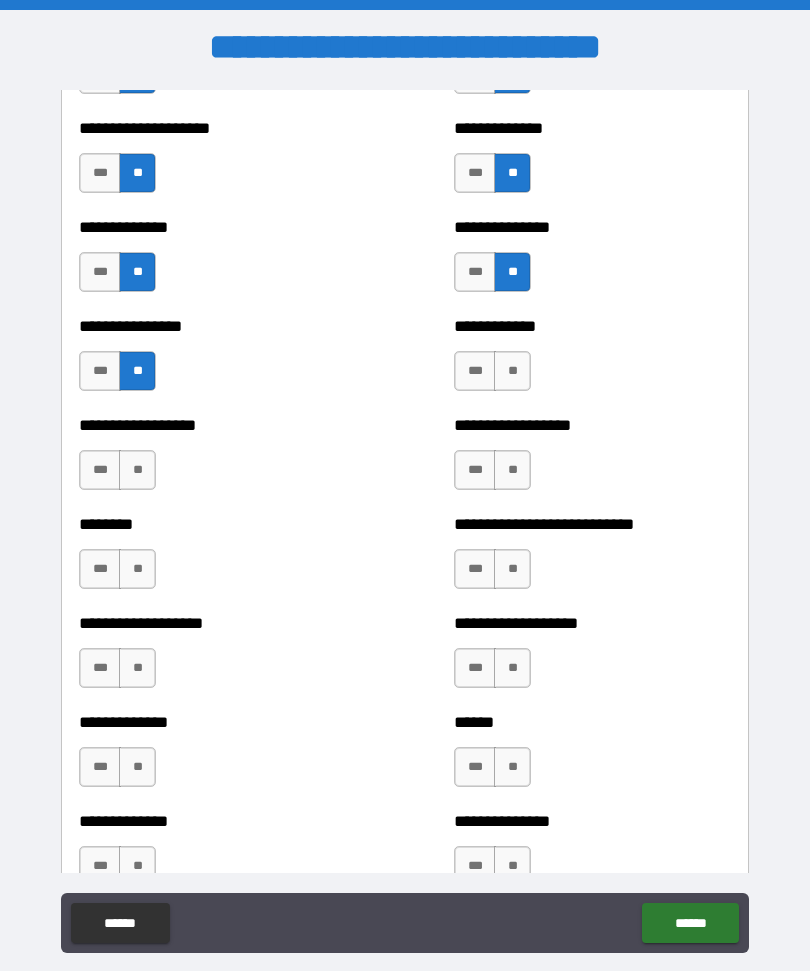 click on "**" at bounding box center [512, 371] 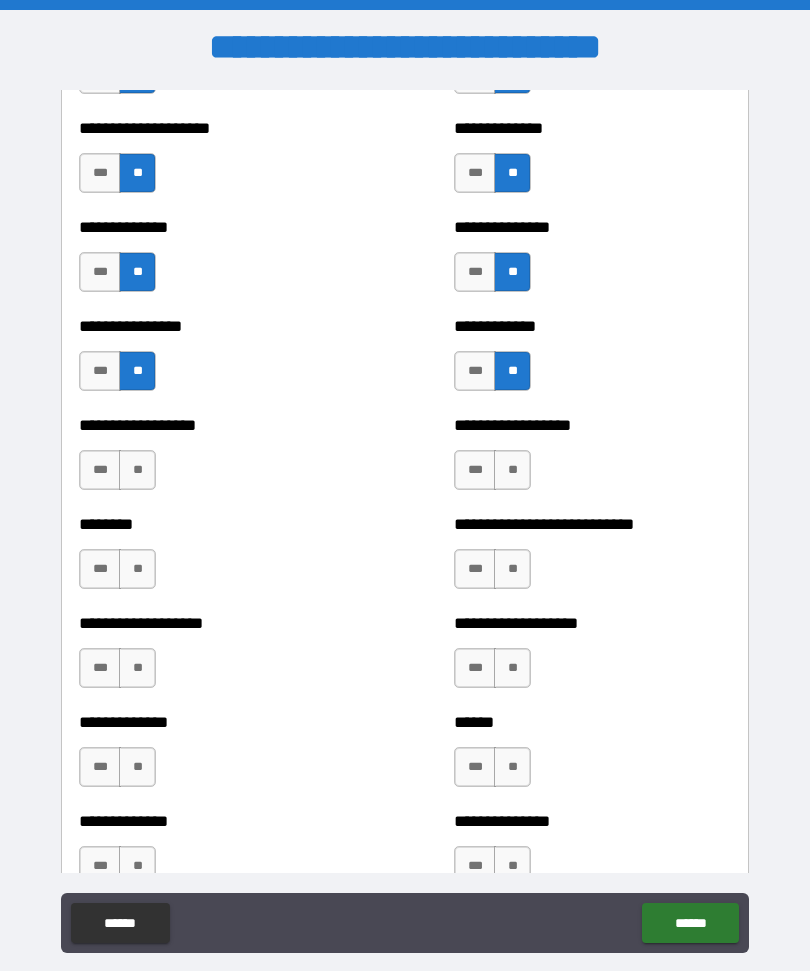 click on "**" at bounding box center (512, 470) 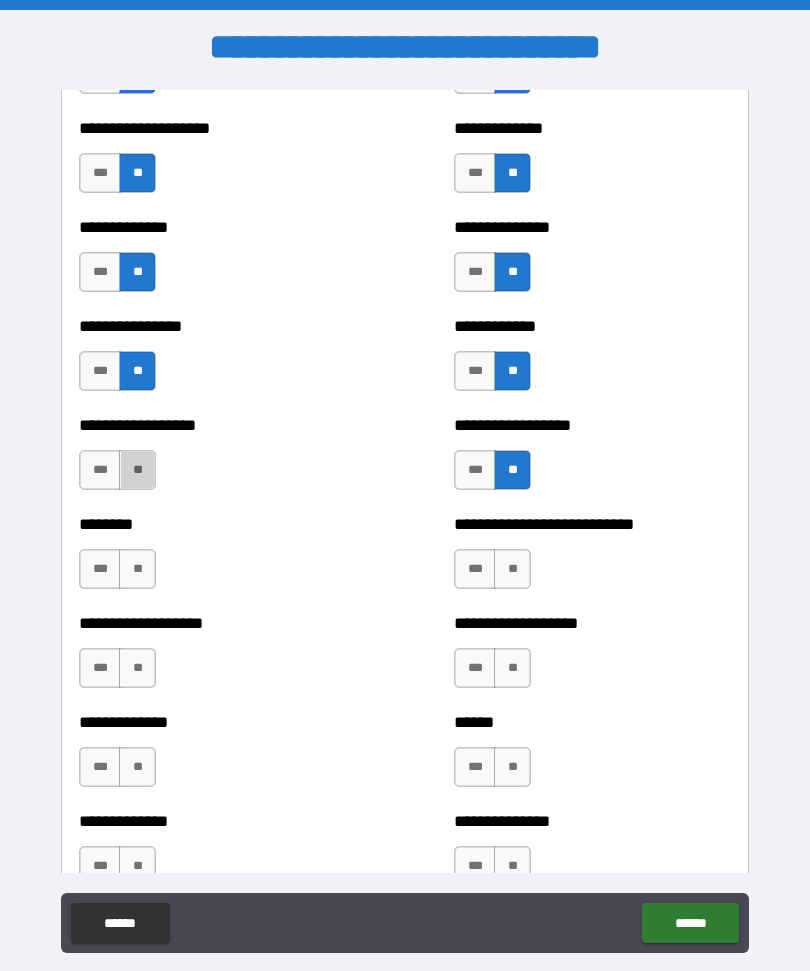 click on "**" at bounding box center [137, 470] 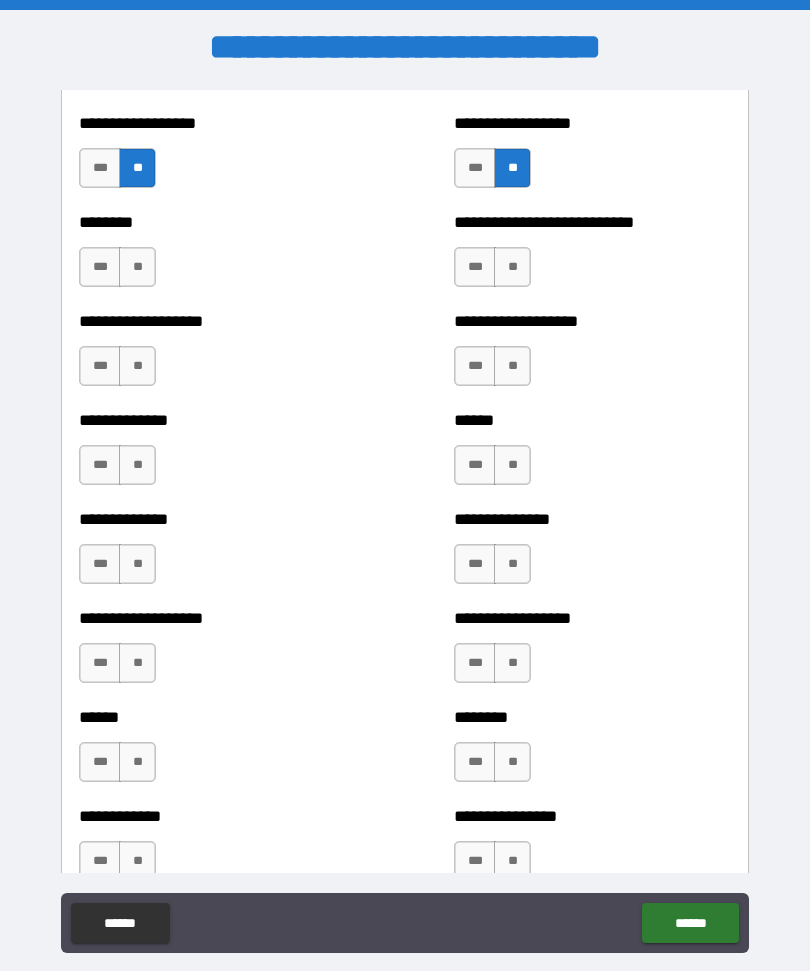 scroll, scrollTop: 4520, scrollLeft: 0, axis: vertical 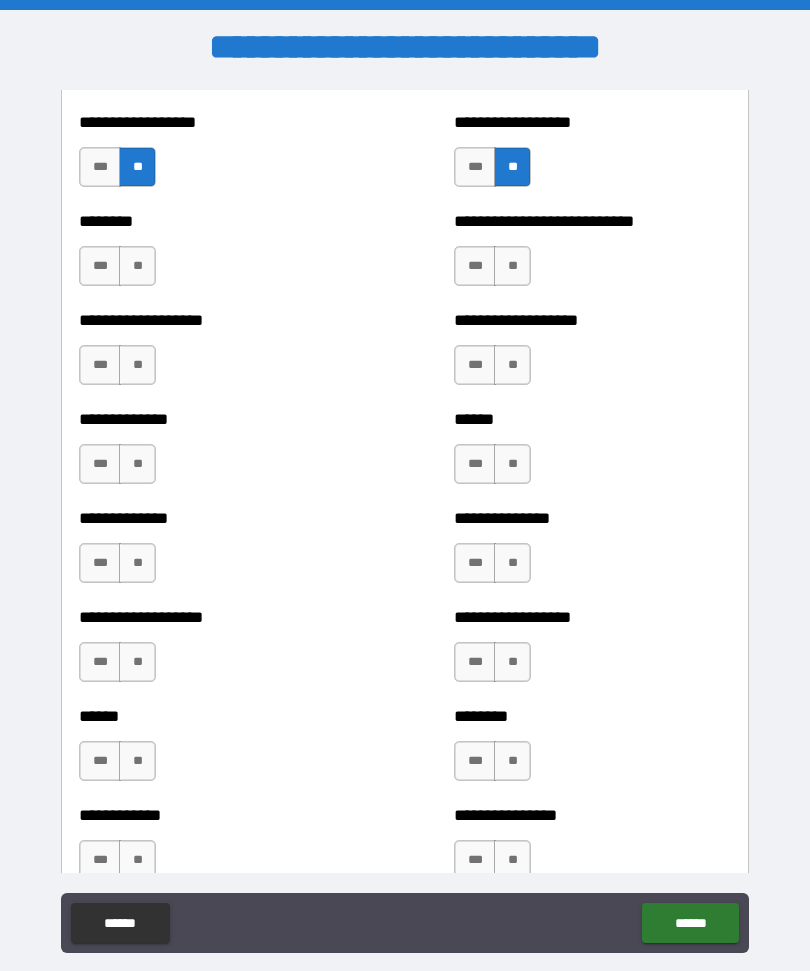 click on "**" at bounding box center (512, 266) 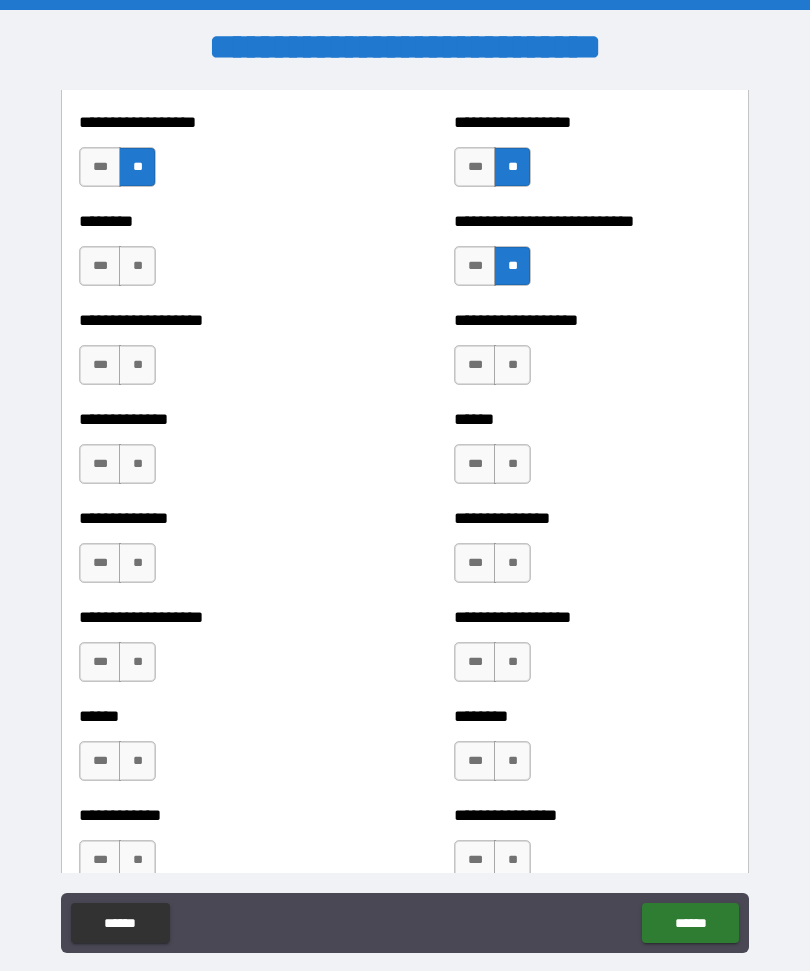 click on "**" at bounding box center [137, 266] 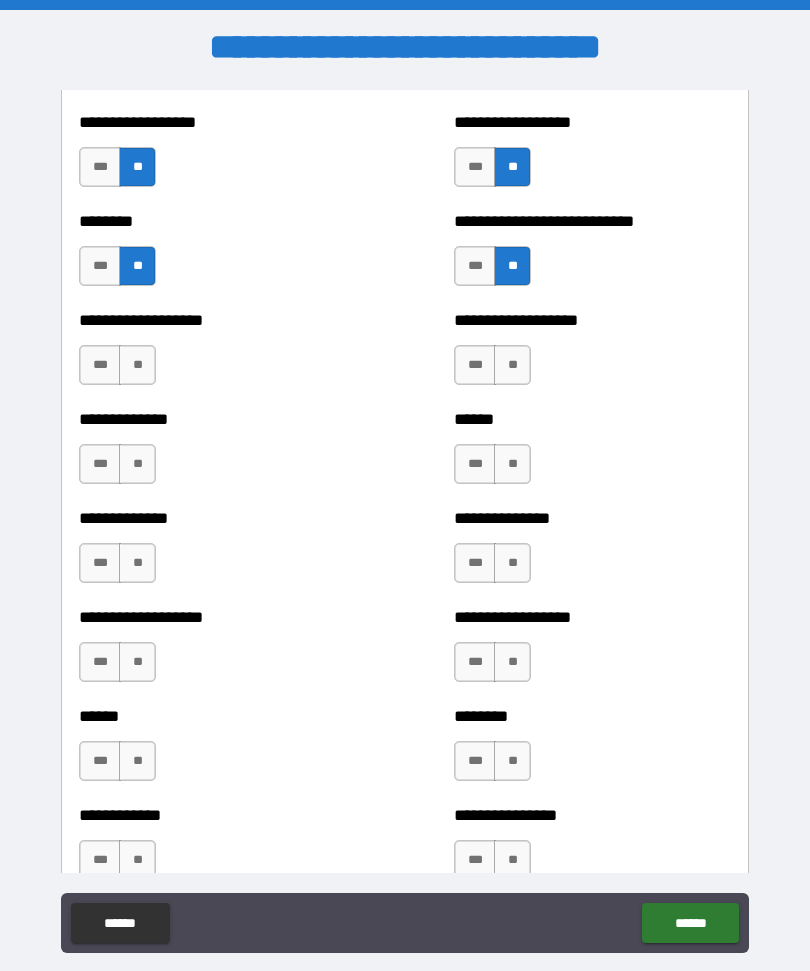 click on "**" at bounding box center [137, 365] 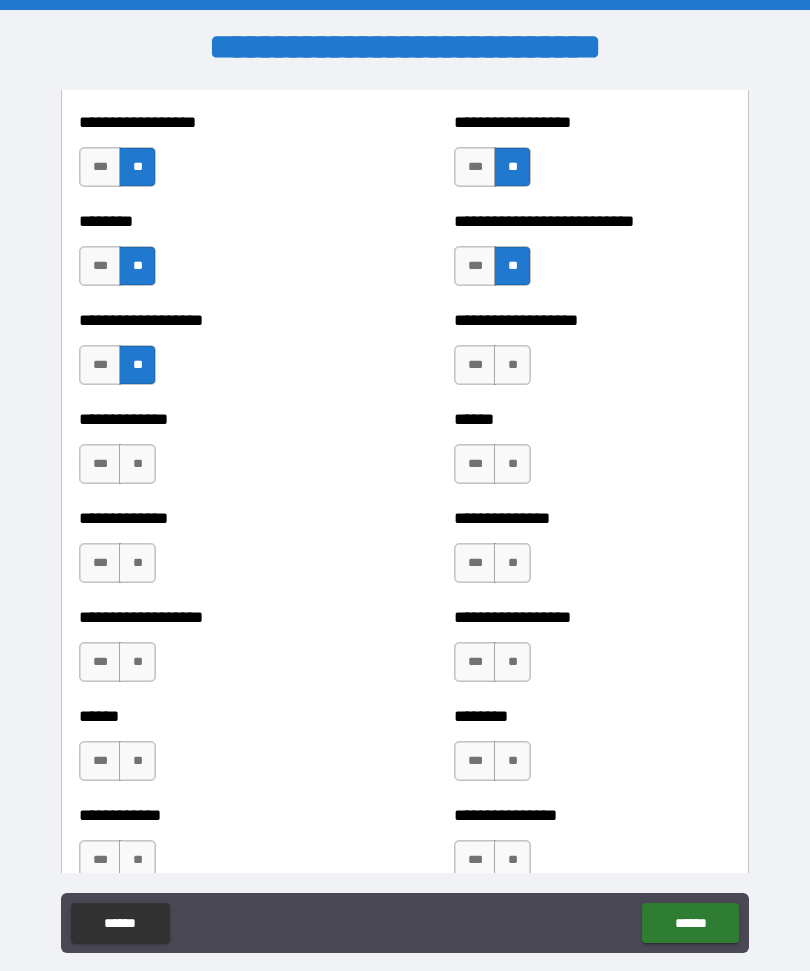 click on "**" at bounding box center (512, 365) 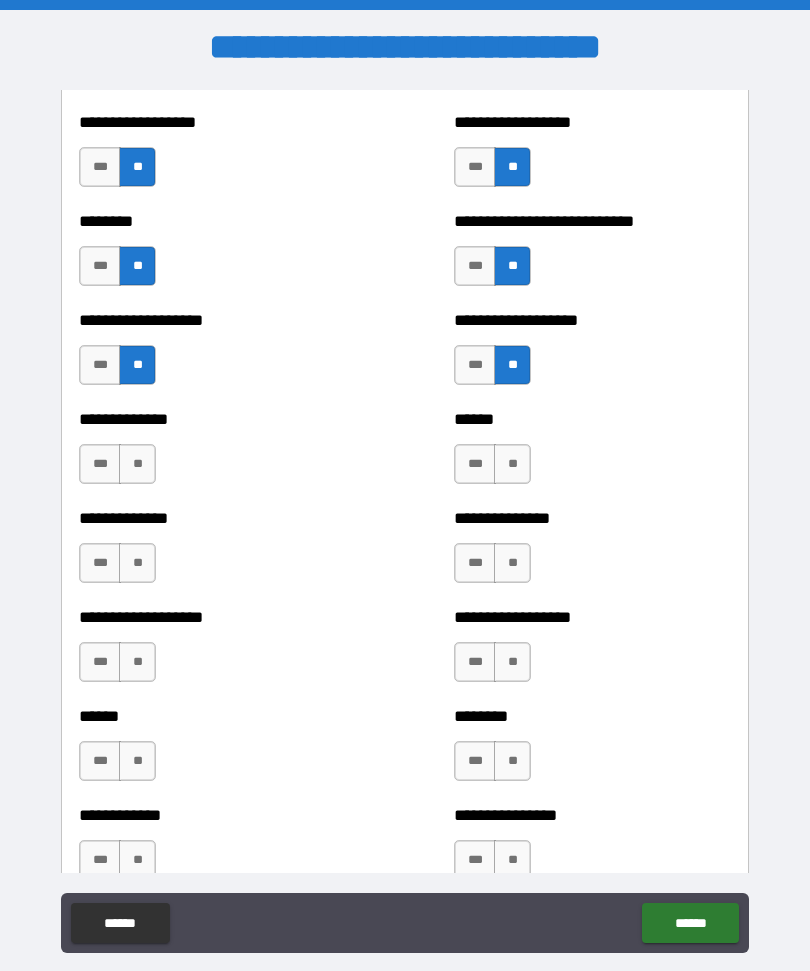 click on "**" at bounding box center [512, 464] 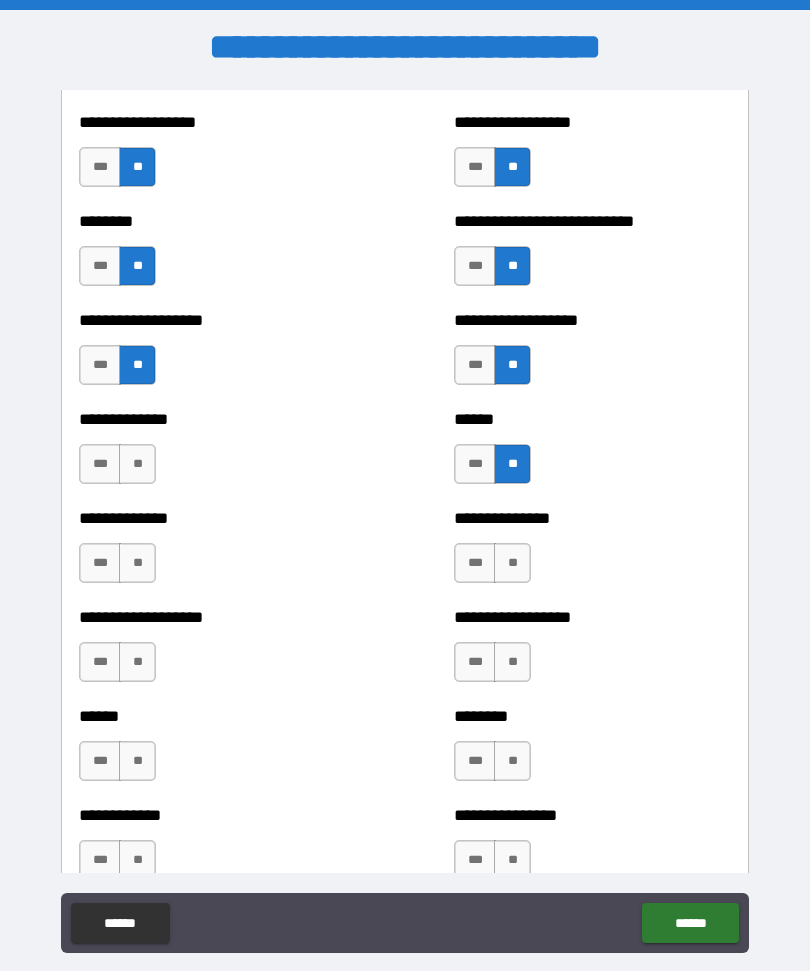 click on "**" at bounding box center (137, 464) 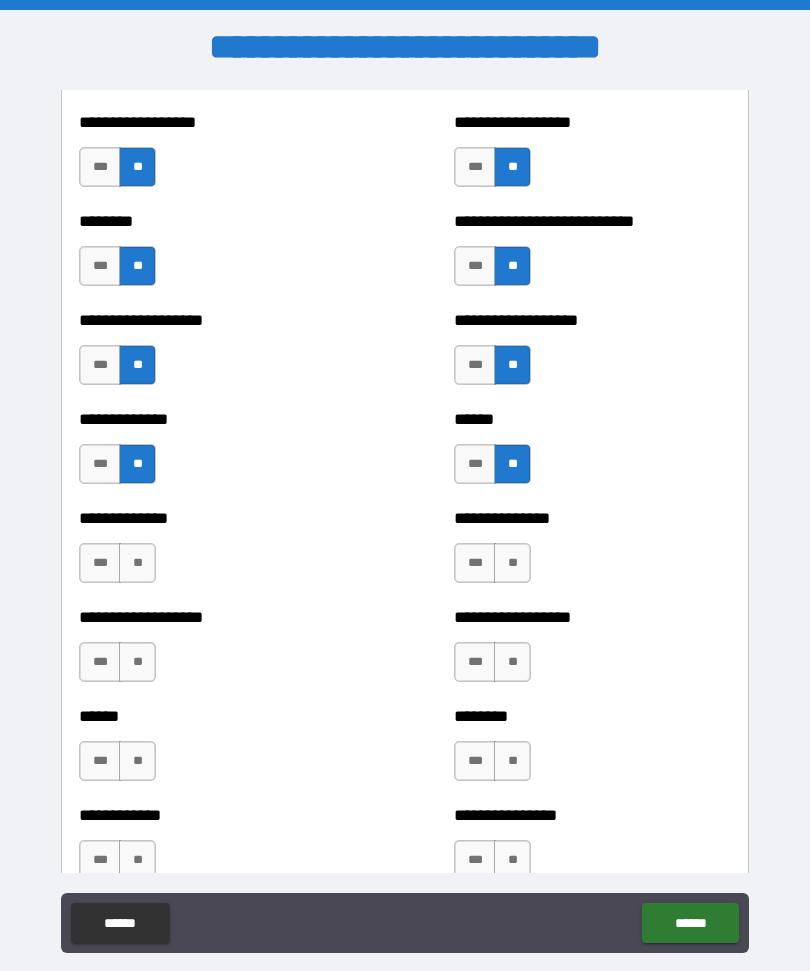 click on "**" at bounding box center [137, 563] 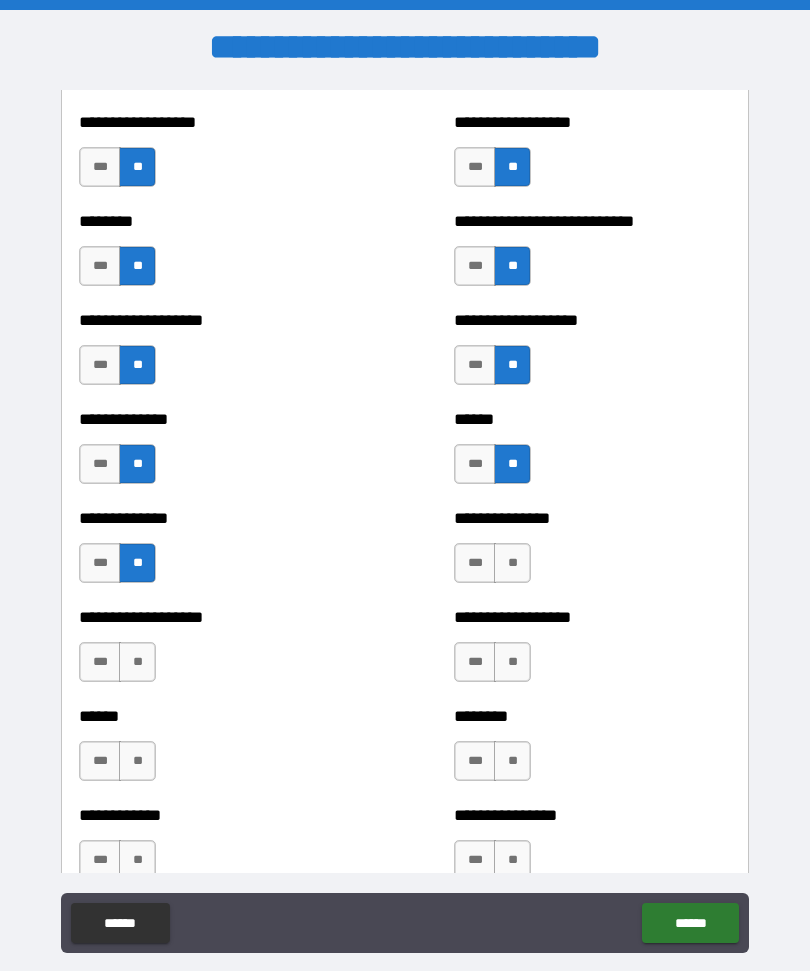 click on "**" at bounding box center [512, 563] 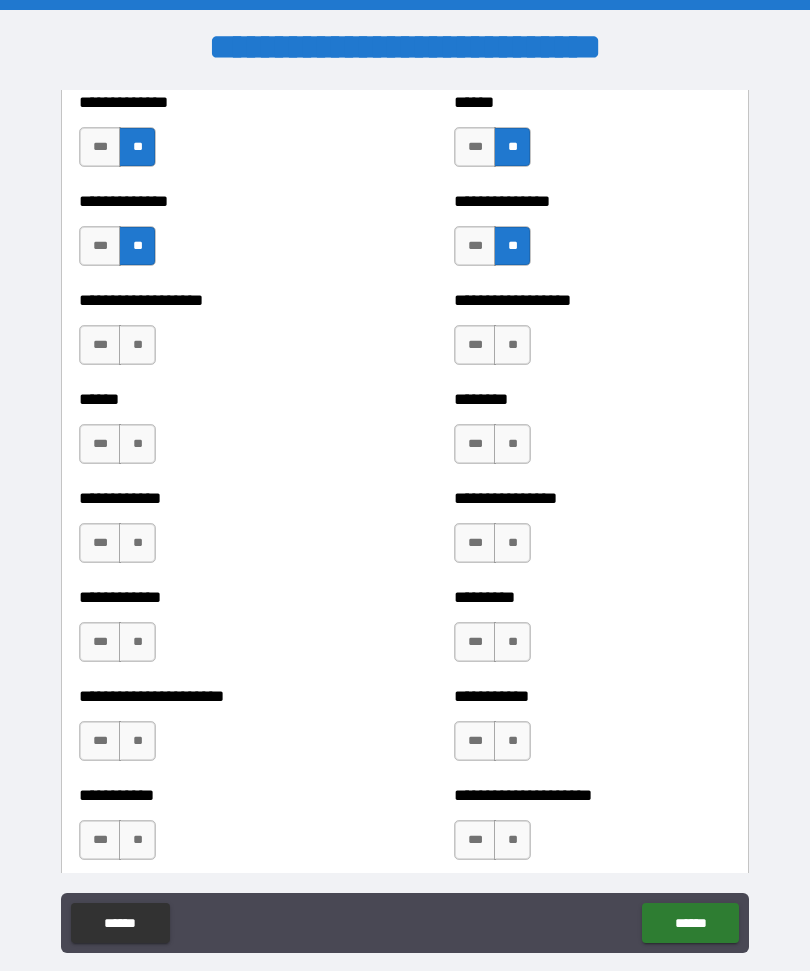 scroll, scrollTop: 4842, scrollLeft: 0, axis: vertical 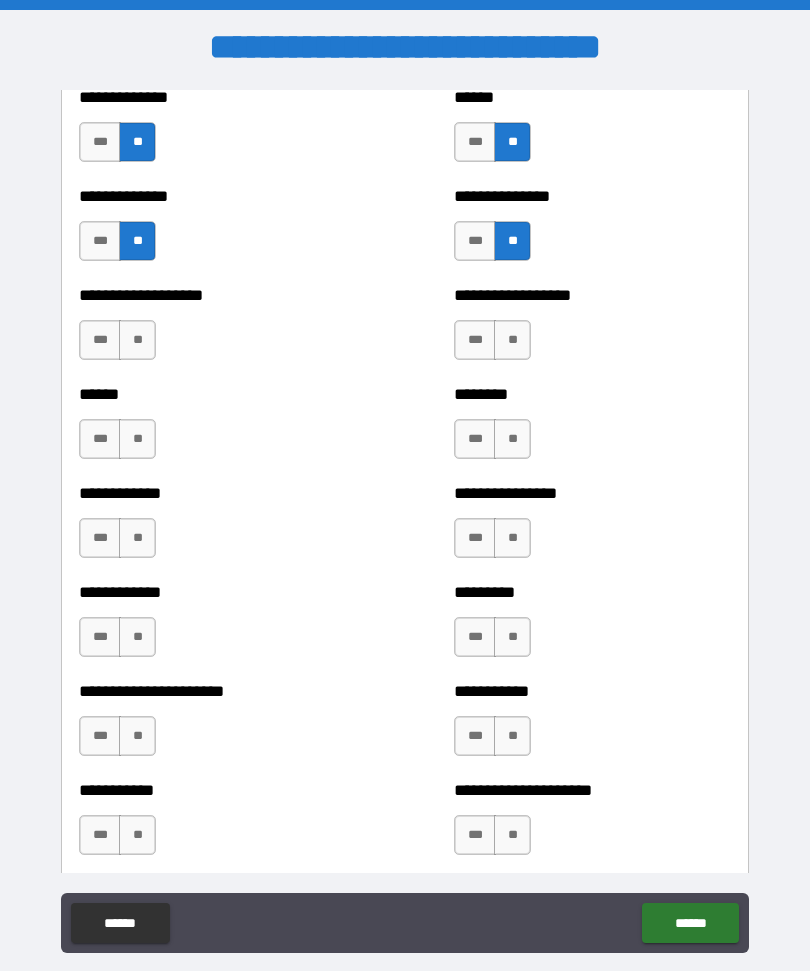click on "**" at bounding box center (512, 340) 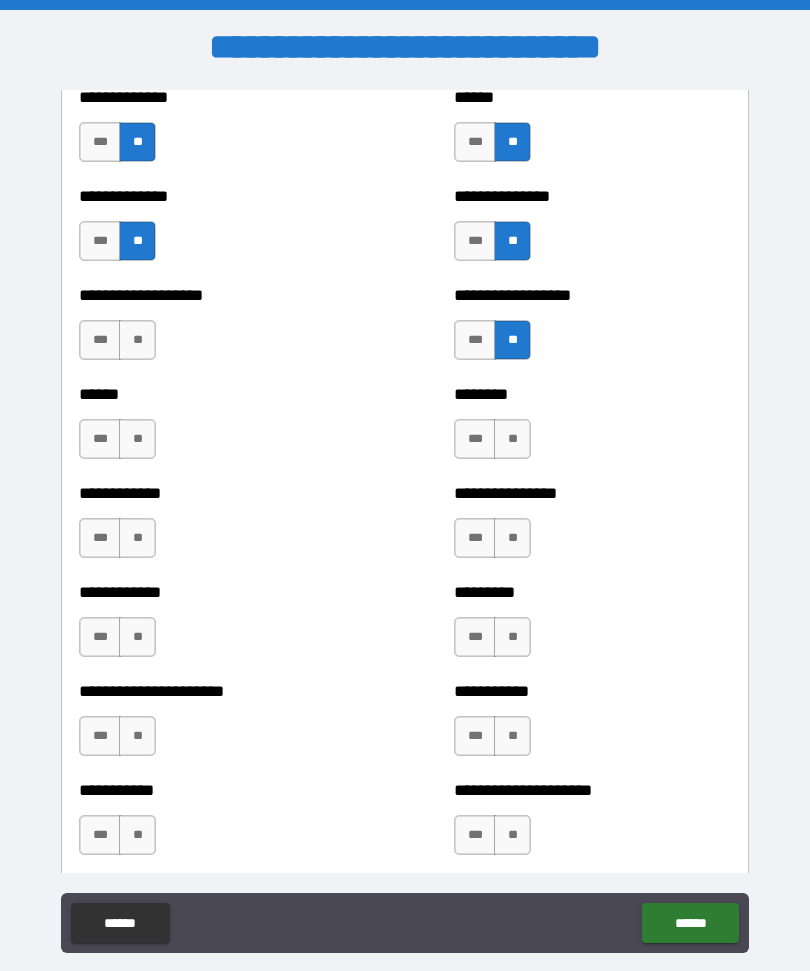 click on "**" at bounding box center [137, 340] 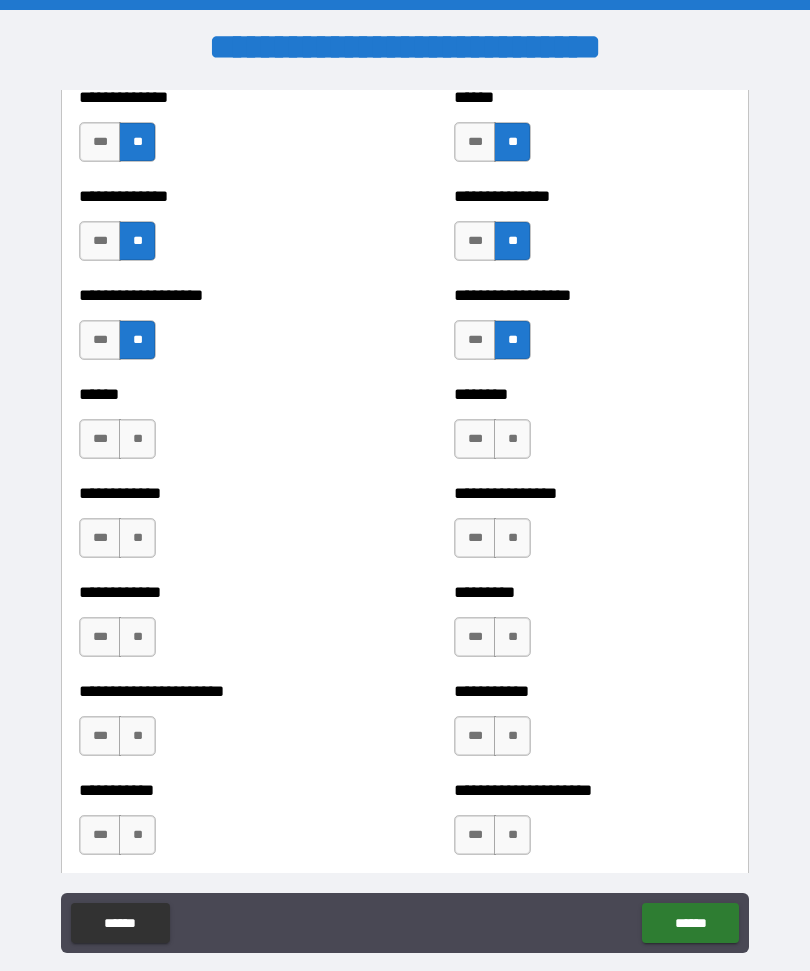 click on "**" at bounding box center (137, 439) 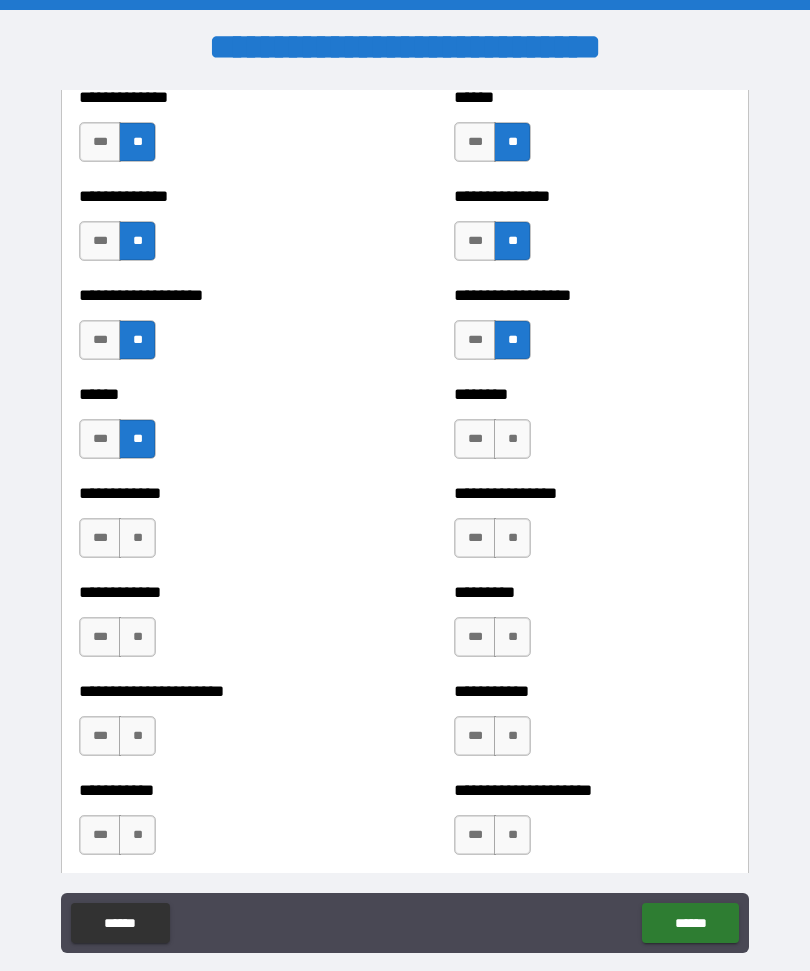 click on "**" at bounding box center (512, 439) 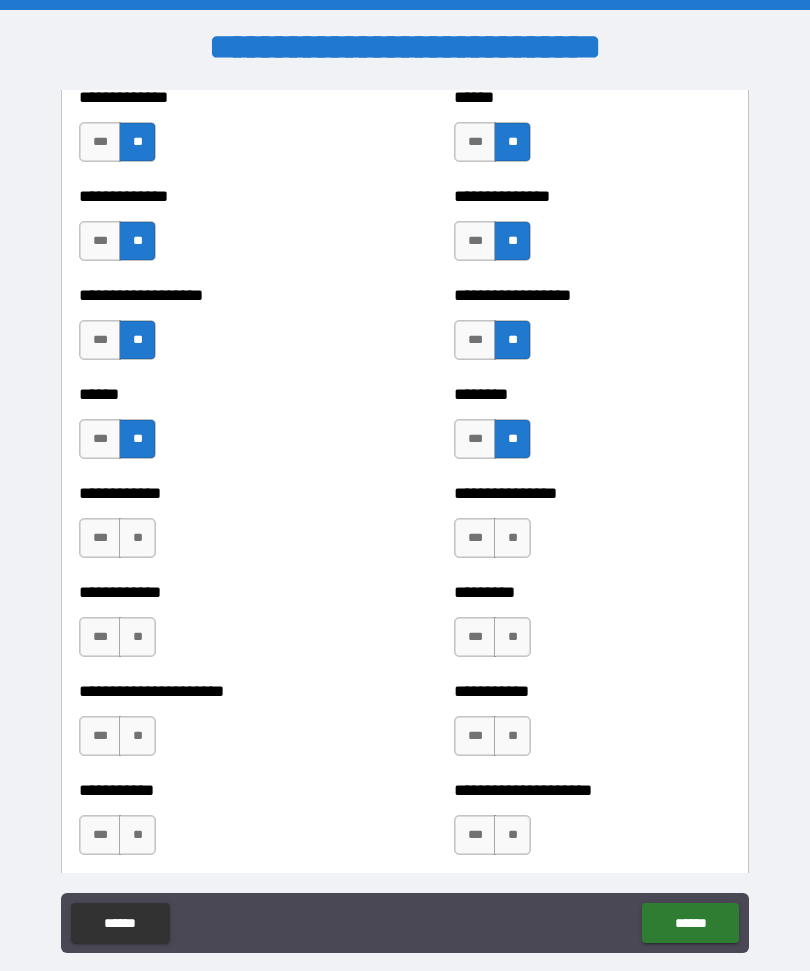 click on "**" at bounding box center [512, 538] 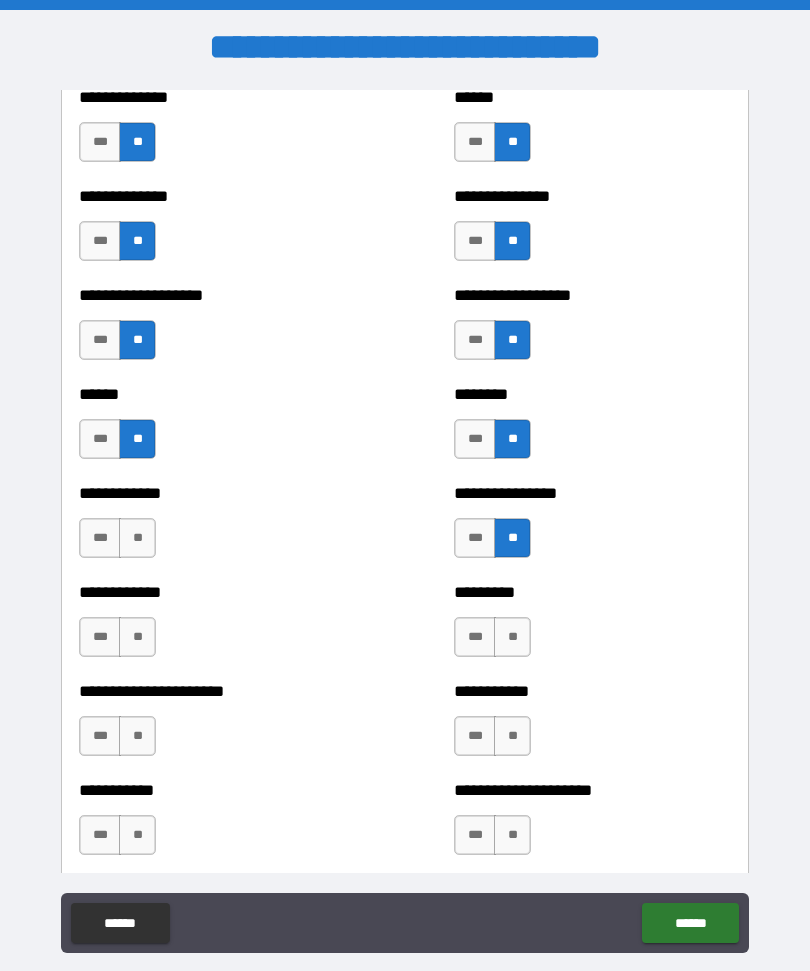 click on "**" at bounding box center [137, 538] 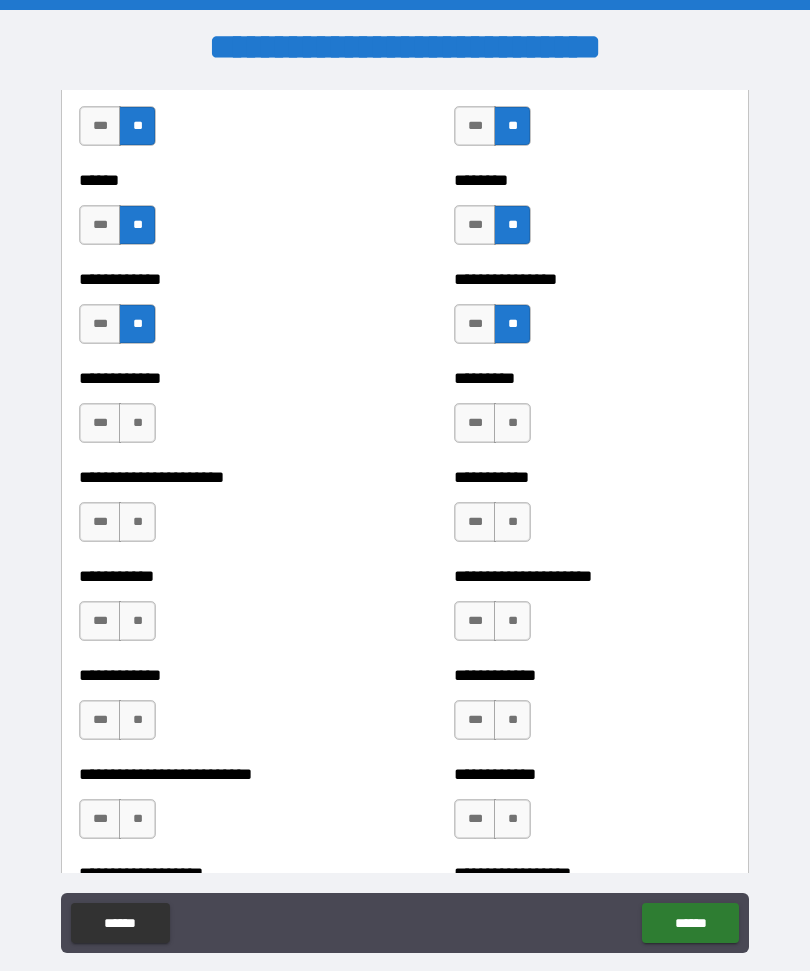 scroll, scrollTop: 5076, scrollLeft: 0, axis: vertical 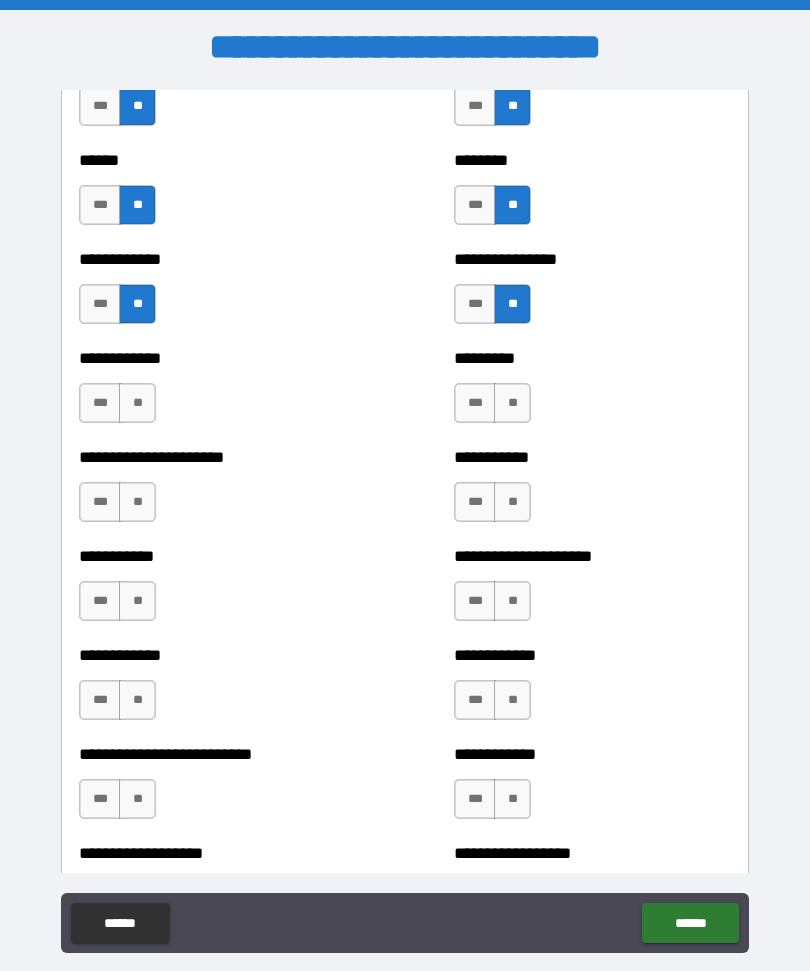 click on "**" at bounding box center [137, 403] 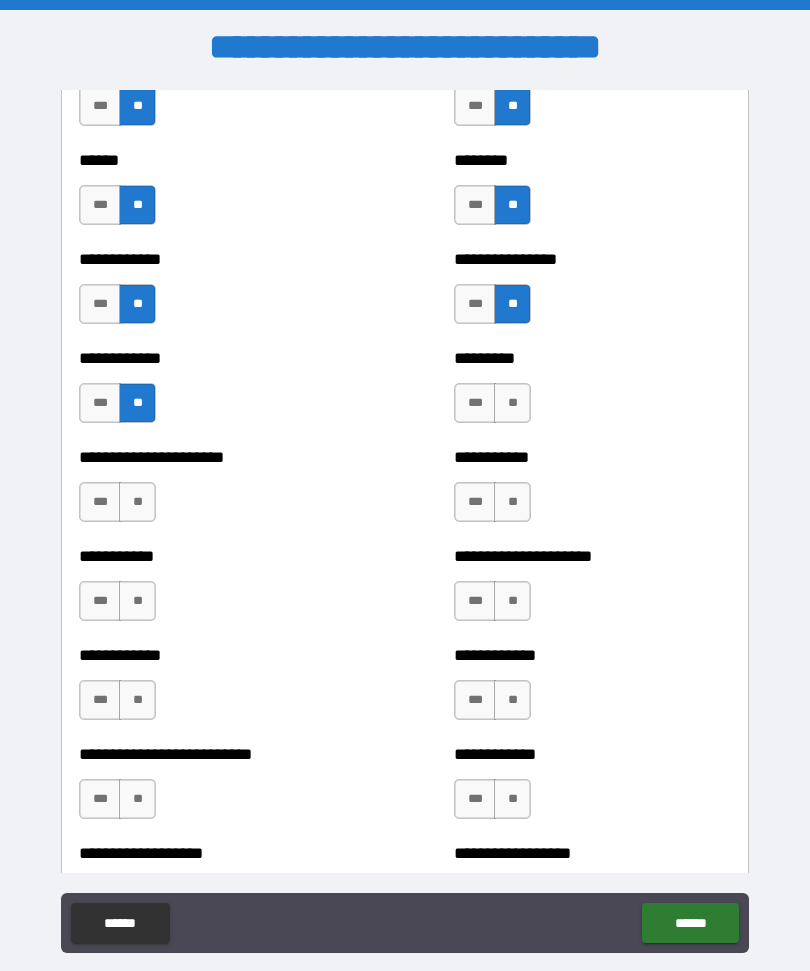 click on "**" at bounding box center [512, 403] 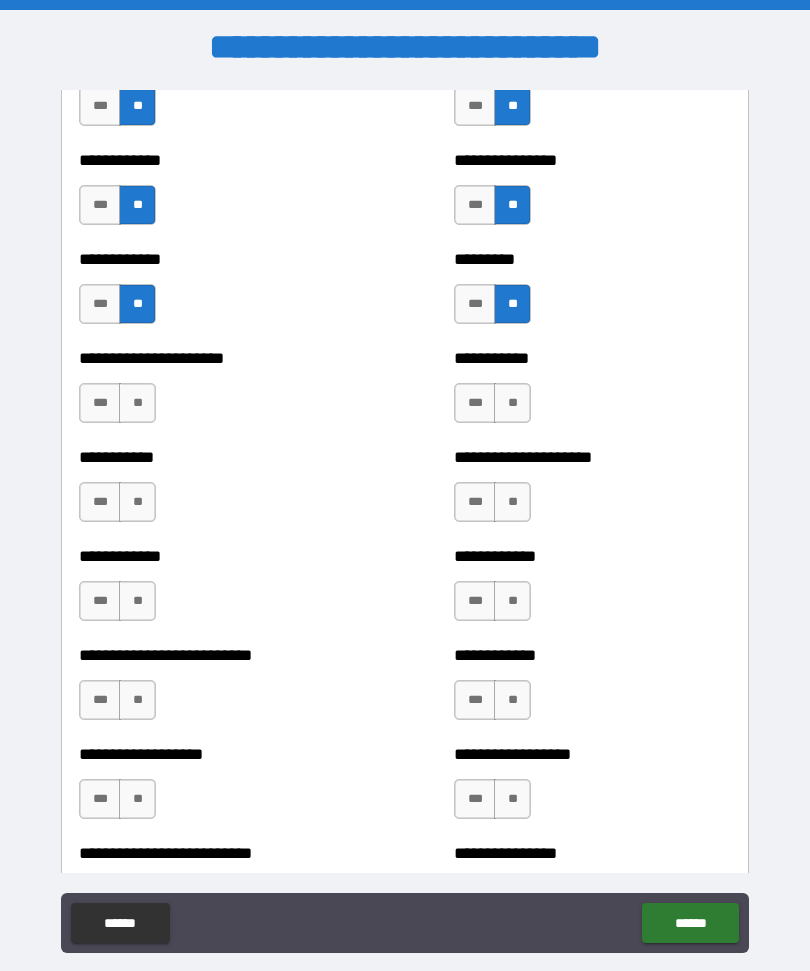 scroll, scrollTop: 5190, scrollLeft: 0, axis: vertical 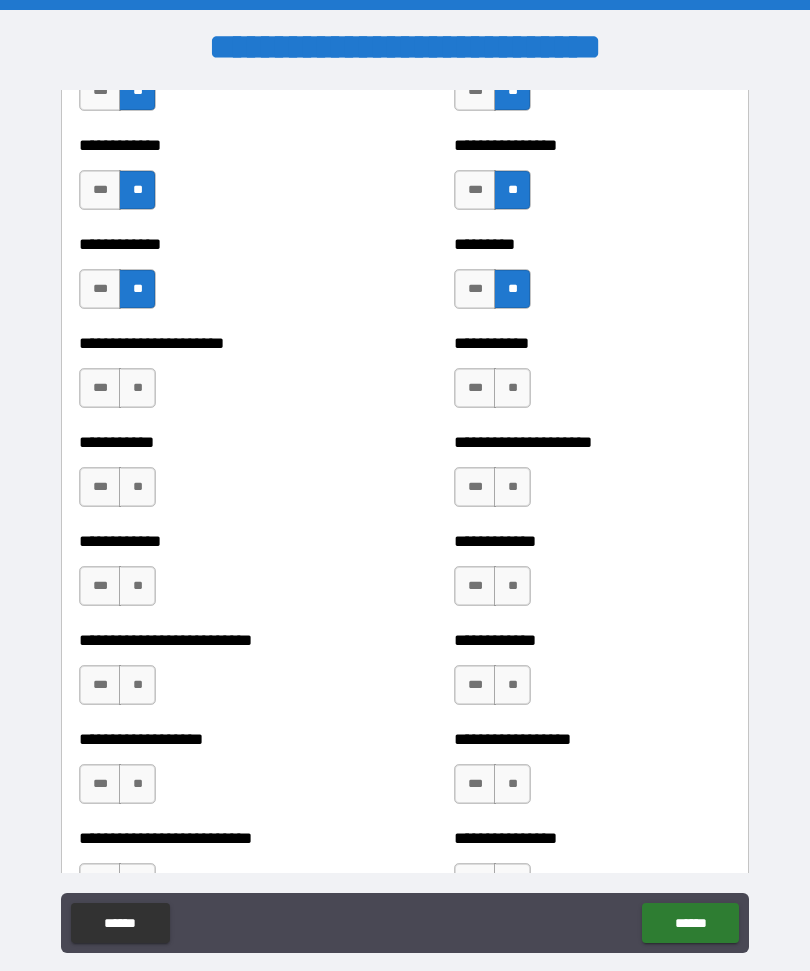 click on "**" at bounding box center [512, 388] 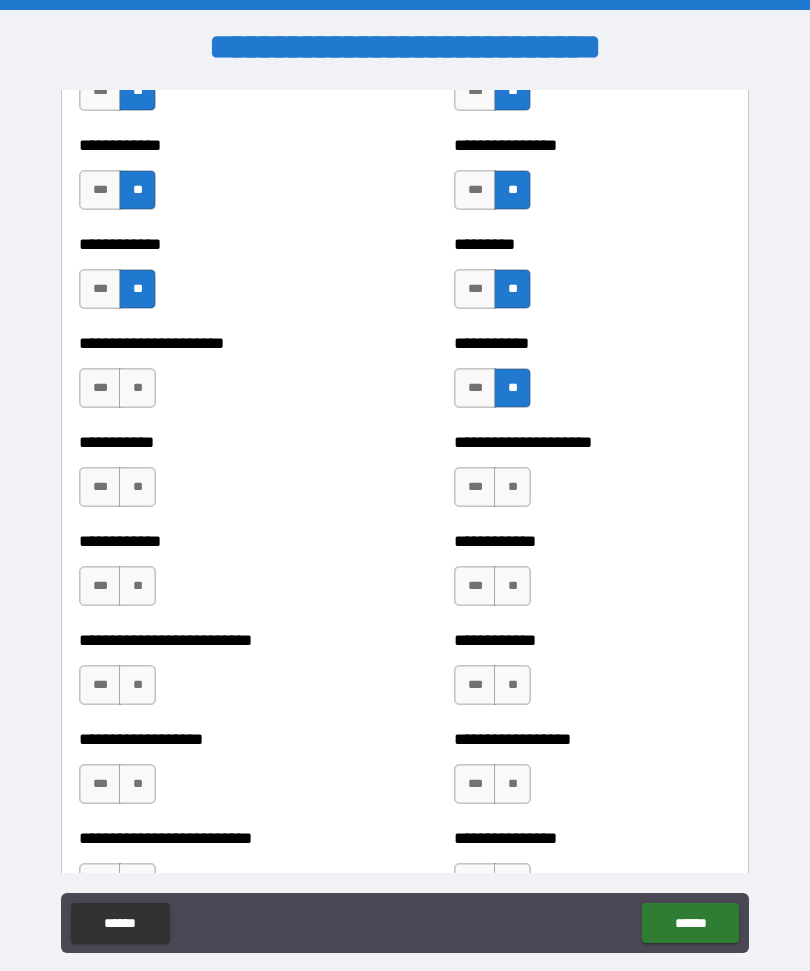 click on "**" at bounding box center [137, 388] 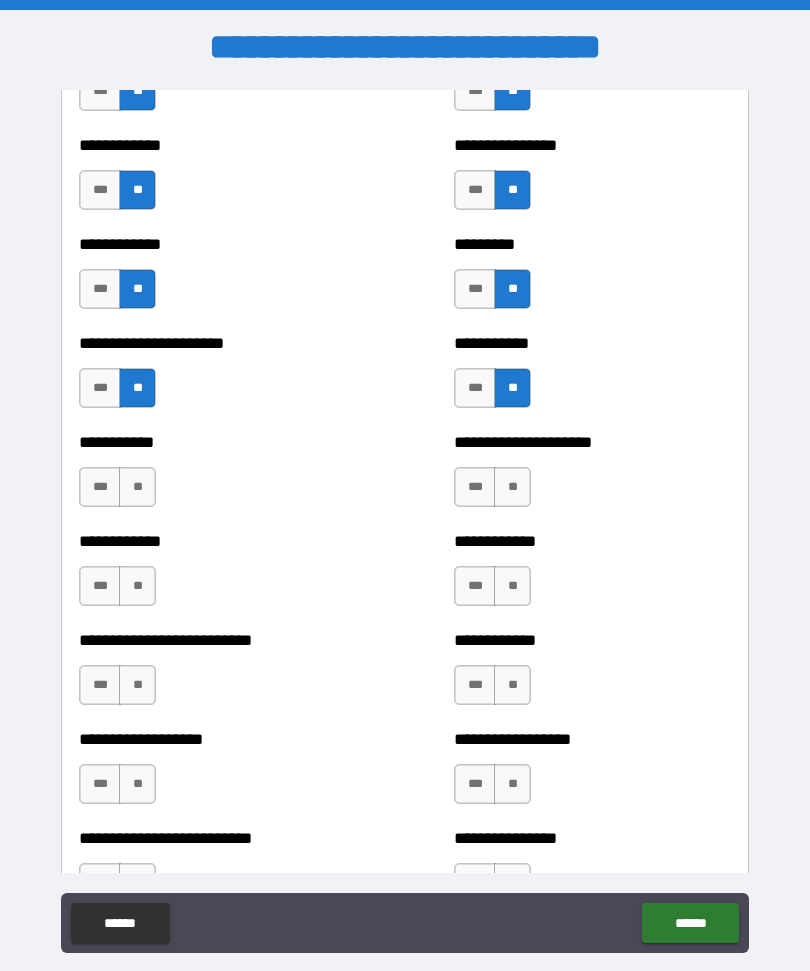 click on "**" at bounding box center [137, 487] 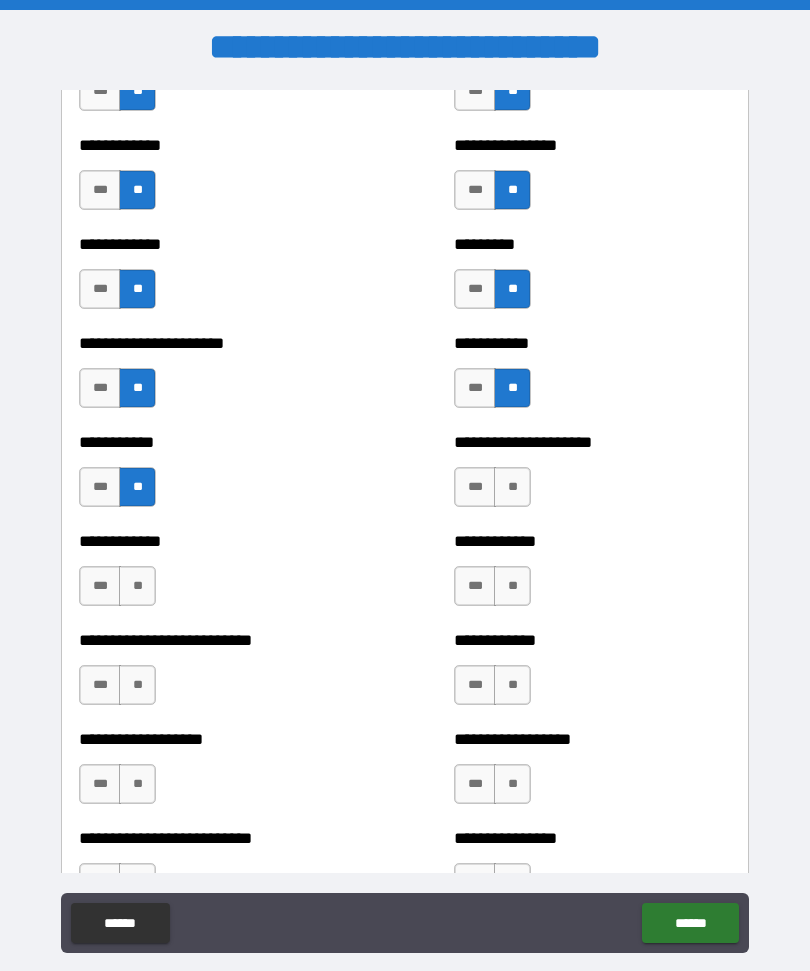 click on "**" at bounding box center [512, 487] 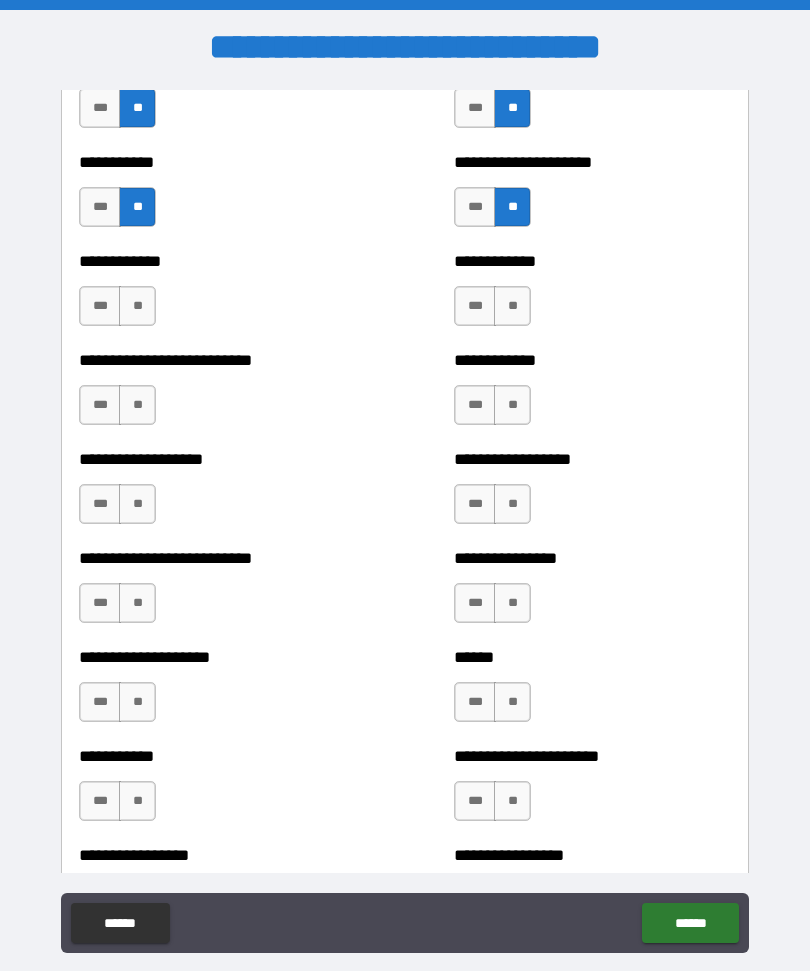 scroll, scrollTop: 5481, scrollLeft: 0, axis: vertical 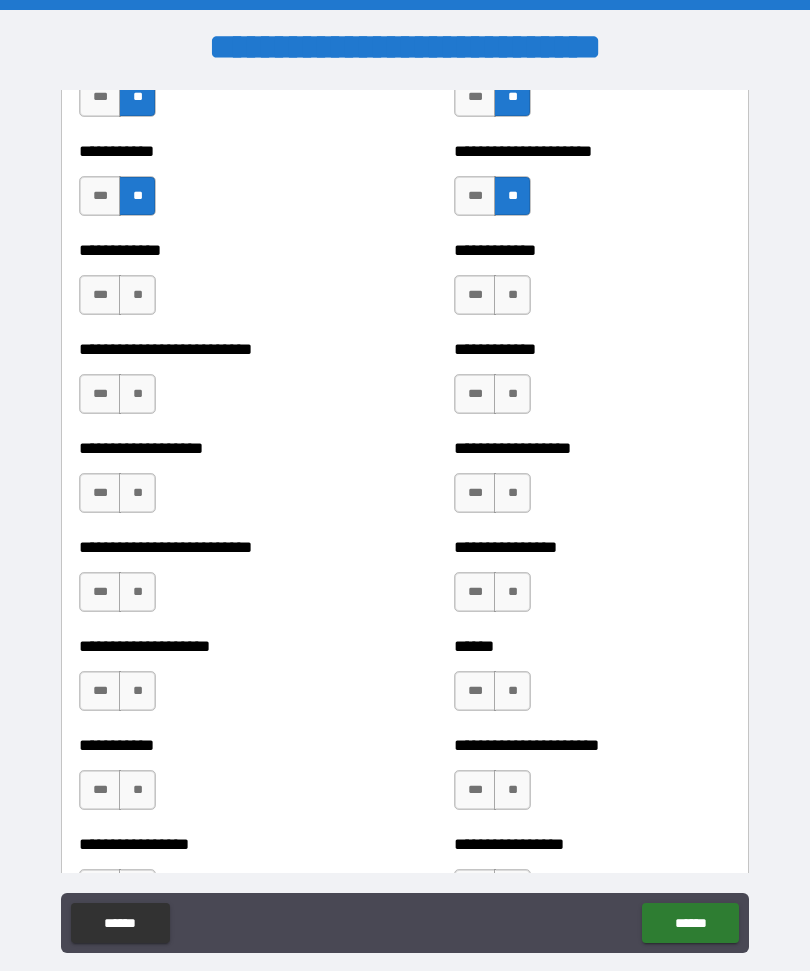 click on "**" at bounding box center [512, 295] 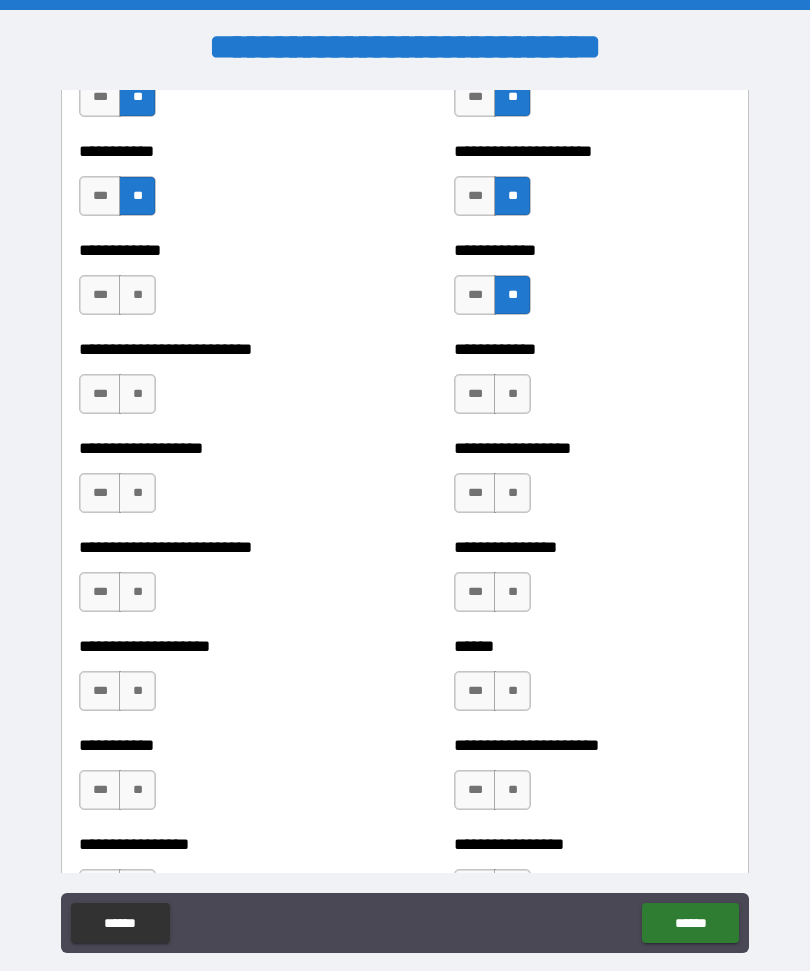 click on "**" at bounding box center [137, 295] 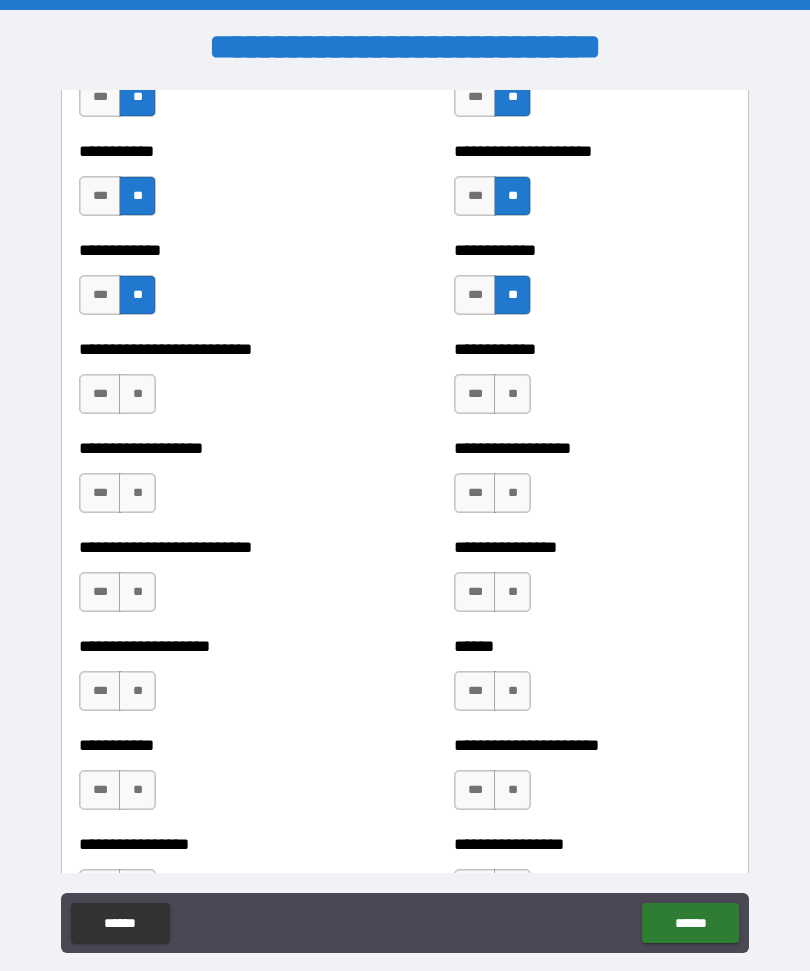 click on "***" at bounding box center [100, 394] 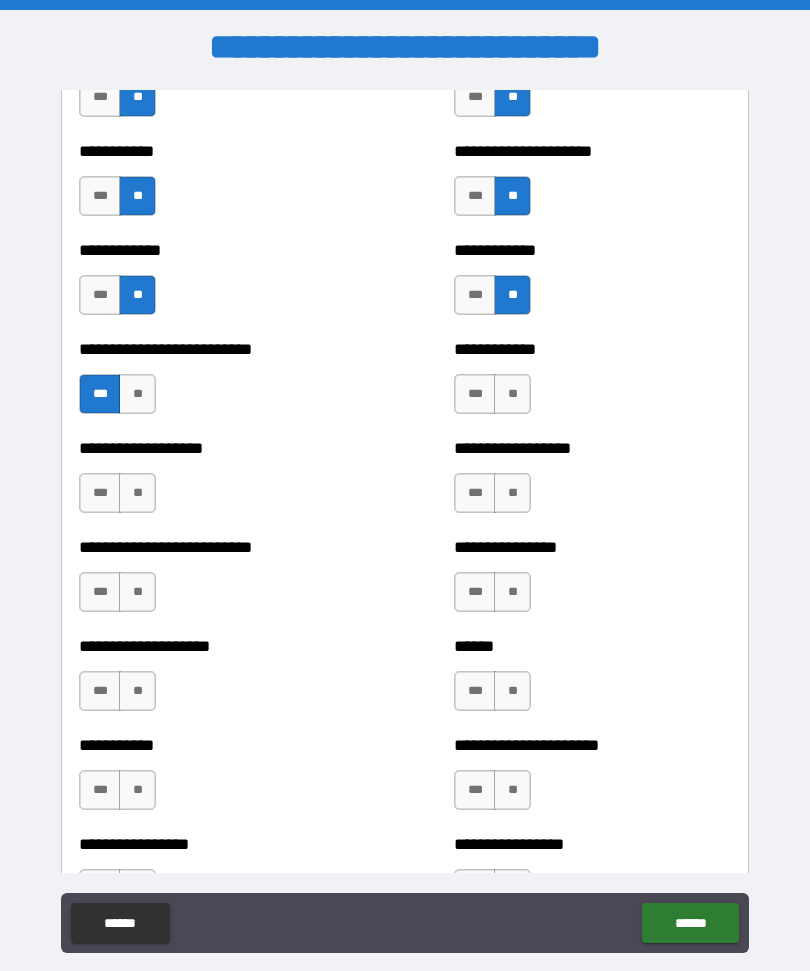 click on "**" at bounding box center (512, 394) 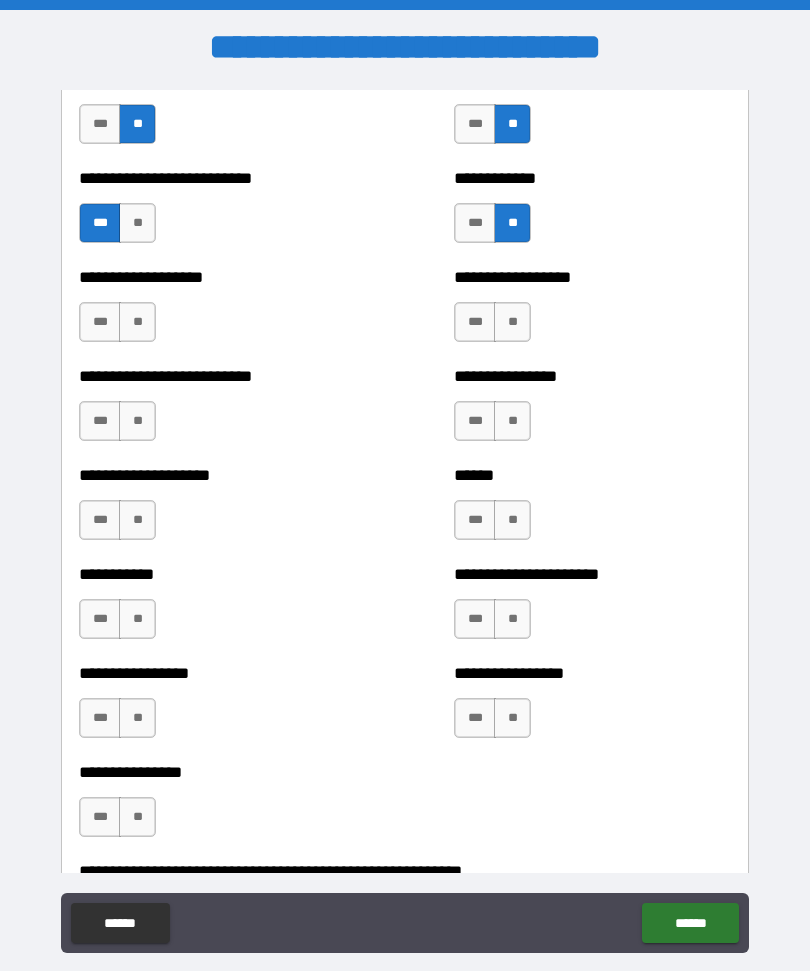 scroll, scrollTop: 5657, scrollLeft: 0, axis: vertical 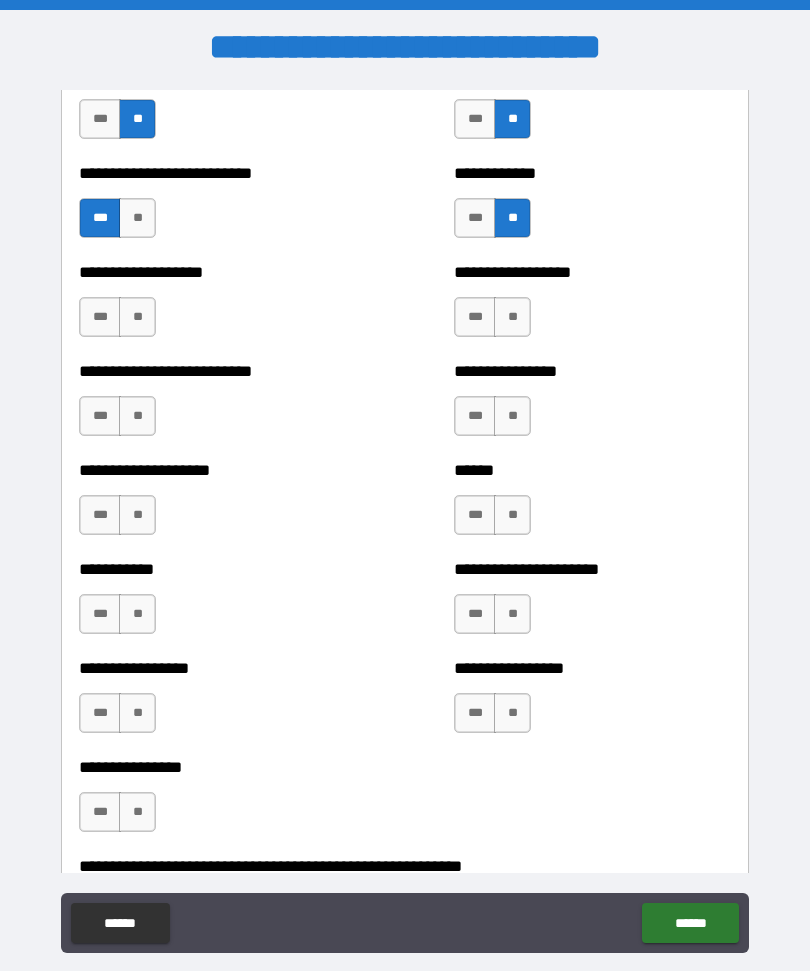 click on "**" at bounding box center [512, 317] 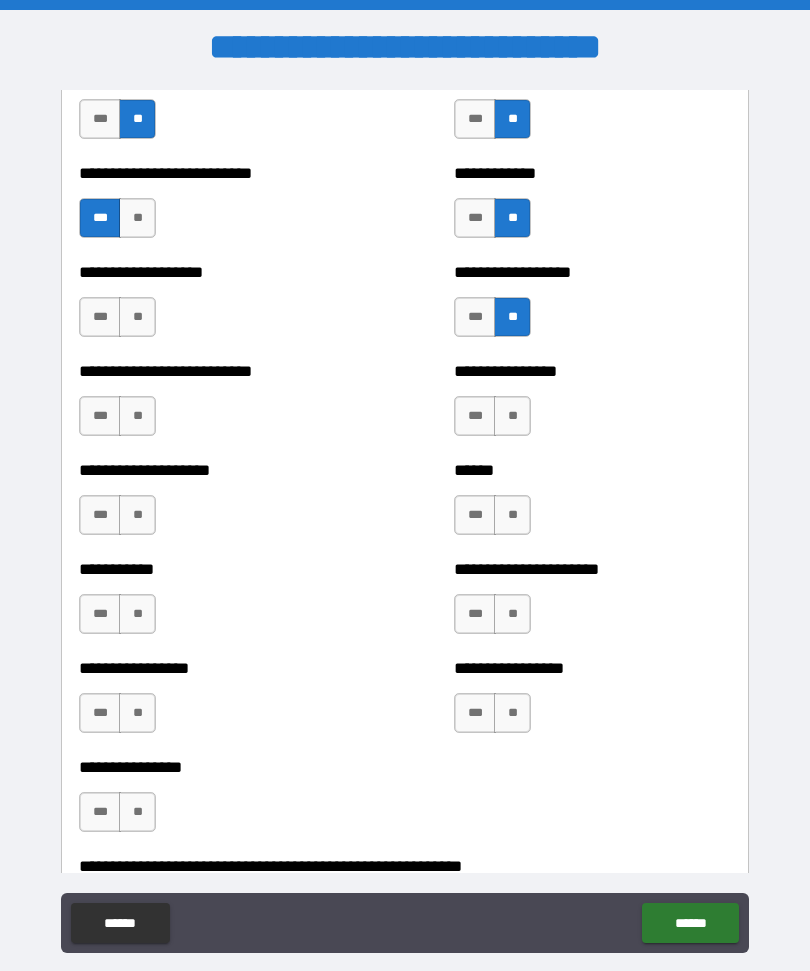 click on "**" at bounding box center [137, 317] 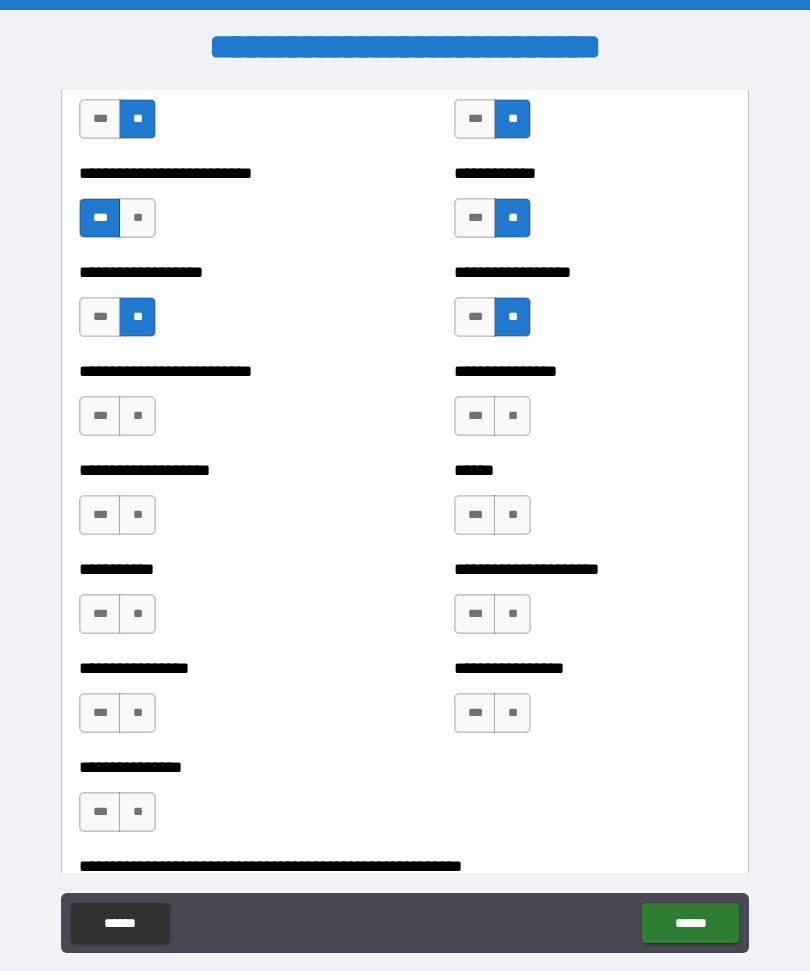 click on "**" at bounding box center (137, 416) 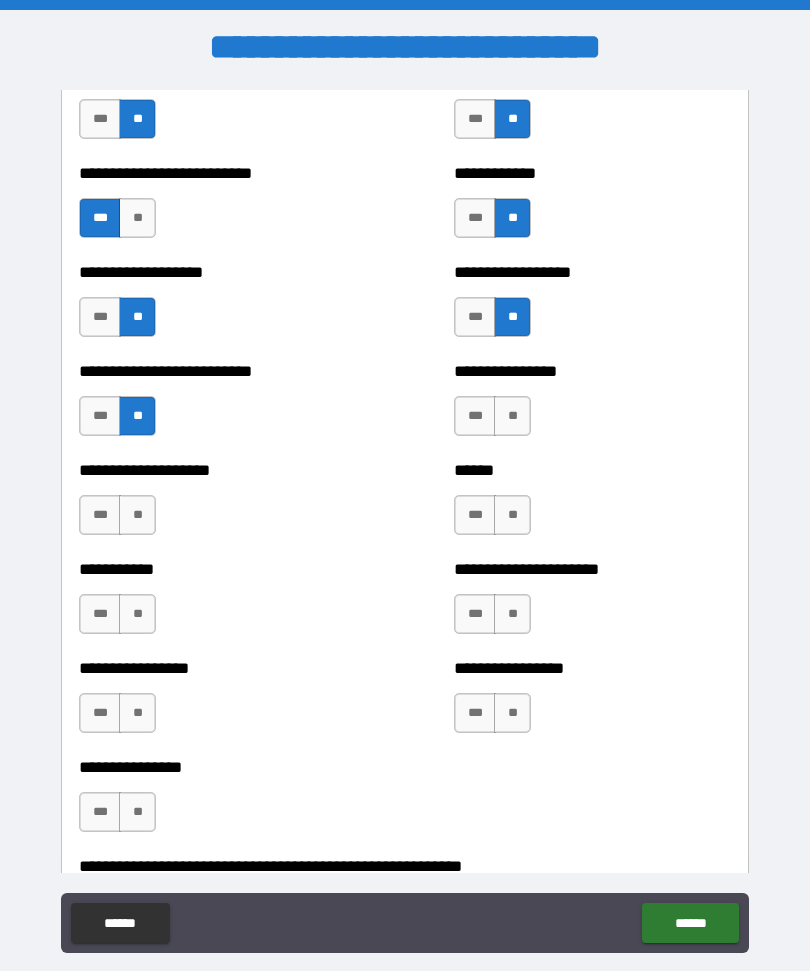 click on "**" at bounding box center [512, 416] 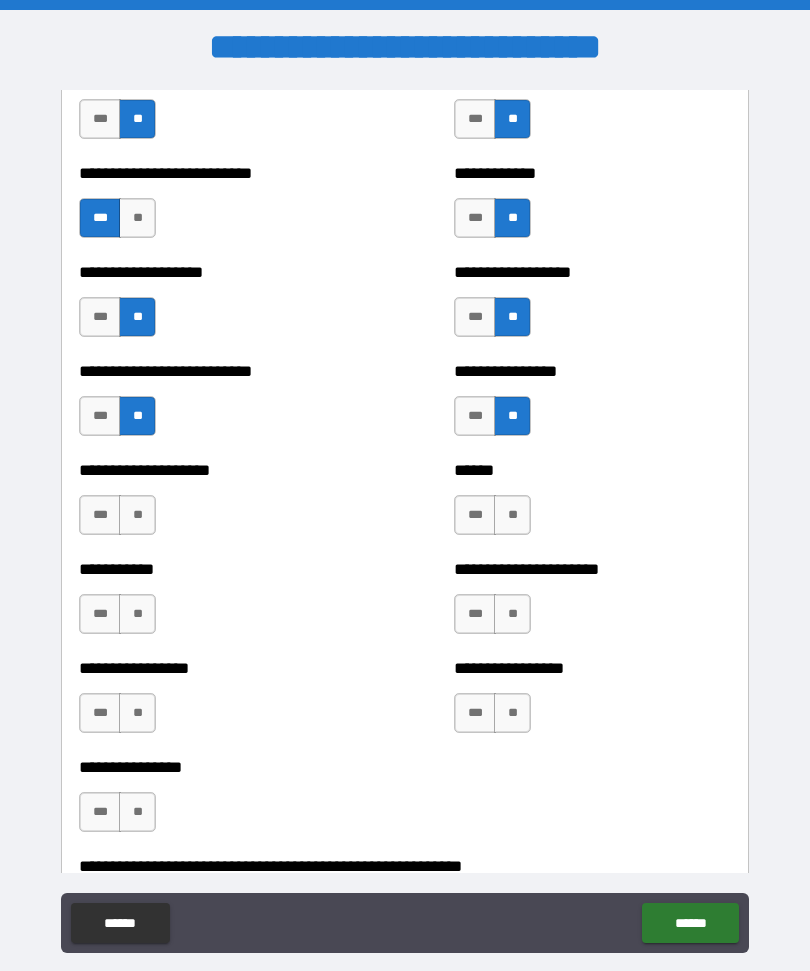 click on "**" at bounding box center (512, 515) 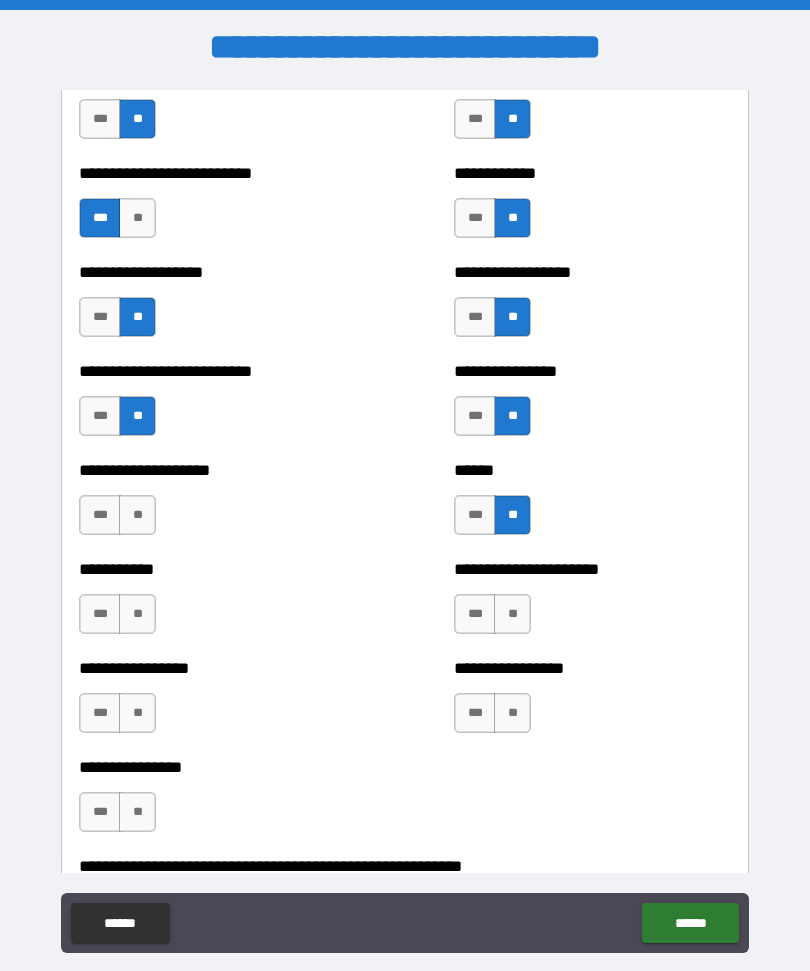 click on "**" at bounding box center (137, 515) 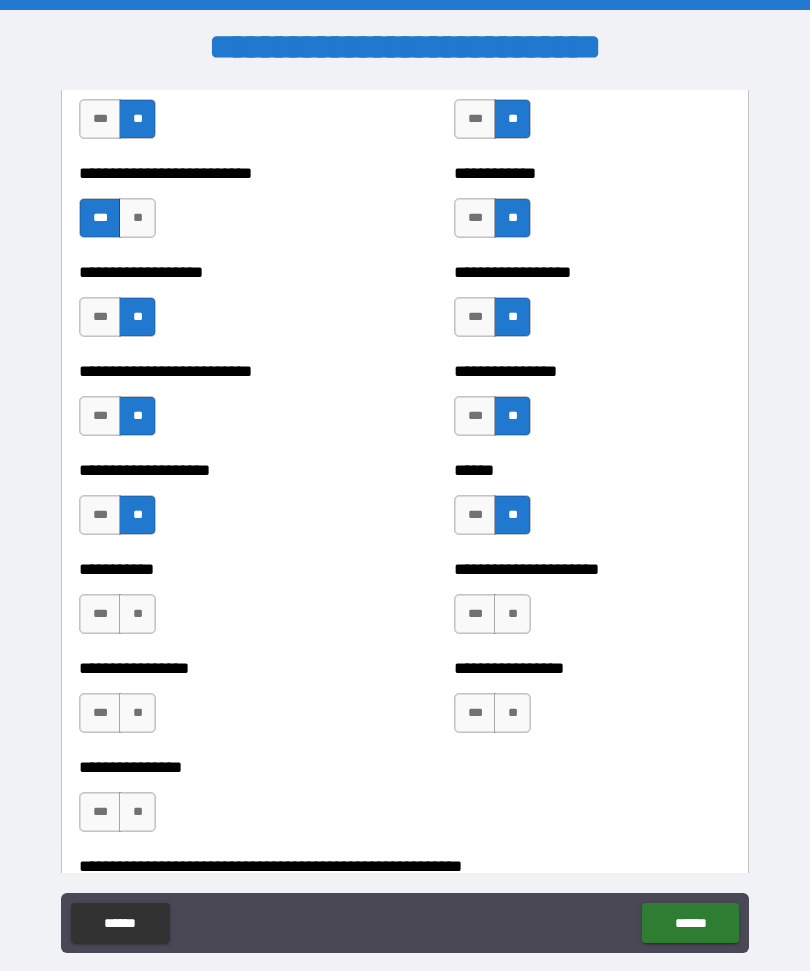 click on "**" at bounding box center [137, 614] 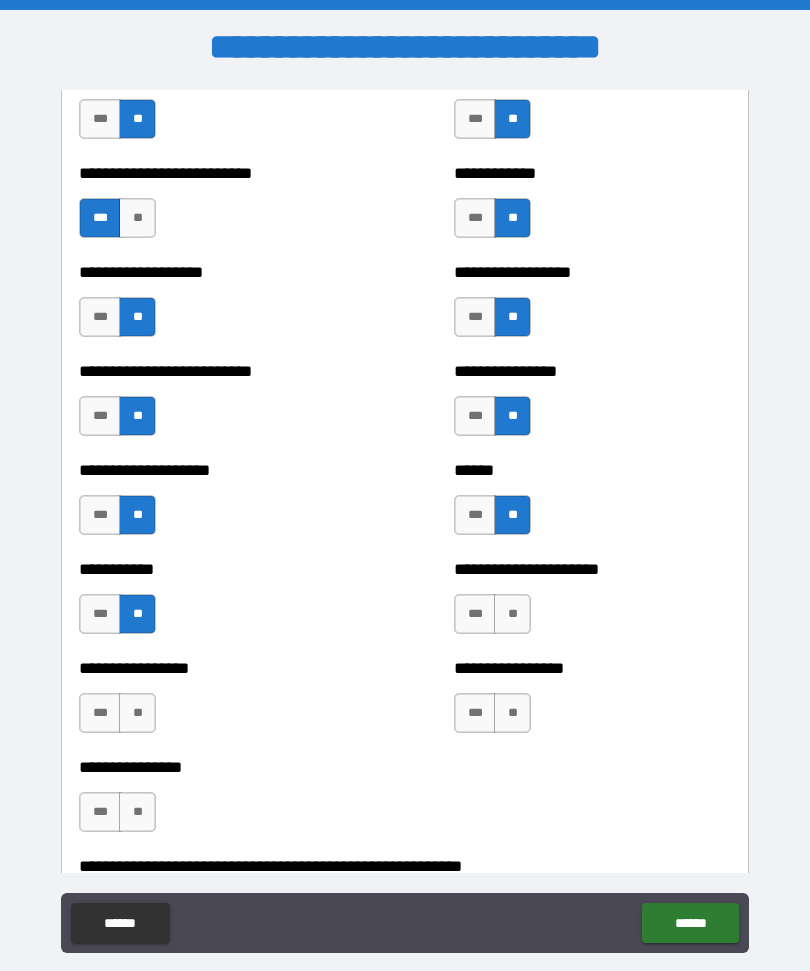 click on "**" at bounding box center [512, 614] 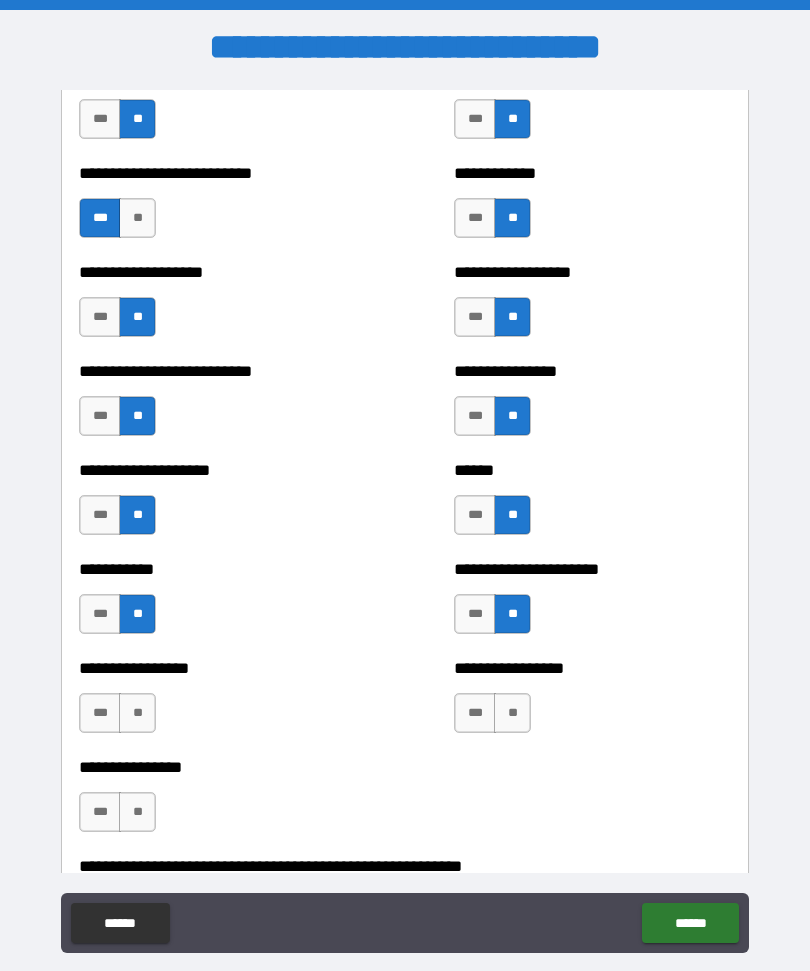 click on "**" at bounding box center (512, 713) 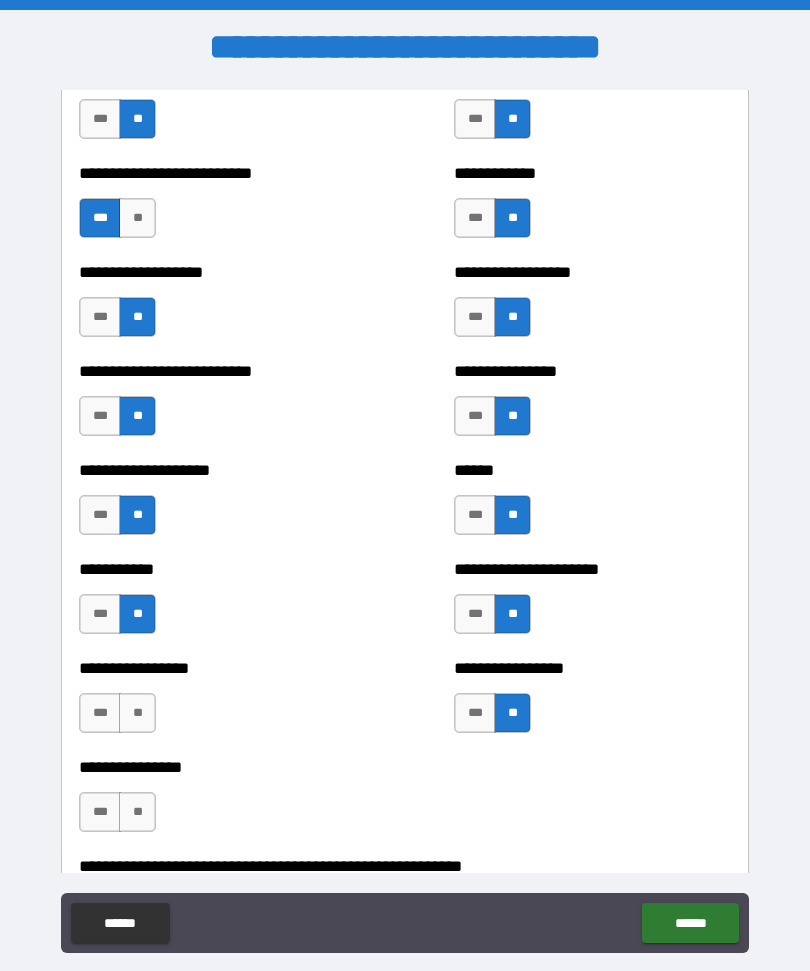 click on "**" at bounding box center [137, 713] 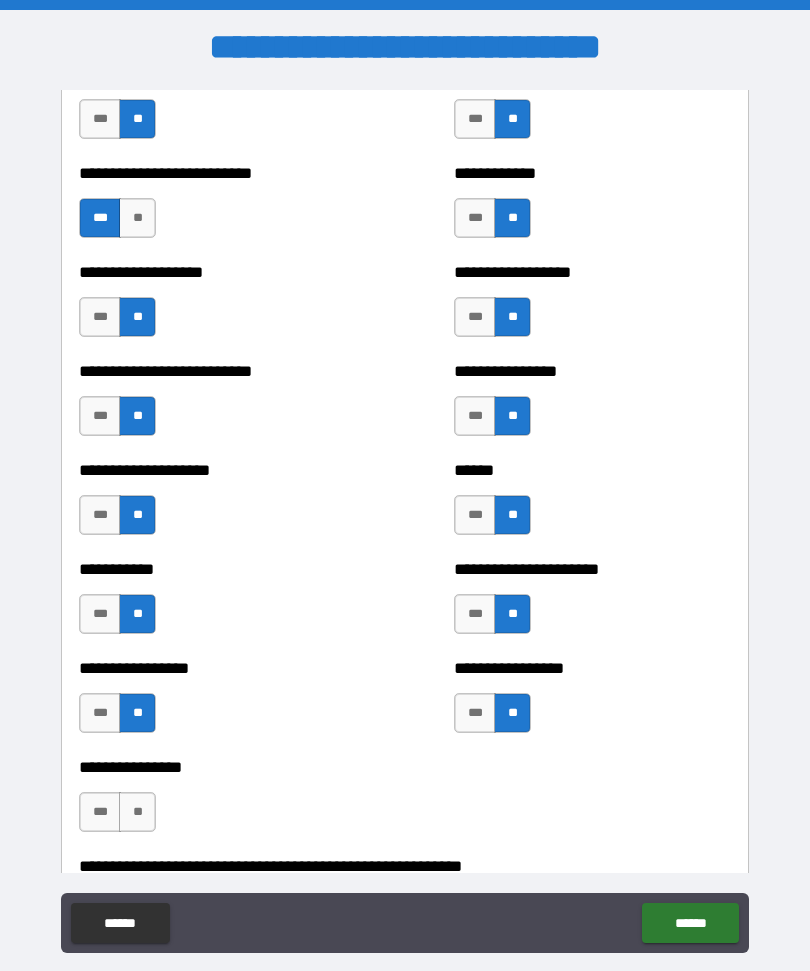 click on "**" at bounding box center (137, 812) 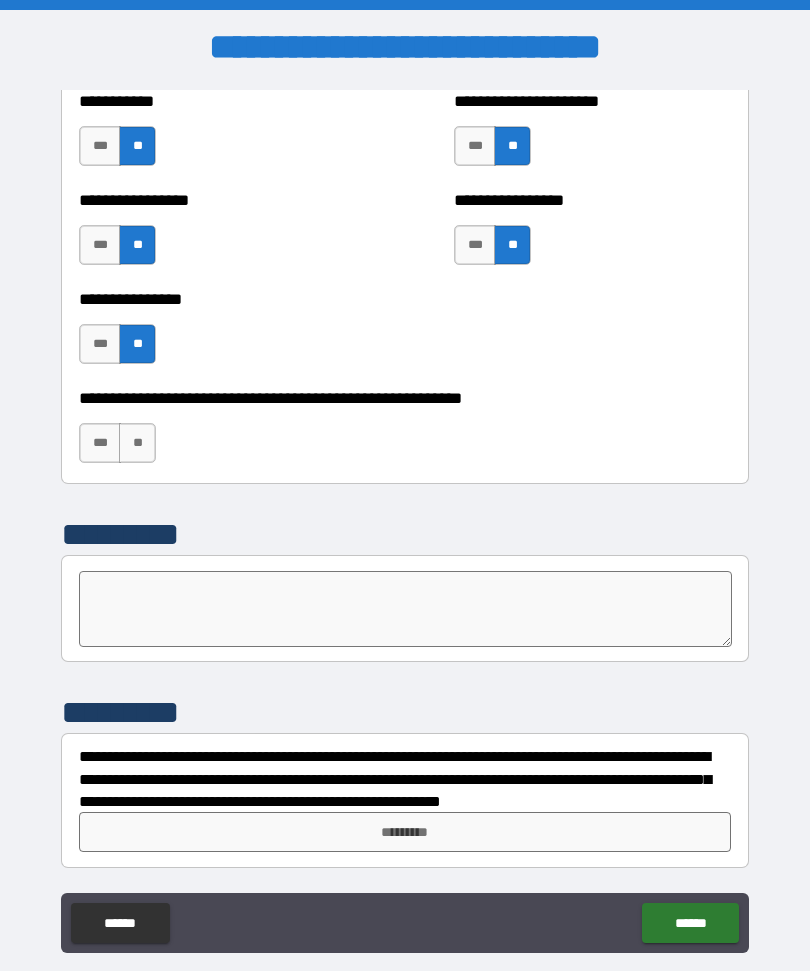 click on "**********" at bounding box center [405, 521] 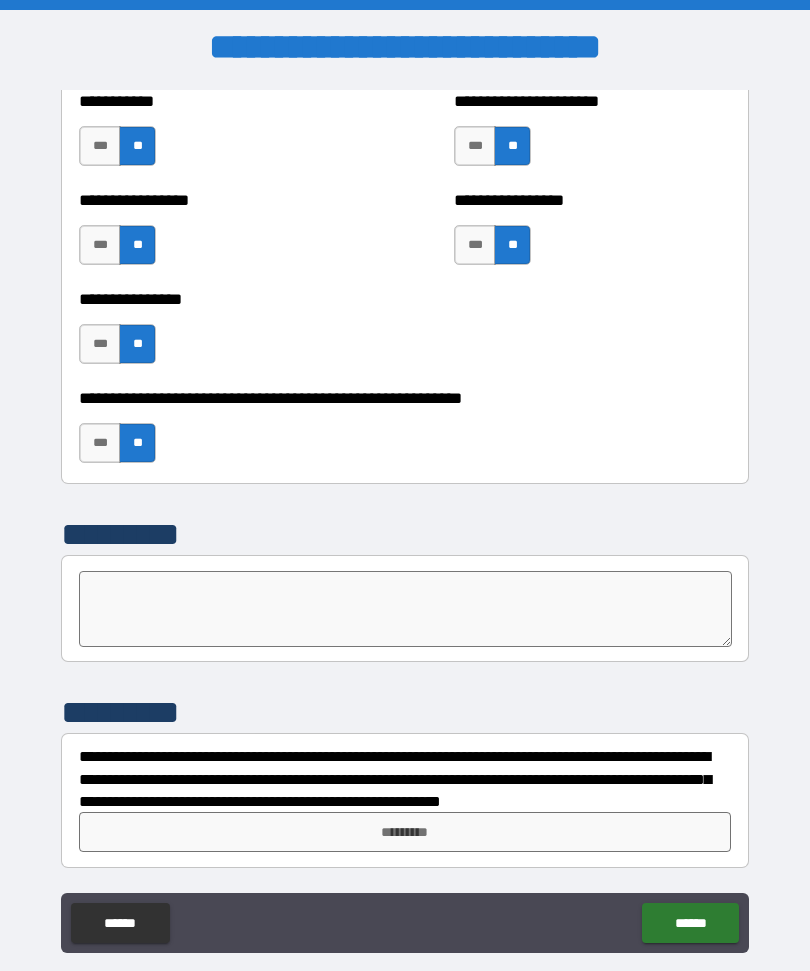 click on "*********" at bounding box center [405, 832] 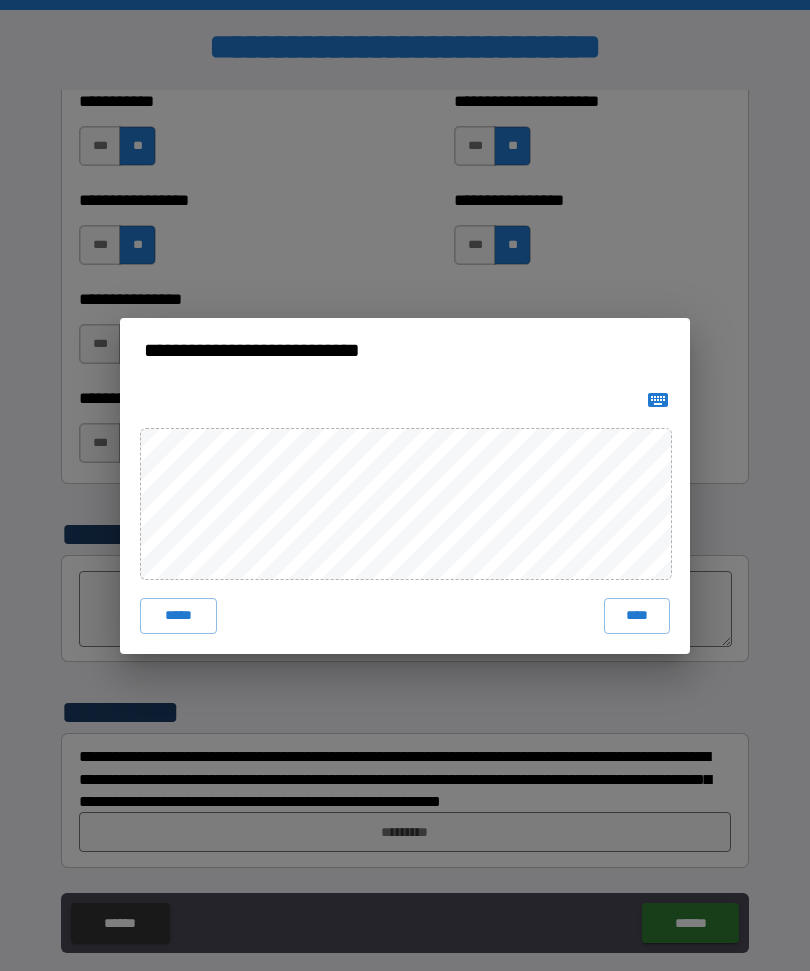 click on "****" at bounding box center (637, 616) 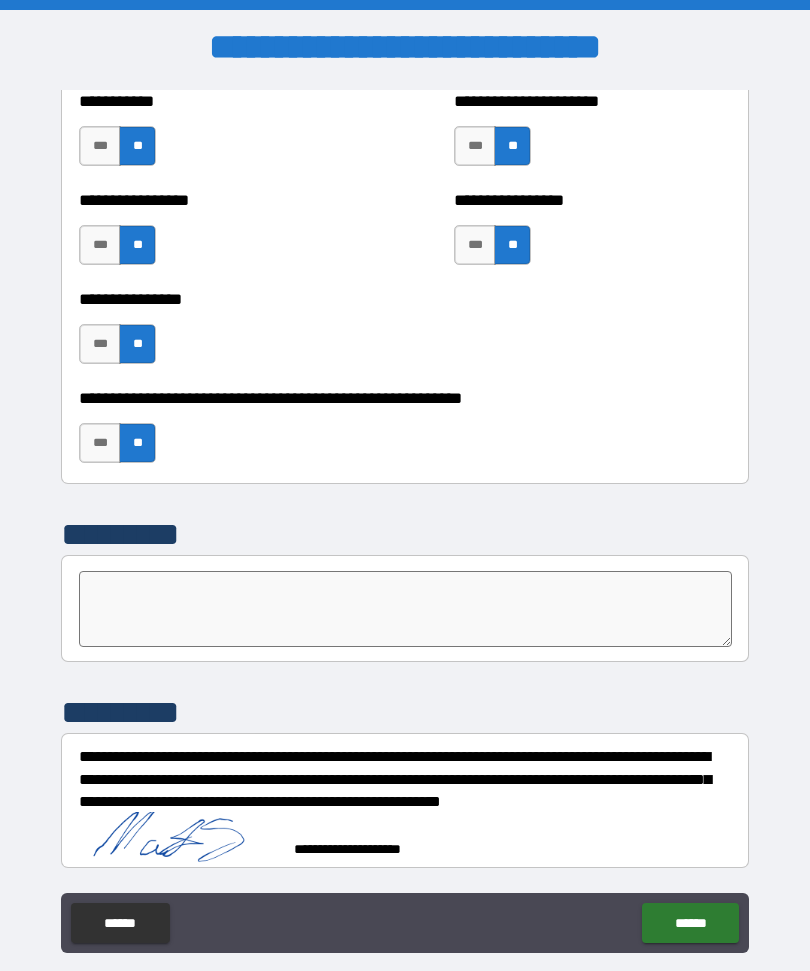 scroll, scrollTop: 6115, scrollLeft: 0, axis: vertical 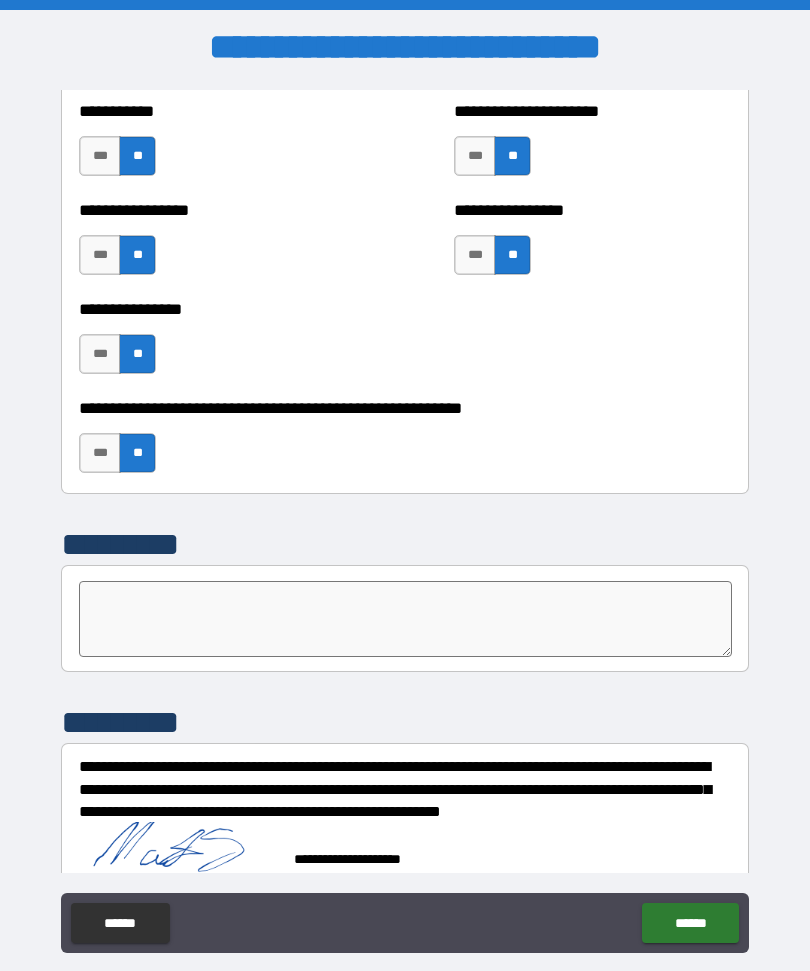 click on "******" at bounding box center (690, 923) 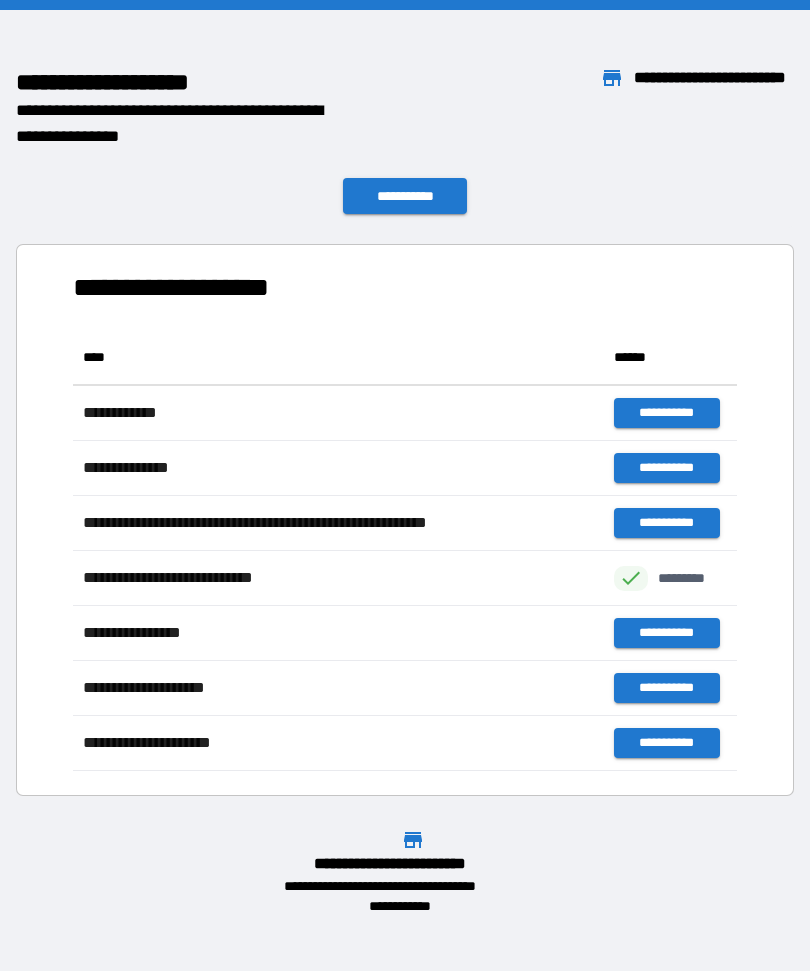 scroll, scrollTop: 441, scrollLeft: 664, axis: both 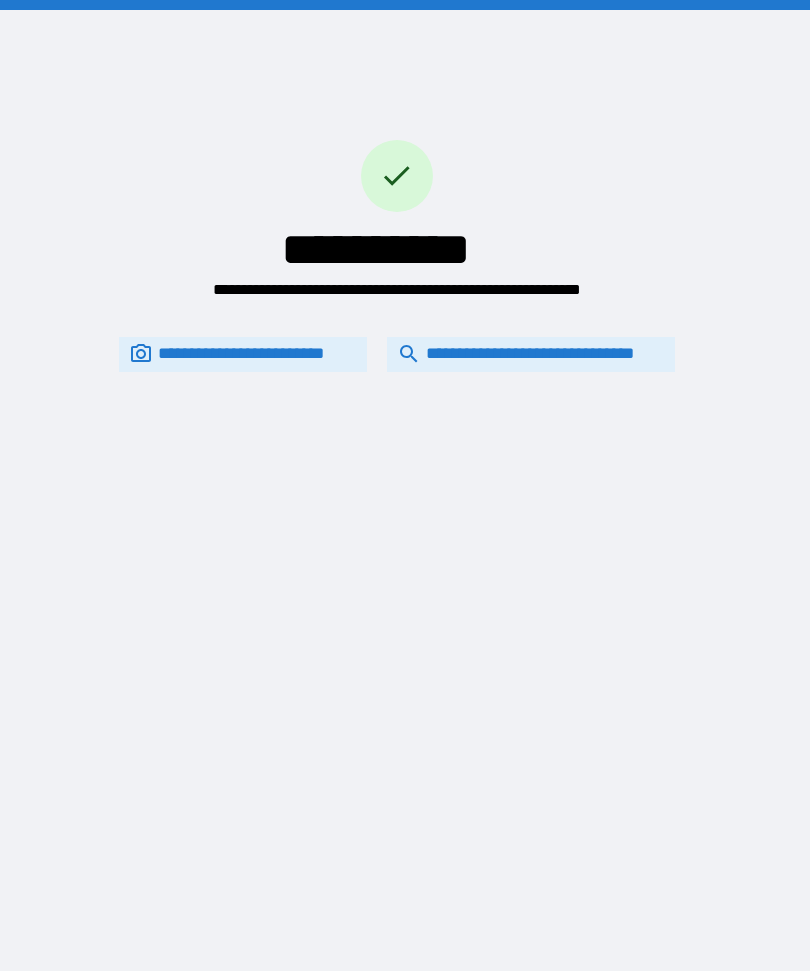 click on "**********" at bounding box center (531, 354) 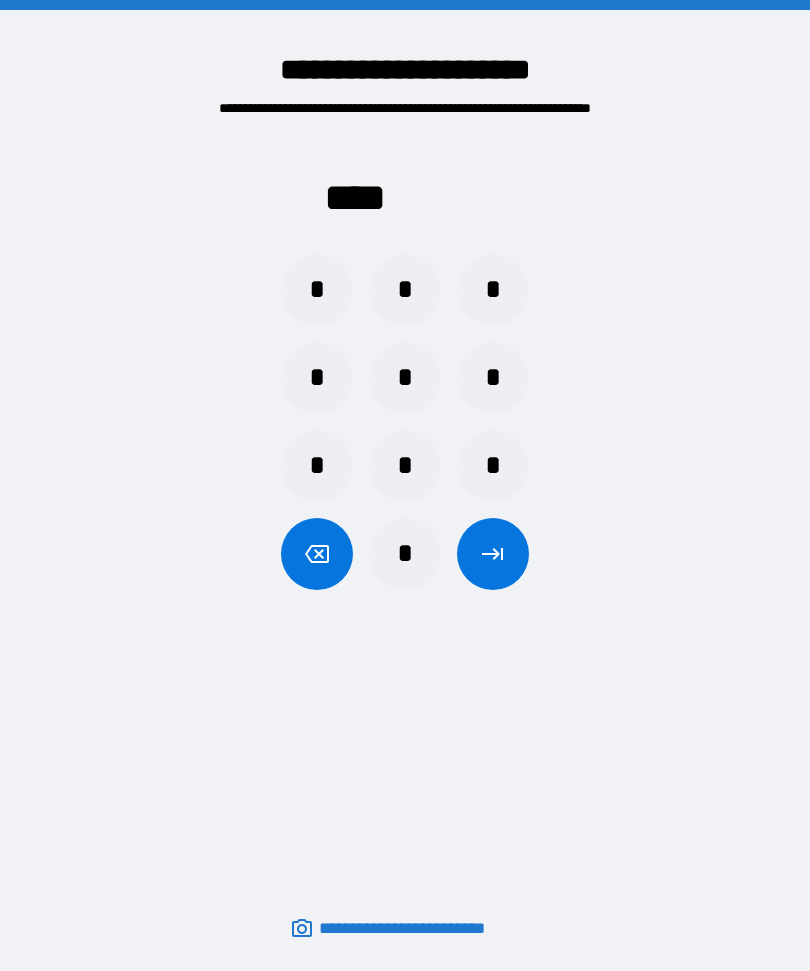 click on "*" at bounding box center (493, 378) 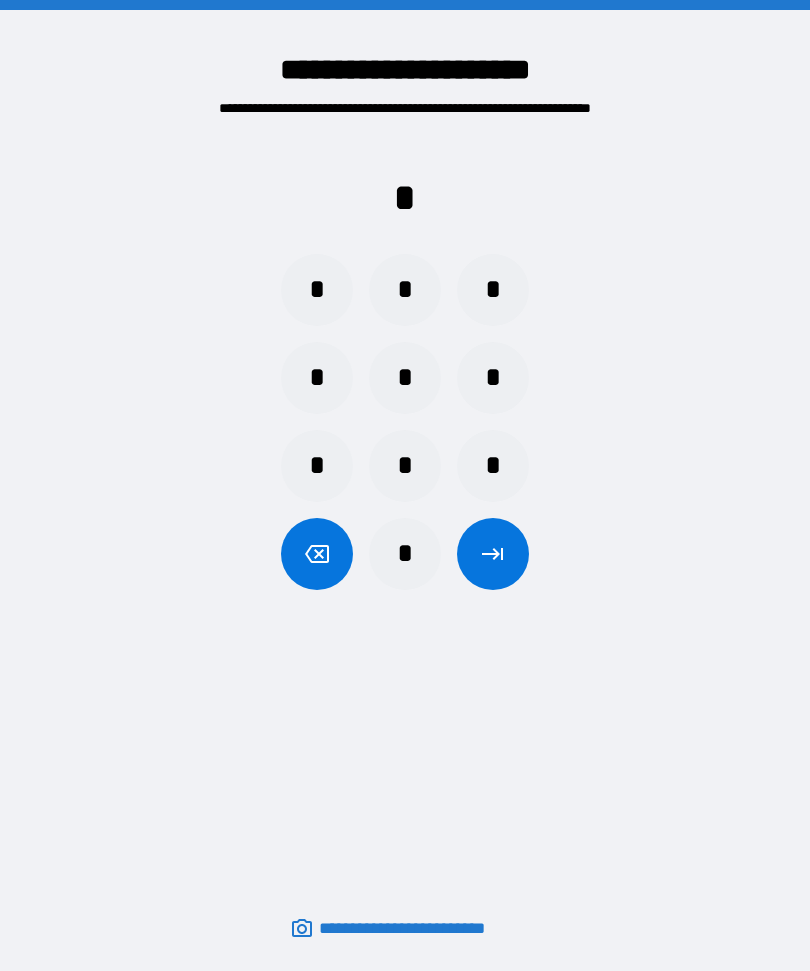 click on "*" at bounding box center (317, 290) 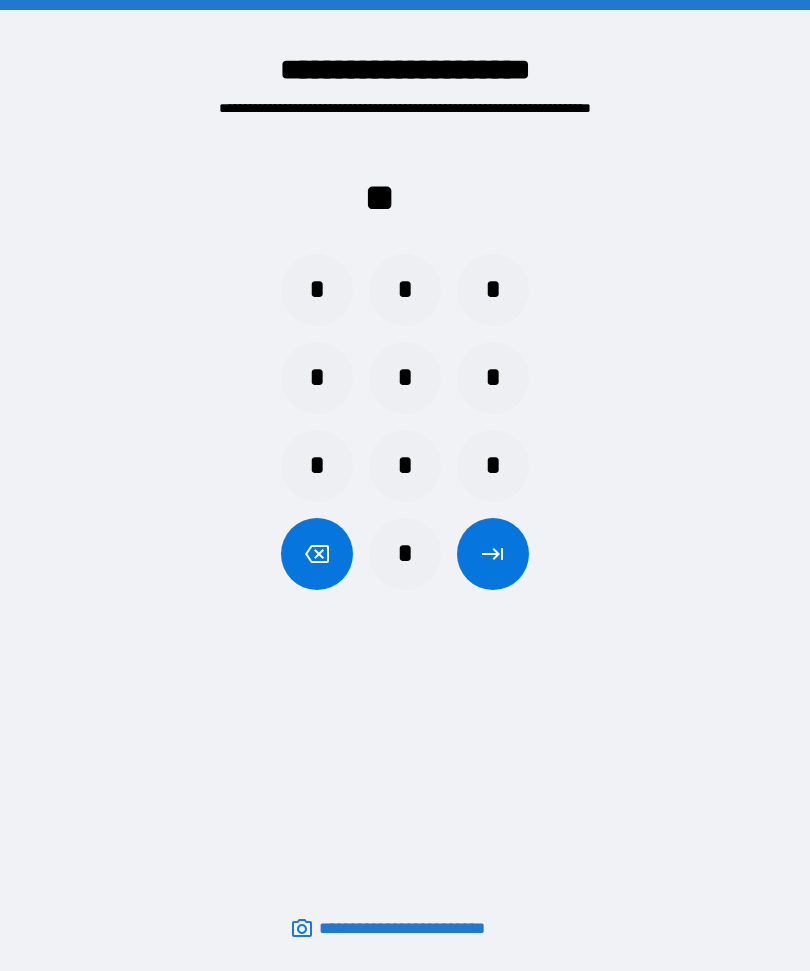 click on "*" at bounding box center [317, 290] 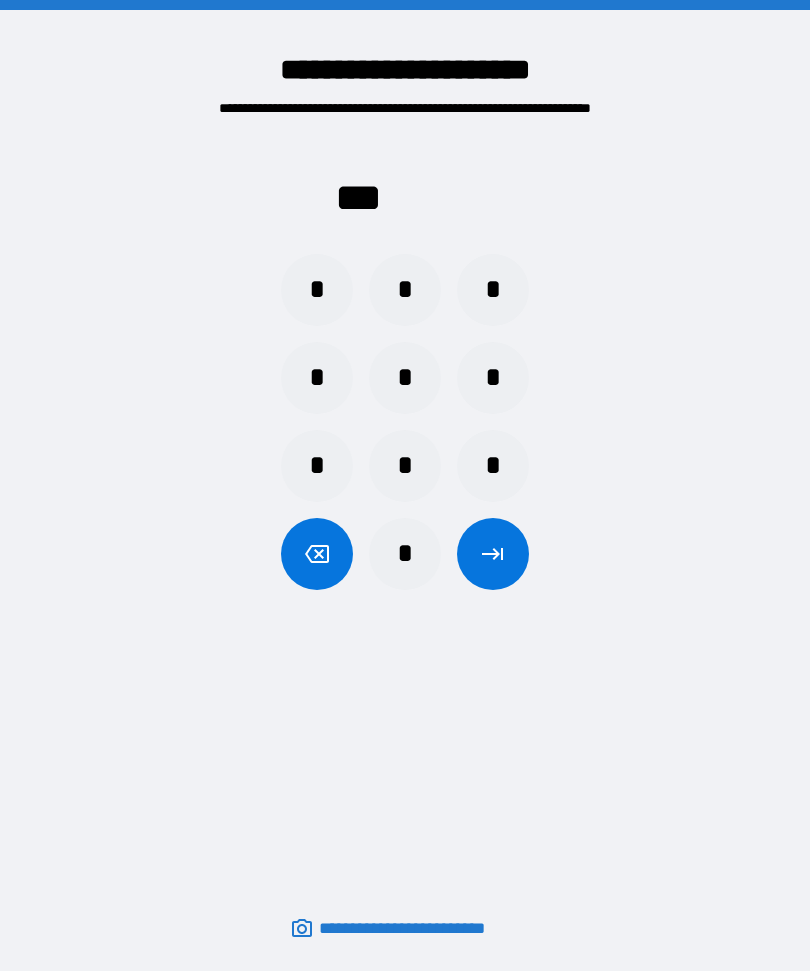 click on "*" at bounding box center (317, 290) 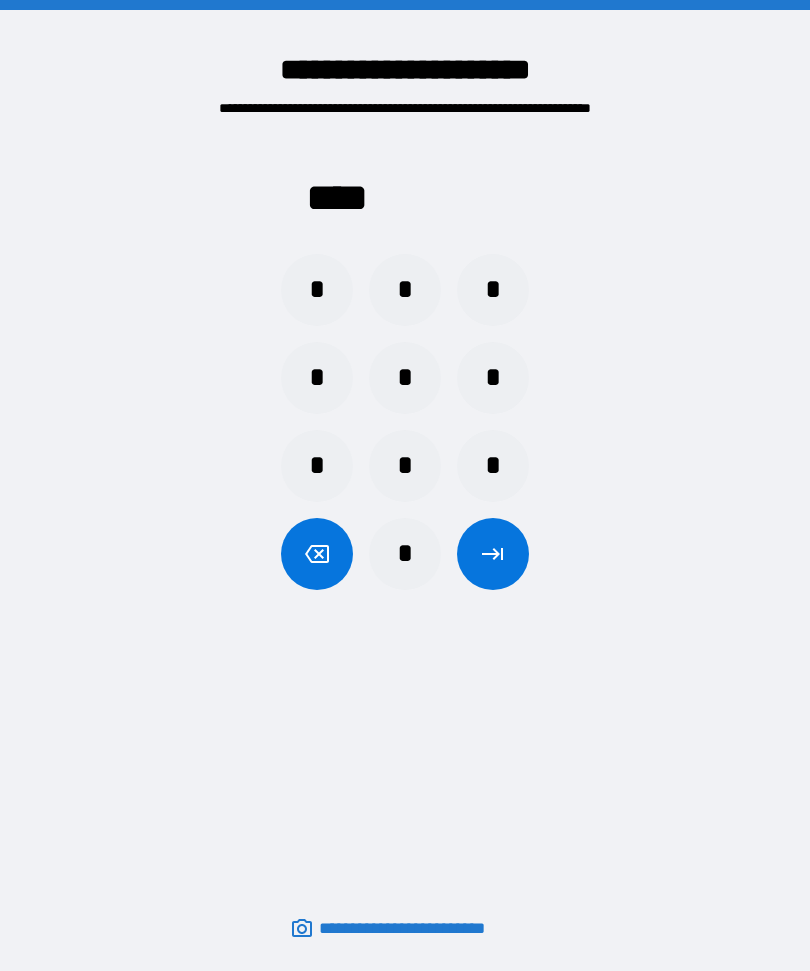 click at bounding box center (493, 554) 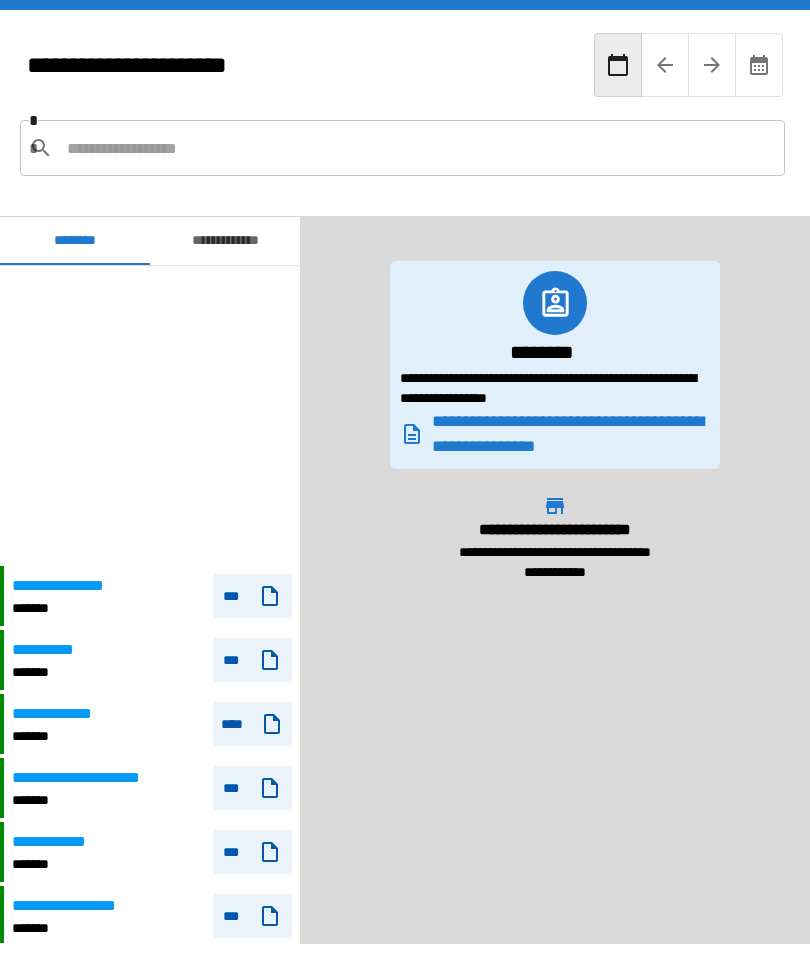 scroll, scrollTop: 300, scrollLeft: 0, axis: vertical 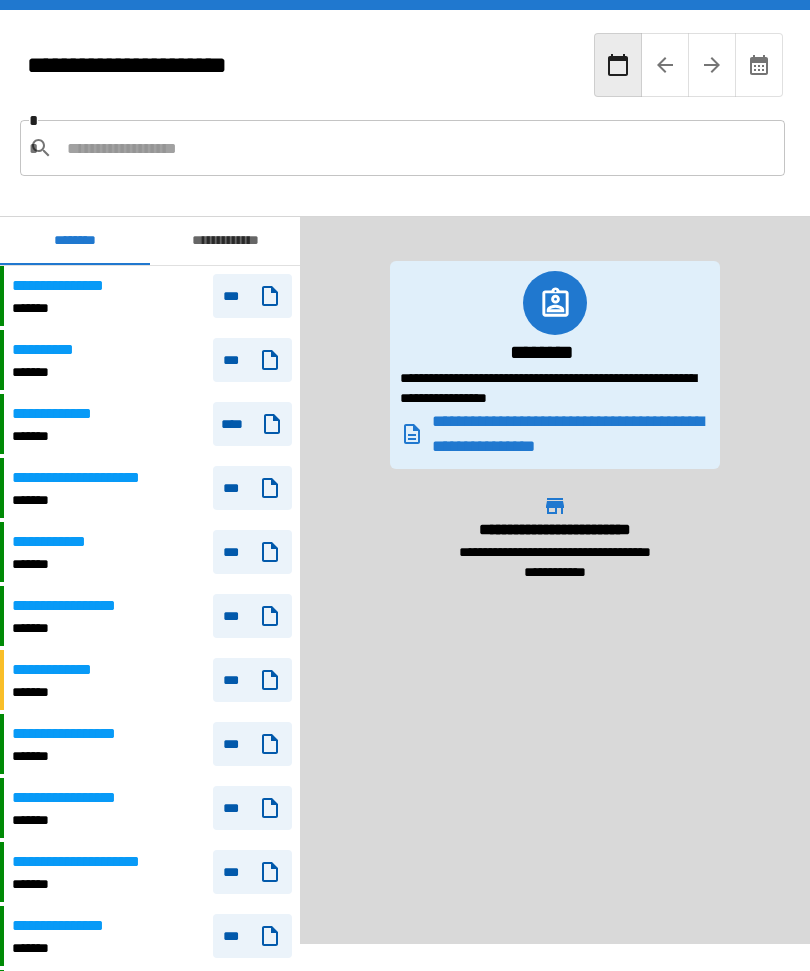 click 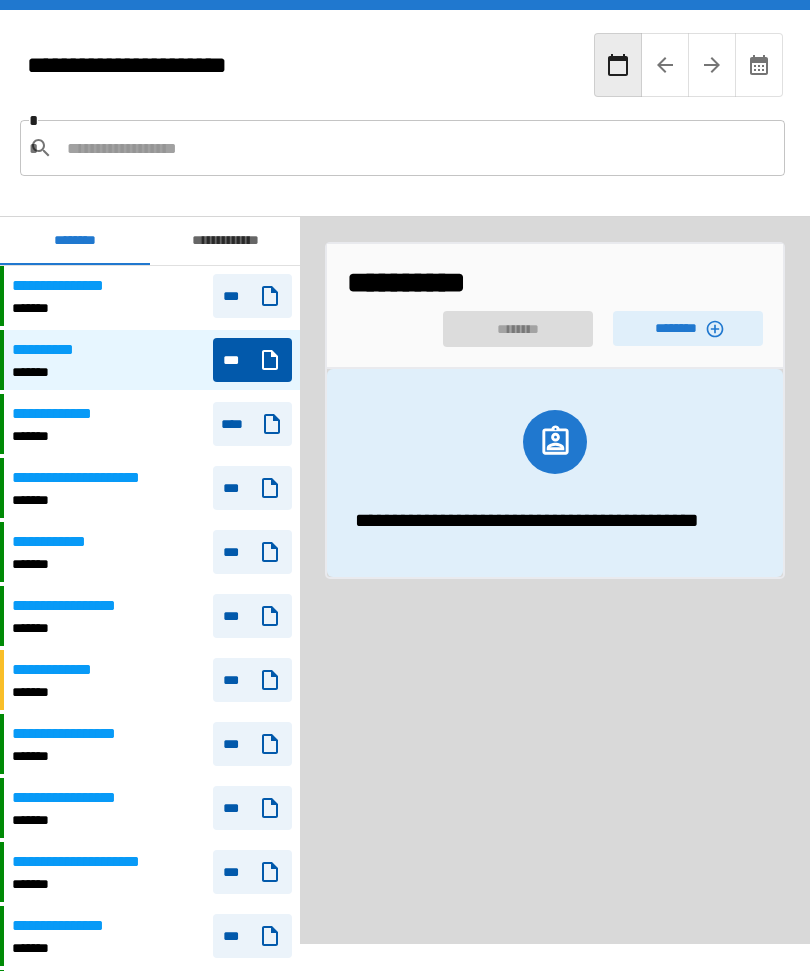click on "********" at bounding box center [688, 328] 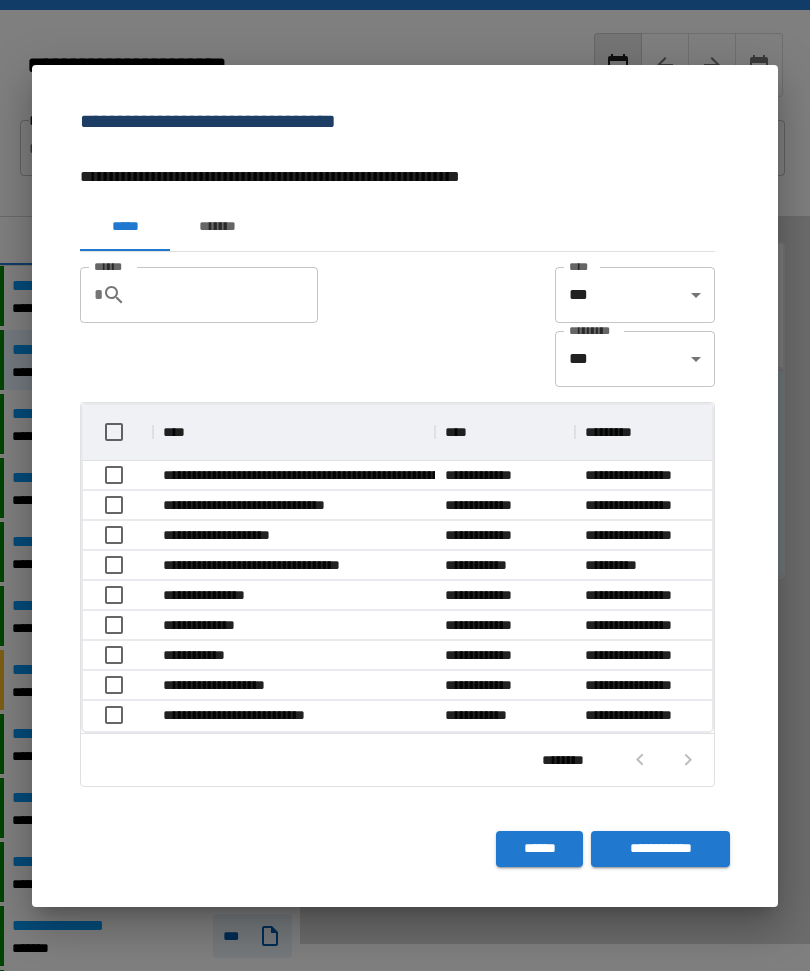scroll, scrollTop: 326, scrollLeft: 629, axis: both 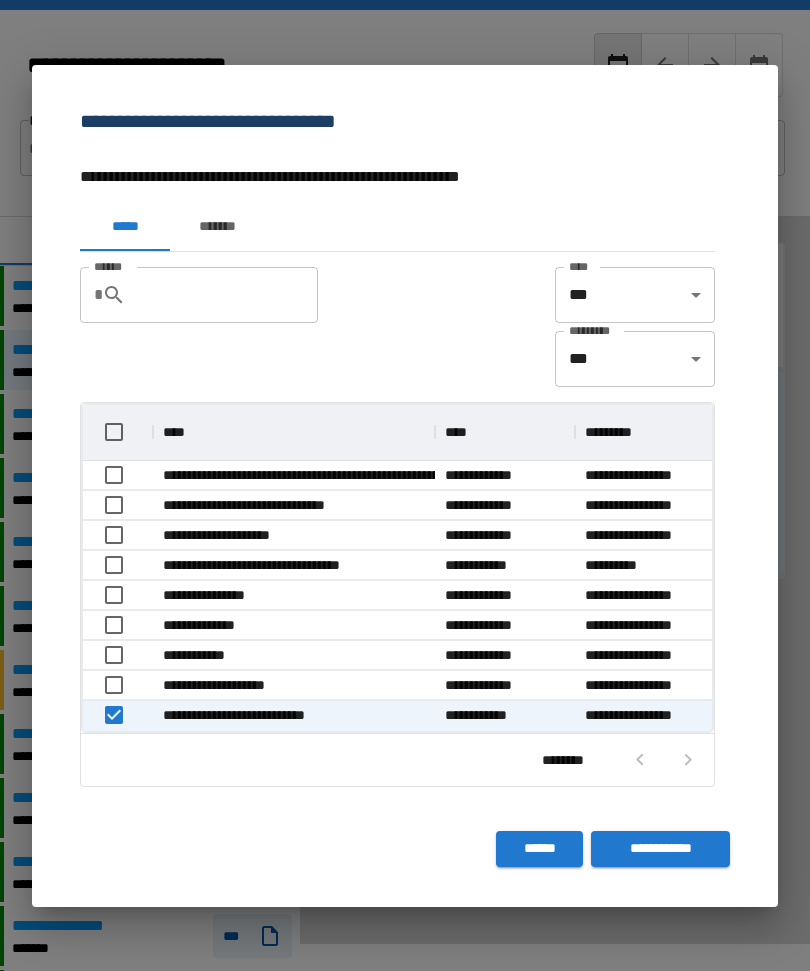 click on "**********" at bounding box center [660, 849] 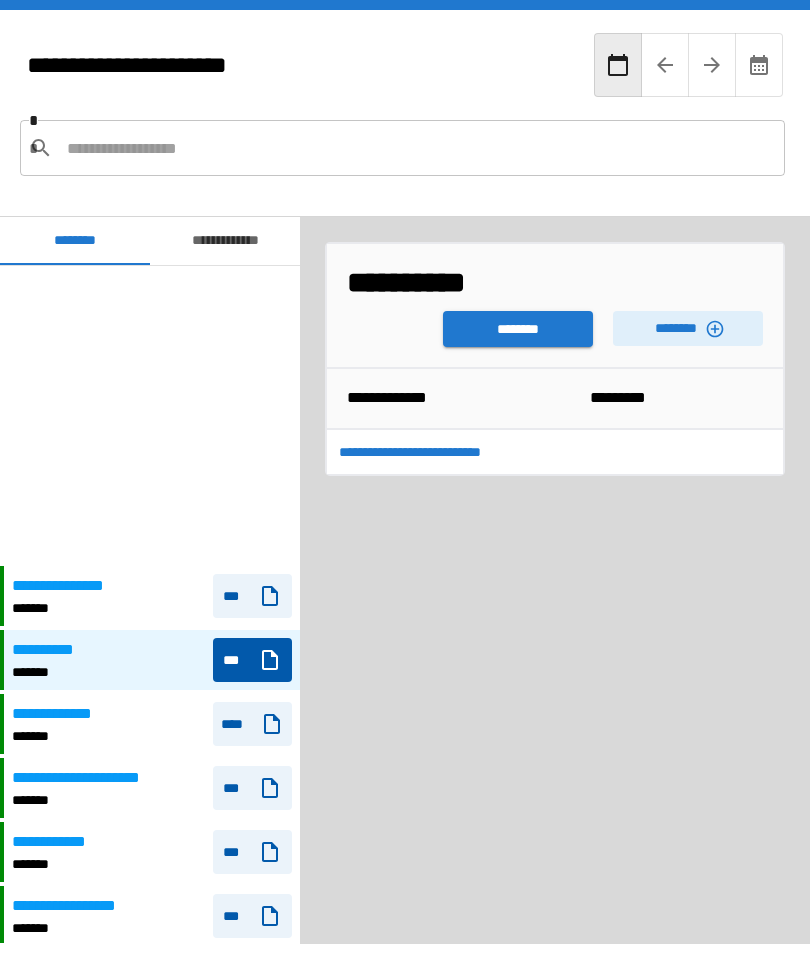 scroll, scrollTop: 300, scrollLeft: 0, axis: vertical 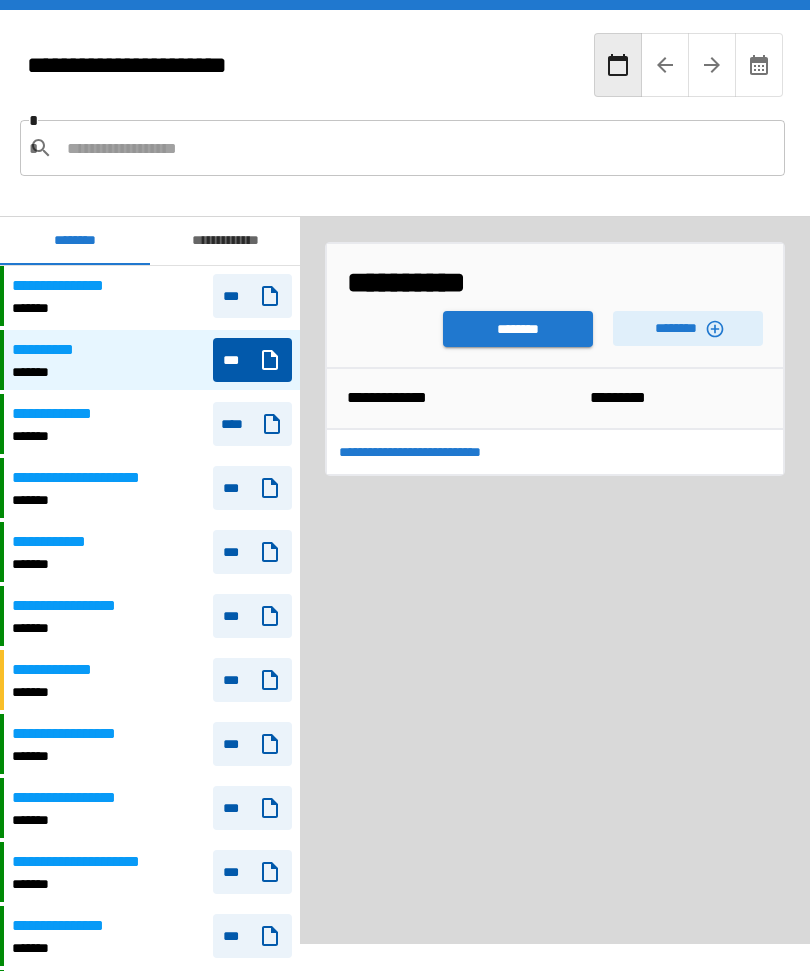 click on "********" at bounding box center (518, 329) 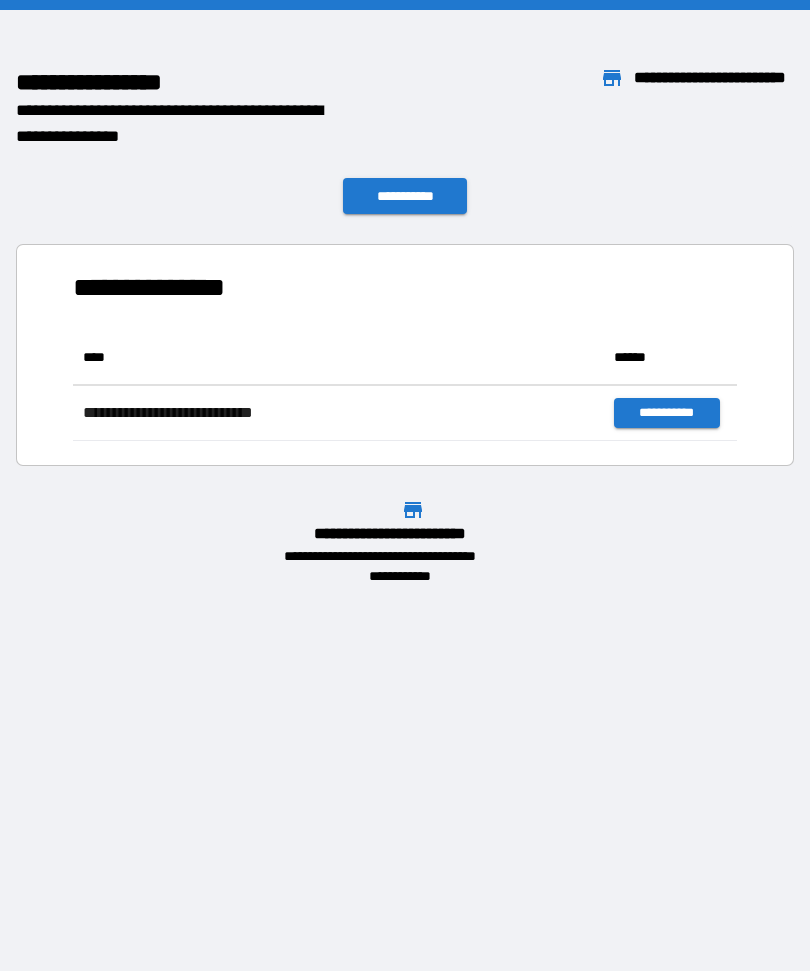 scroll, scrollTop: 1, scrollLeft: 1, axis: both 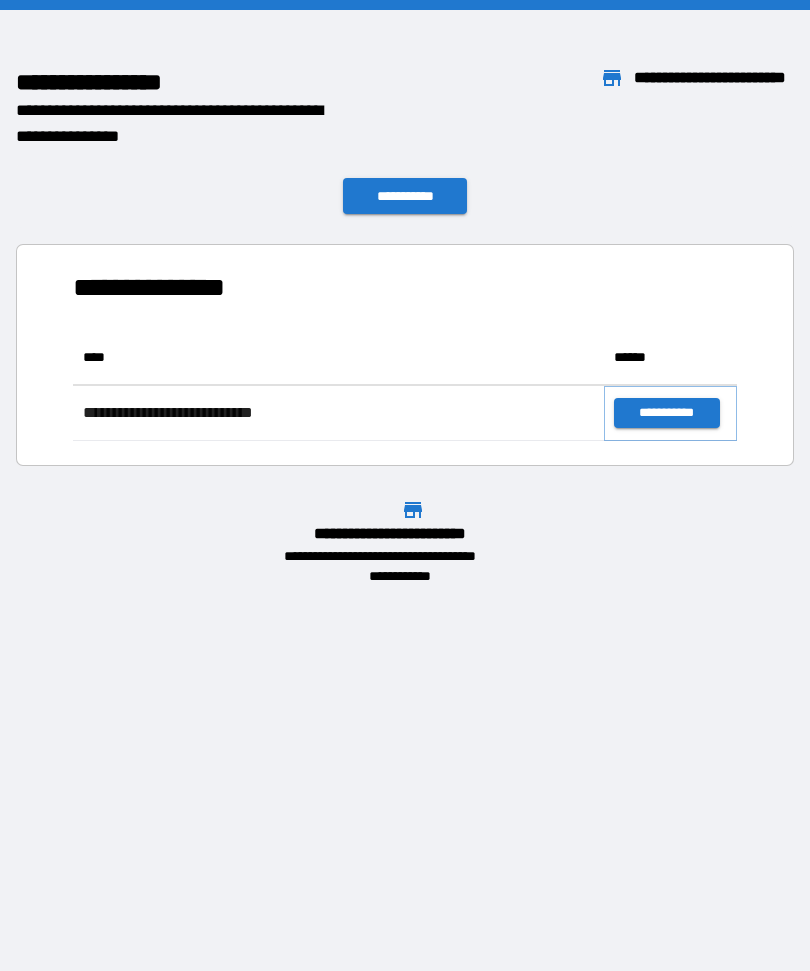 click on "**********" at bounding box center [666, 413] 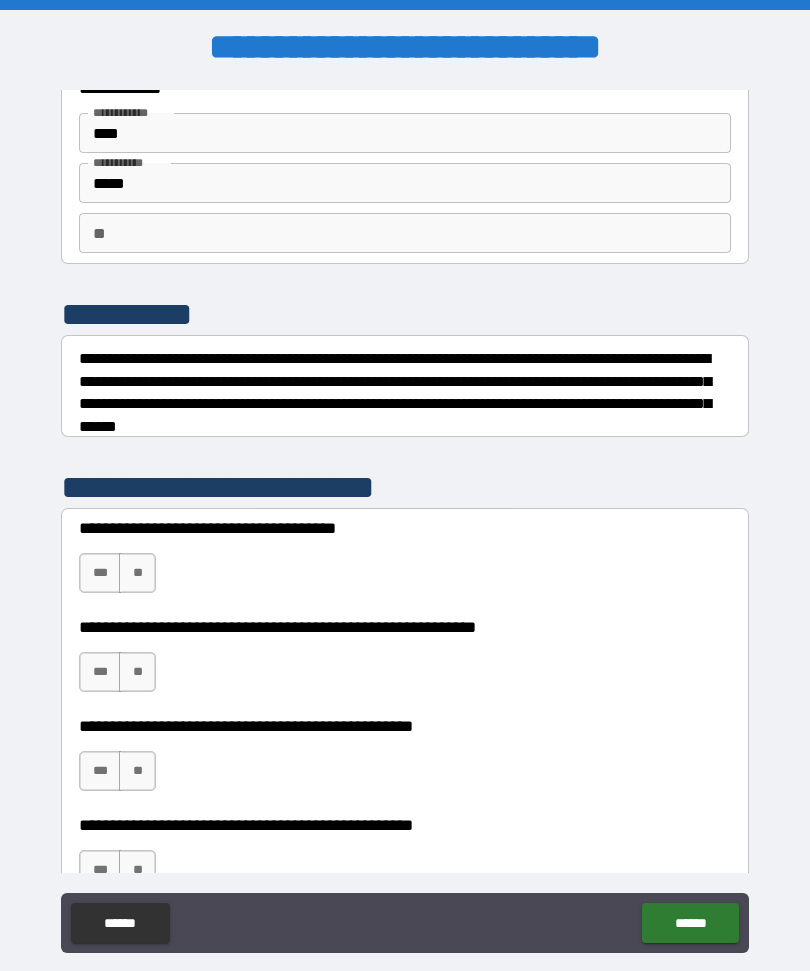 scroll, scrollTop: 71, scrollLeft: 0, axis: vertical 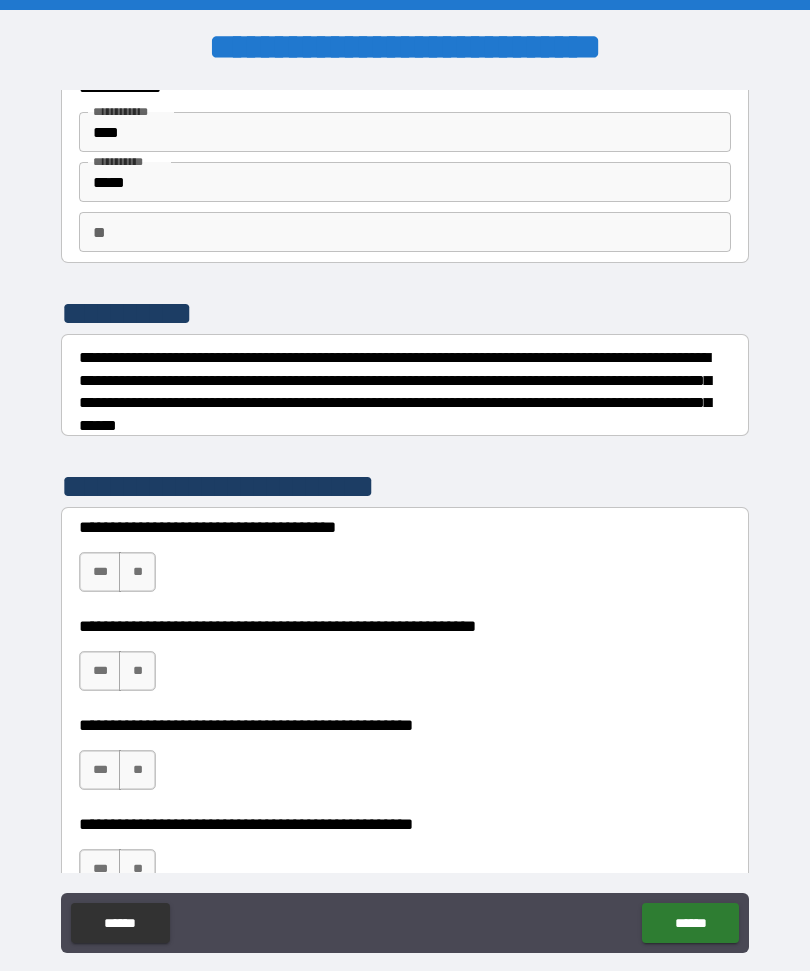 click on "***" at bounding box center [100, 572] 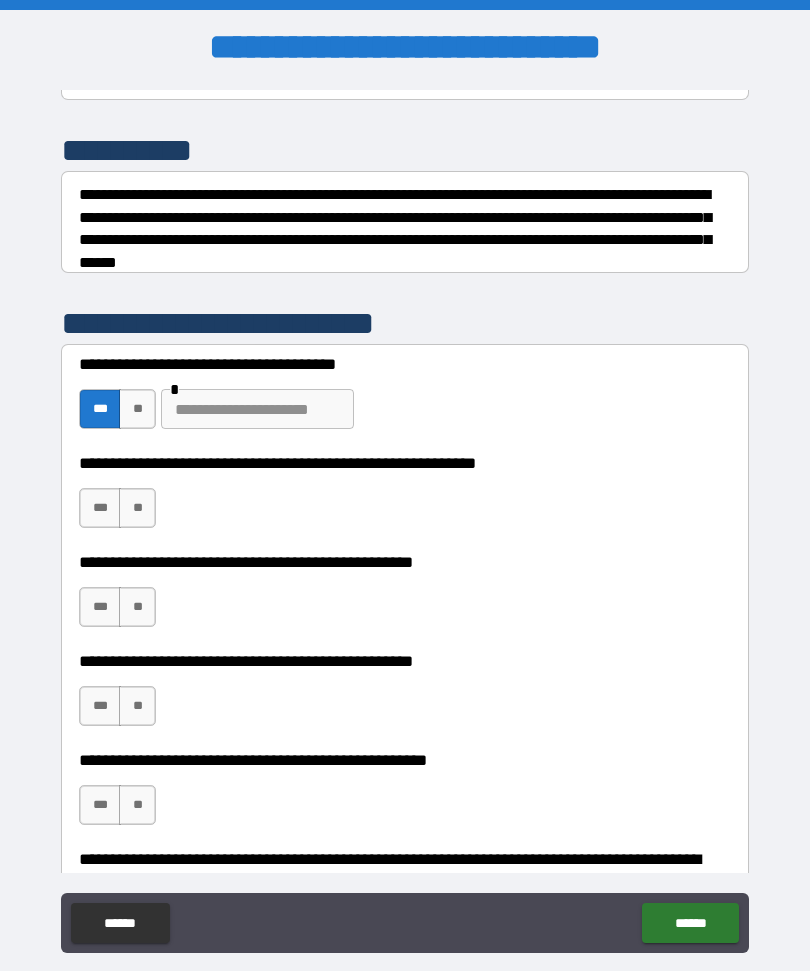 scroll, scrollTop: 232, scrollLeft: 0, axis: vertical 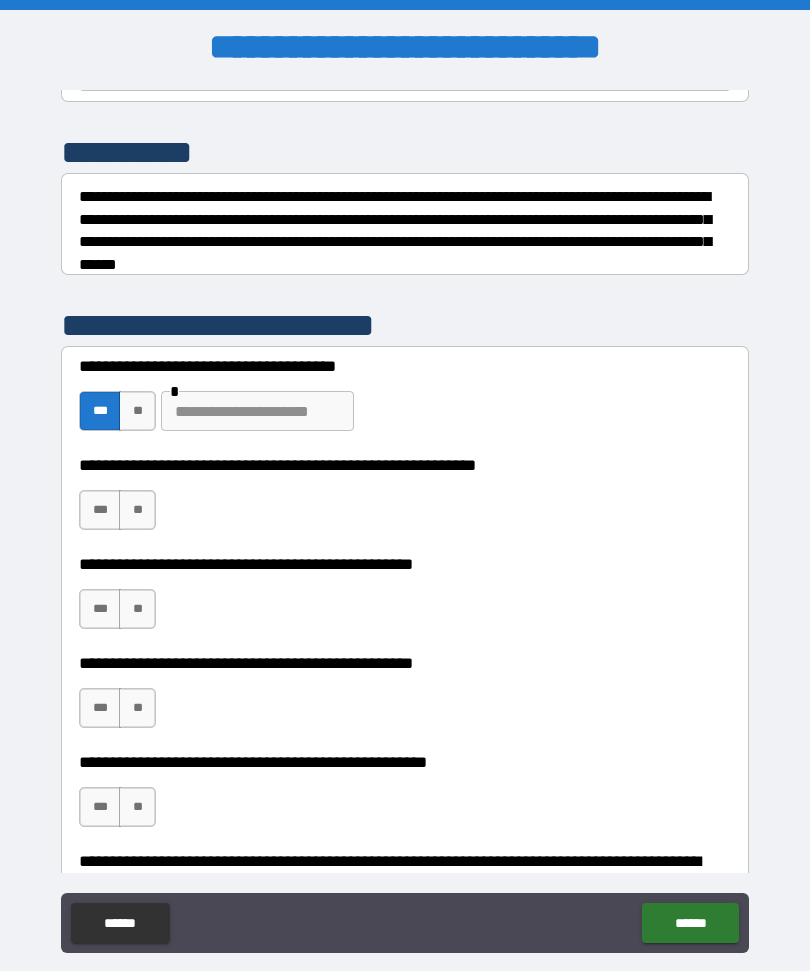 click on "***" at bounding box center [100, 510] 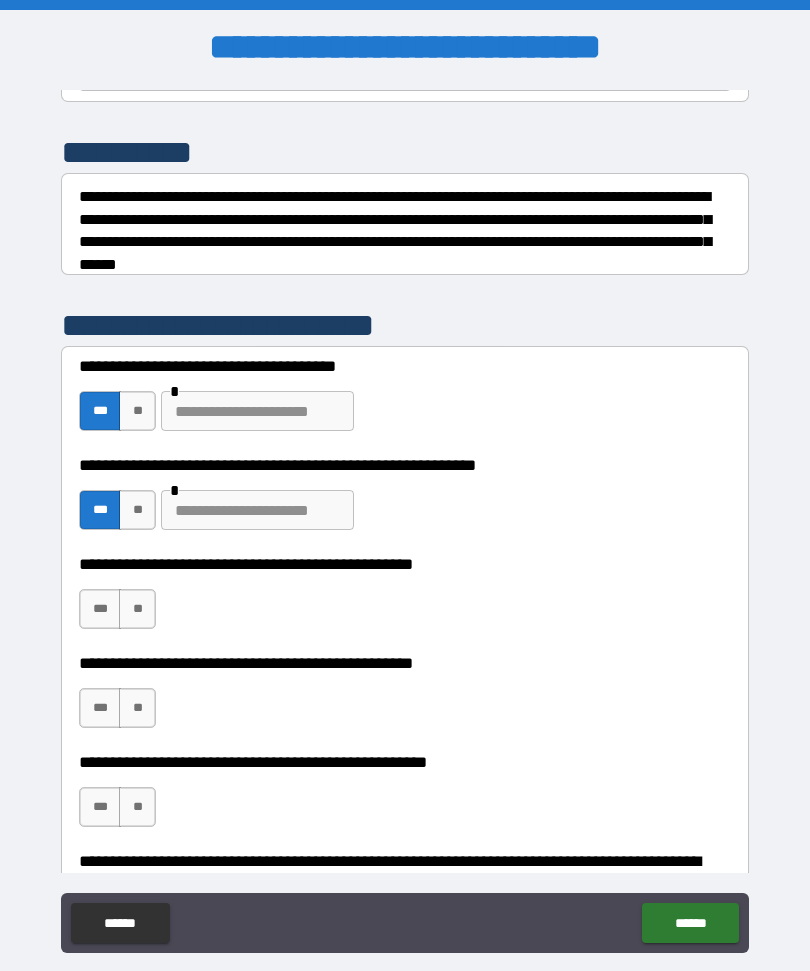 click at bounding box center (257, 510) 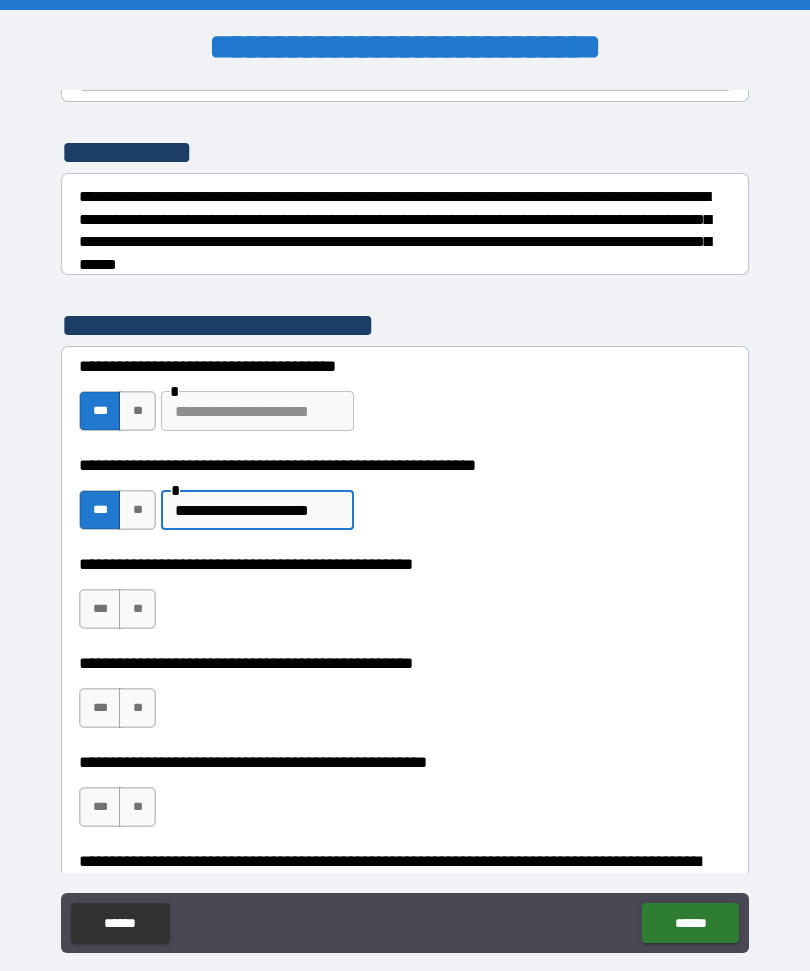 type on "**********" 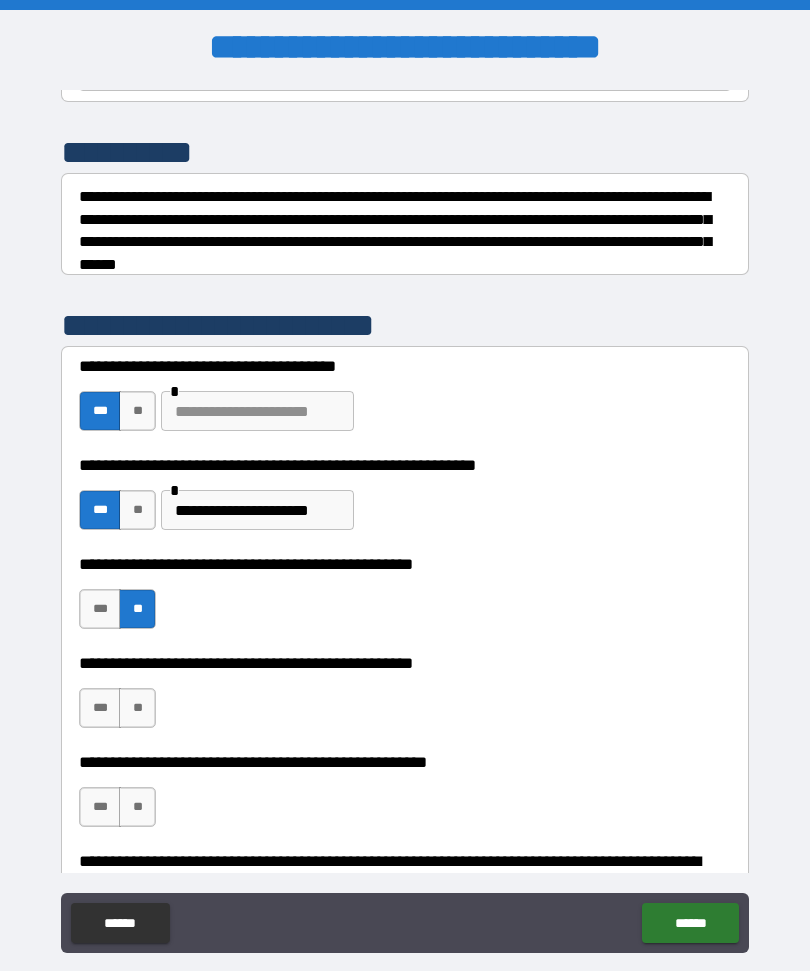 click on "***" at bounding box center [100, 708] 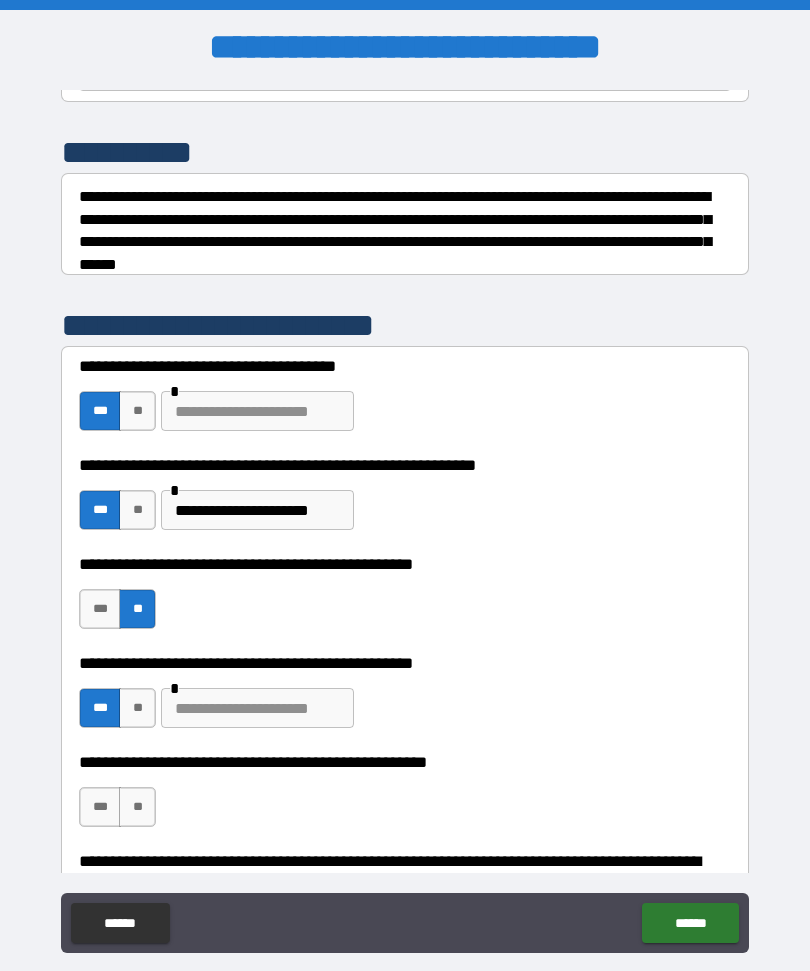 click at bounding box center (257, 708) 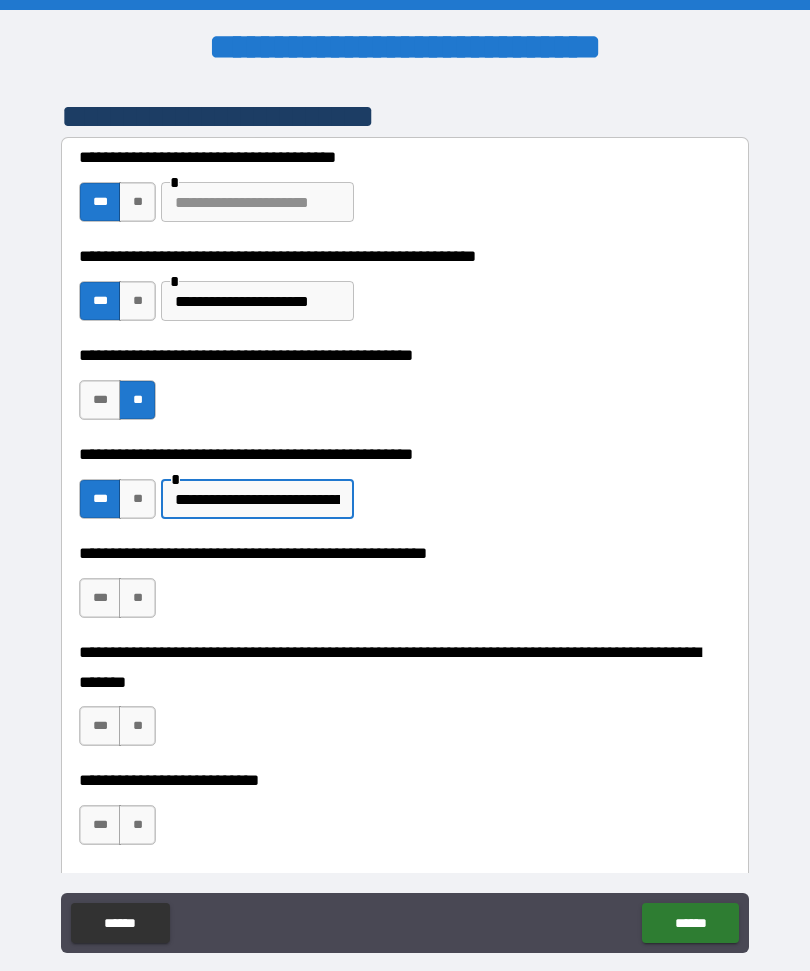 scroll, scrollTop: 442, scrollLeft: 0, axis: vertical 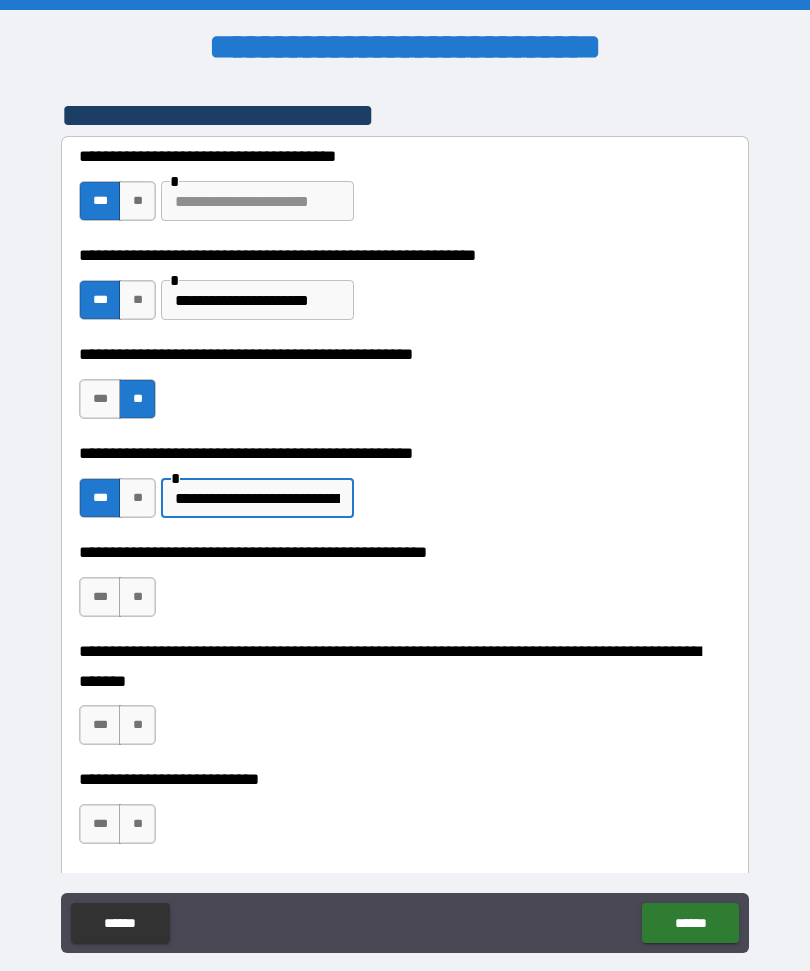 type on "**********" 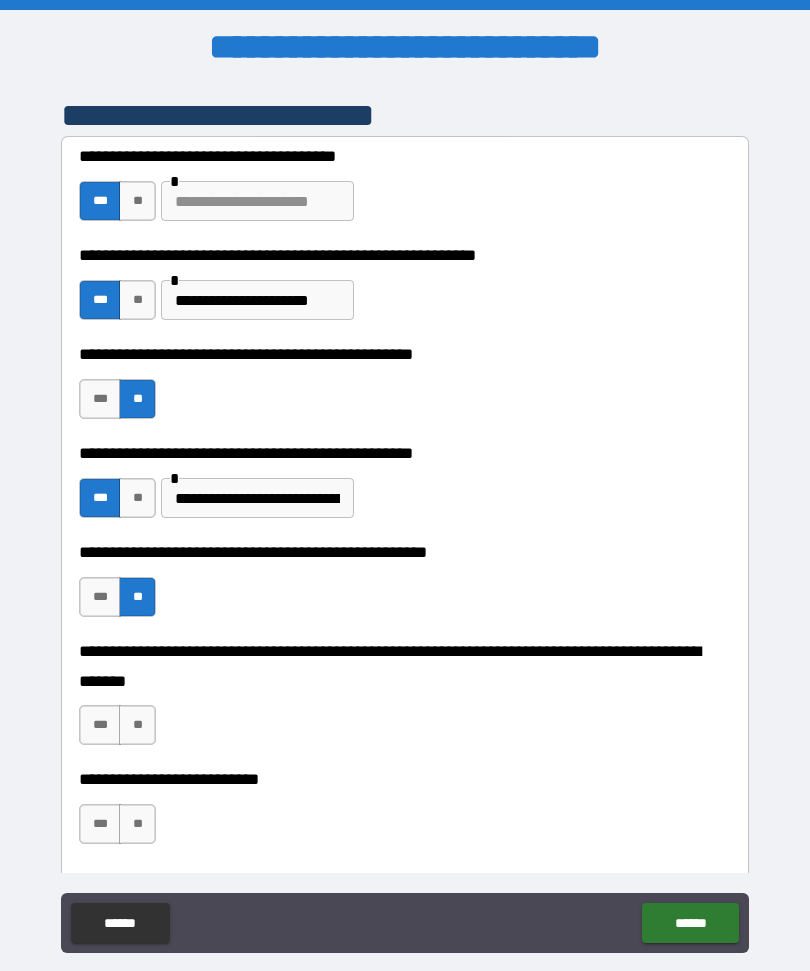 click on "**" at bounding box center (137, 725) 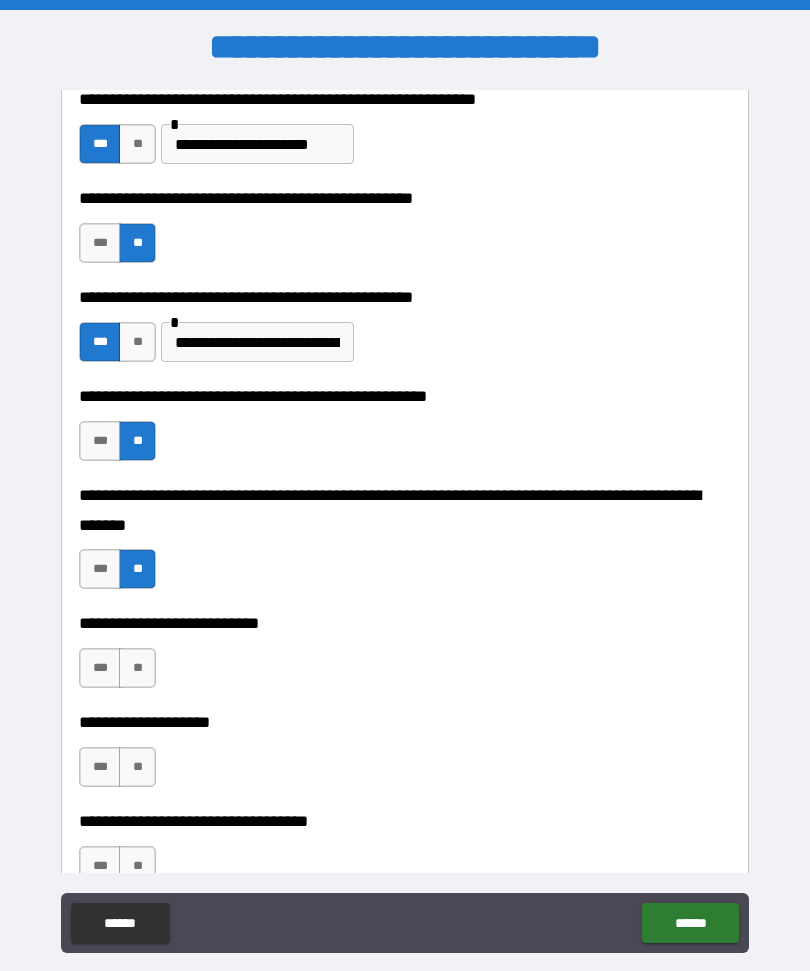 scroll, scrollTop: 609, scrollLeft: 0, axis: vertical 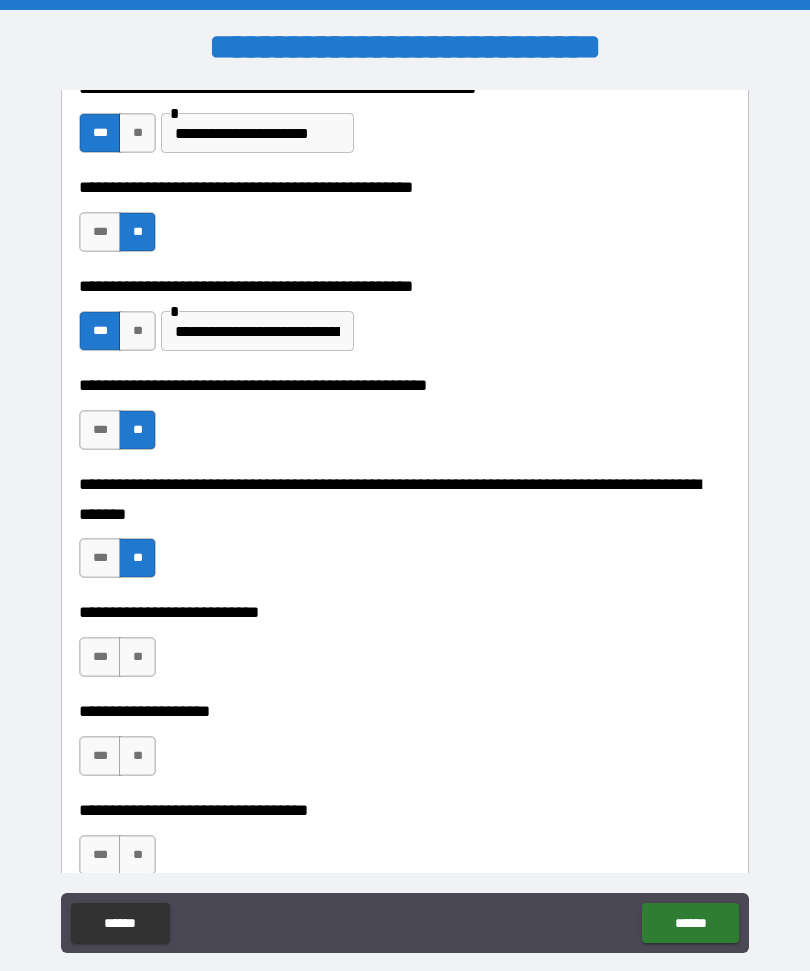 click on "**" at bounding box center [137, 657] 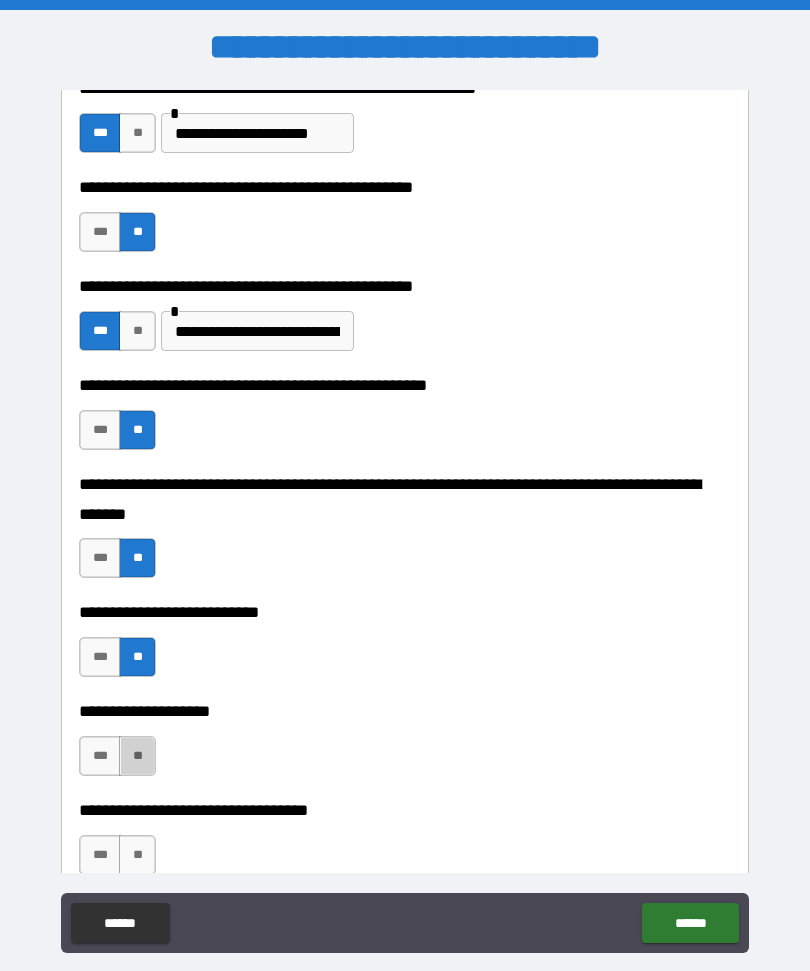 click on "**" at bounding box center (137, 756) 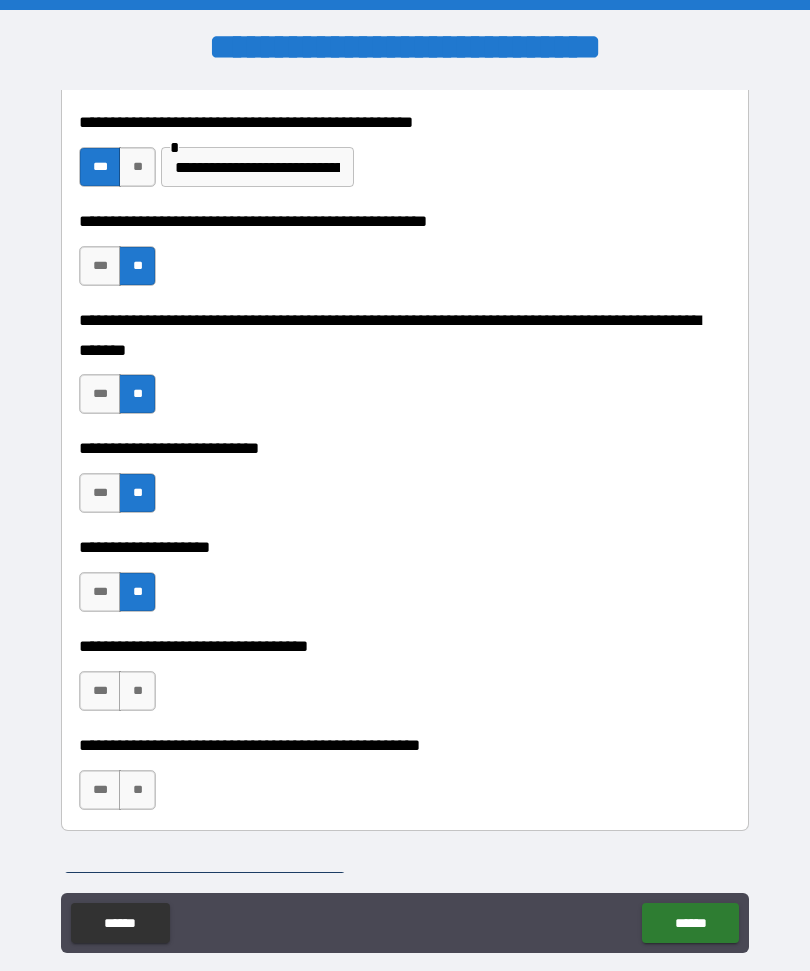 scroll, scrollTop: 772, scrollLeft: 0, axis: vertical 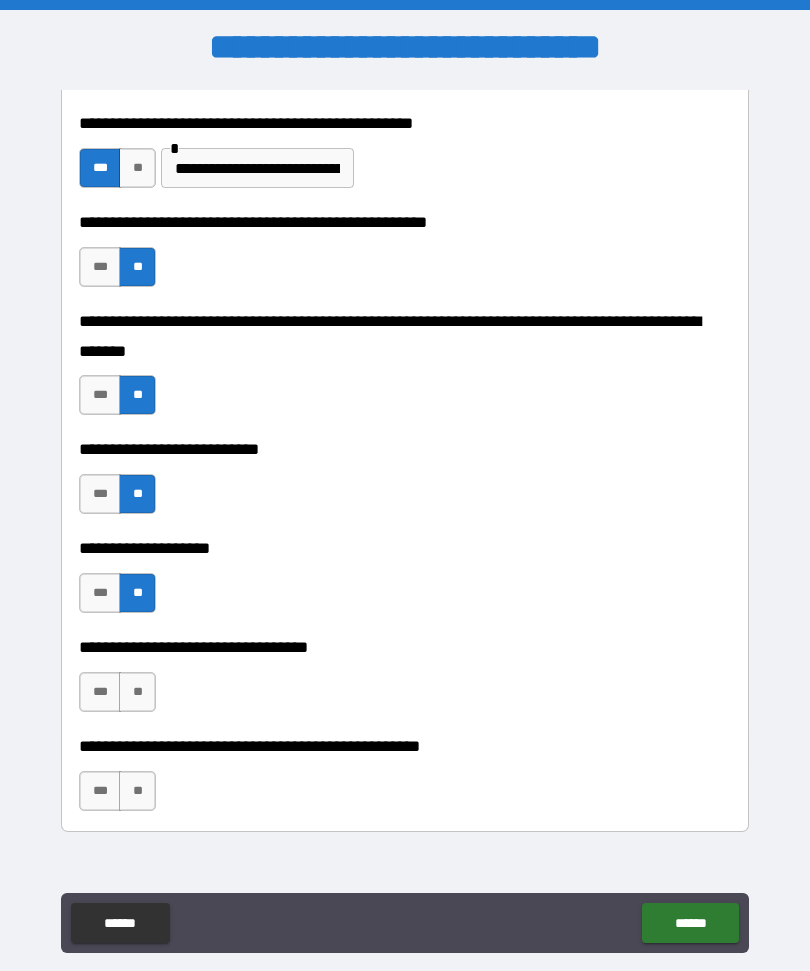click on "**" at bounding box center (137, 692) 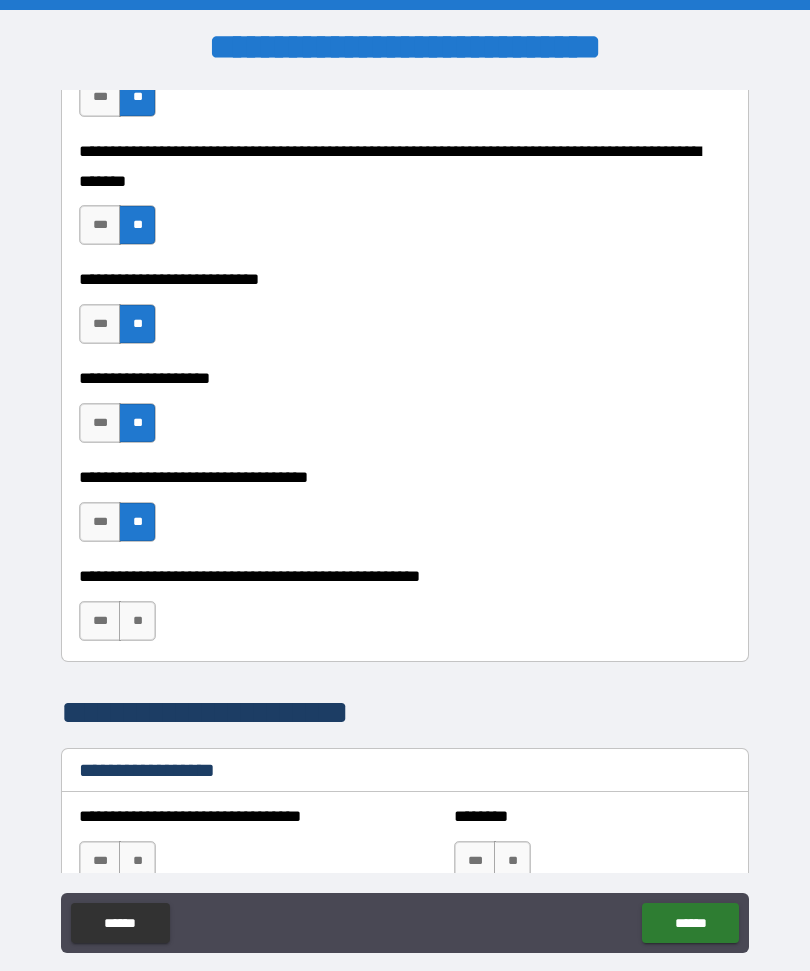 scroll, scrollTop: 948, scrollLeft: 0, axis: vertical 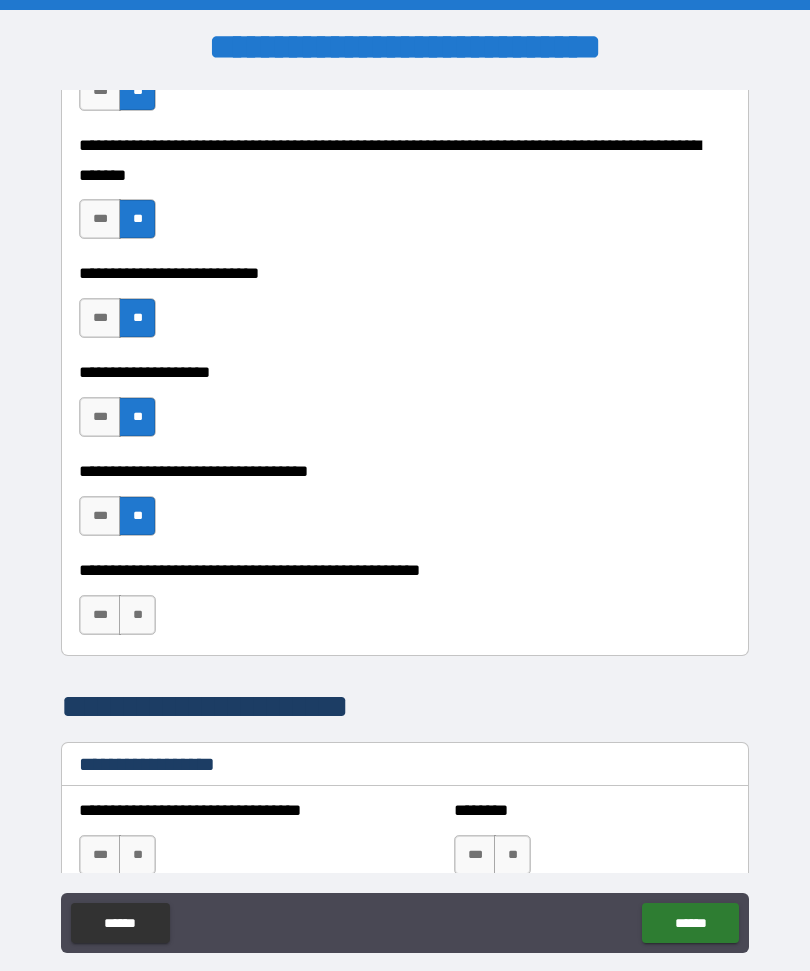 click on "**" at bounding box center (137, 615) 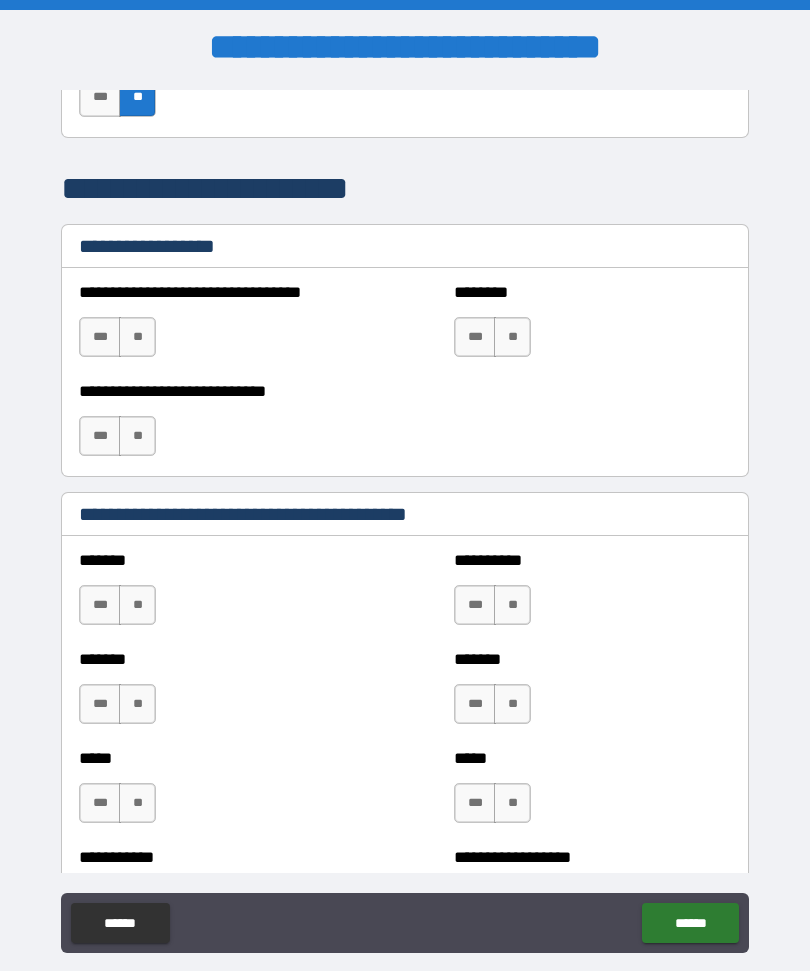 scroll, scrollTop: 1468, scrollLeft: 0, axis: vertical 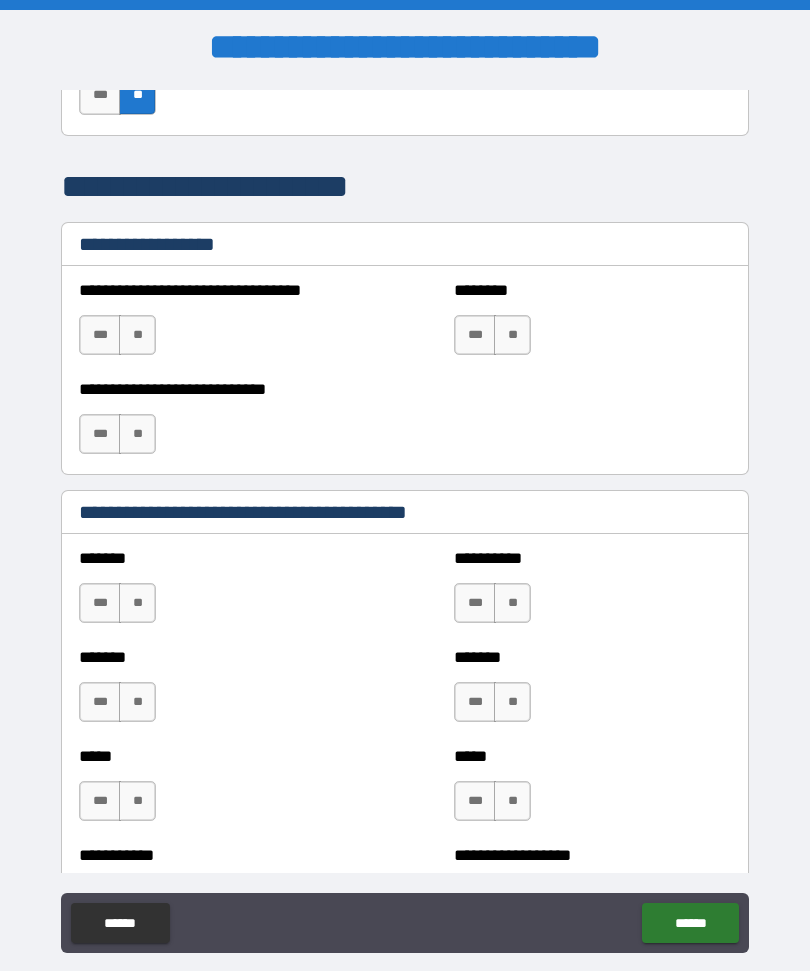 click on "**" at bounding box center (137, 603) 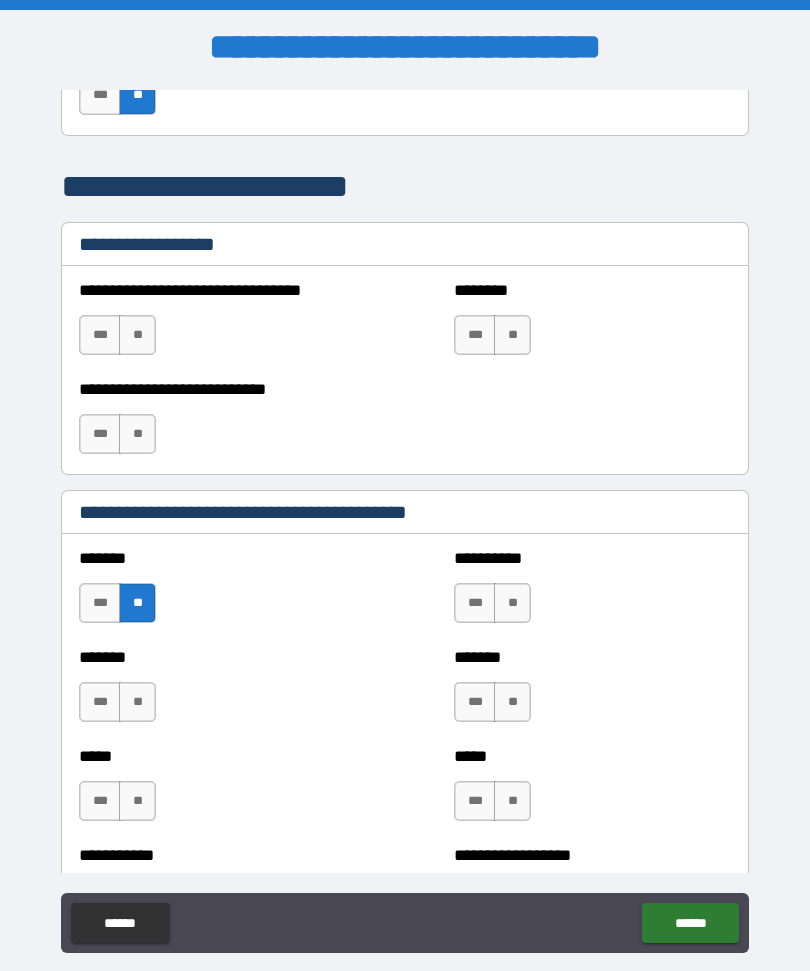 click on "***" at bounding box center [100, 702] 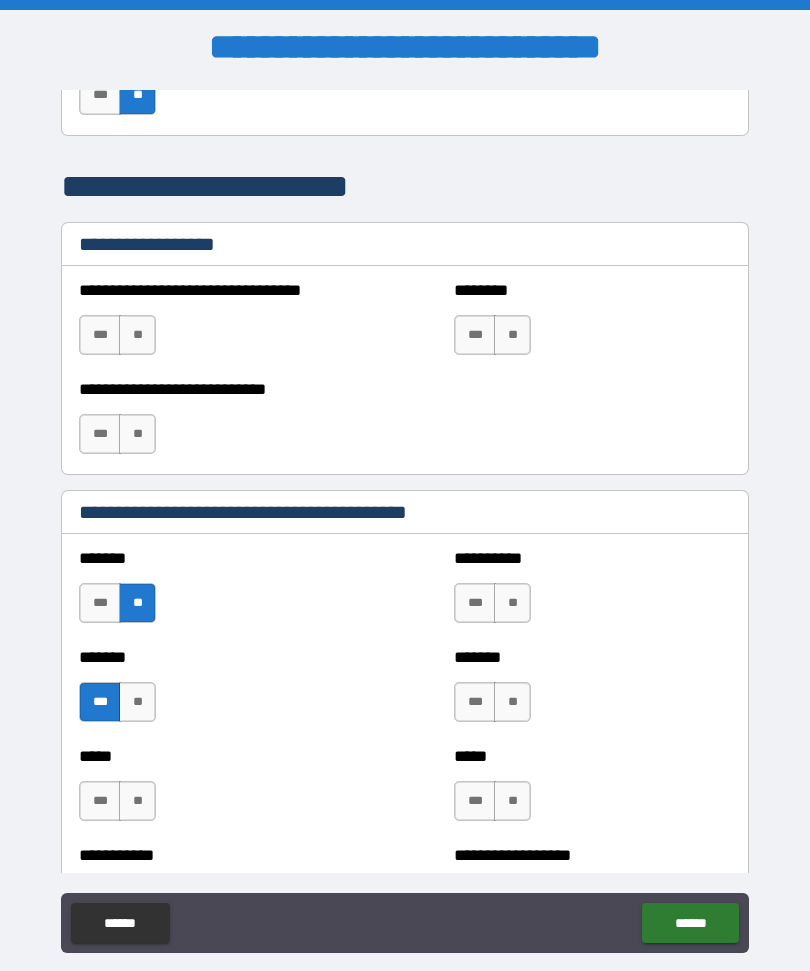 click on "**" at bounding box center (137, 801) 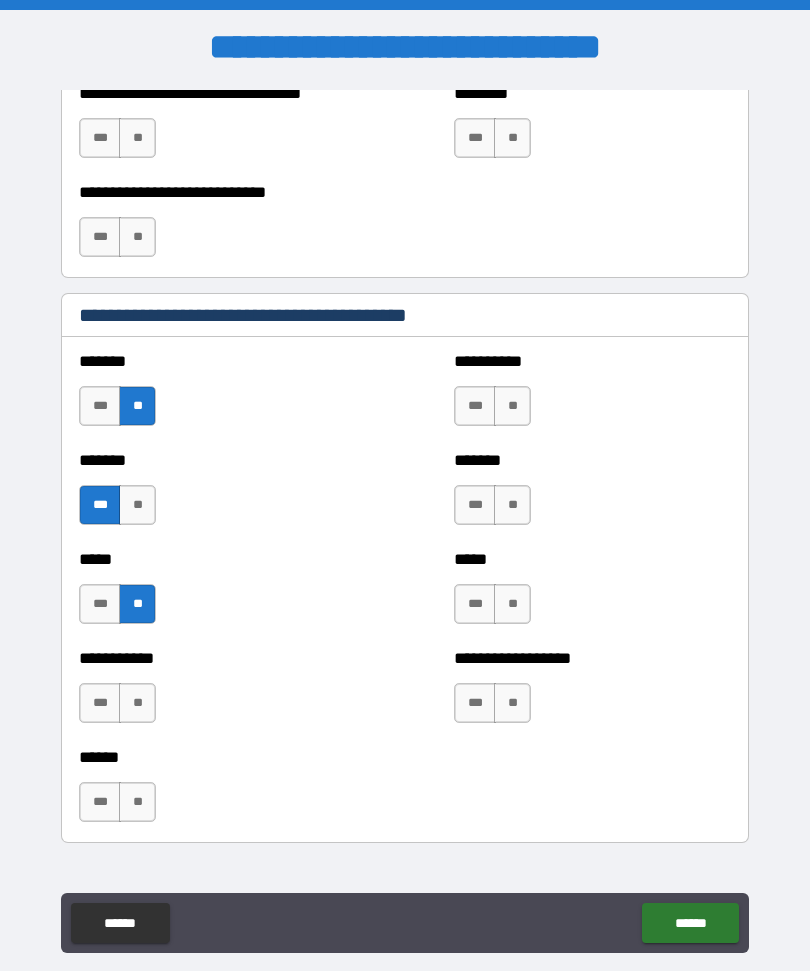 scroll, scrollTop: 1664, scrollLeft: 0, axis: vertical 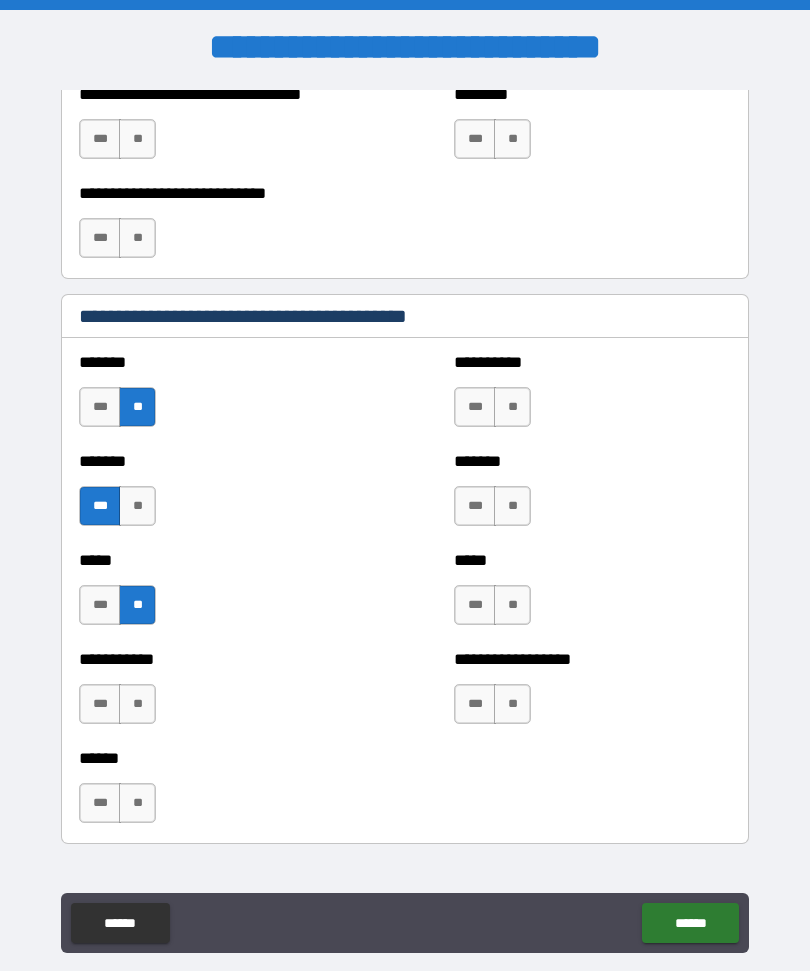 click on "**" at bounding box center [137, 704] 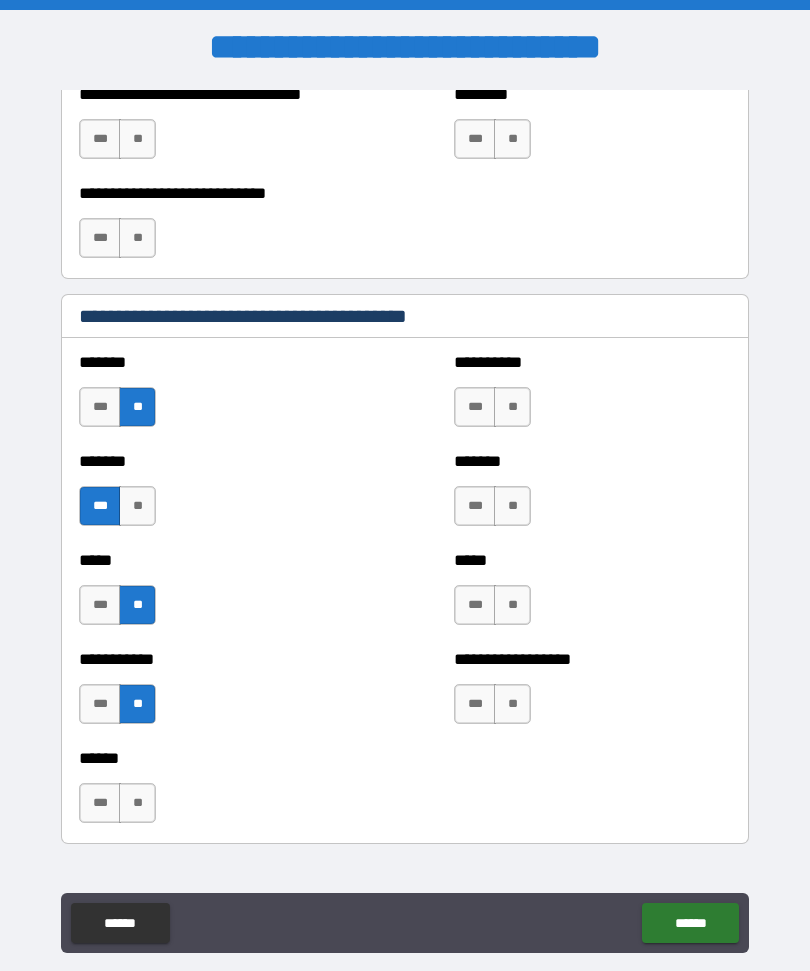 click on "**" at bounding box center (512, 407) 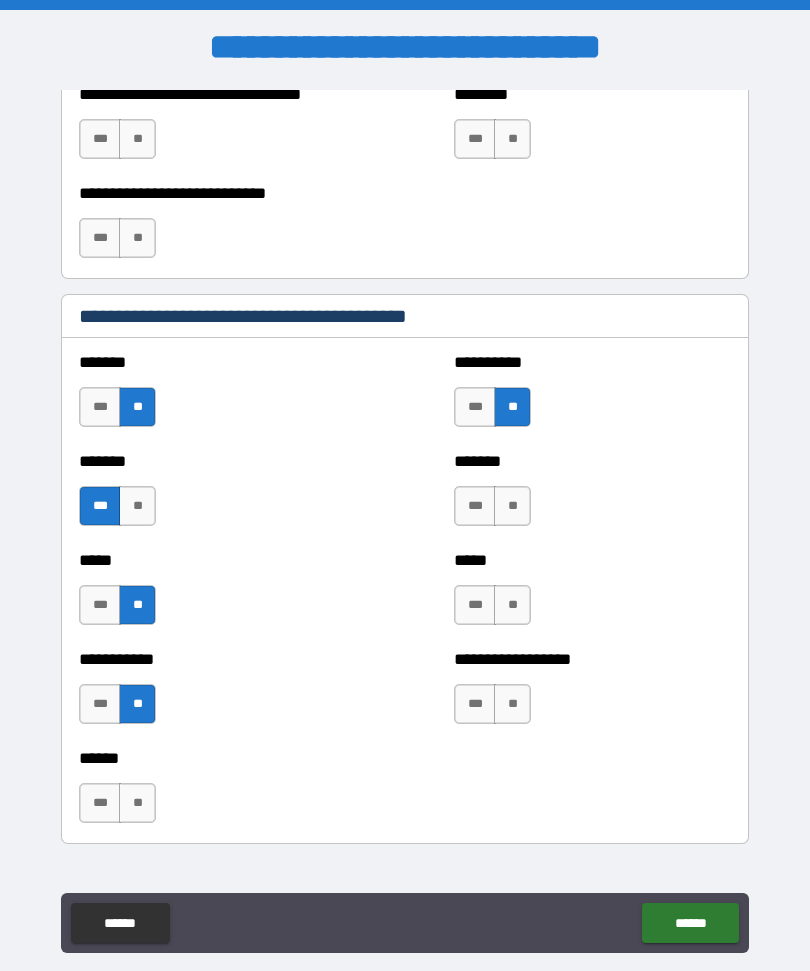 click on "**" at bounding box center [512, 506] 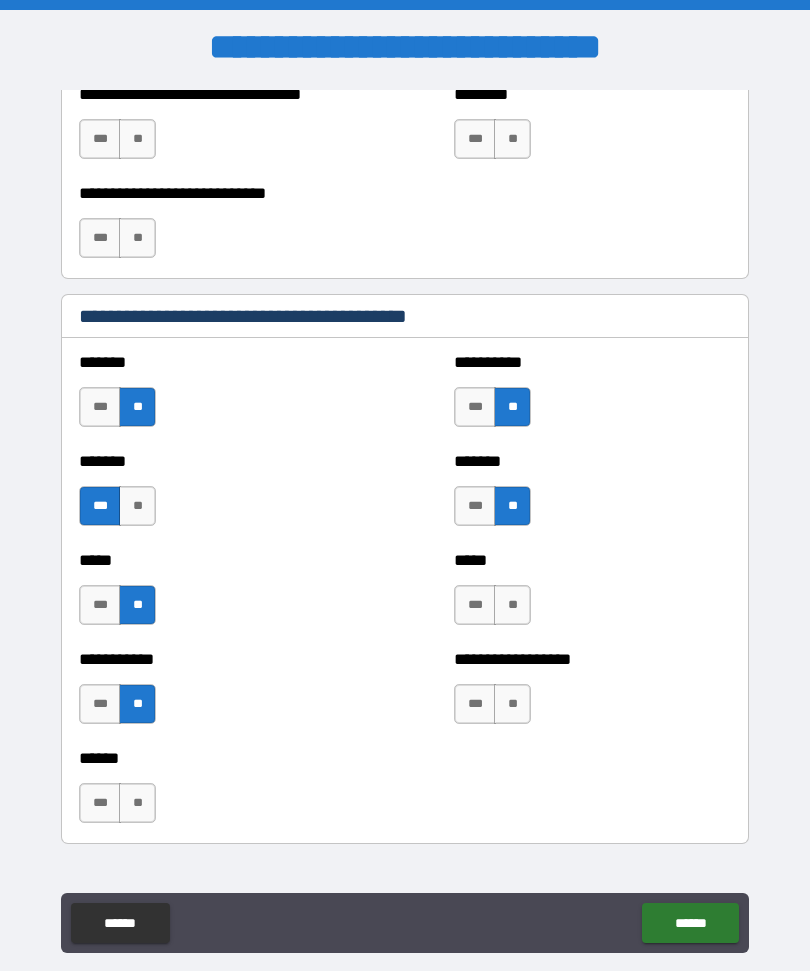 click on "**" at bounding box center (512, 605) 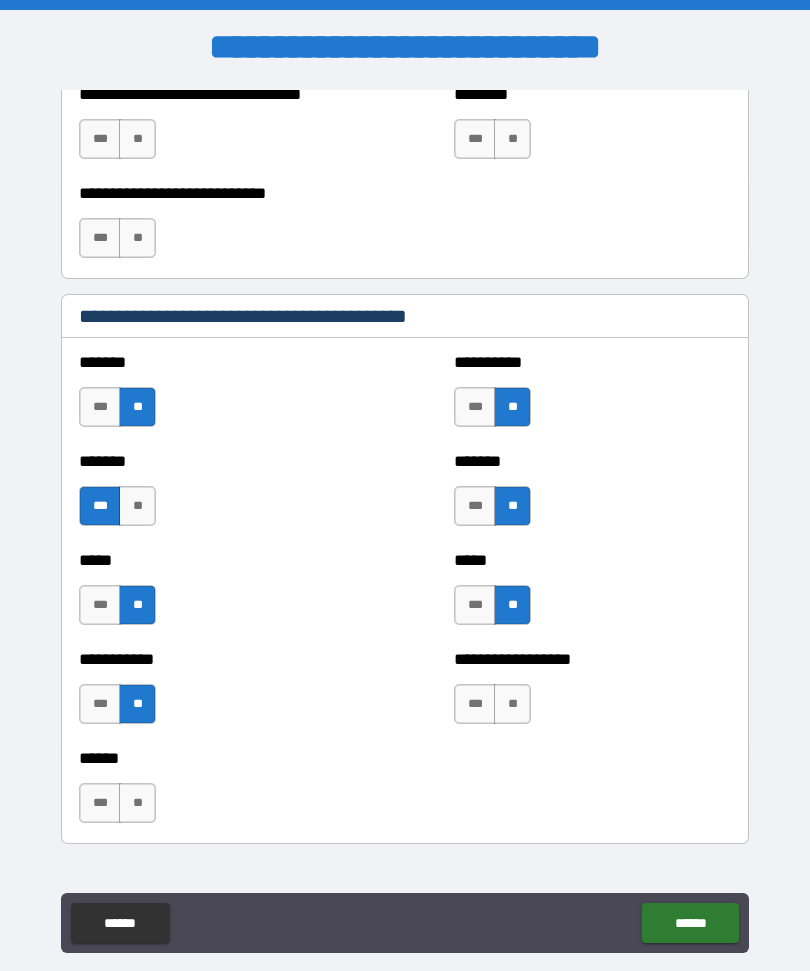 click on "**" at bounding box center (512, 704) 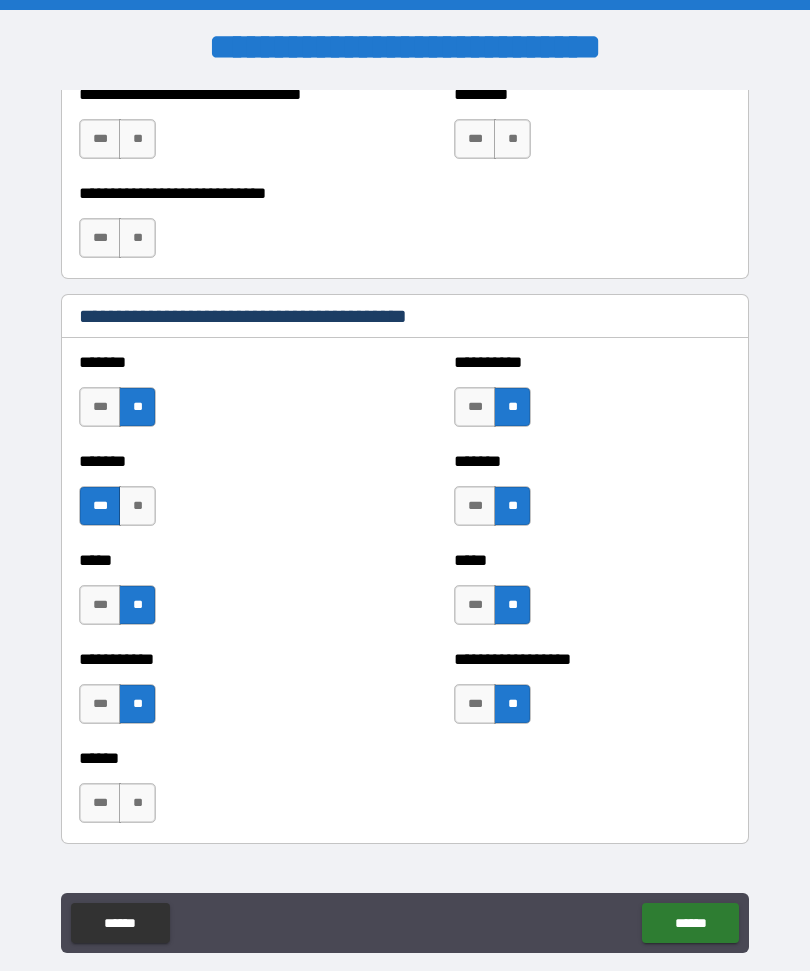 click on "**" at bounding box center (137, 803) 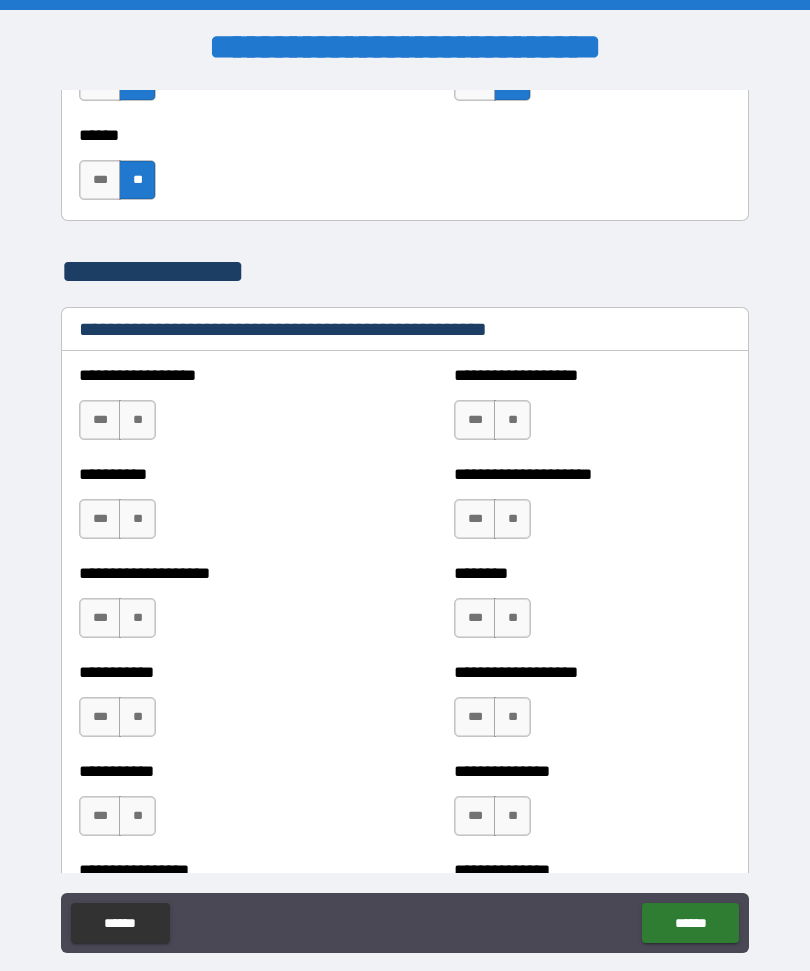 scroll, scrollTop: 2286, scrollLeft: 0, axis: vertical 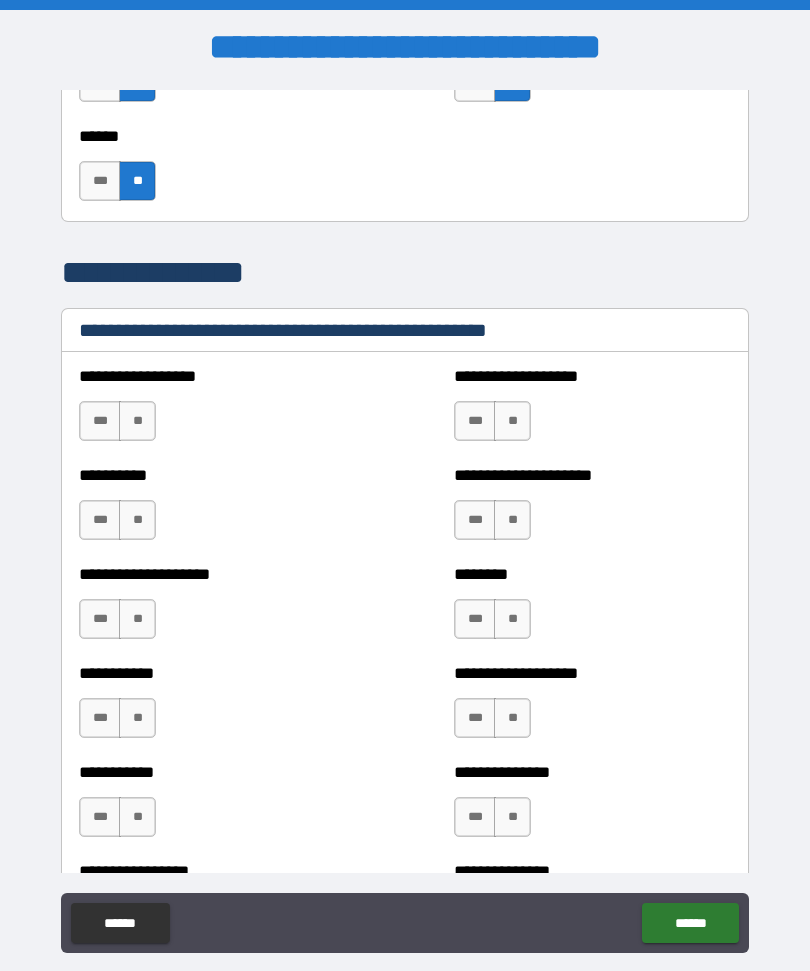 click on "**" at bounding box center (137, 421) 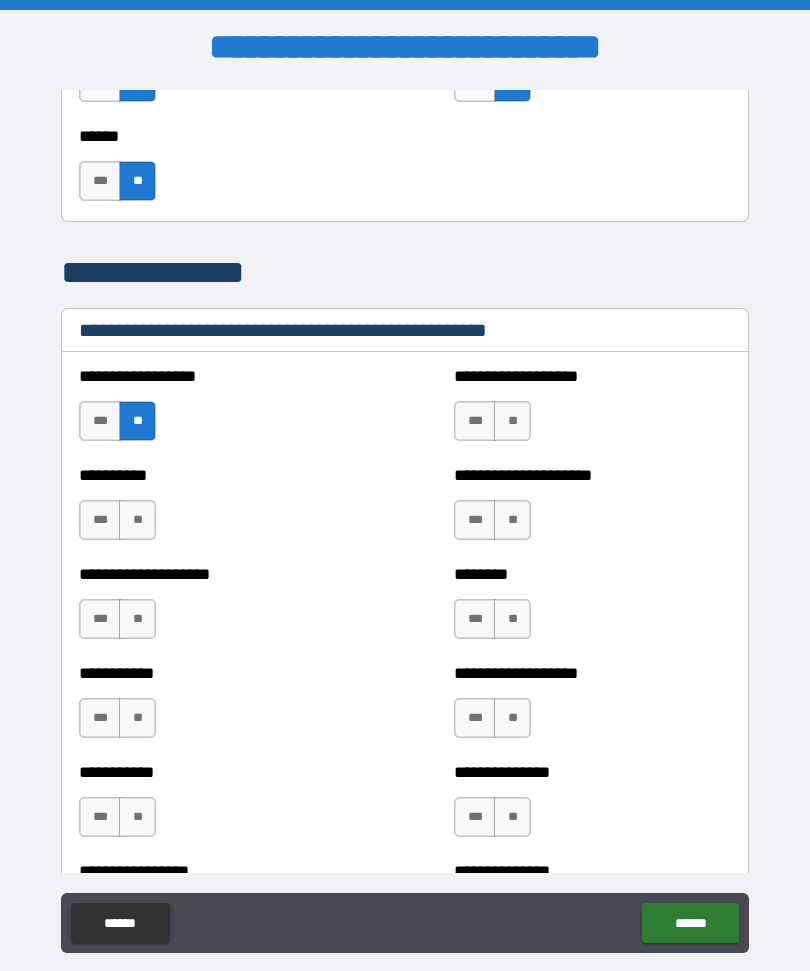 click on "**" at bounding box center (137, 520) 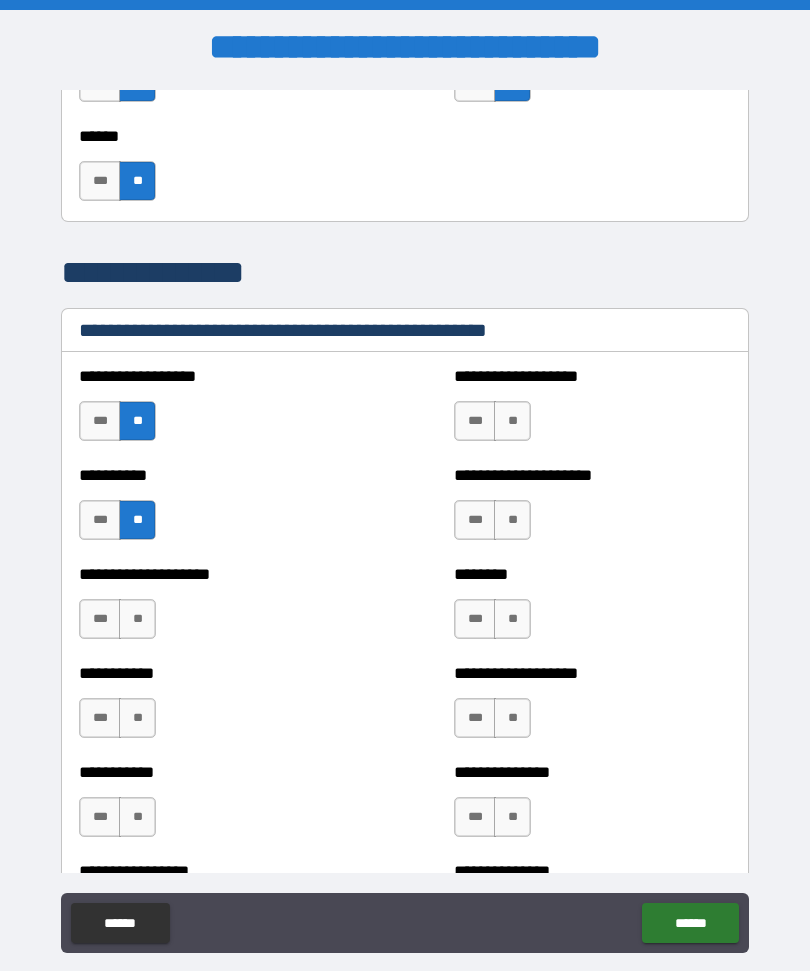 click on "**" at bounding box center [137, 619] 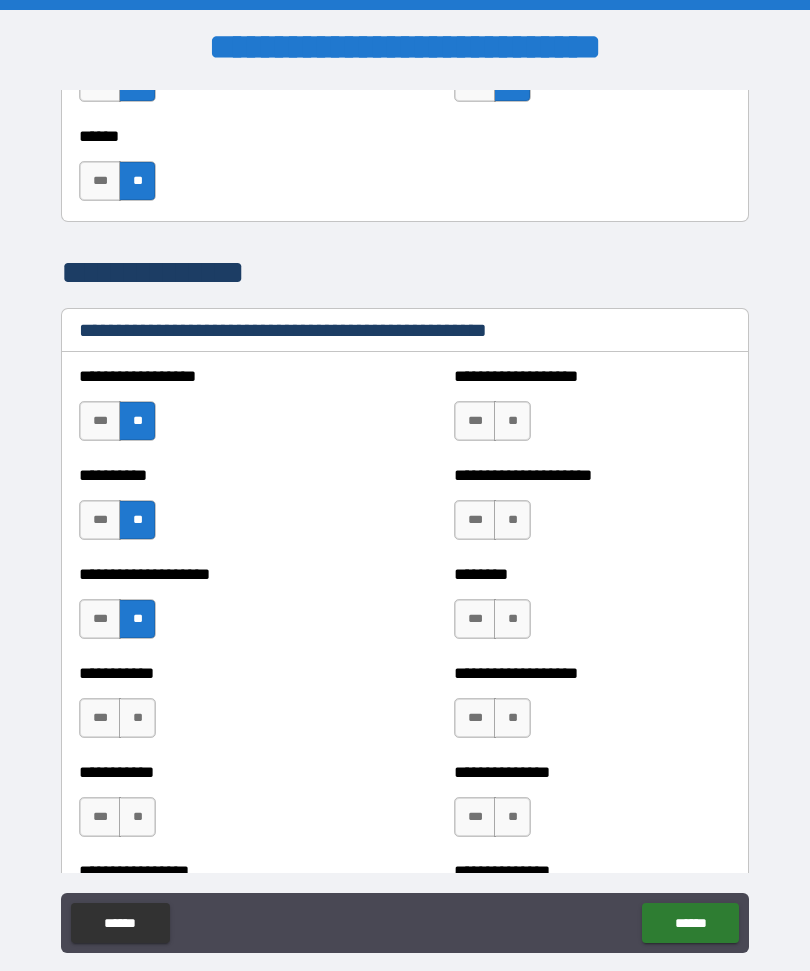 click on "**" at bounding box center (137, 718) 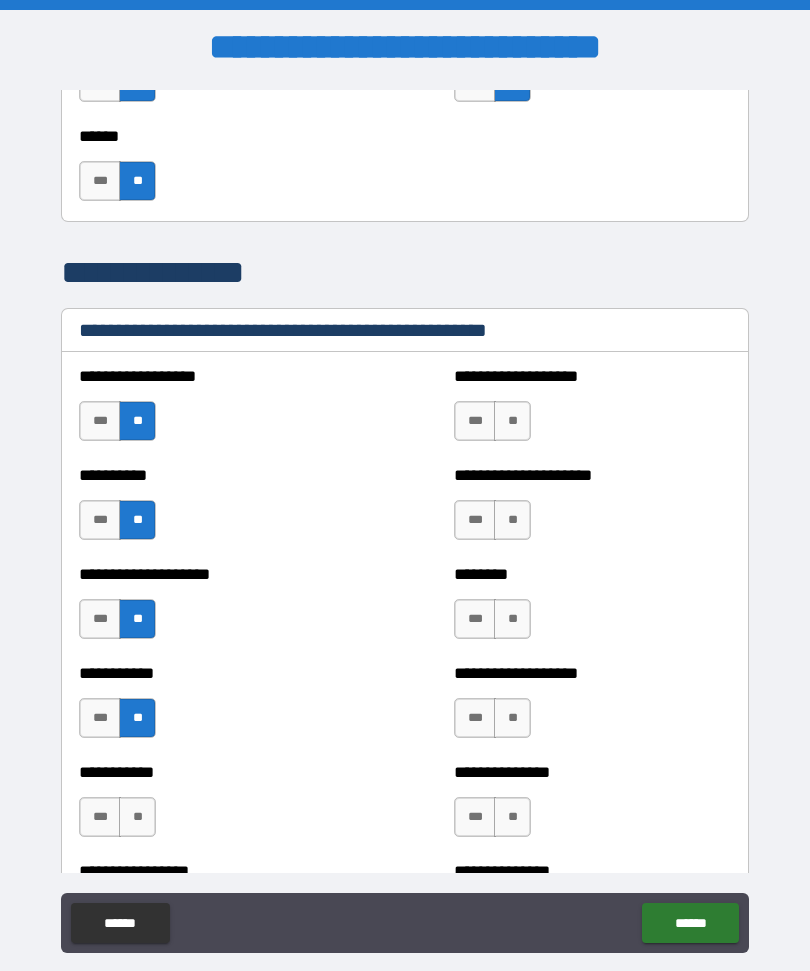 click on "**" at bounding box center (137, 817) 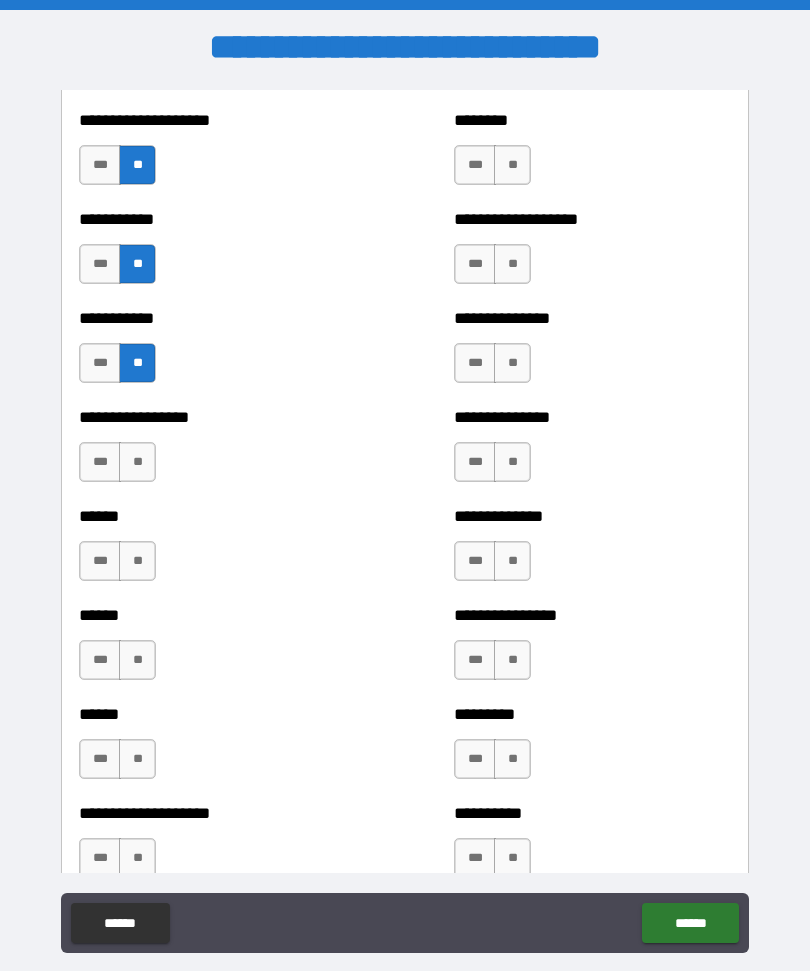 scroll, scrollTop: 2742, scrollLeft: 0, axis: vertical 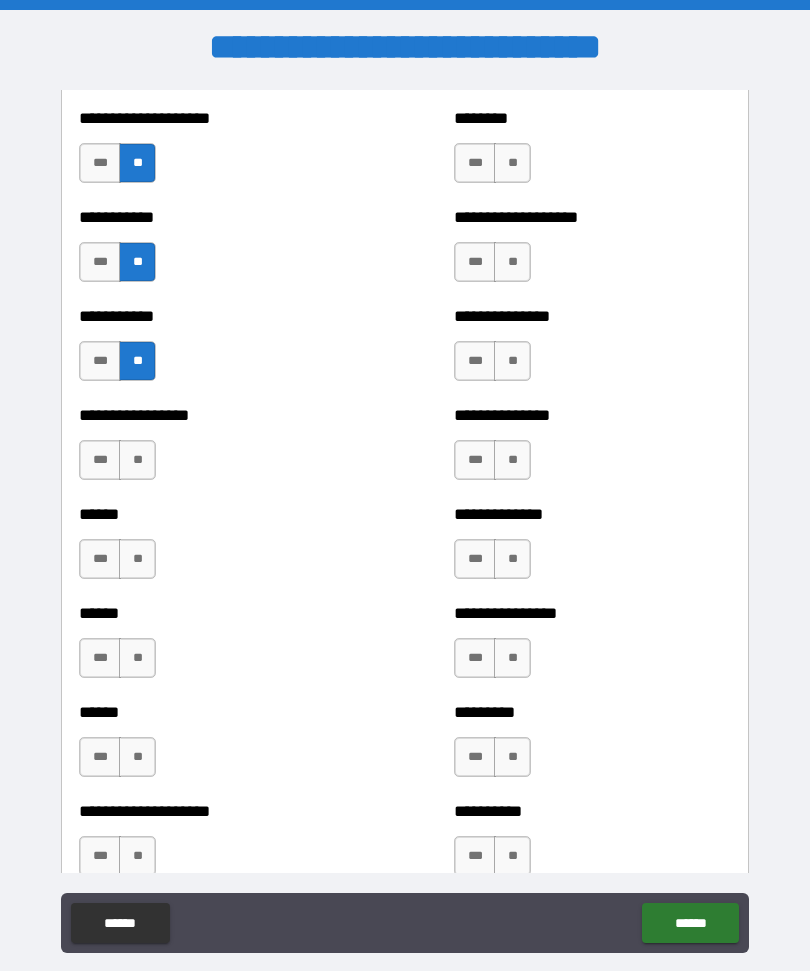 click on "**" at bounding box center [137, 460] 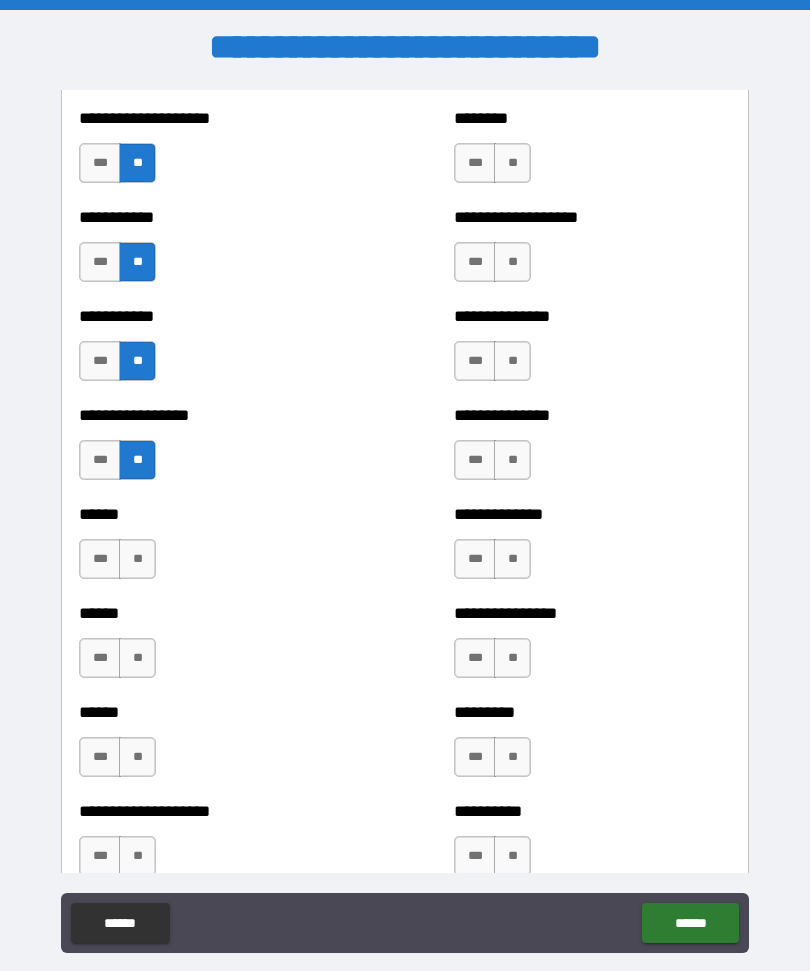 click on "**" at bounding box center (137, 559) 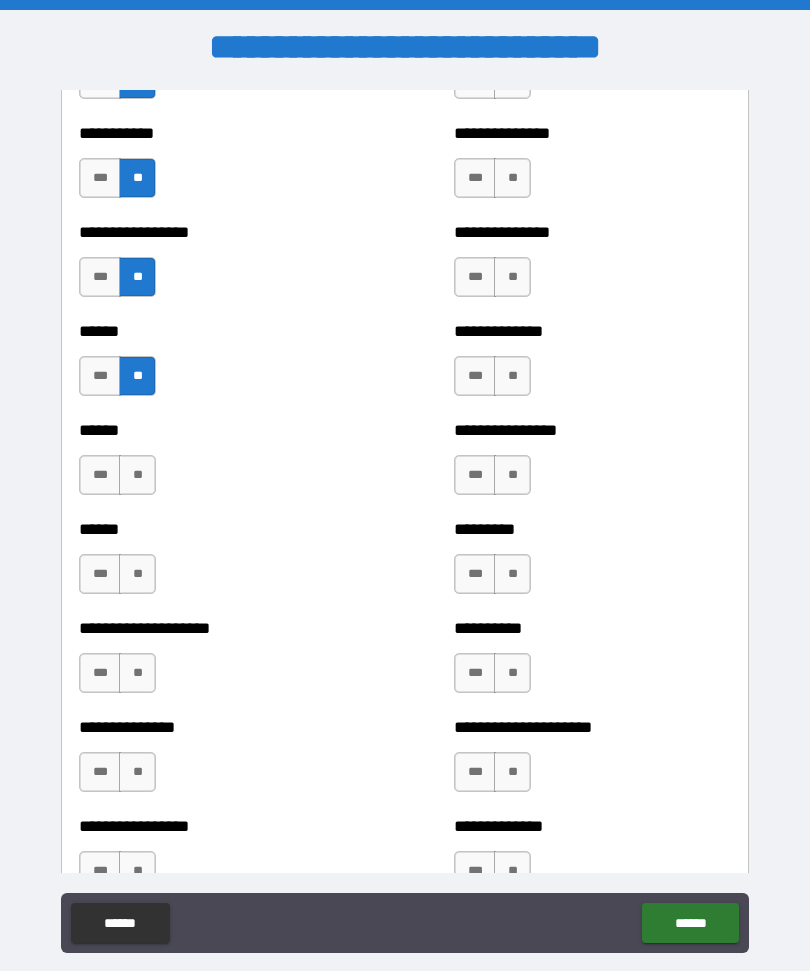 scroll, scrollTop: 2927, scrollLeft: 0, axis: vertical 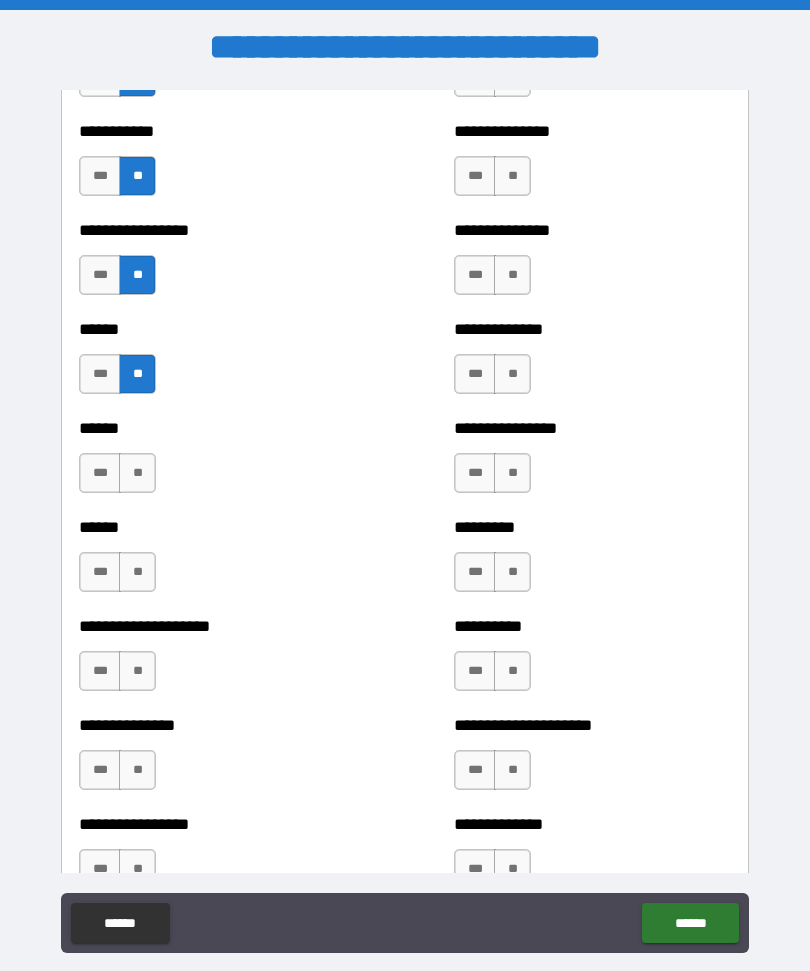 click on "**" at bounding box center (137, 473) 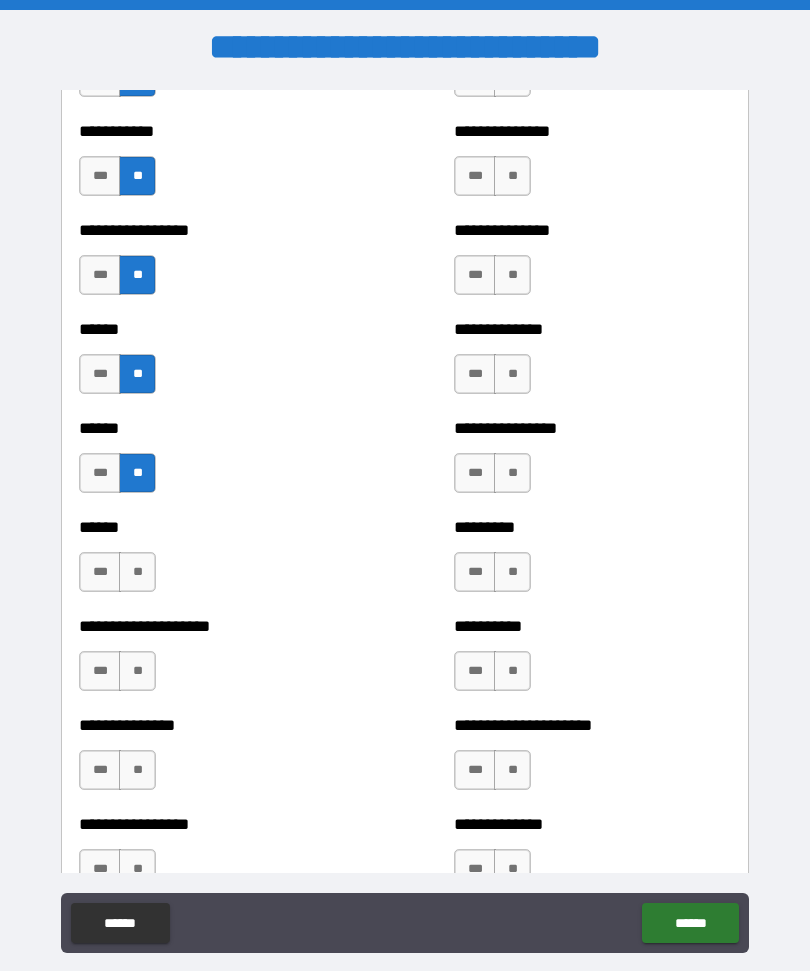click on "**" at bounding box center (137, 572) 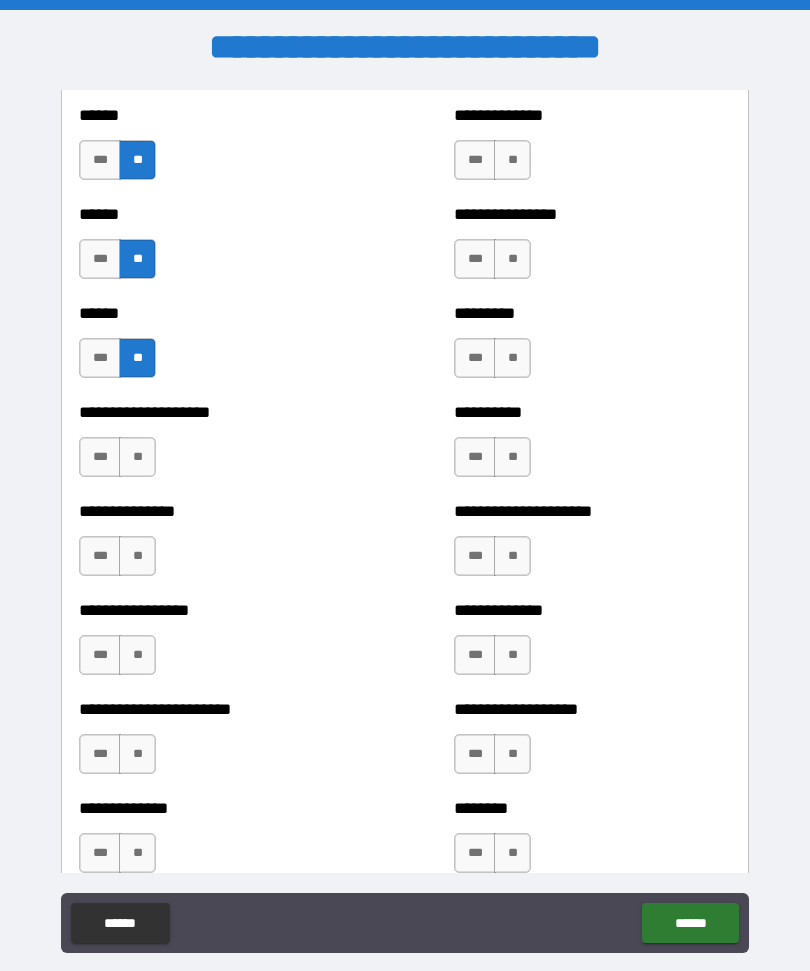 scroll, scrollTop: 3139, scrollLeft: 0, axis: vertical 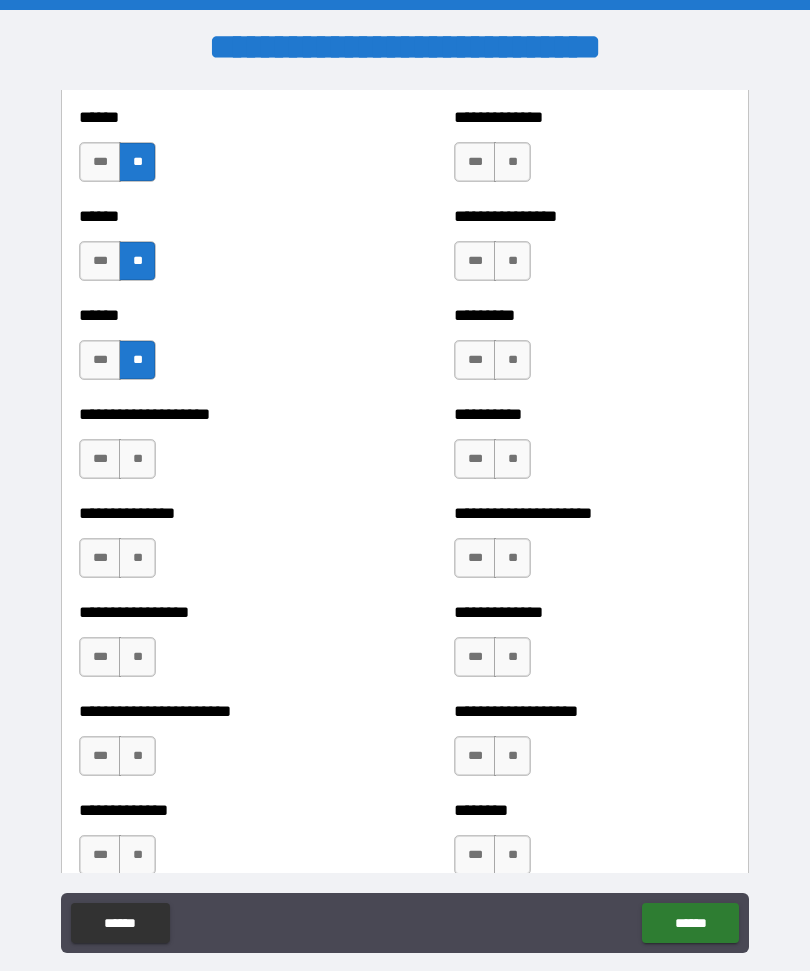 click on "**" at bounding box center (137, 459) 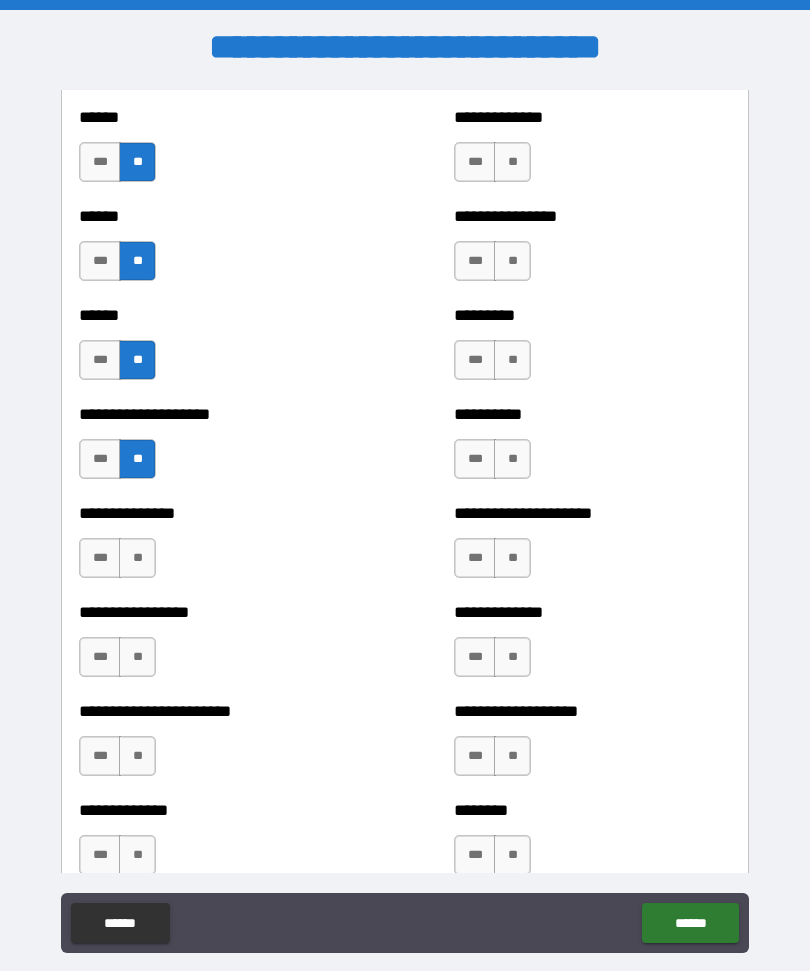 click on "**" at bounding box center (137, 558) 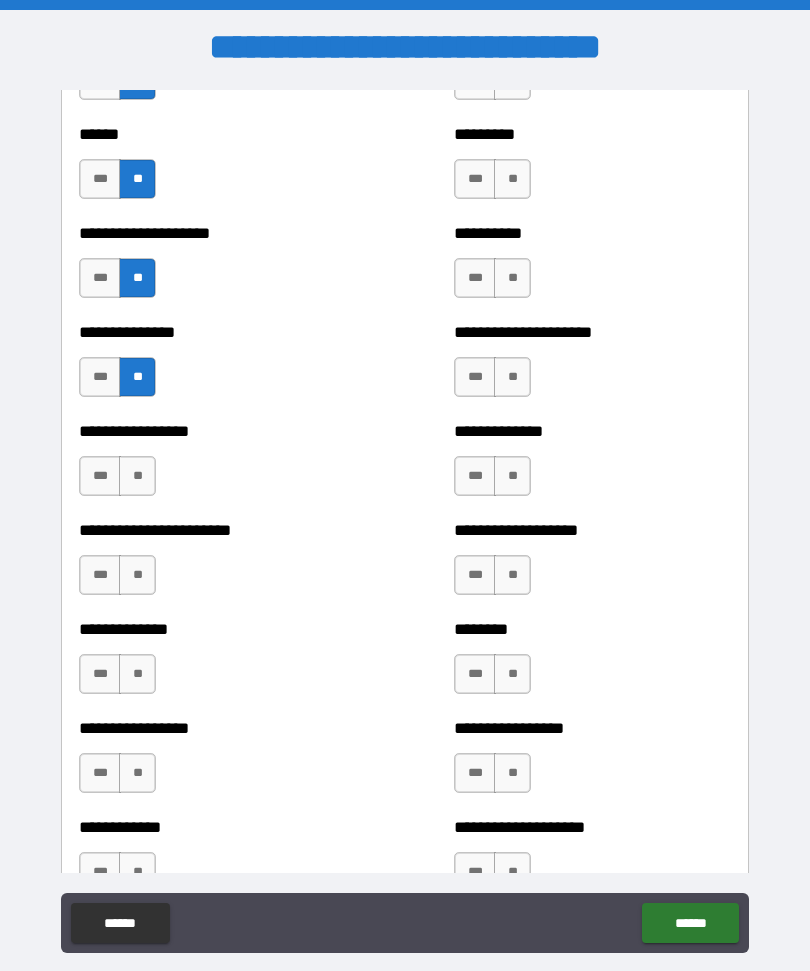 scroll, scrollTop: 3323, scrollLeft: 0, axis: vertical 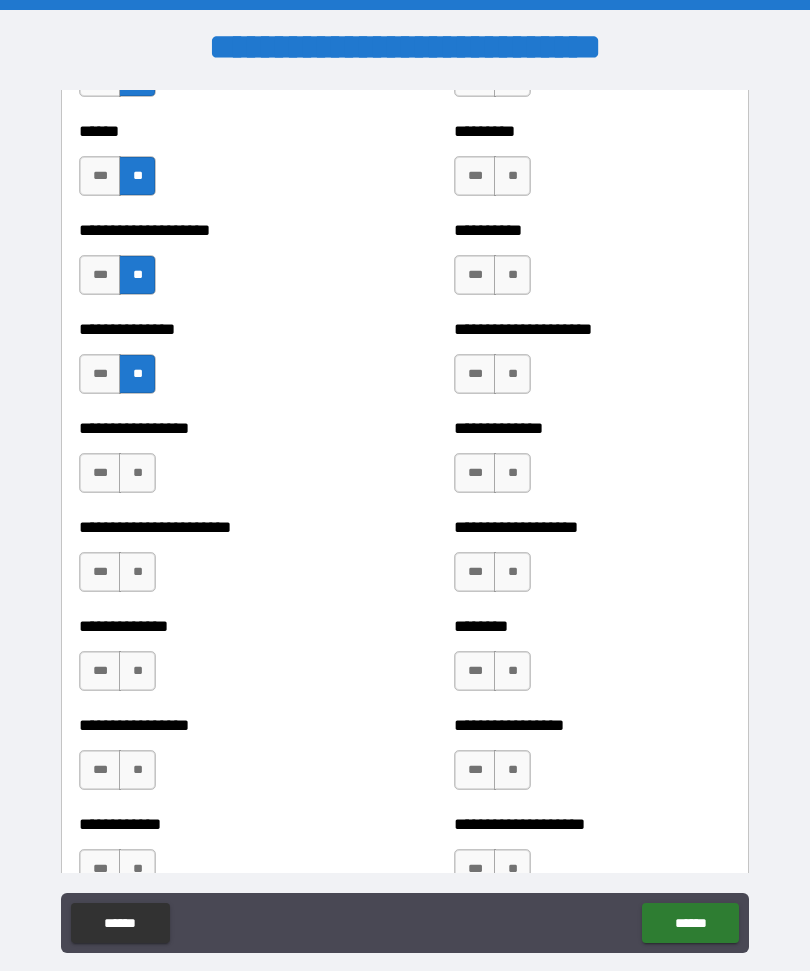 click on "**" at bounding box center [137, 473] 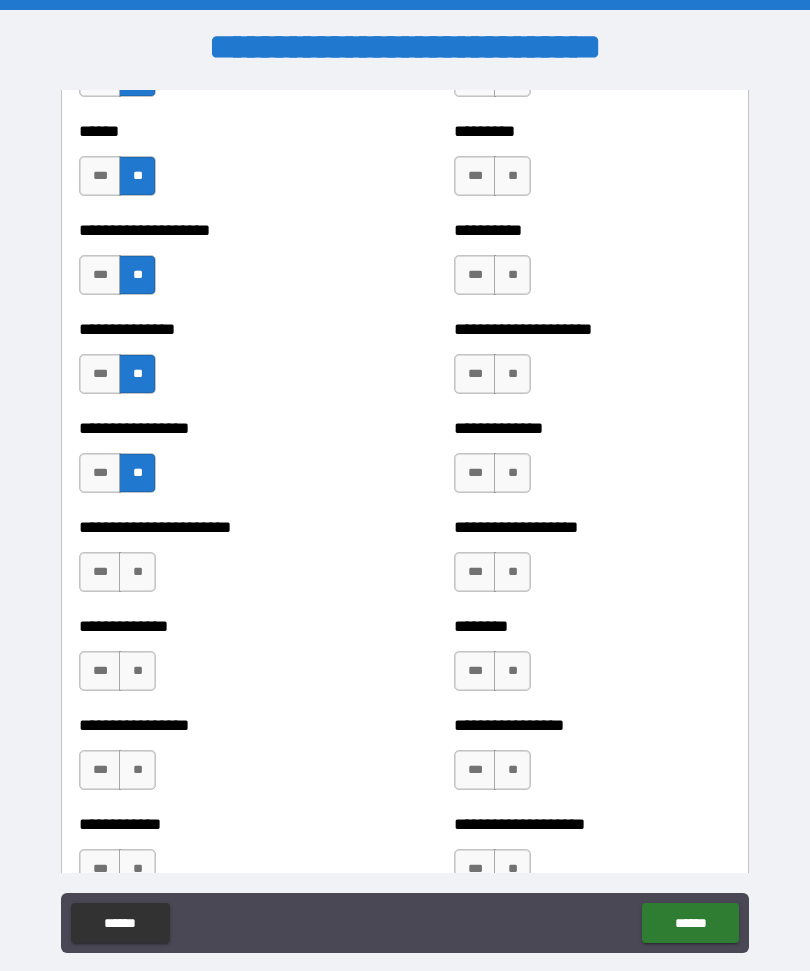 click on "***" at bounding box center [100, 572] 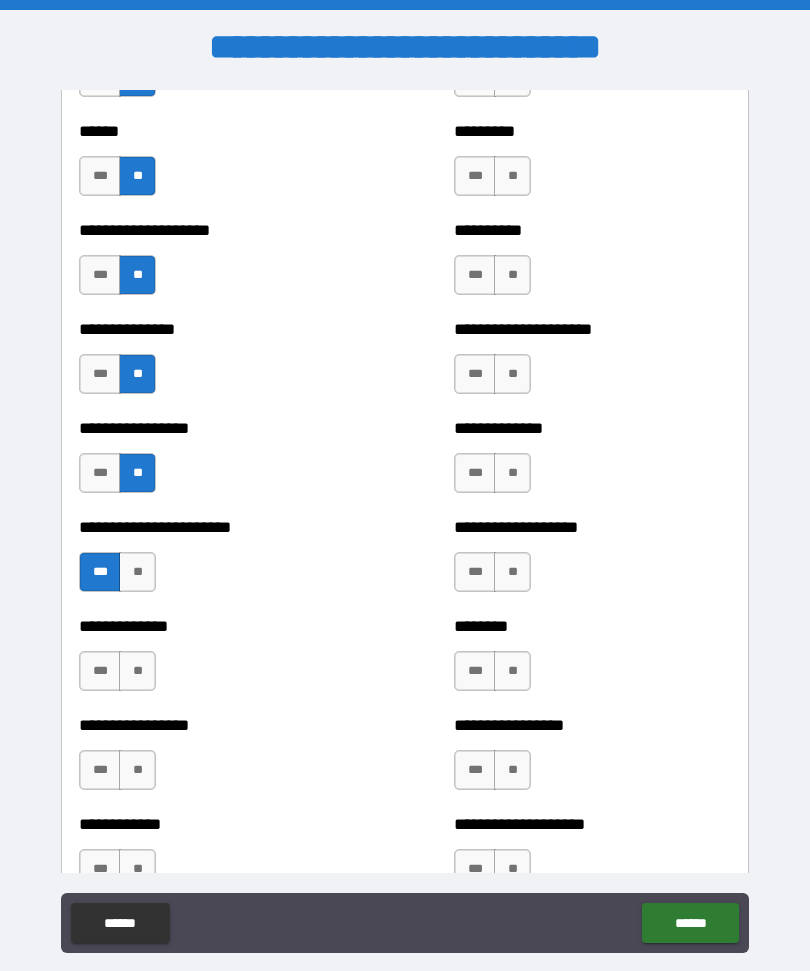 click on "**" at bounding box center (137, 572) 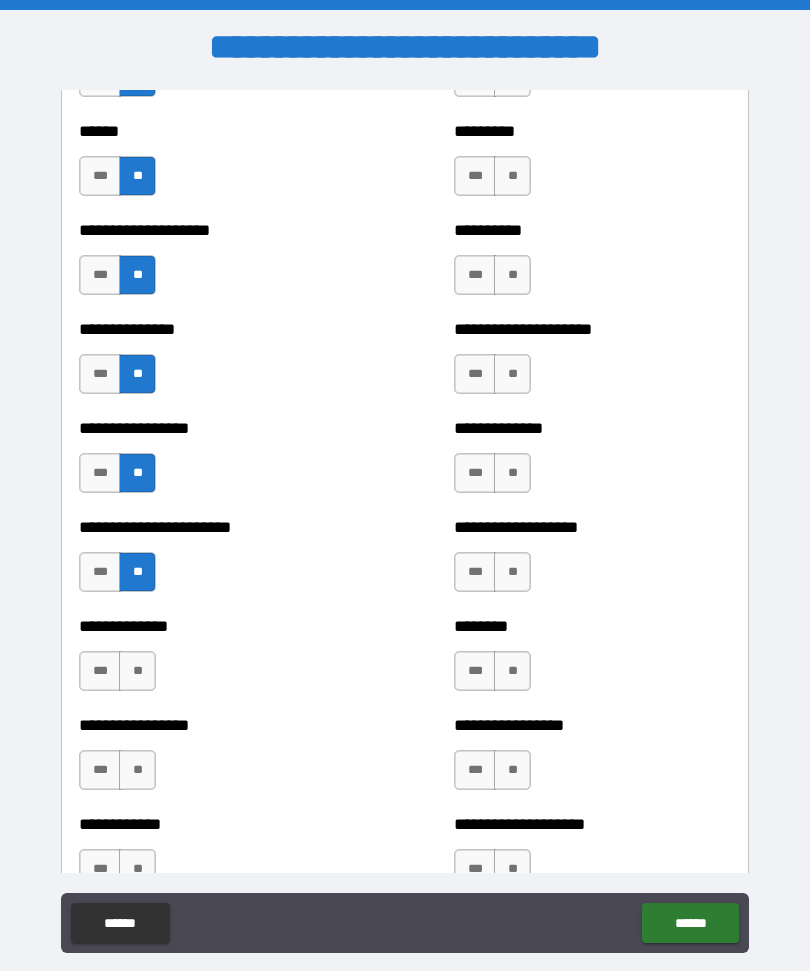 click on "**" at bounding box center [137, 671] 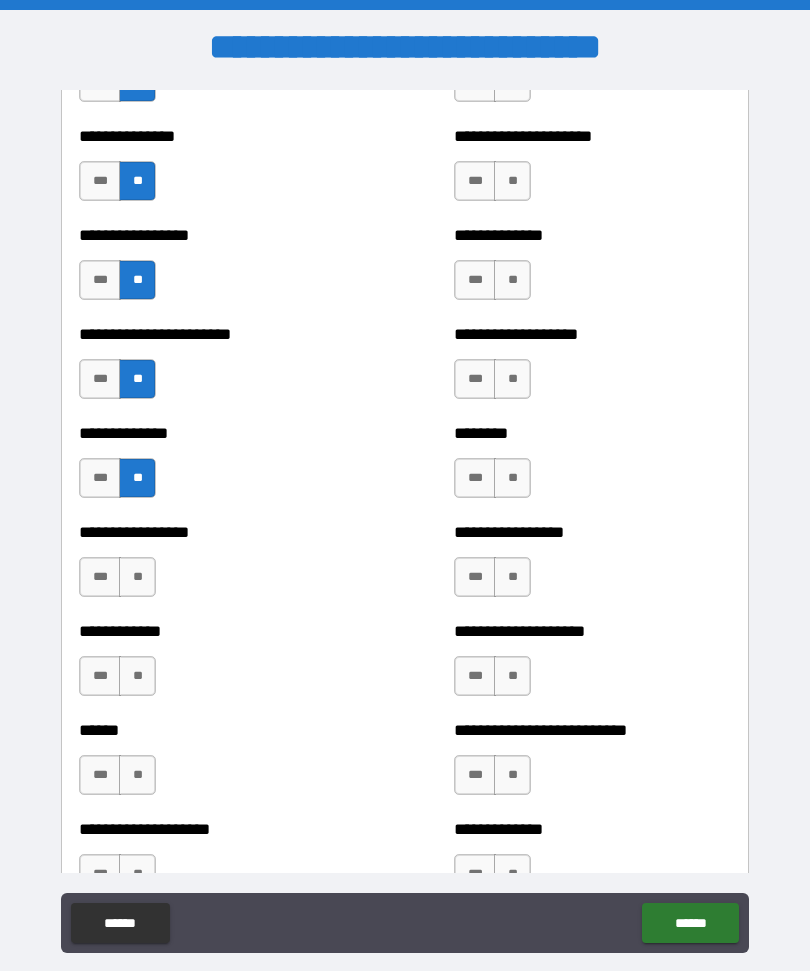 scroll, scrollTop: 3515, scrollLeft: 0, axis: vertical 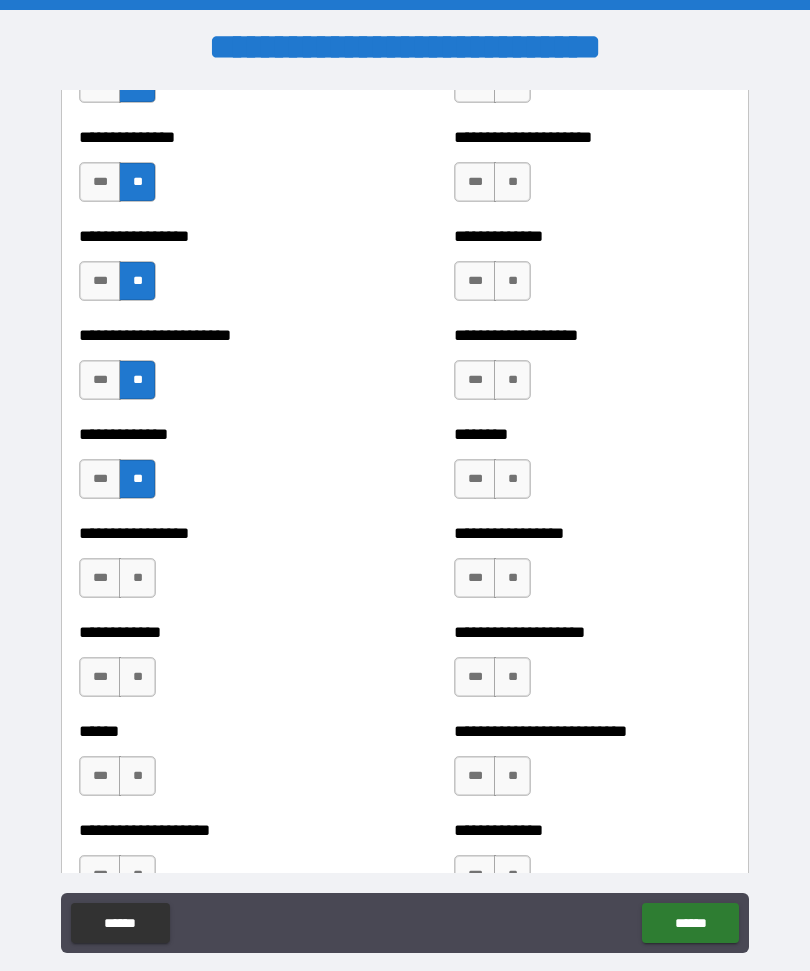 click on "**" at bounding box center (137, 578) 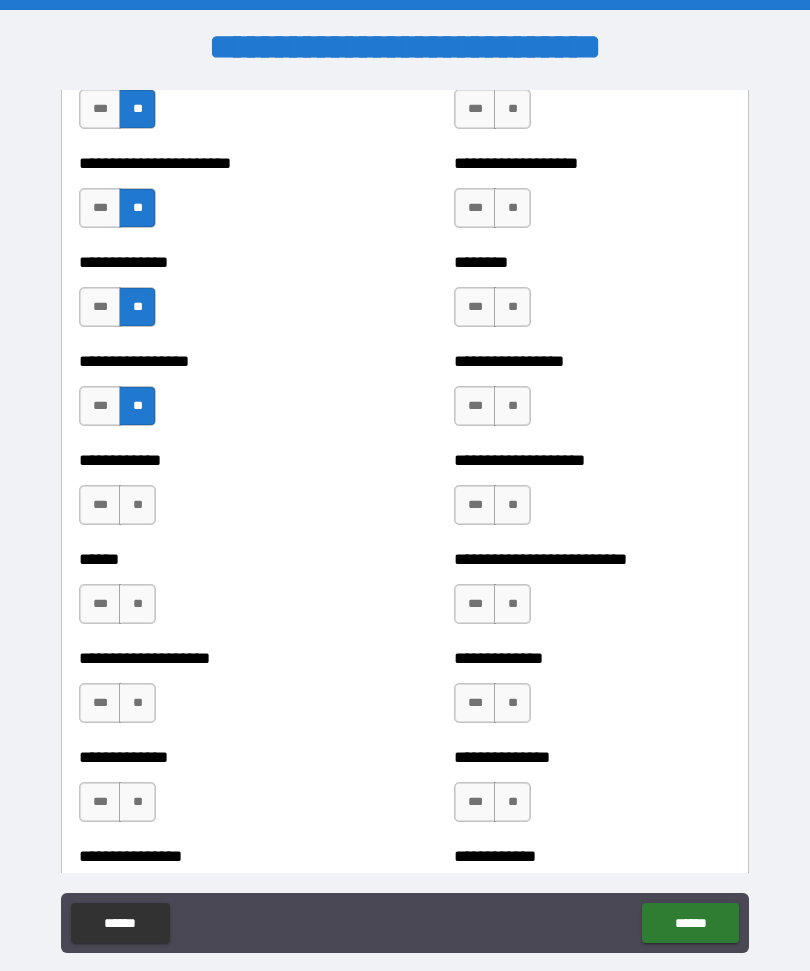 scroll, scrollTop: 3688, scrollLeft: 0, axis: vertical 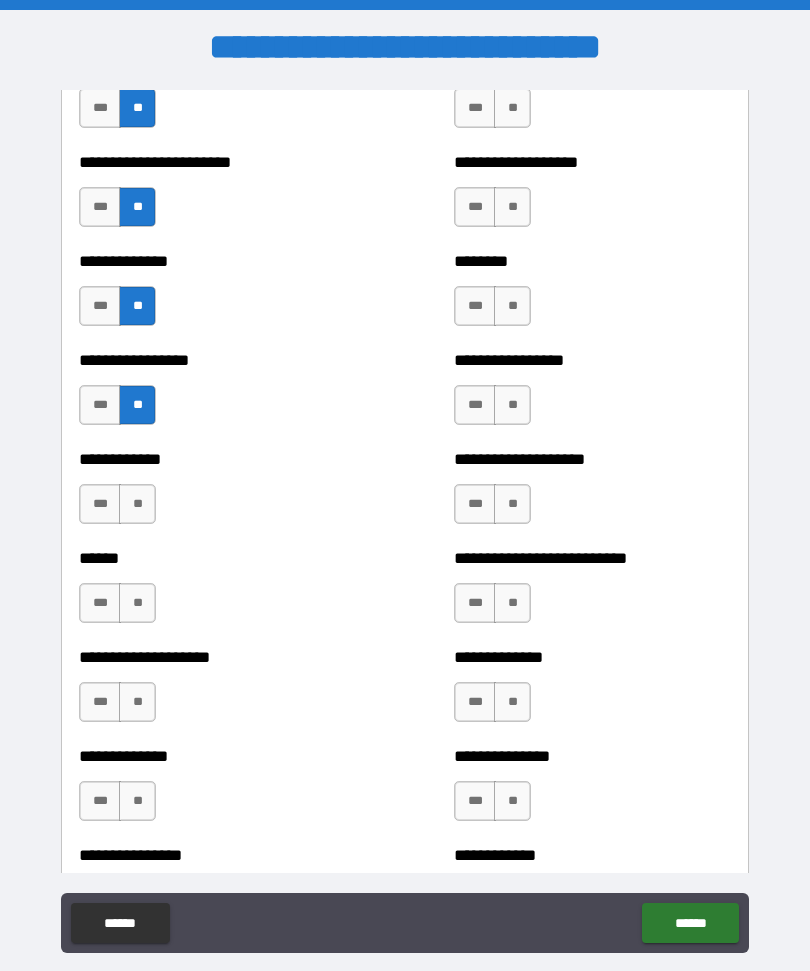 click on "**" at bounding box center [137, 504] 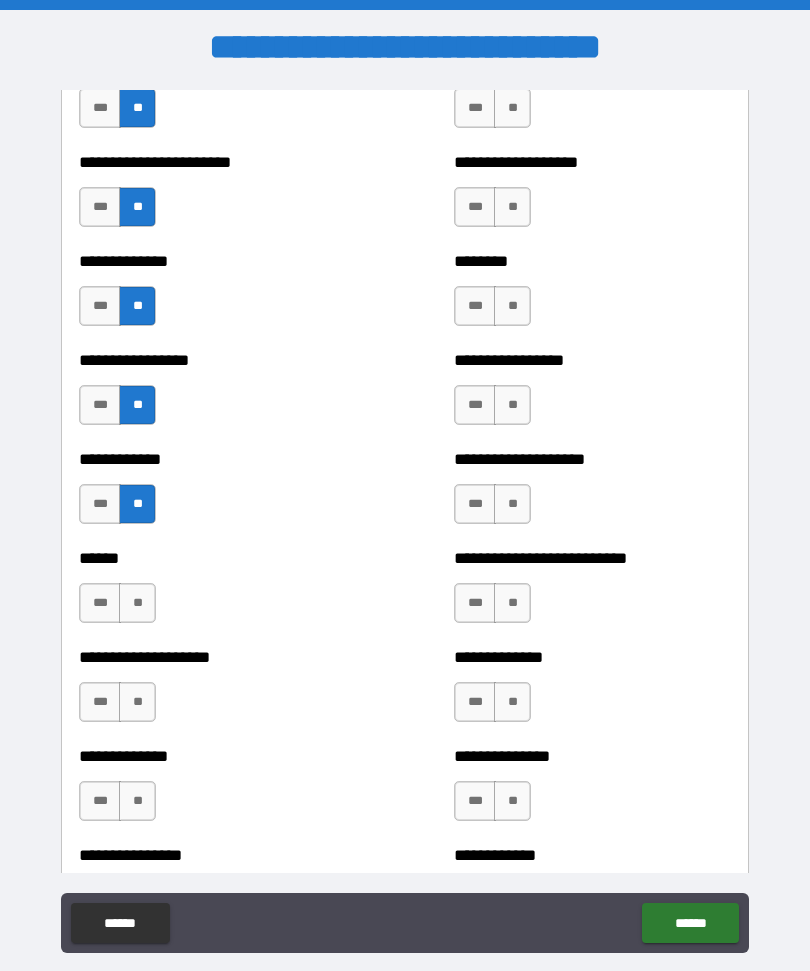 click on "**" at bounding box center (137, 603) 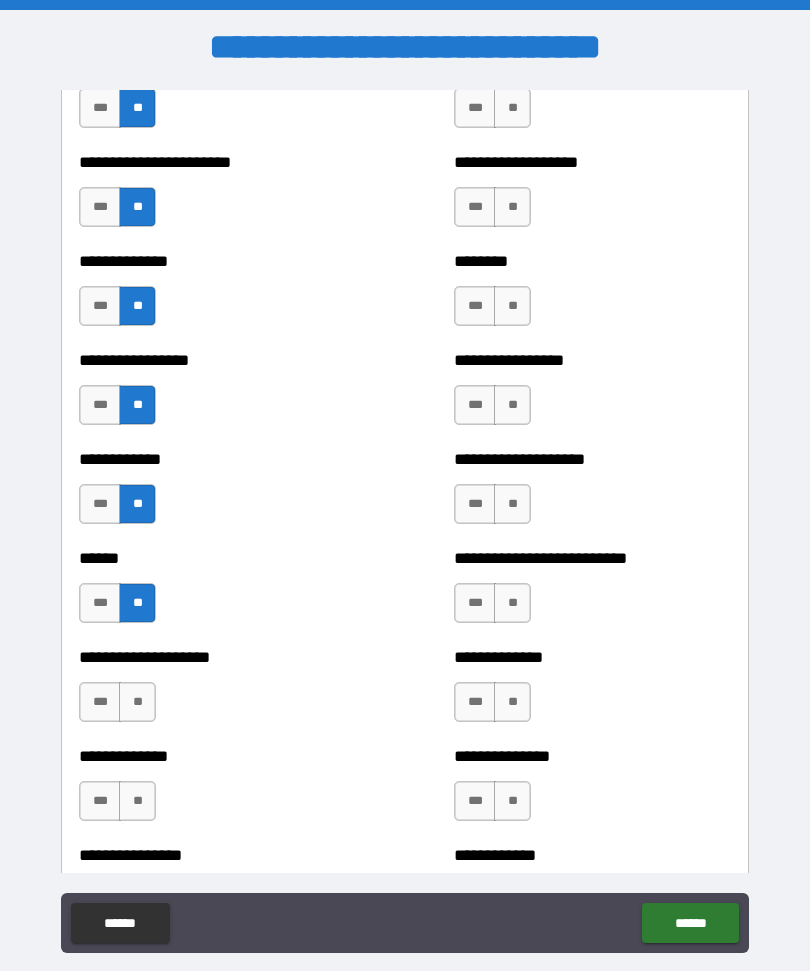 click on "**" at bounding box center (137, 702) 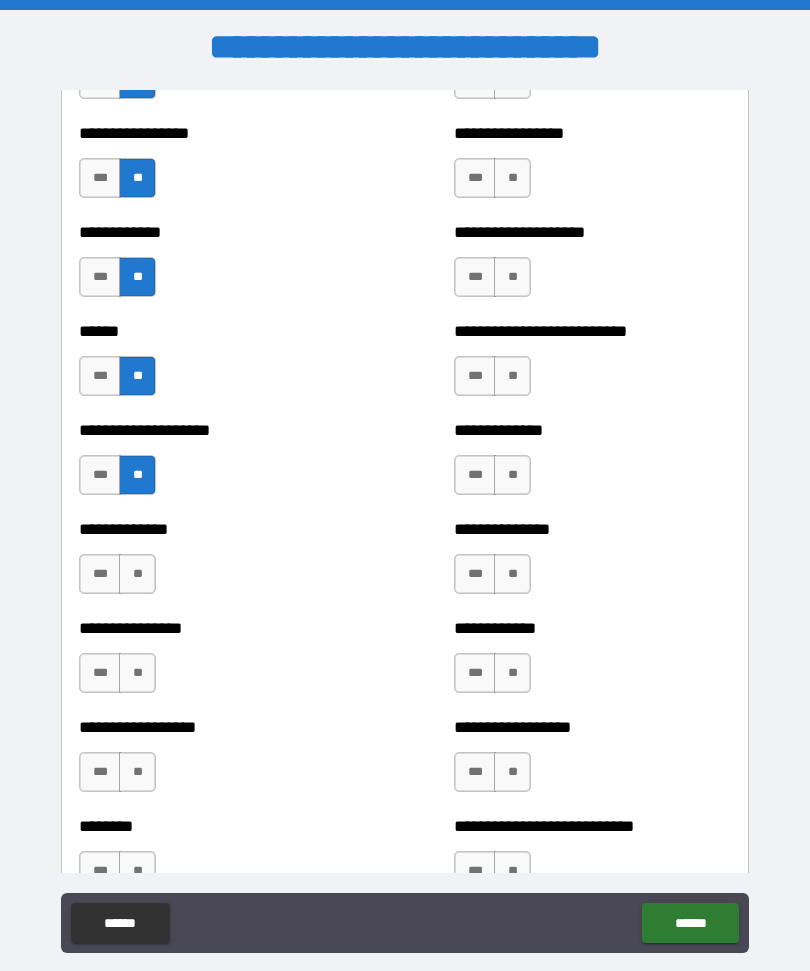 scroll, scrollTop: 3934, scrollLeft: 0, axis: vertical 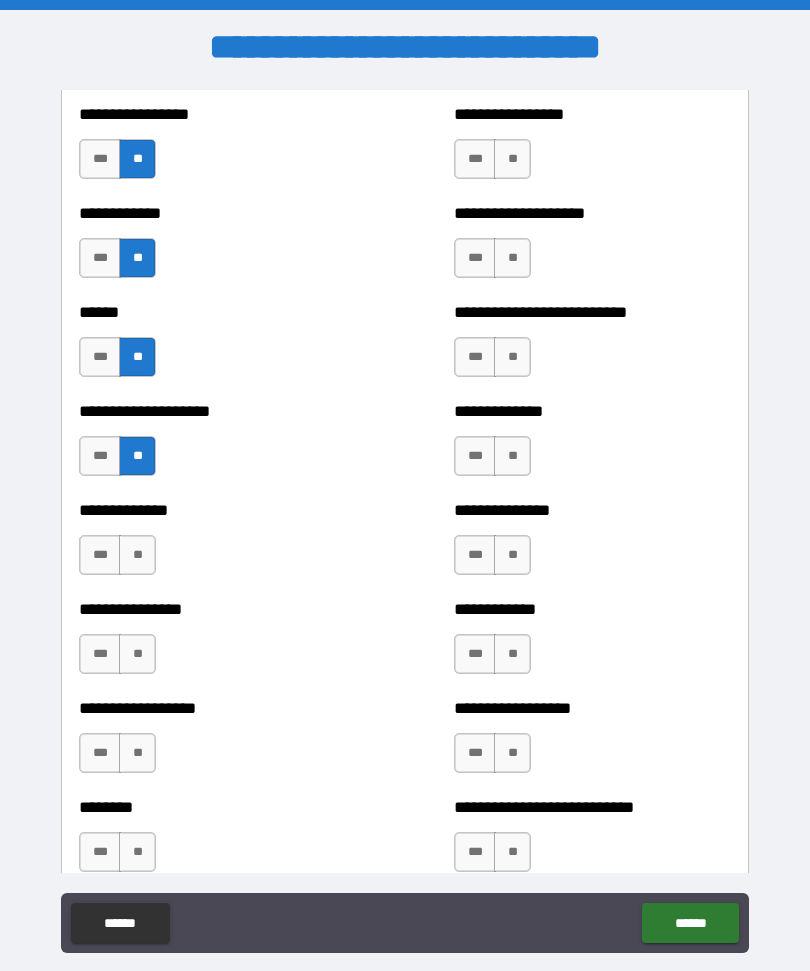 click on "**" at bounding box center [137, 555] 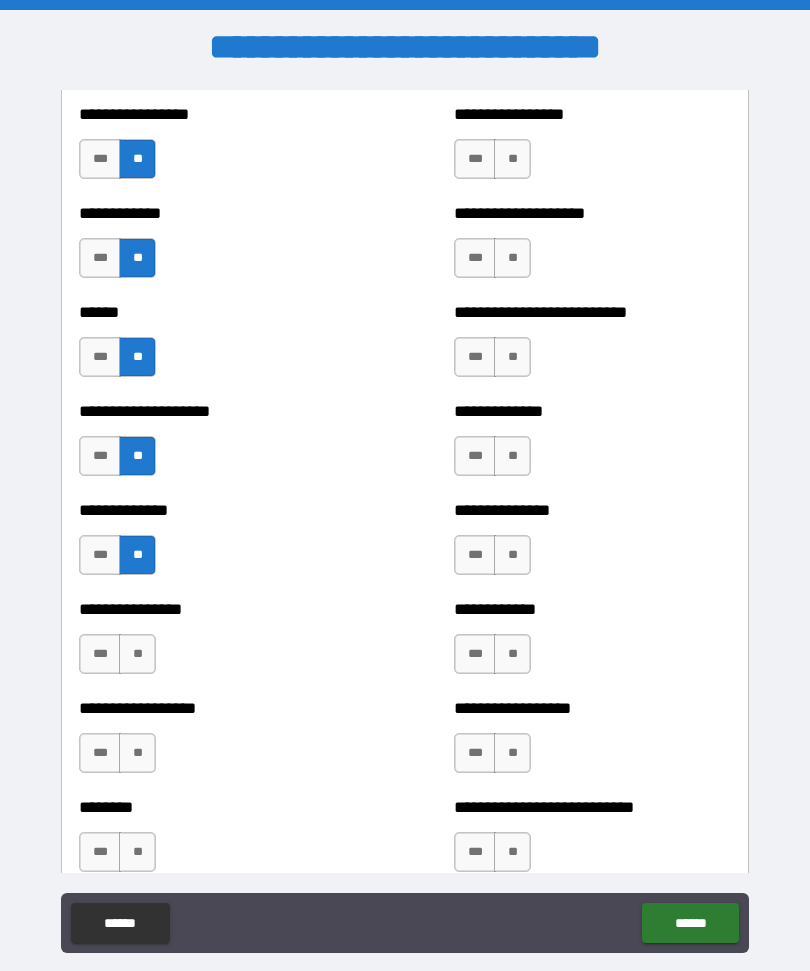 click on "**" at bounding box center (137, 654) 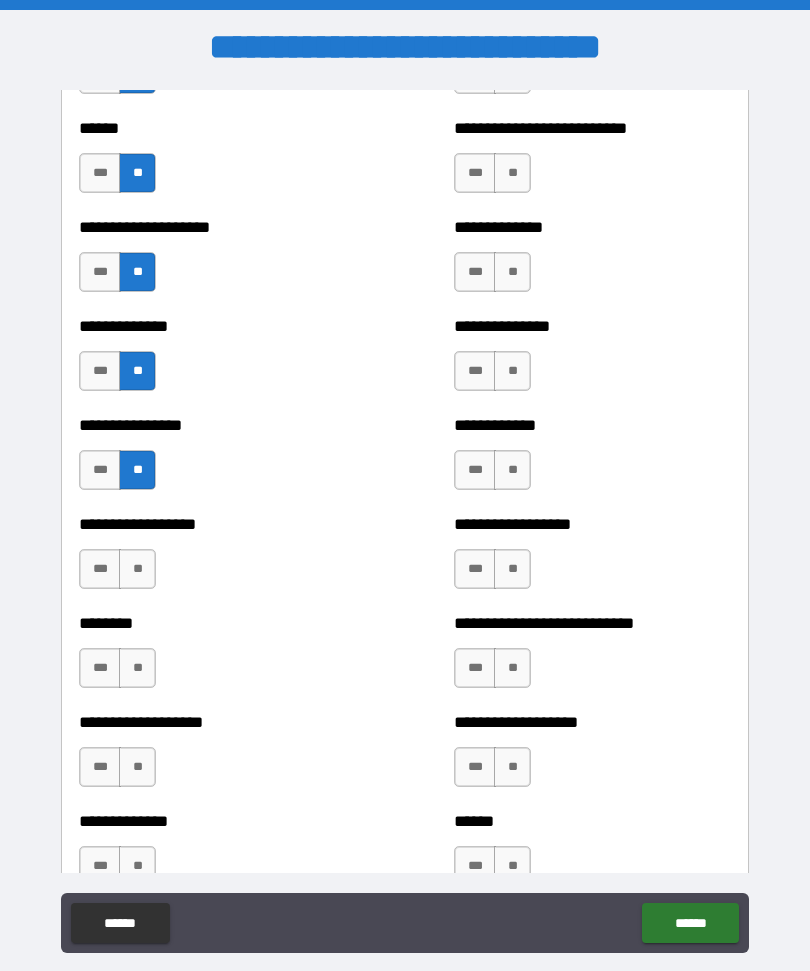 scroll, scrollTop: 4121, scrollLeft: 0, axis: vertical 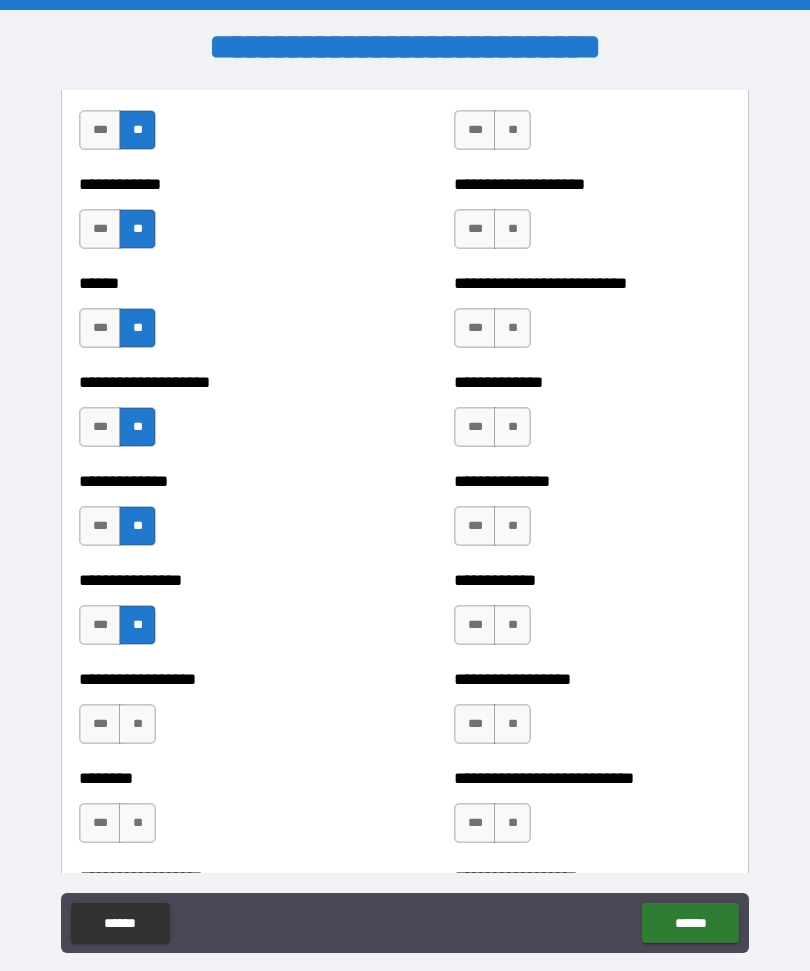 click on "**" at bounding box center (137, 724) 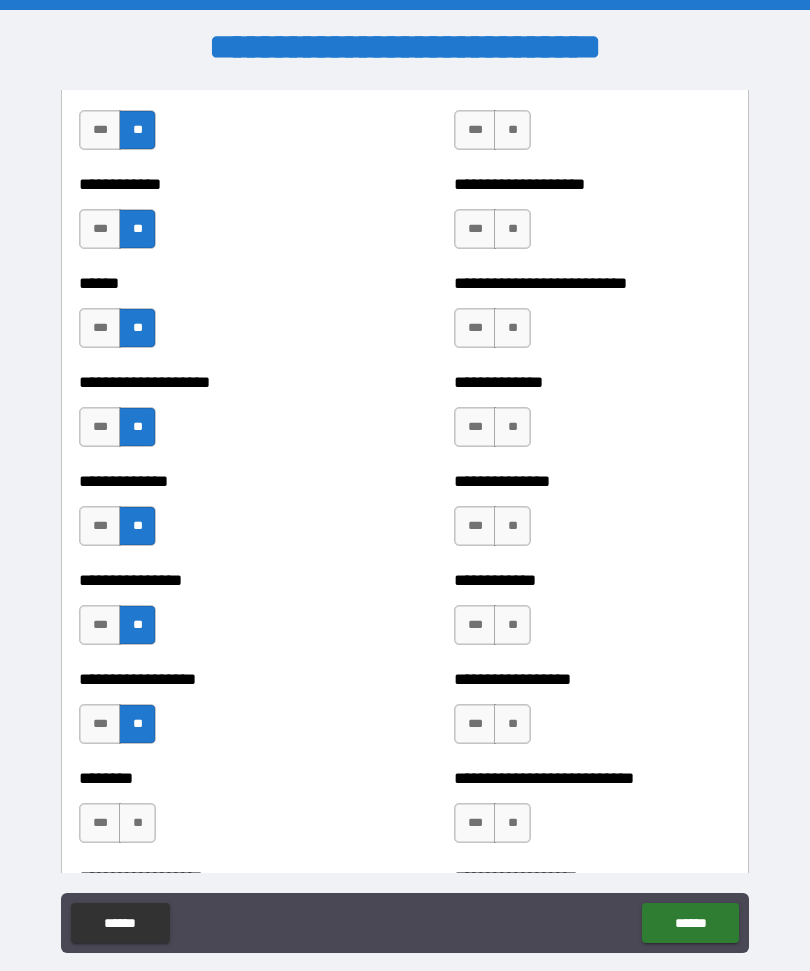 click on "**" at bounding box center [137, 823] 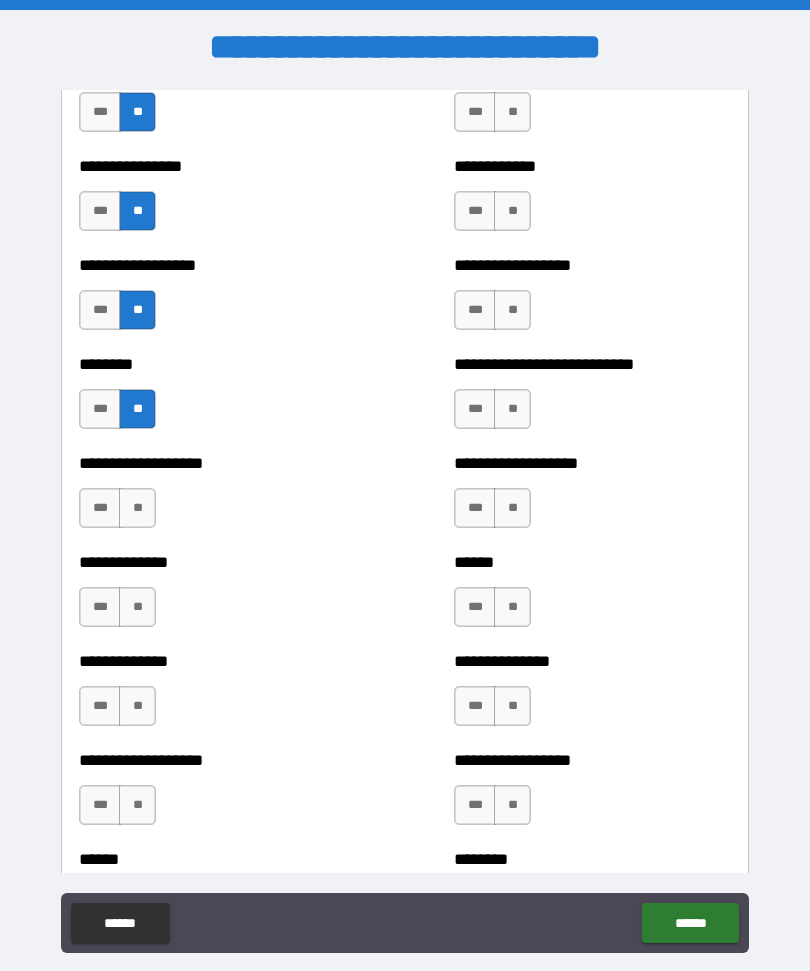 scroll, scrollTop: 4378, scrollLeft: 0, axis: vertical 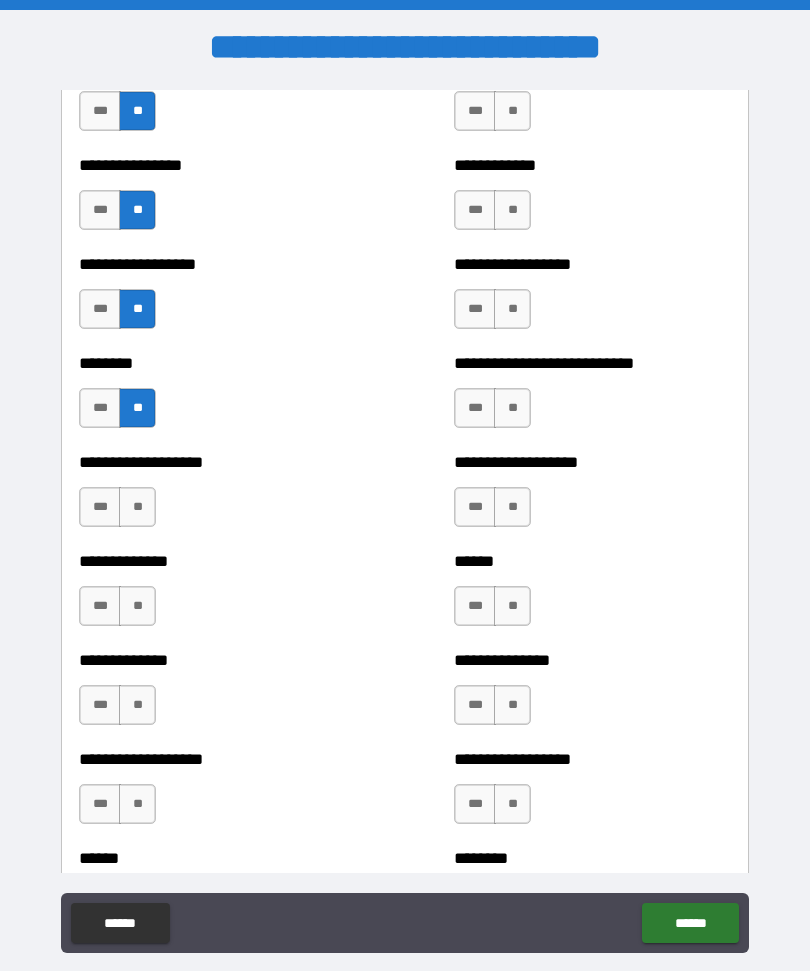 click on "**" at bounding box center (137, 507) 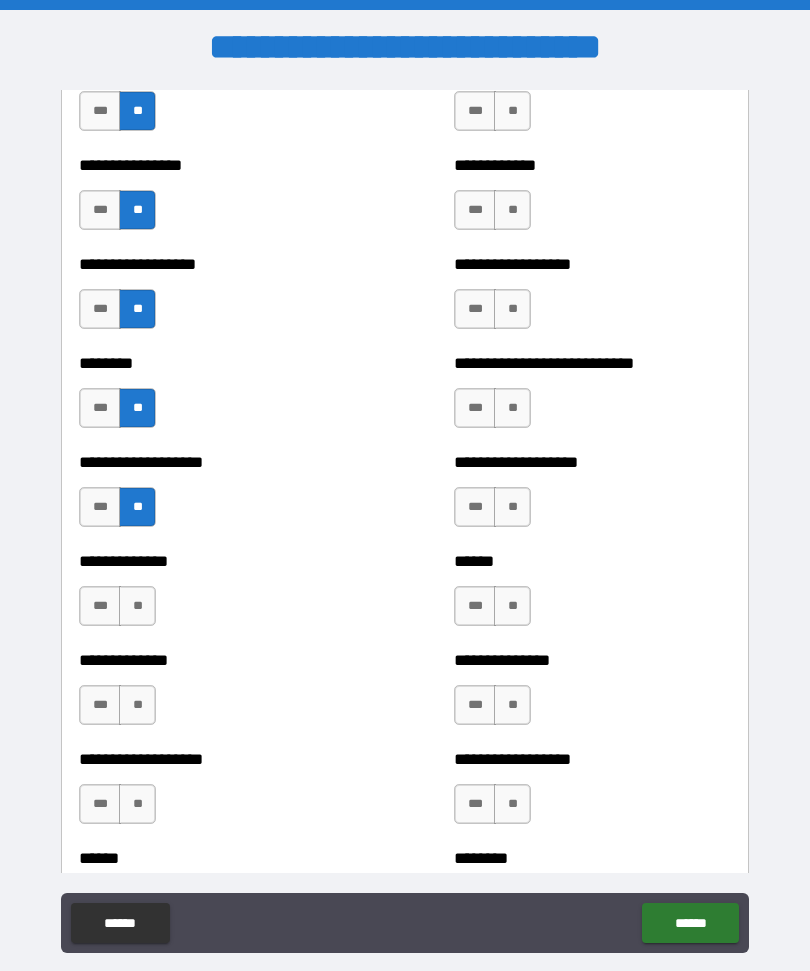 click on "**" at bounding box center (137, 606) 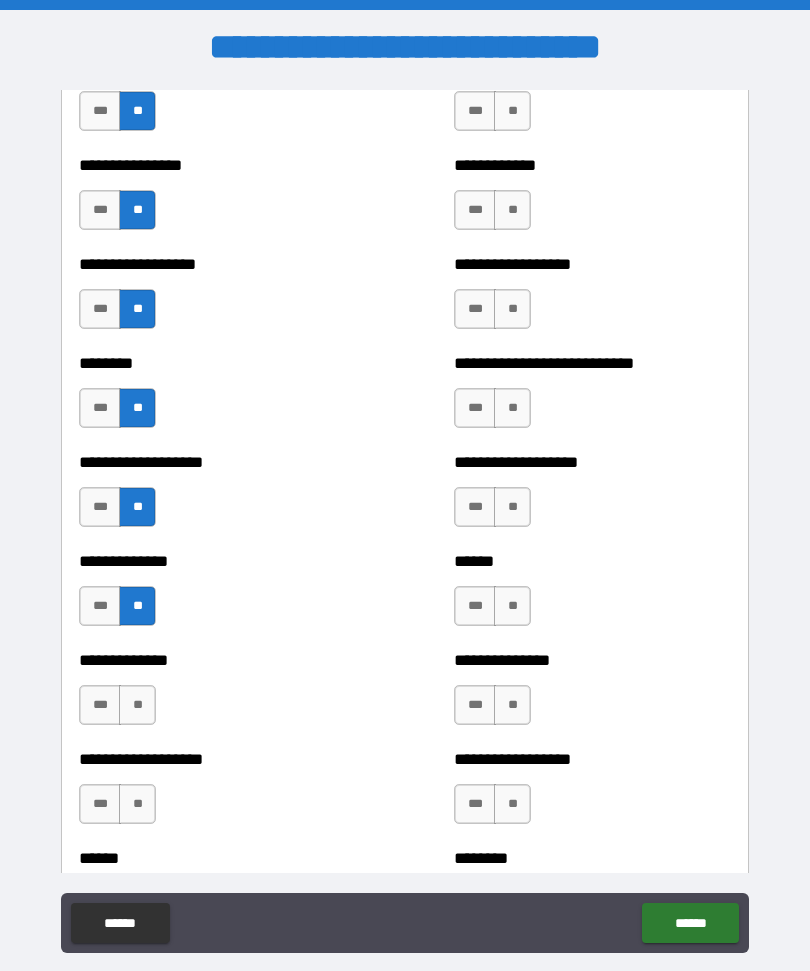 click on "**" at bounding box center [137, 705] 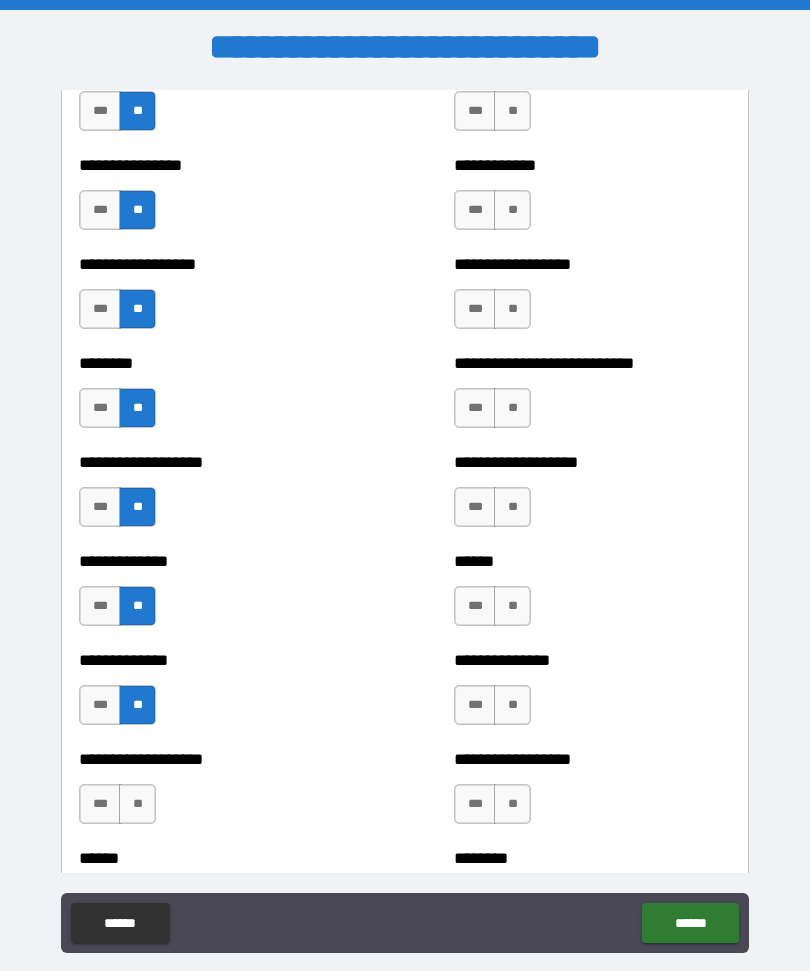click on "**" at bounding box center (137, 804) 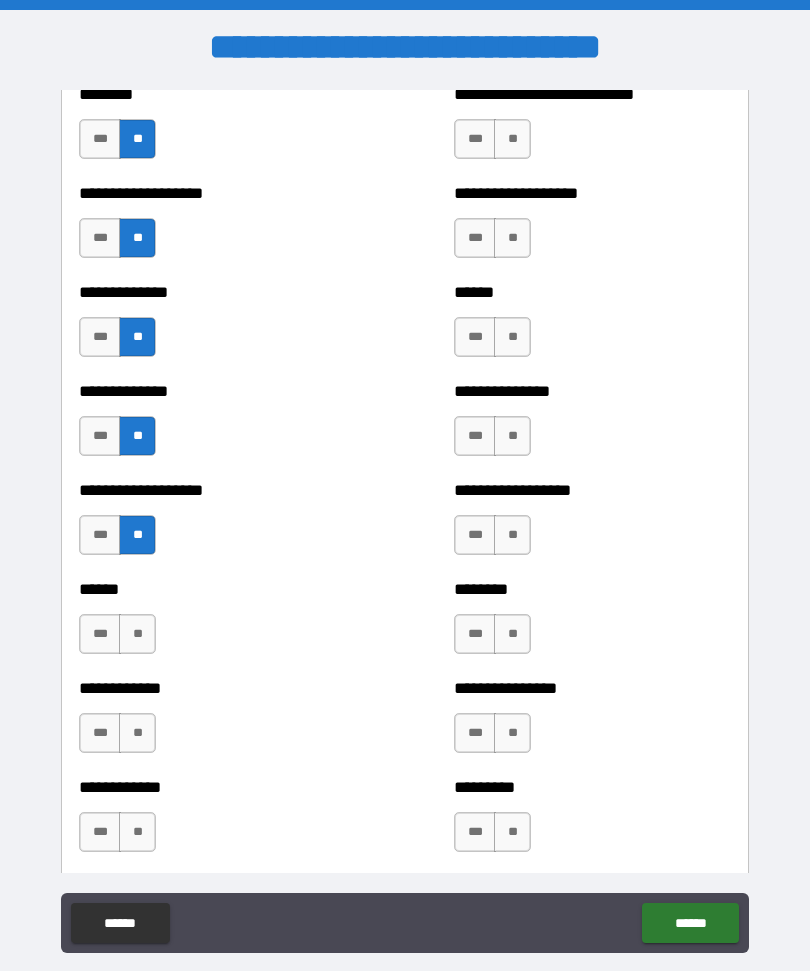 scroll, scrollTop: 4648, scrollLeft: 0, axis: vertical 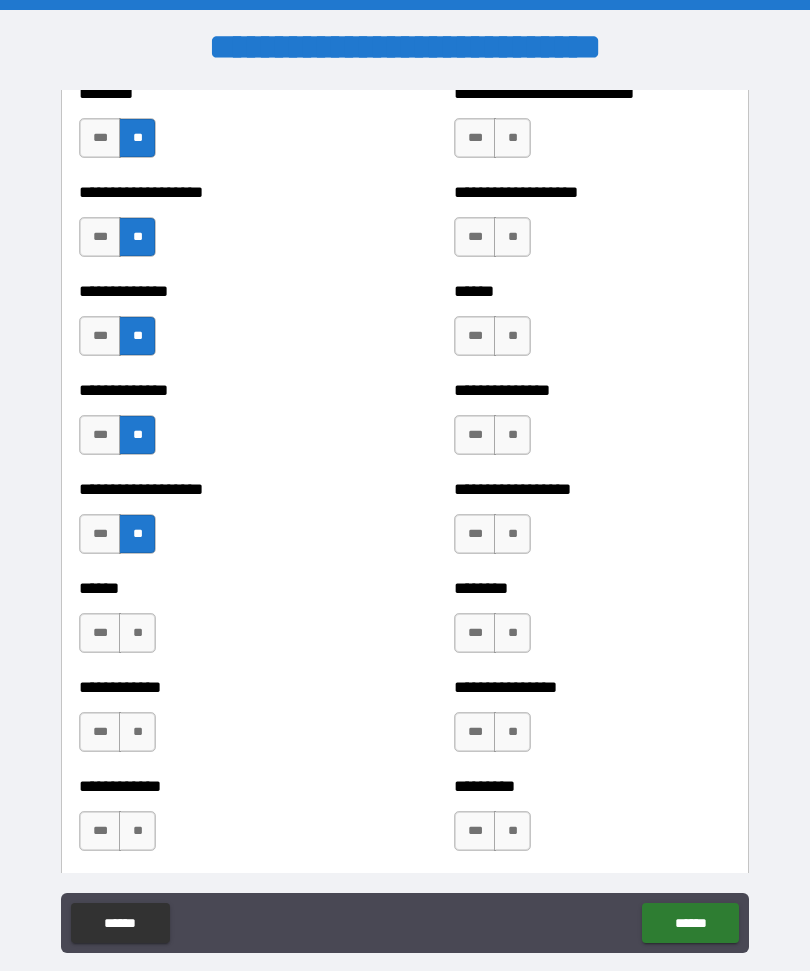 click on "**" at bounding box center (137, 633) 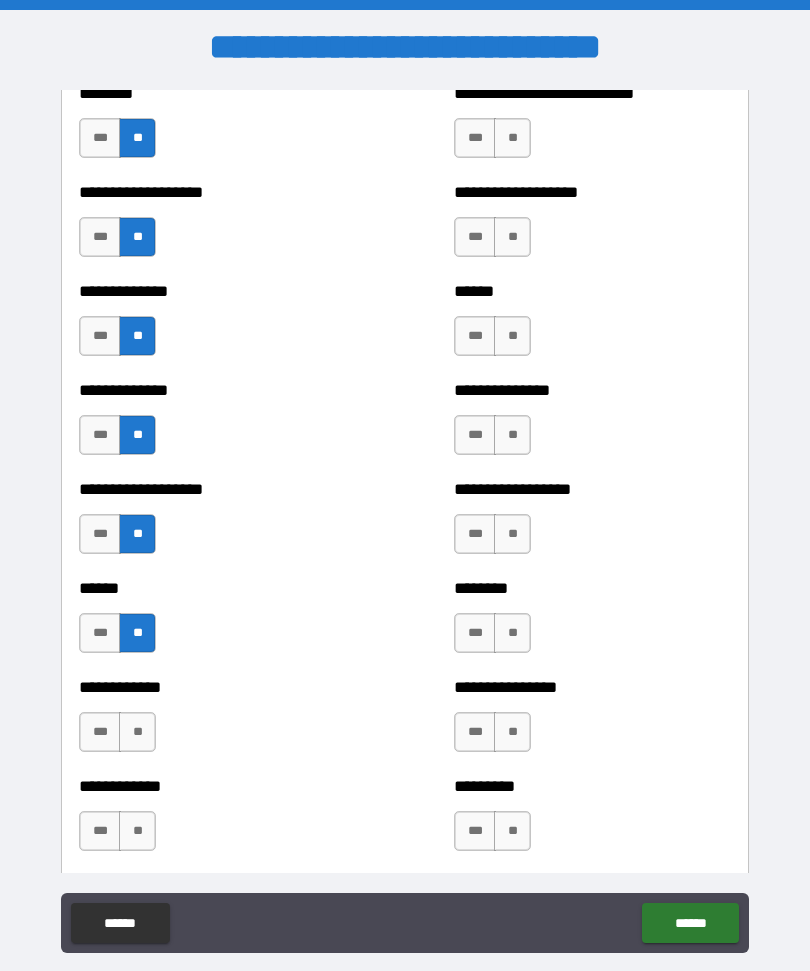 click on "**" at bounding box center [137, 732] 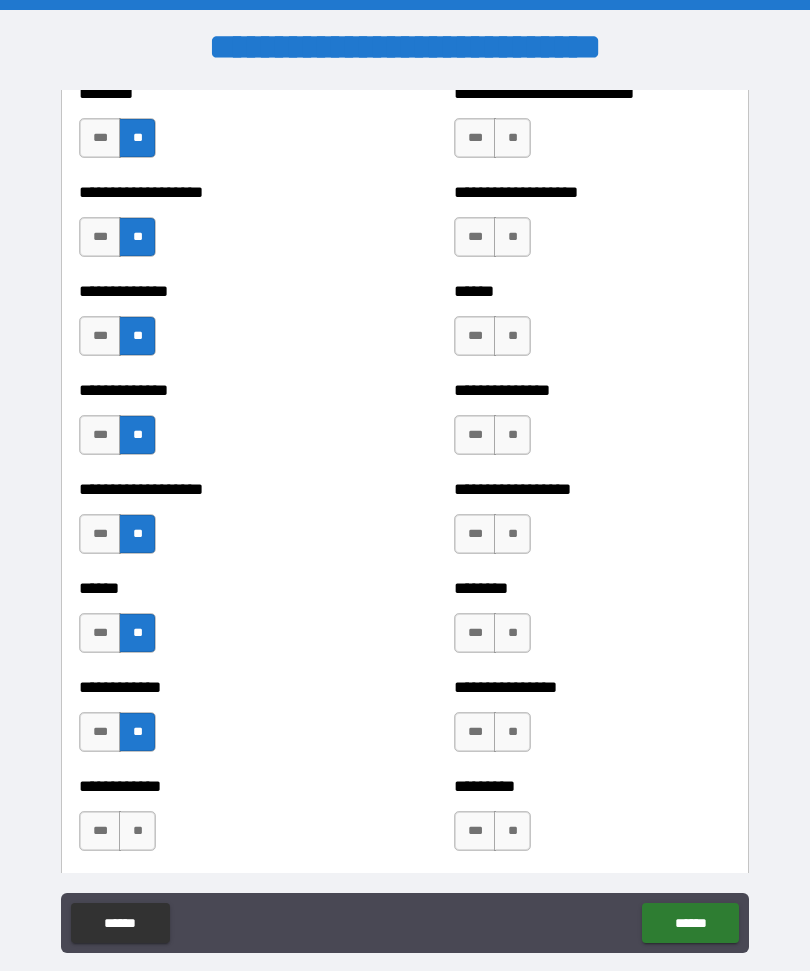 click on "**" at bounding box center (137, 831) 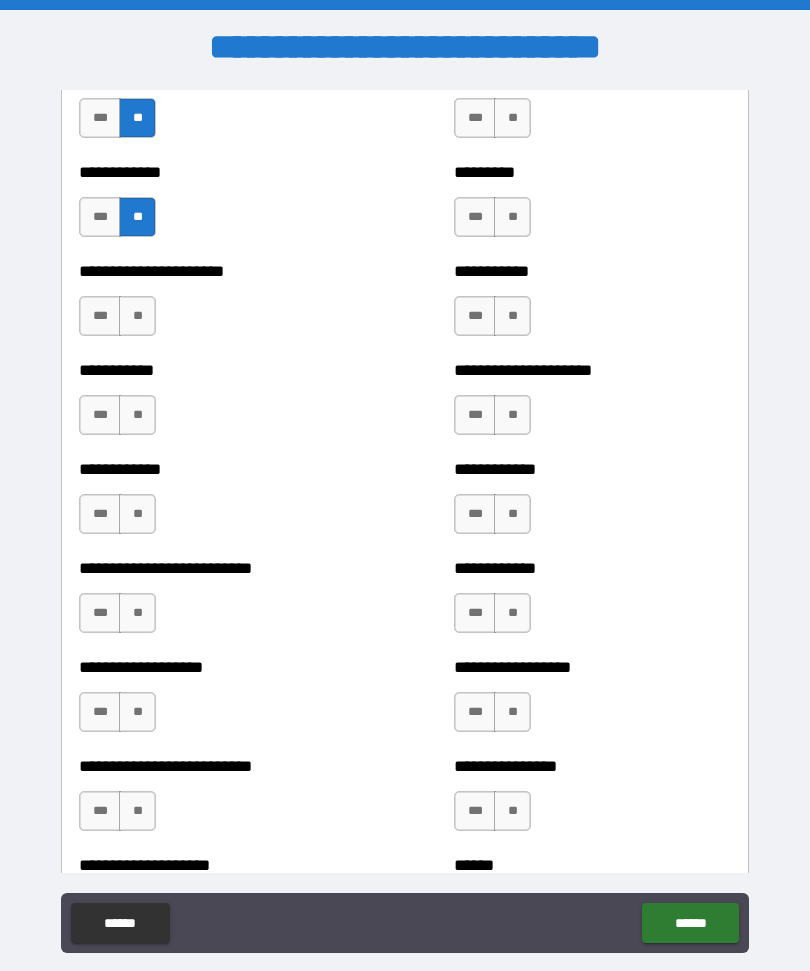 scroll, scrollTop: 5264, scrollLeft: 0, axis: vertical 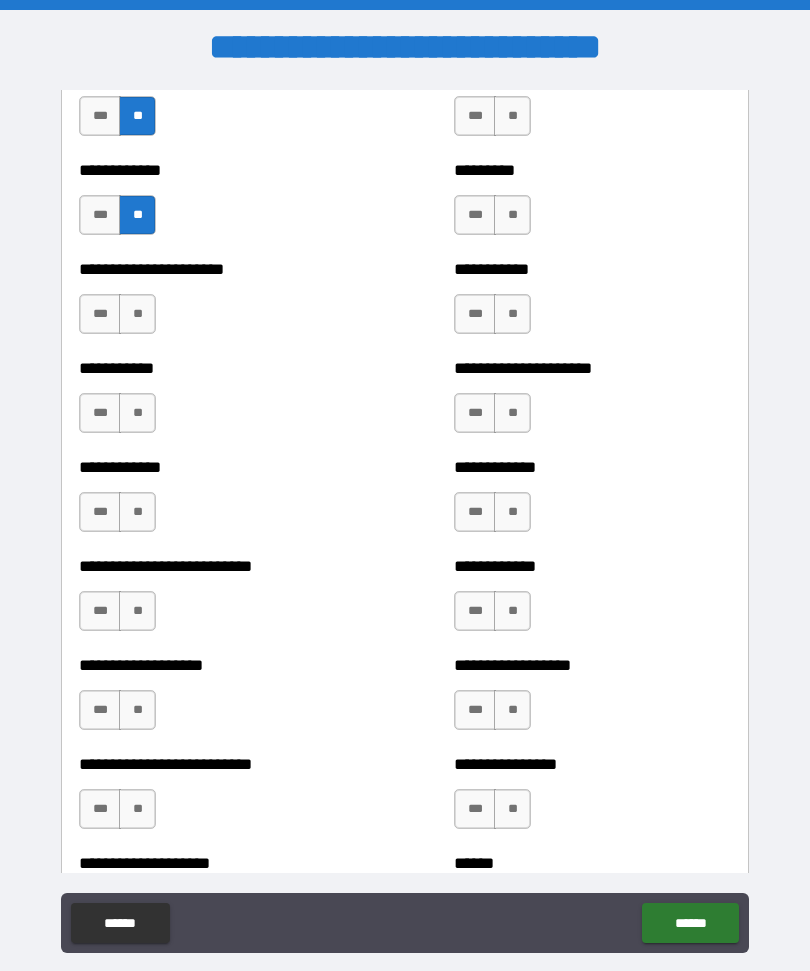 click on "**" at bounding box center (137, 314) 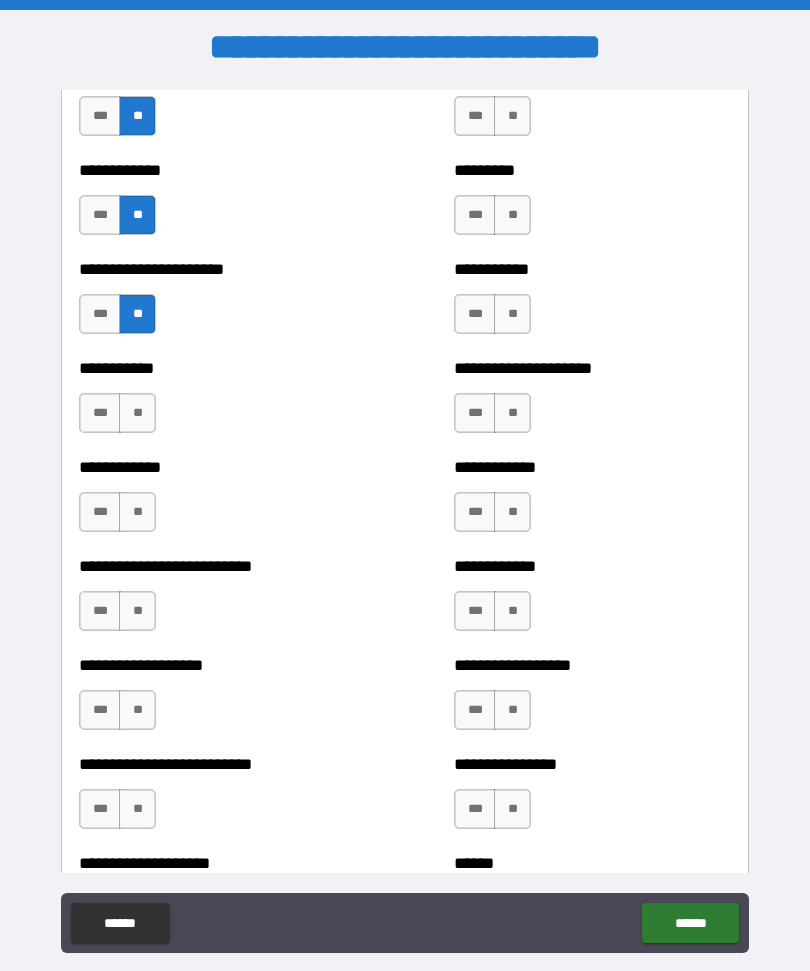 click on "**" at bounding box center [137, 413] 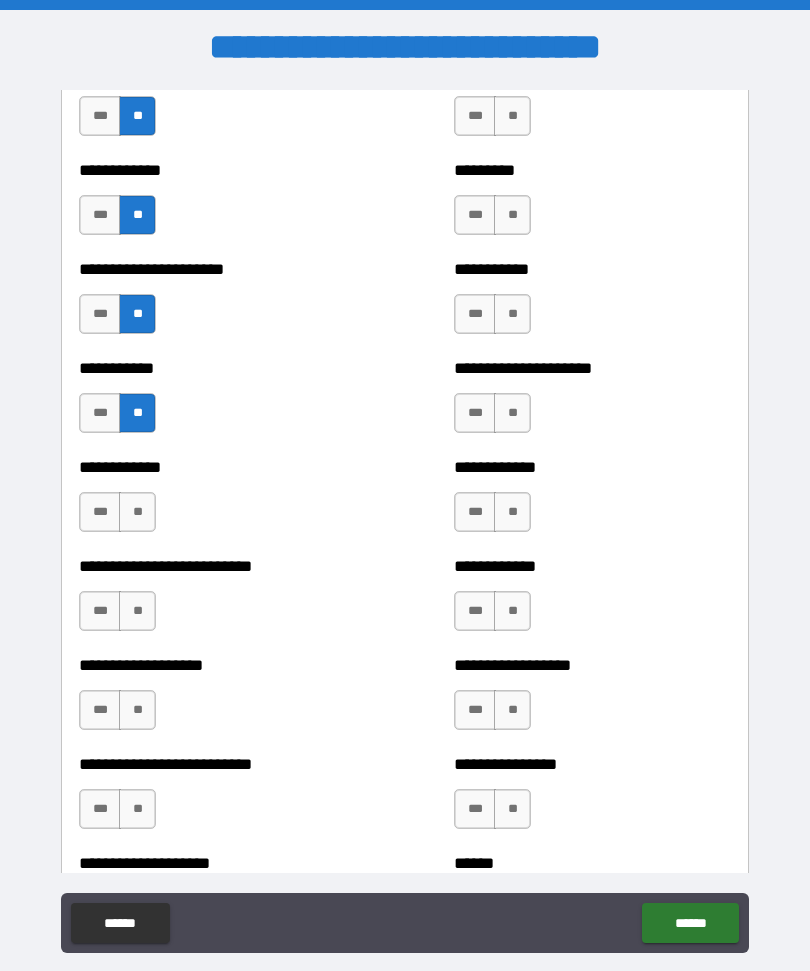 click on "**" at bounding box center [137, 512] 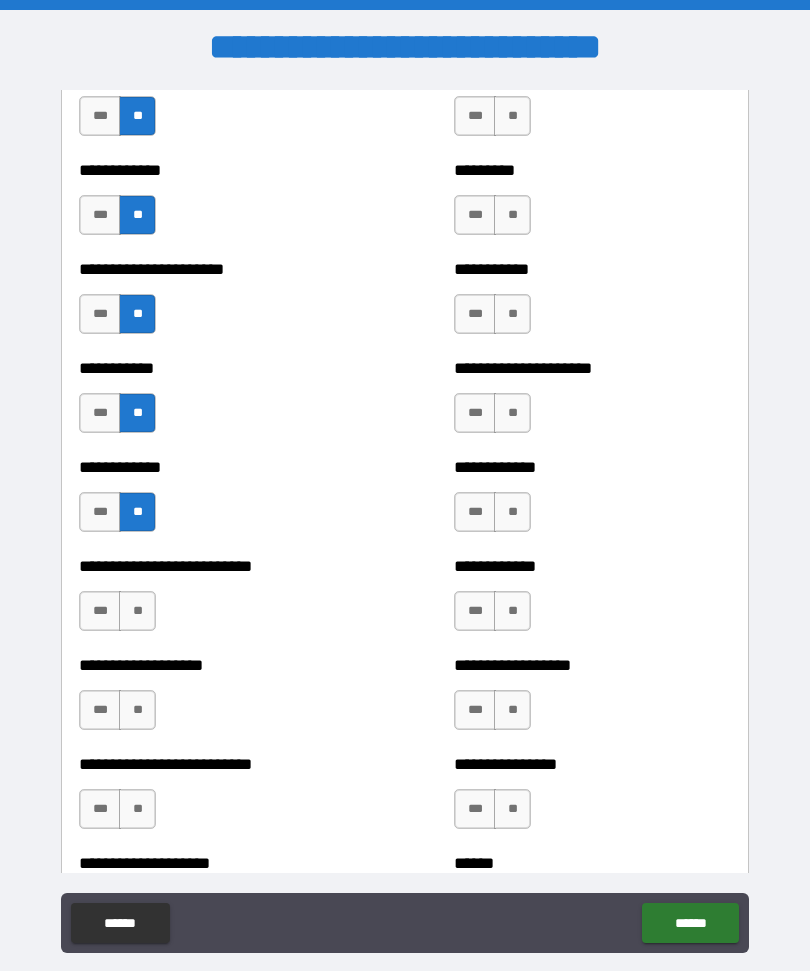 click on "**" at bounding box center (137, 611) 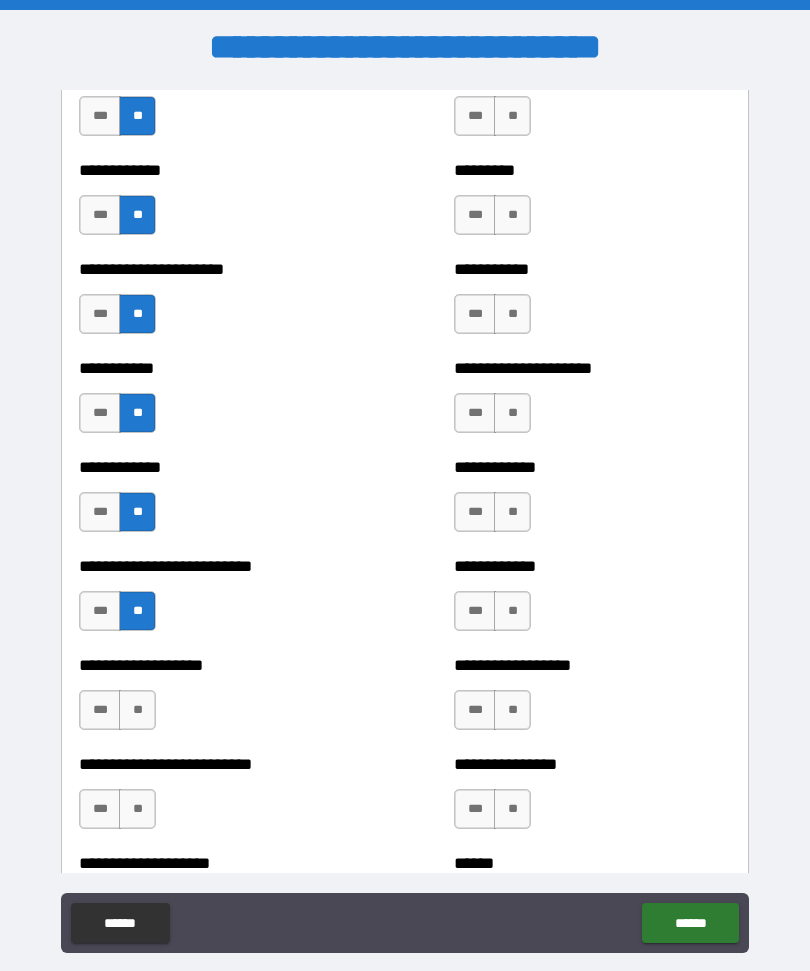 click on "**" at bounding box center [137, 710] 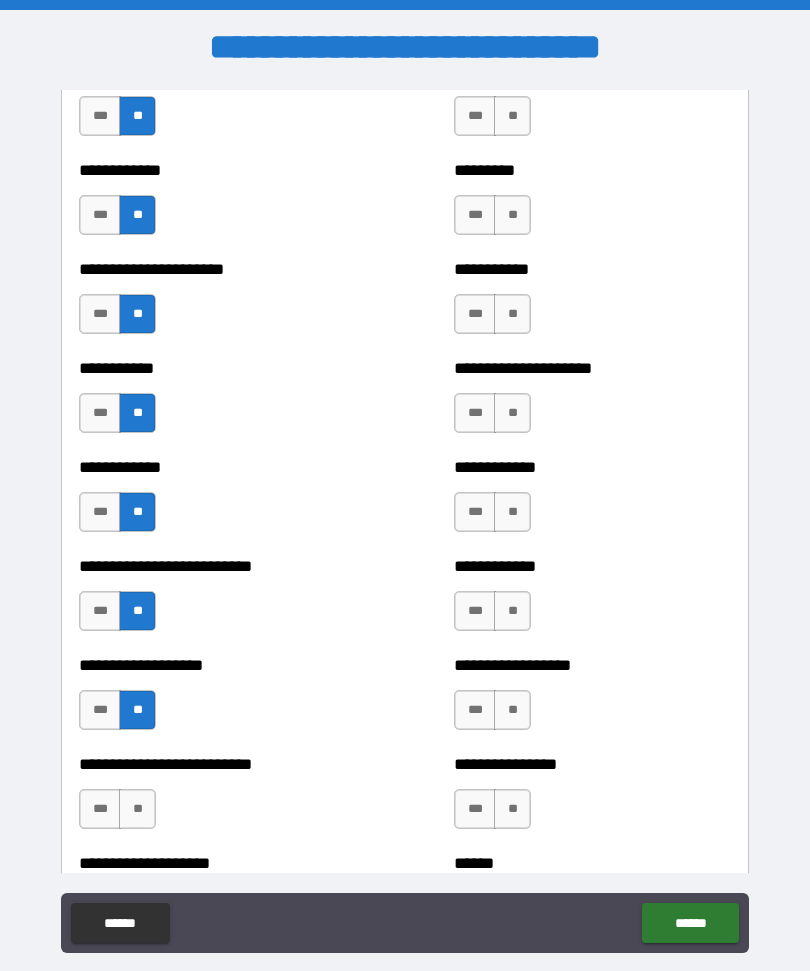 click on "**" at bounding box center [137, 809] 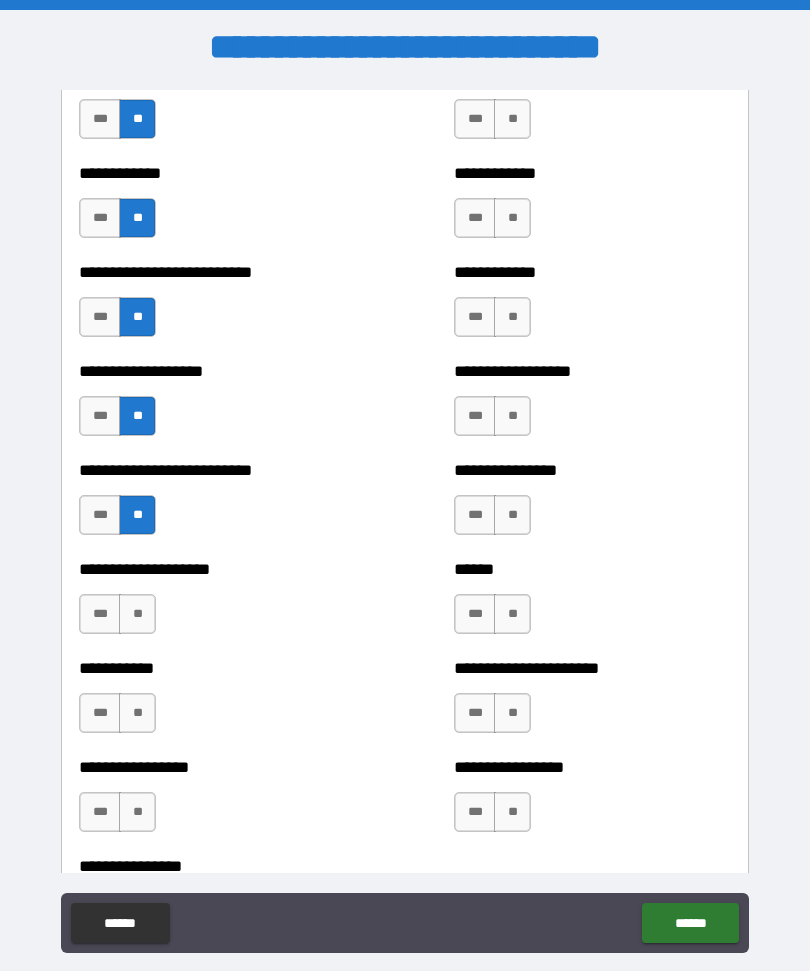 scroll, scrollTop: 5568, scrollLeft: 0, axis: vertical 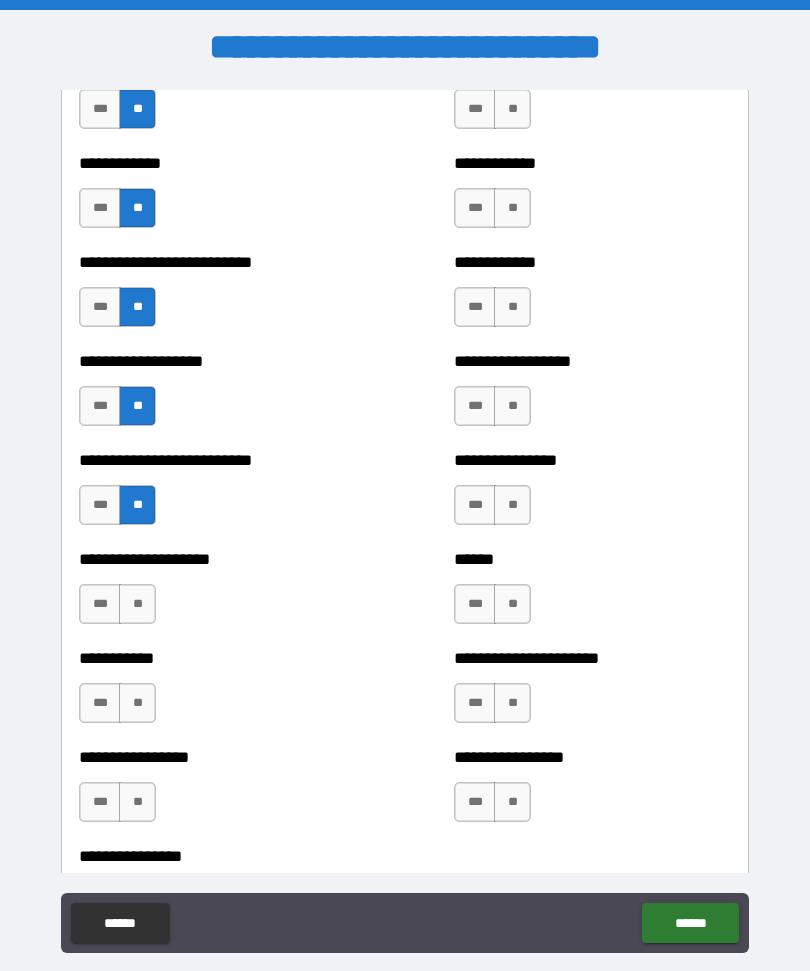 click on "**" at bounding box center (137, 604) 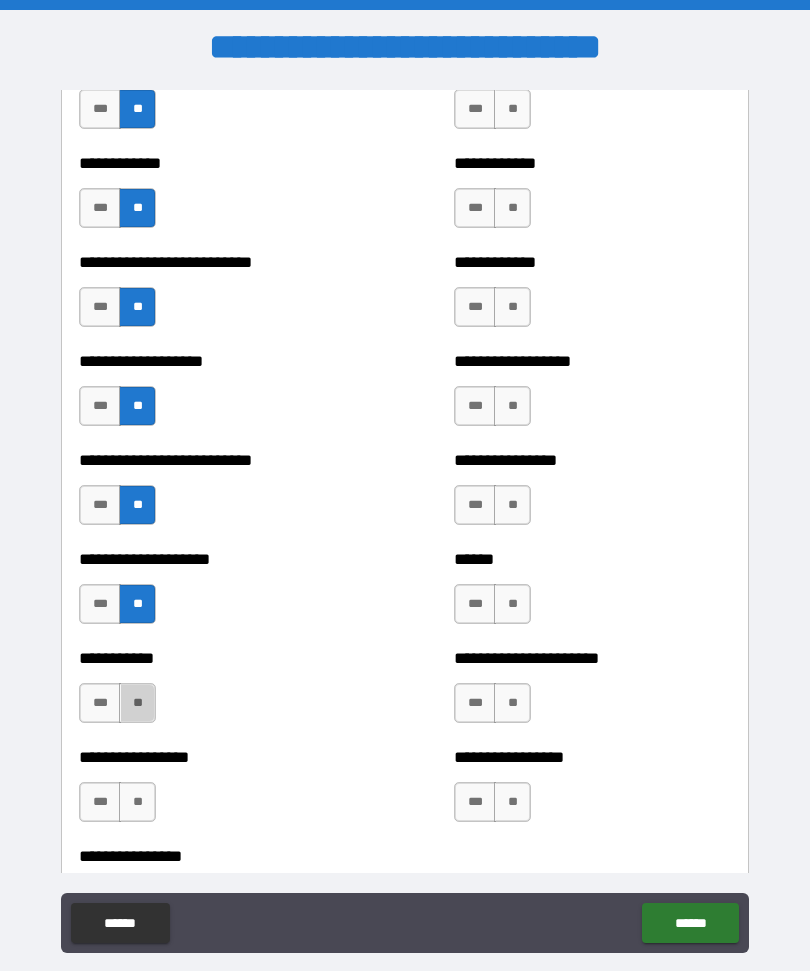 click on "**" at bounding box center [137, 703] 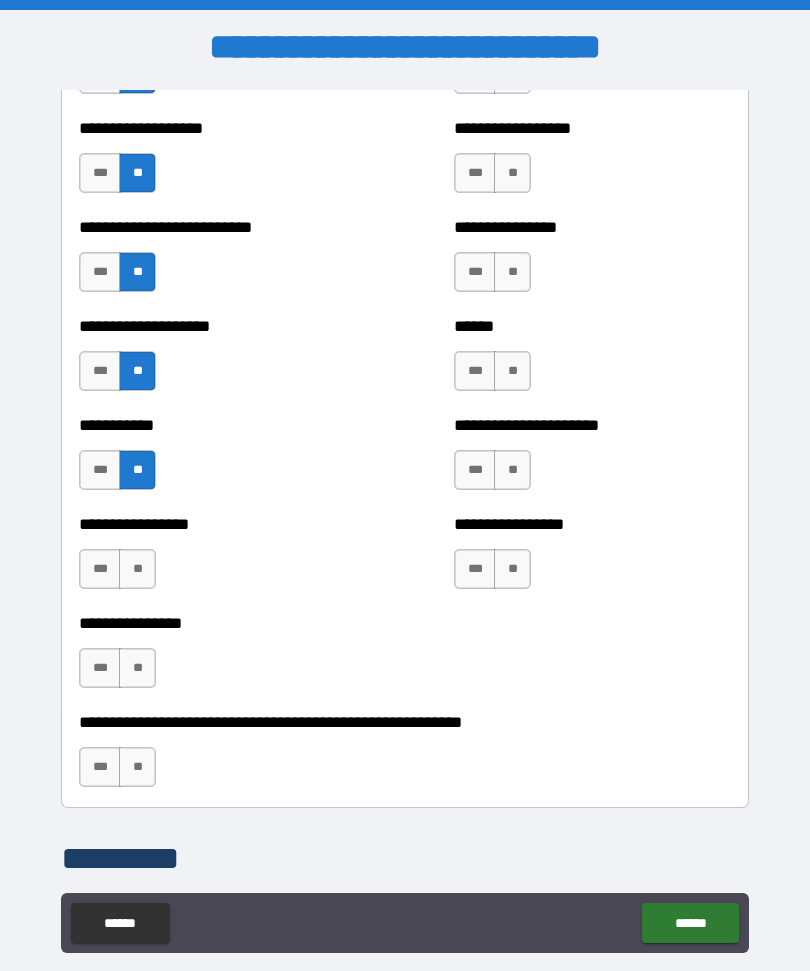 scroll, scrollTop: 5799, scrollLeft: 0, axis: vertical 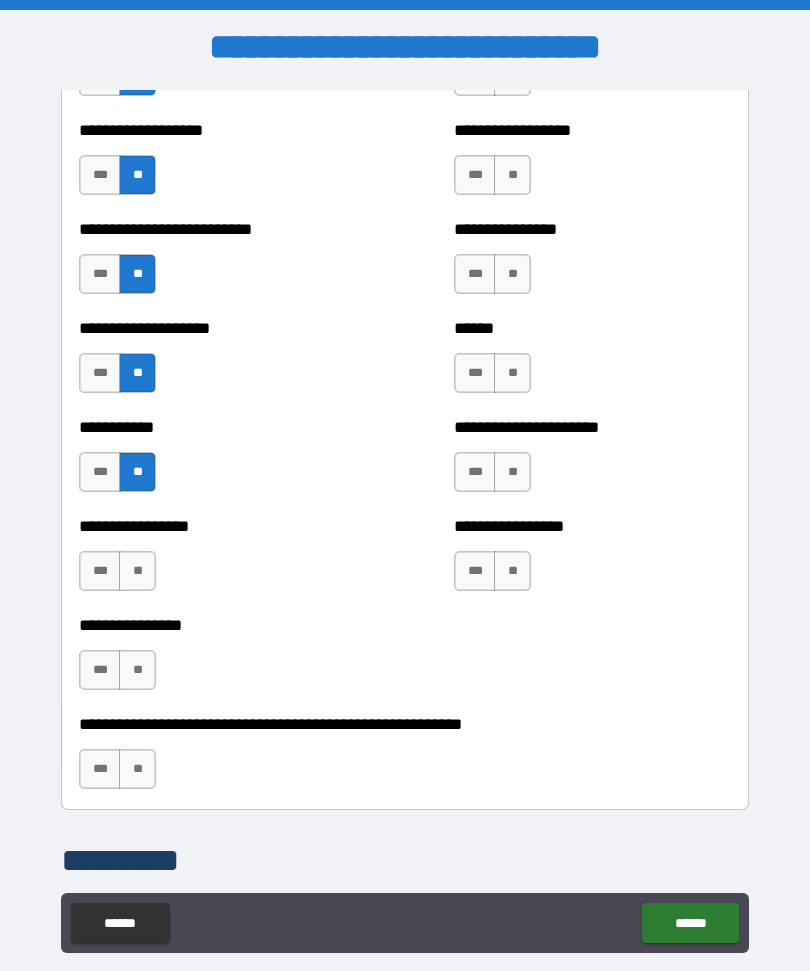click on "**" at bounding box center (137, 571) 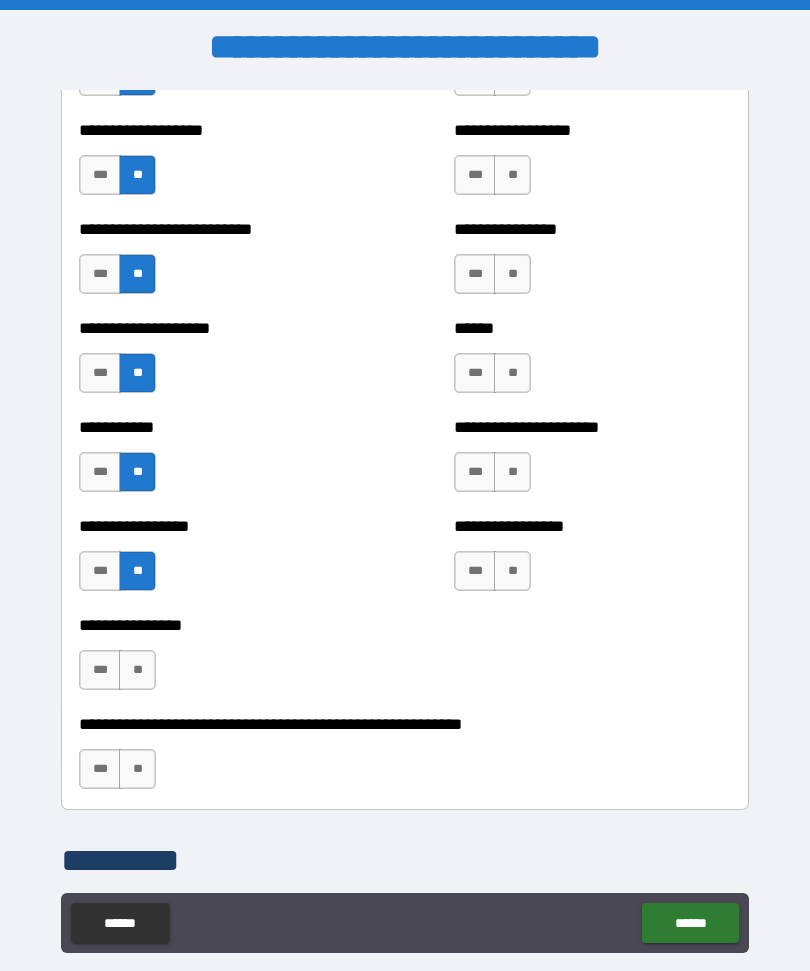 click on "**" at bounding box center [137, 670] 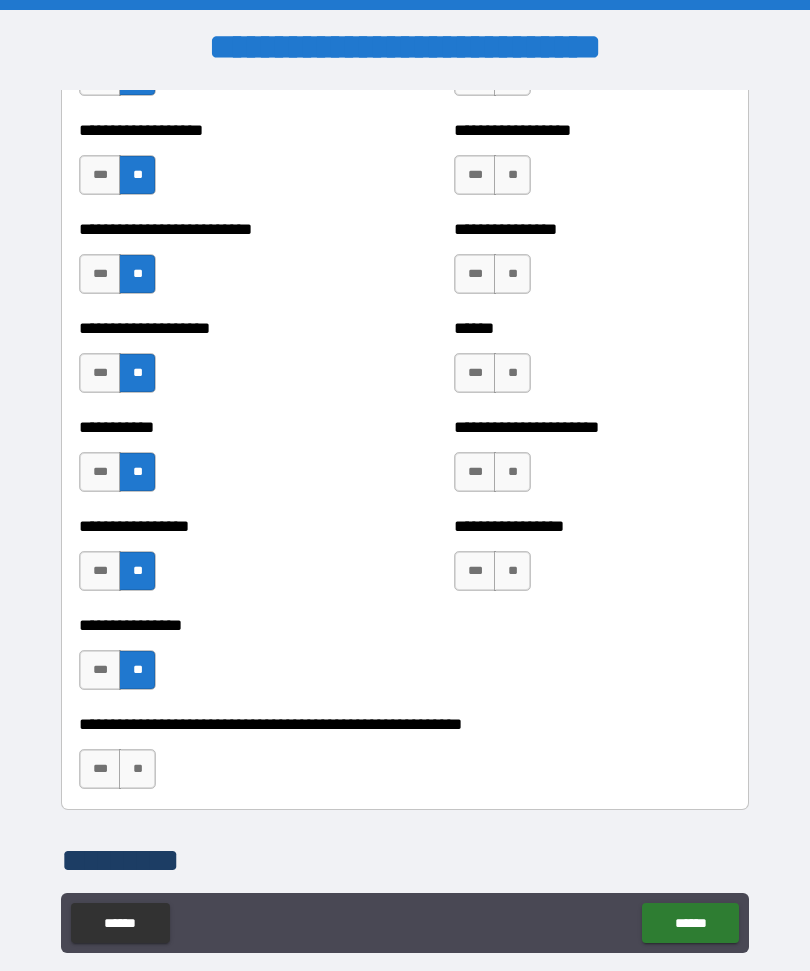 click on "**" at bounding box center (137, 769) 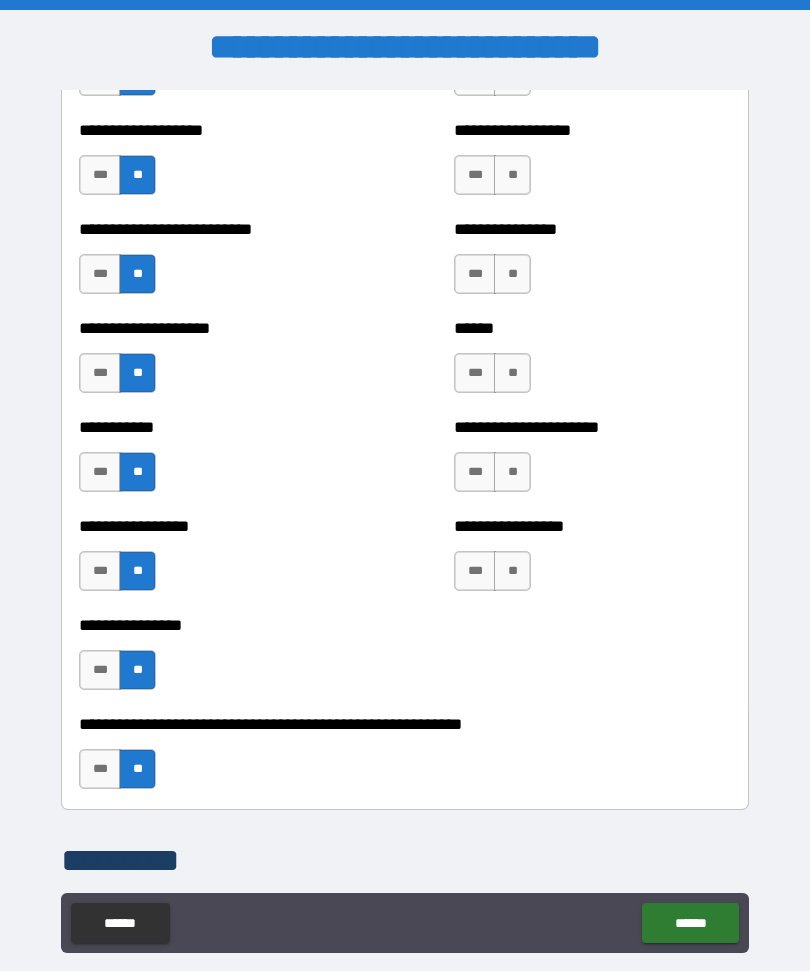 click on "**" at bounding box center (512, 571) 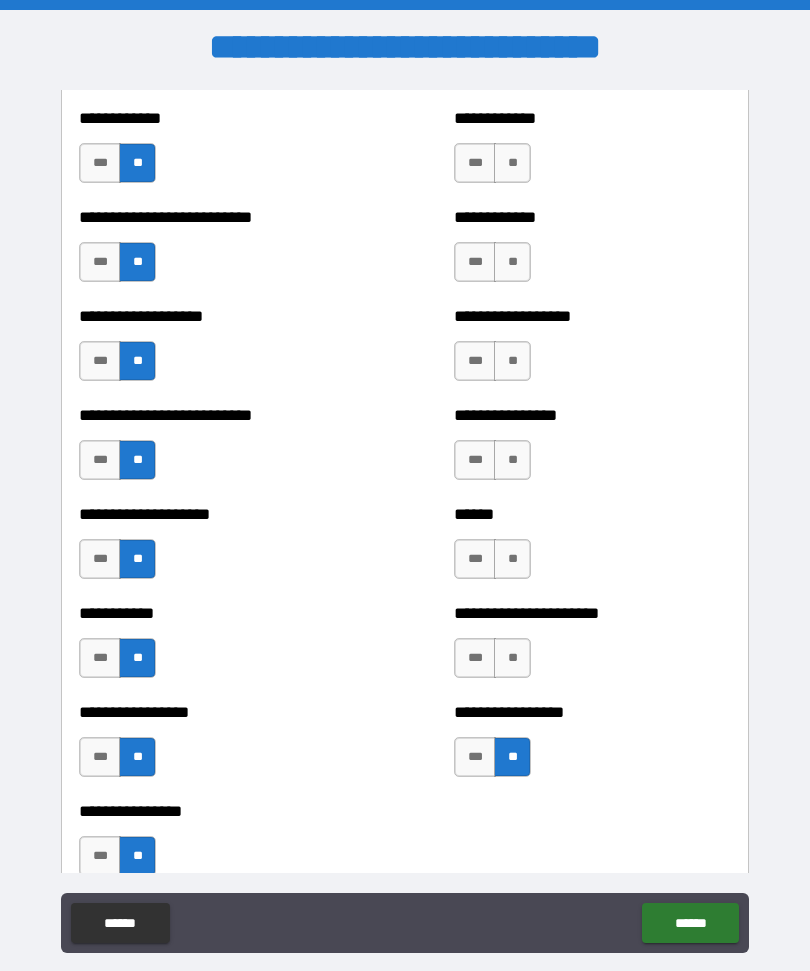 scroll, scrollTop: 5610, scrollLeft: 0, axis: vertical 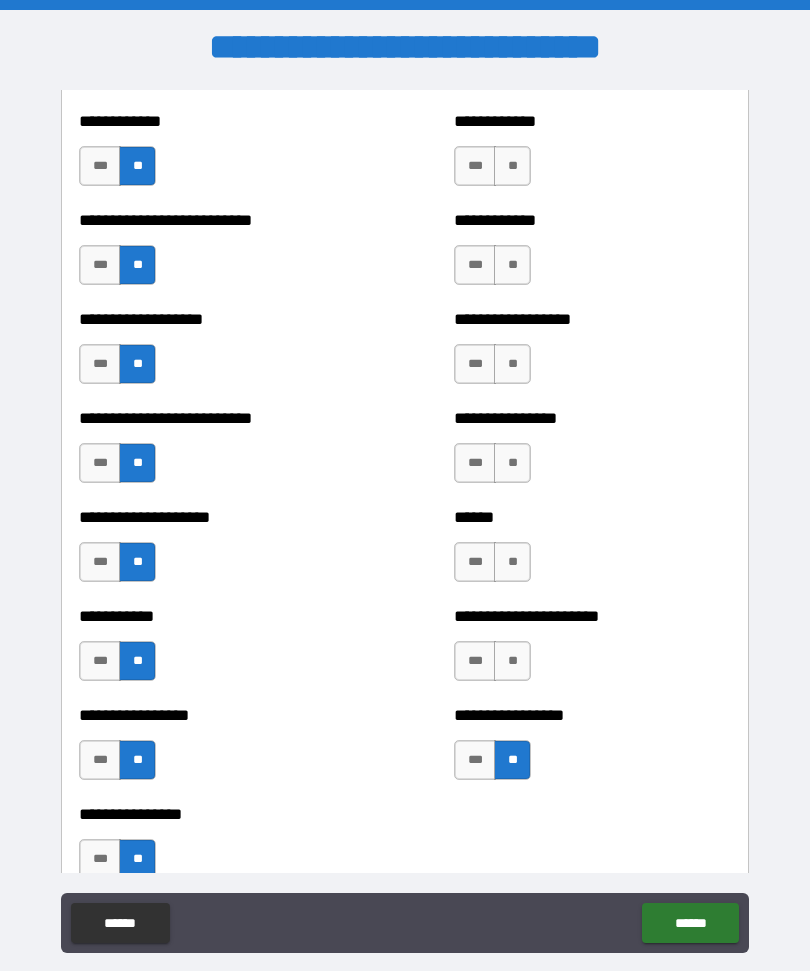 click on "**" at bounding box center [512, 661] 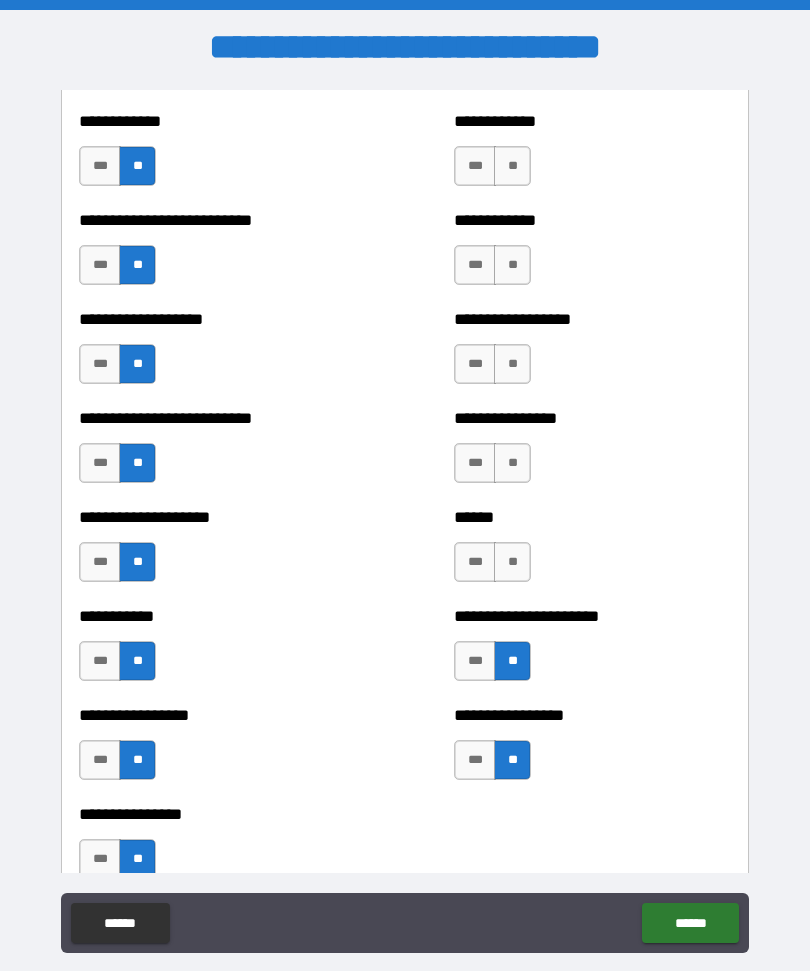 click on "**" at bounding box center [512, 562] 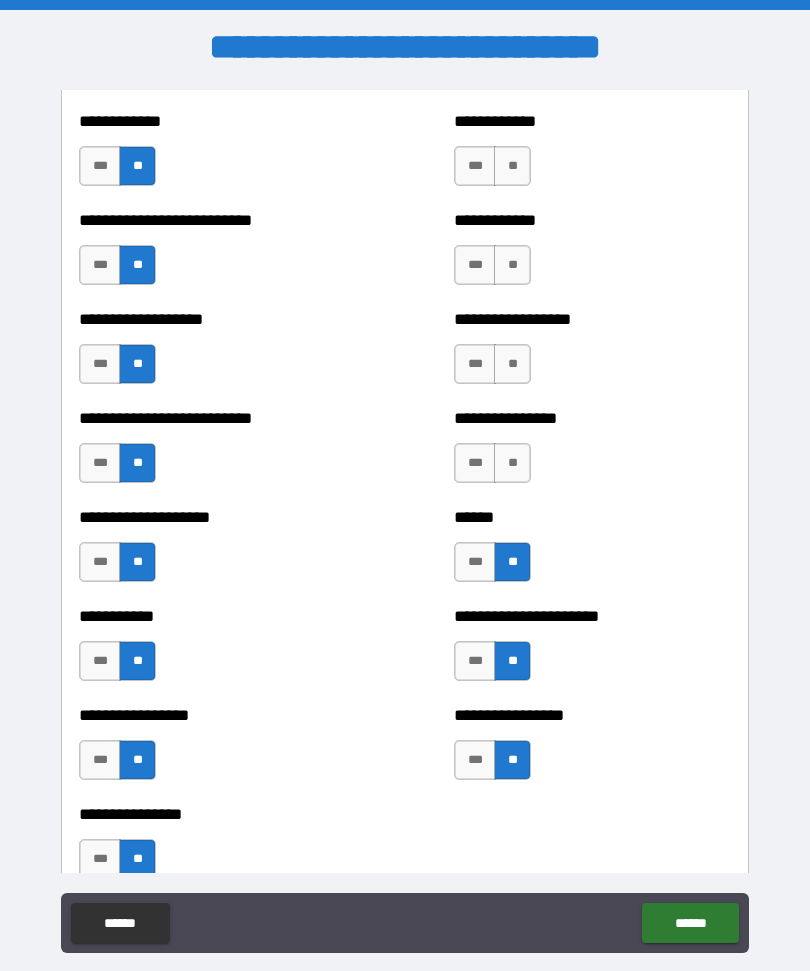 click on "**" at bounding box center [512, 463] 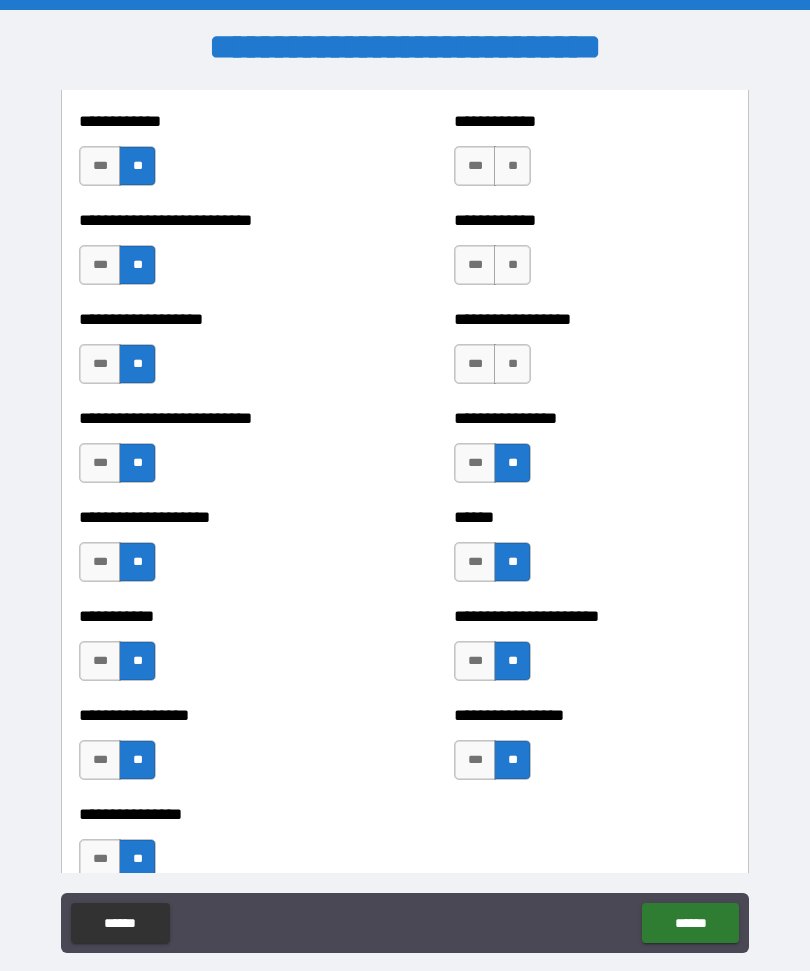 click on "**" at bounding box center (512, 364) 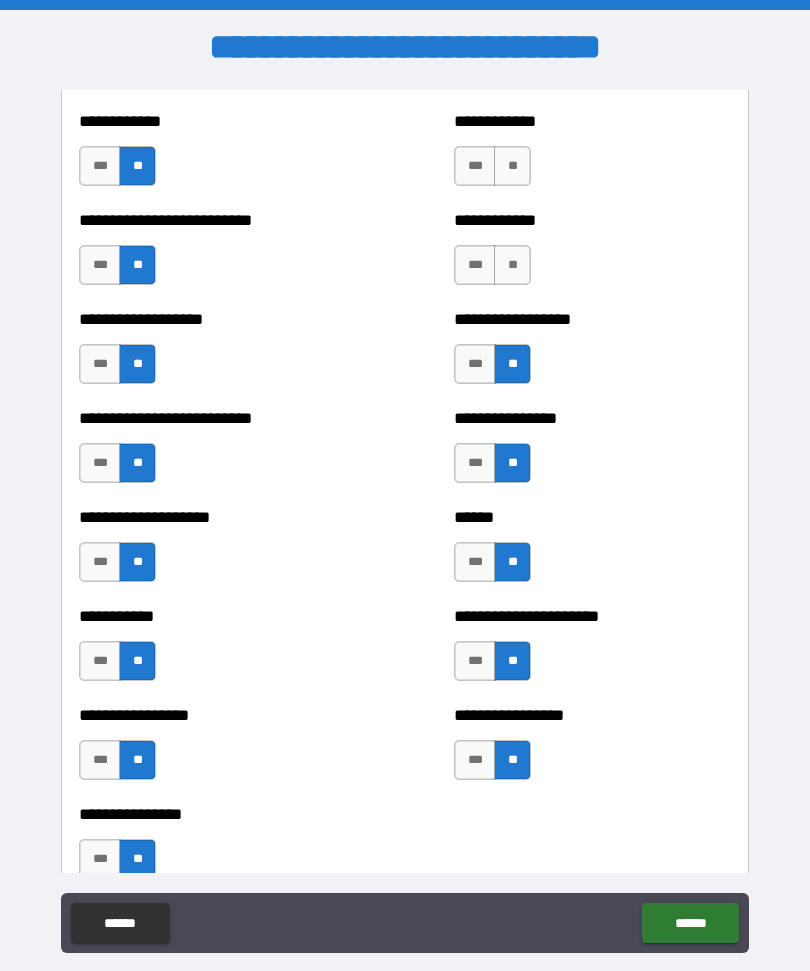 click on "**" at bounding box center [512, 265] 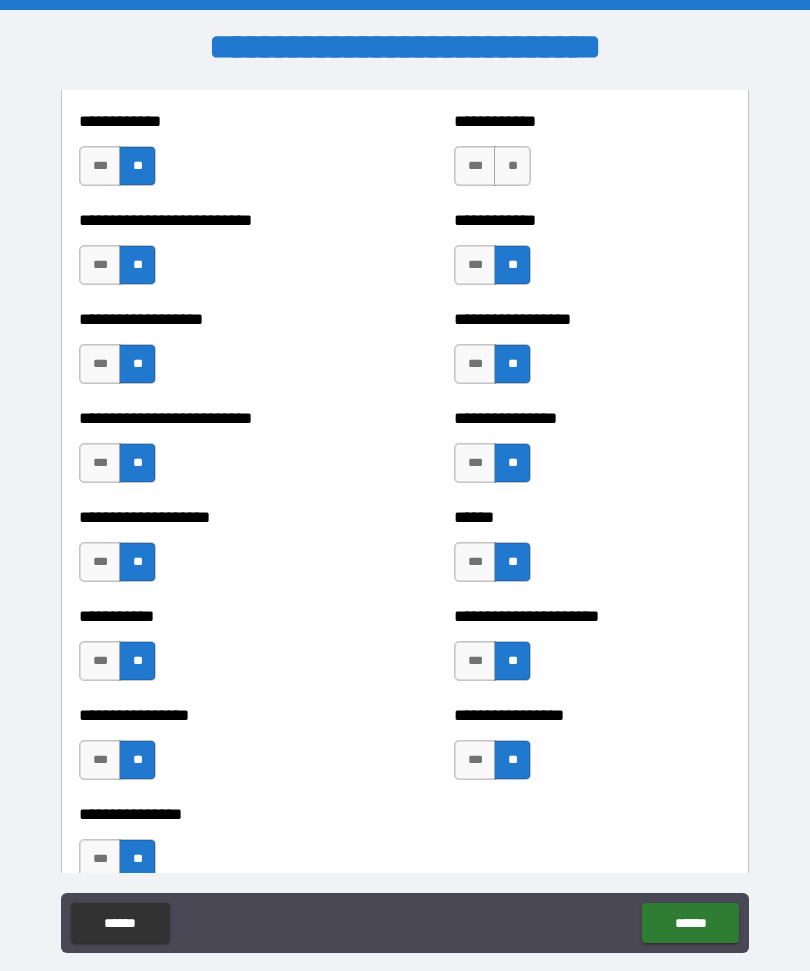 click on "***" at bounding box center (475, 265) 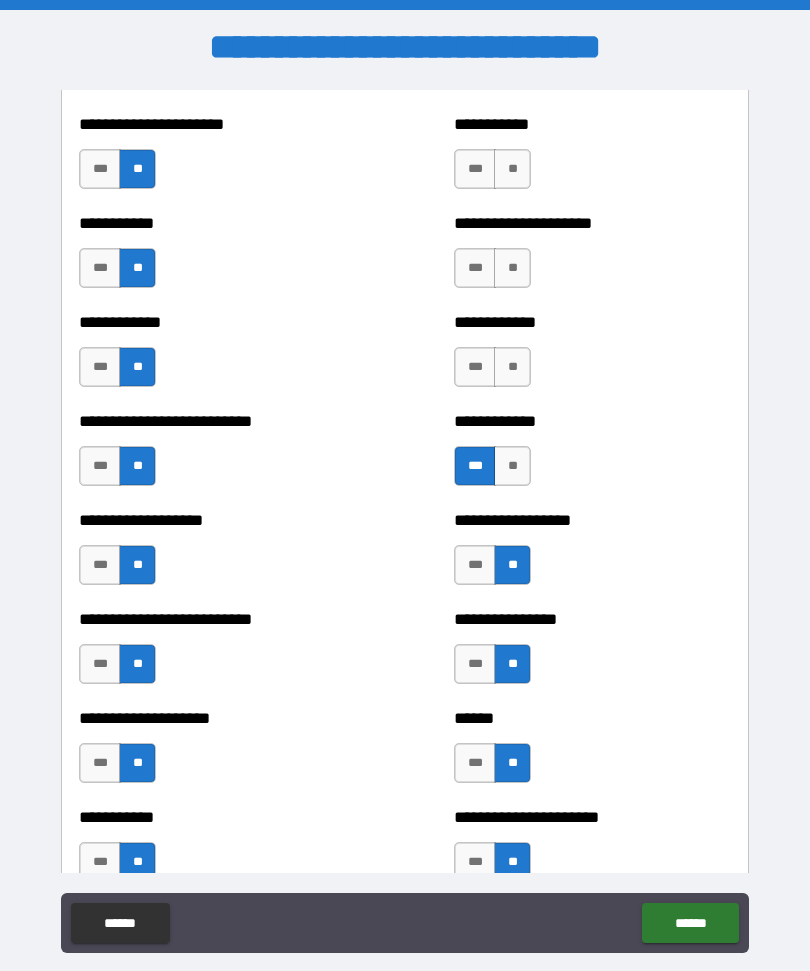 scroll, scrollTop: 5397, scrollLeft: 0, axis: vertical 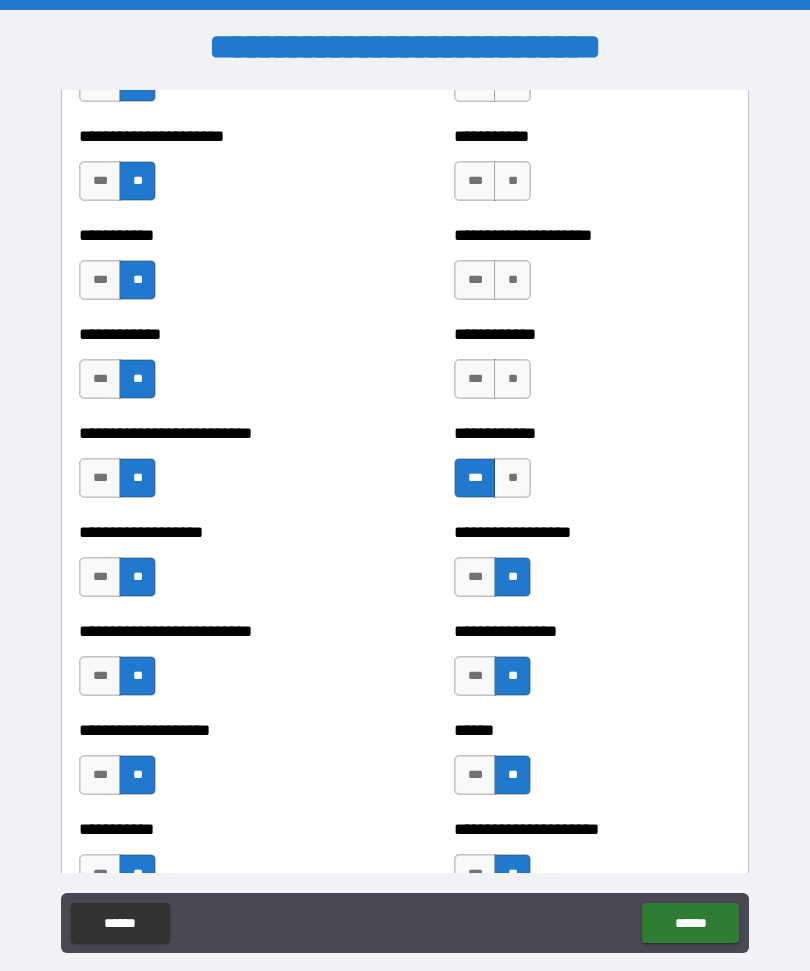click on "**" at bounding box center (512, 379) 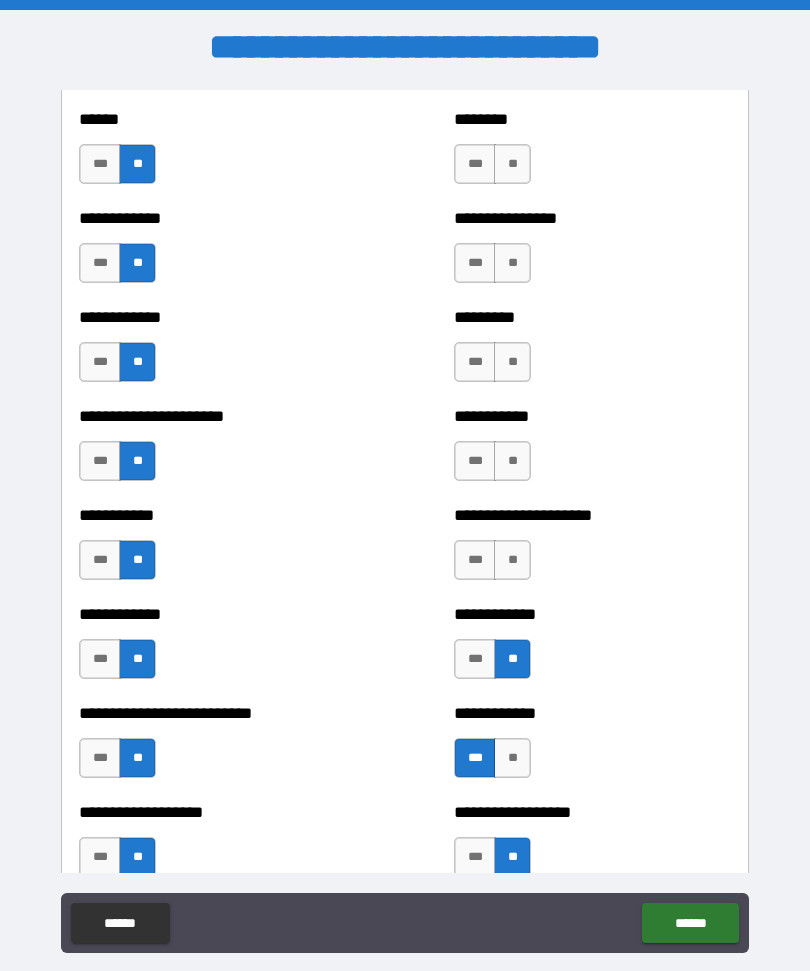 scroll, scrollTop: 5116, scrollLeft: 0, axis: vertical 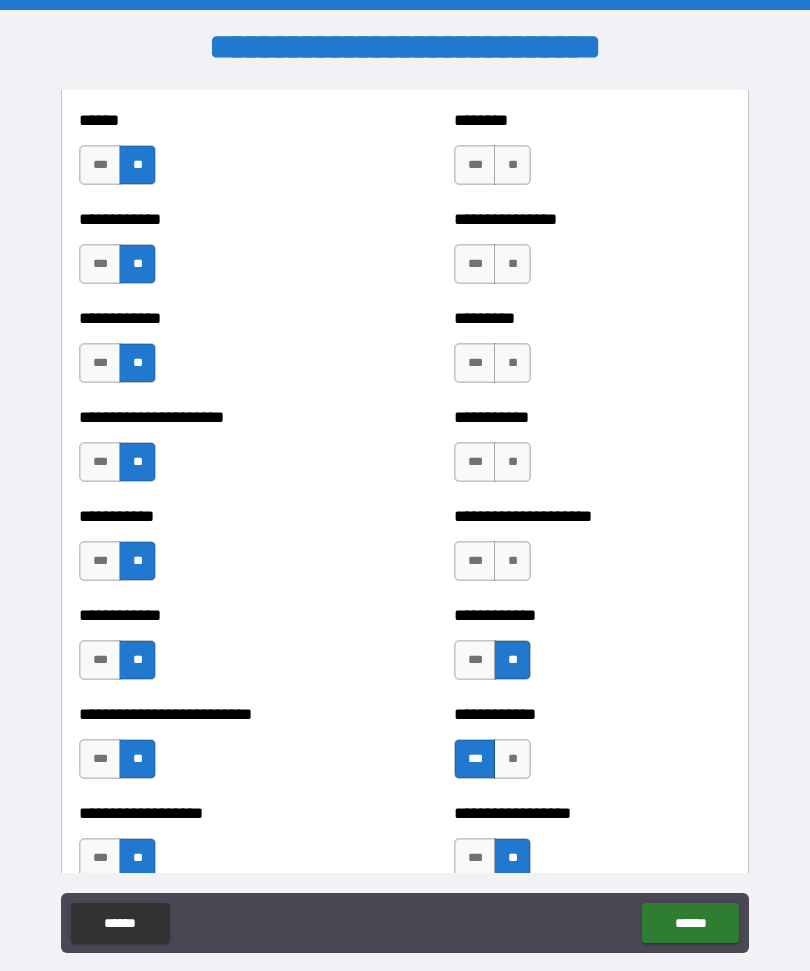 click on "**" at bounding box center [512, 561] 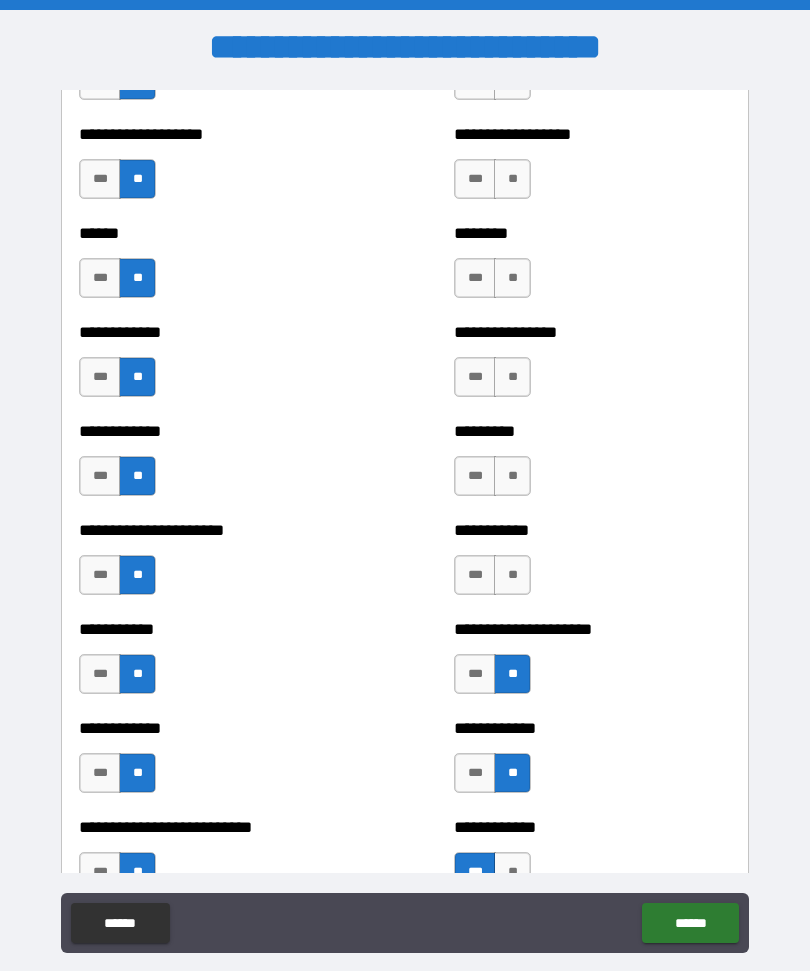 scroll, scrollTop: 5002, scrollLeft: 0, axis: vertical 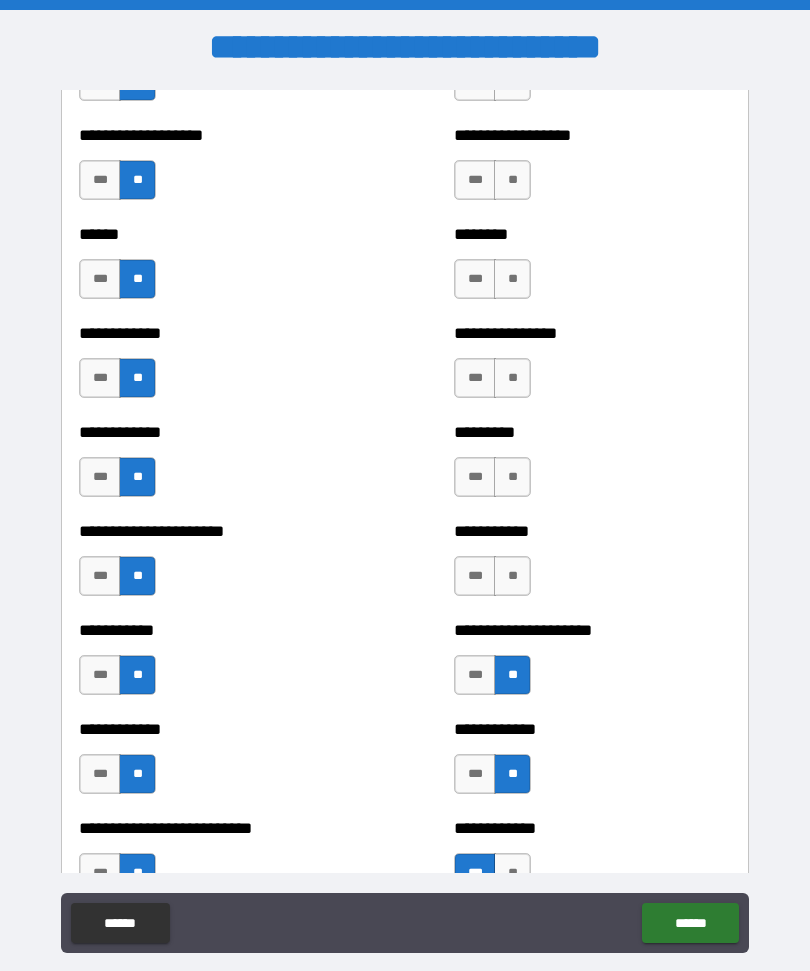 click on "**" at bounding box center [512, 576] 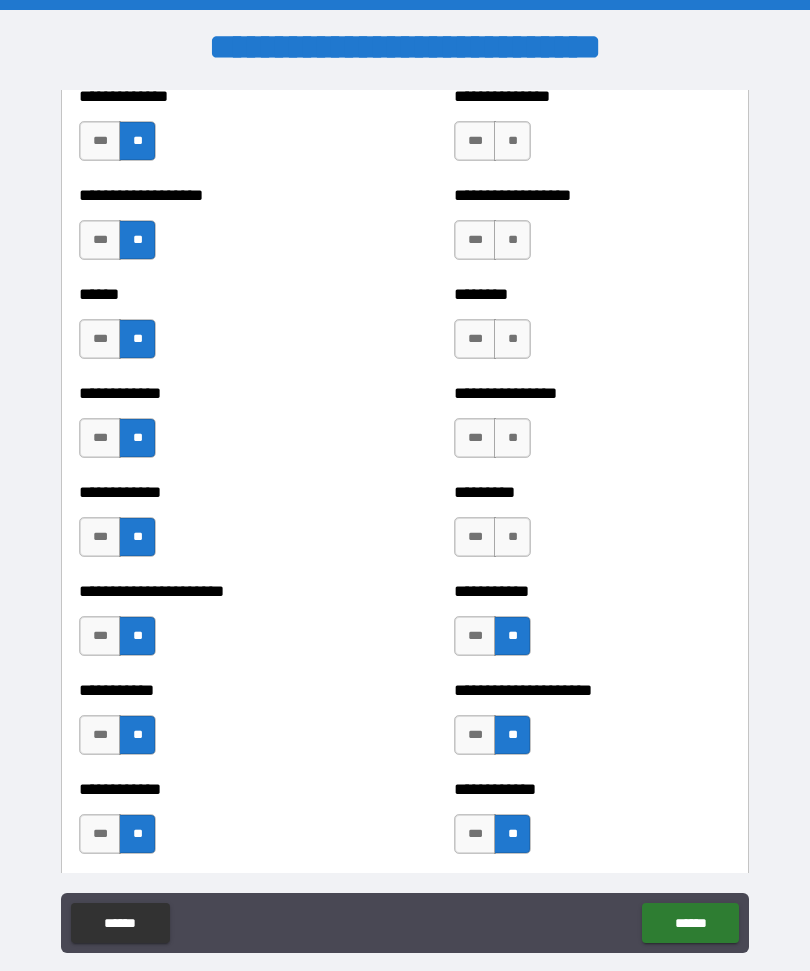 scroll, scrollTop: 4920, scrollLeft: 0, axis: vertical 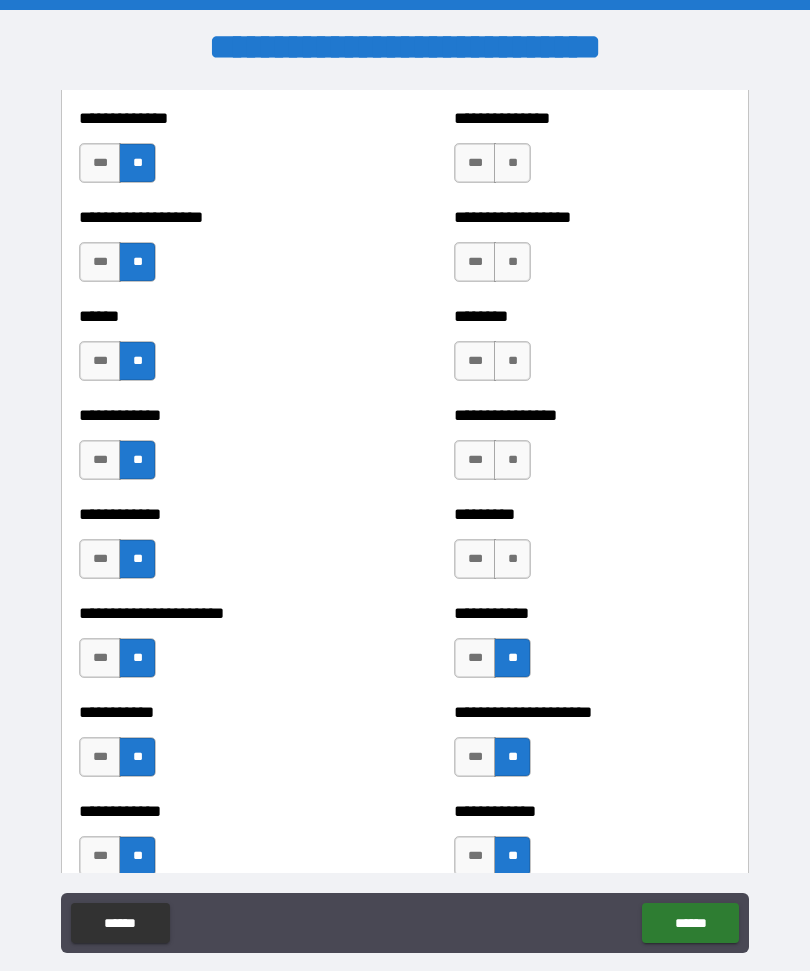 click on "**" at bounding box center [512, 559] 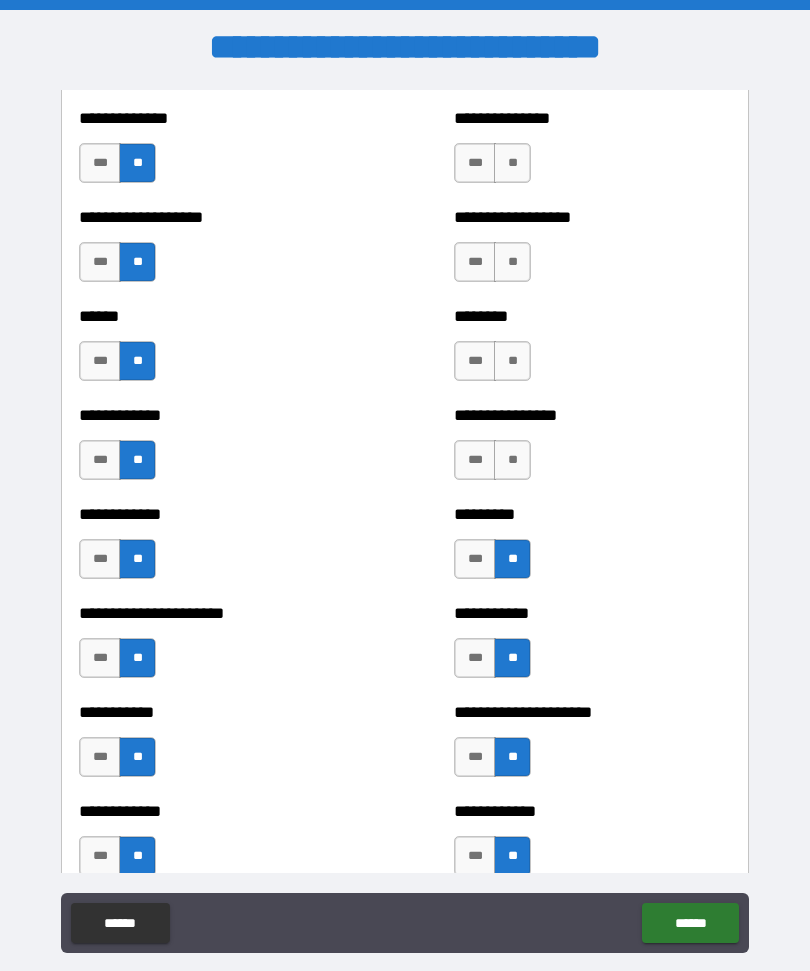 click on "**" at bounding box center [512, 460] 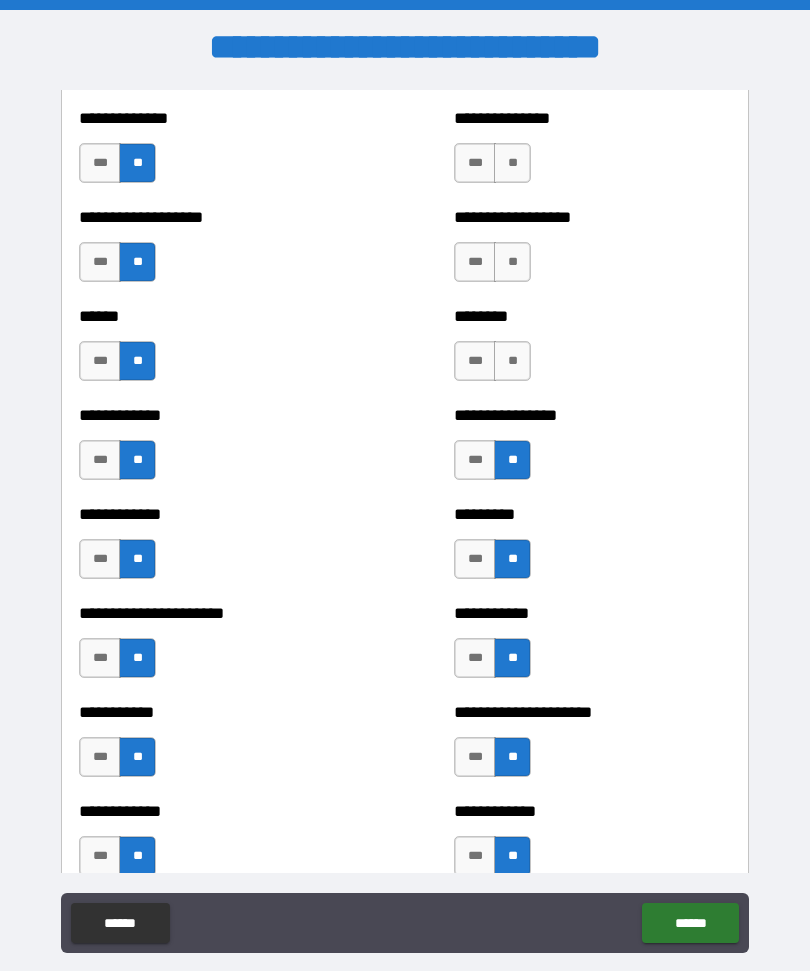 click on "**" at bounding box center [512, 361] 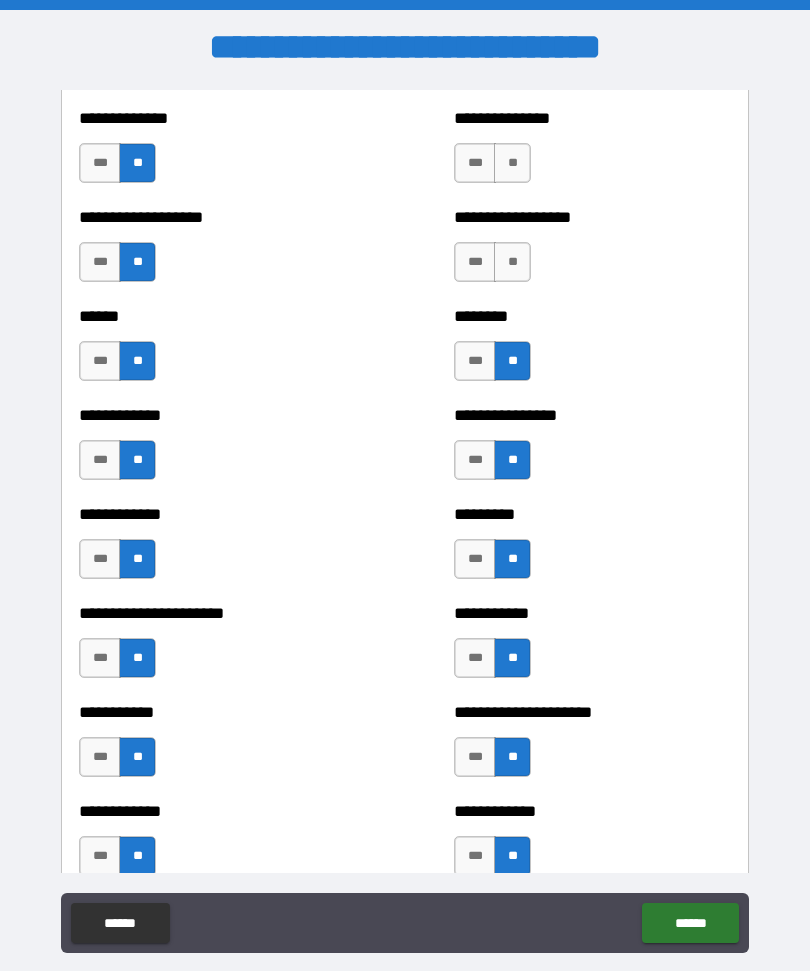 click on "**" at bounding box center (512, 262) 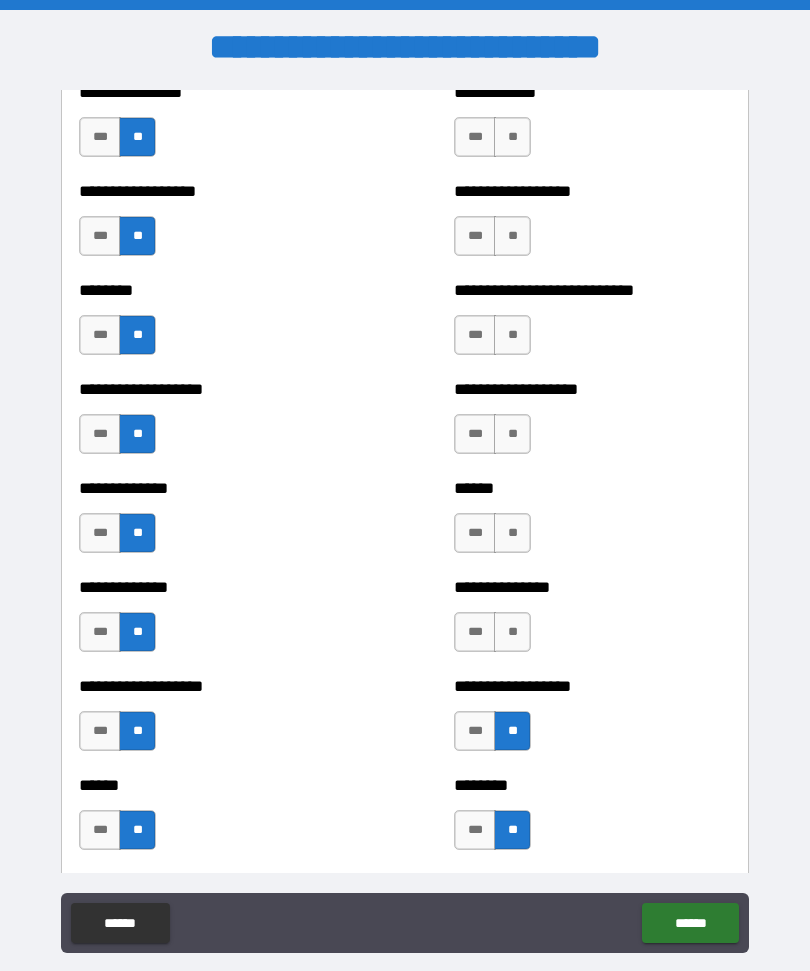 scroll, scrollTop: 4446, scrollLeft: 0, axis: vertical 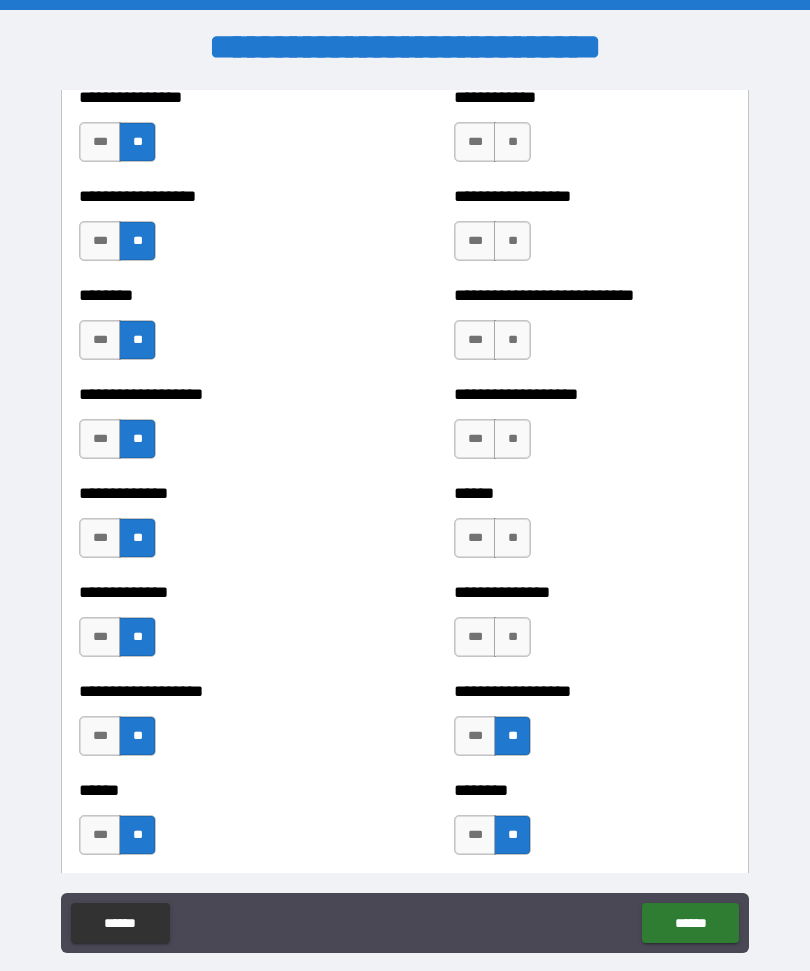 click on "***" at bounding box center (475, 637) 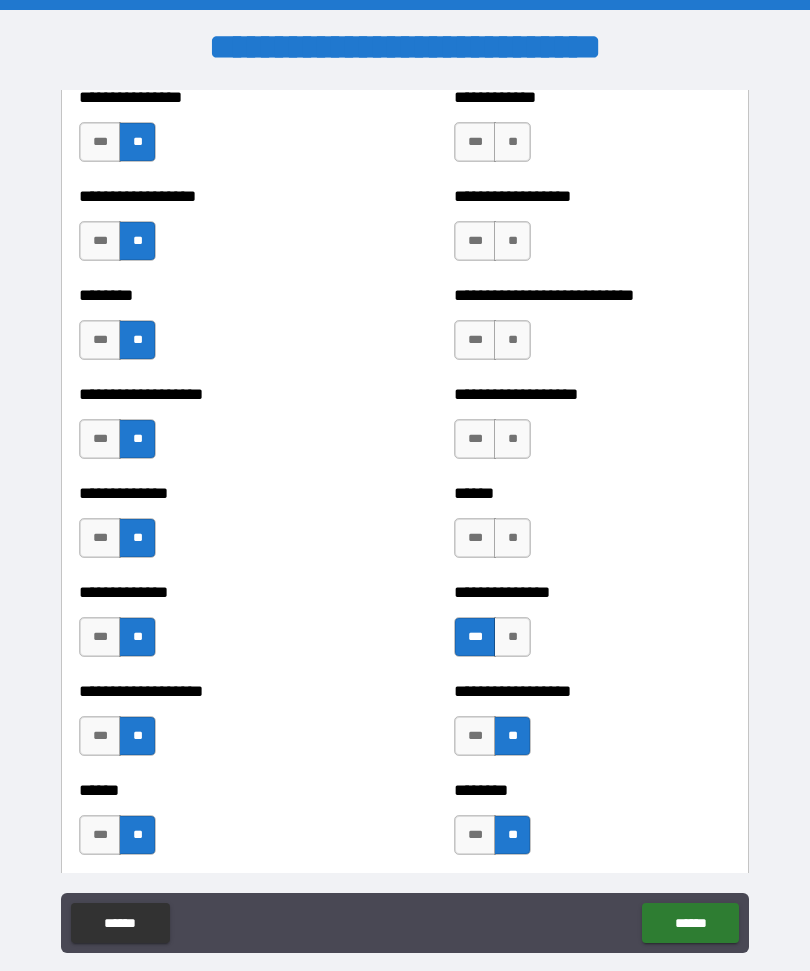 click on "**" at bounding box center [512, 538] 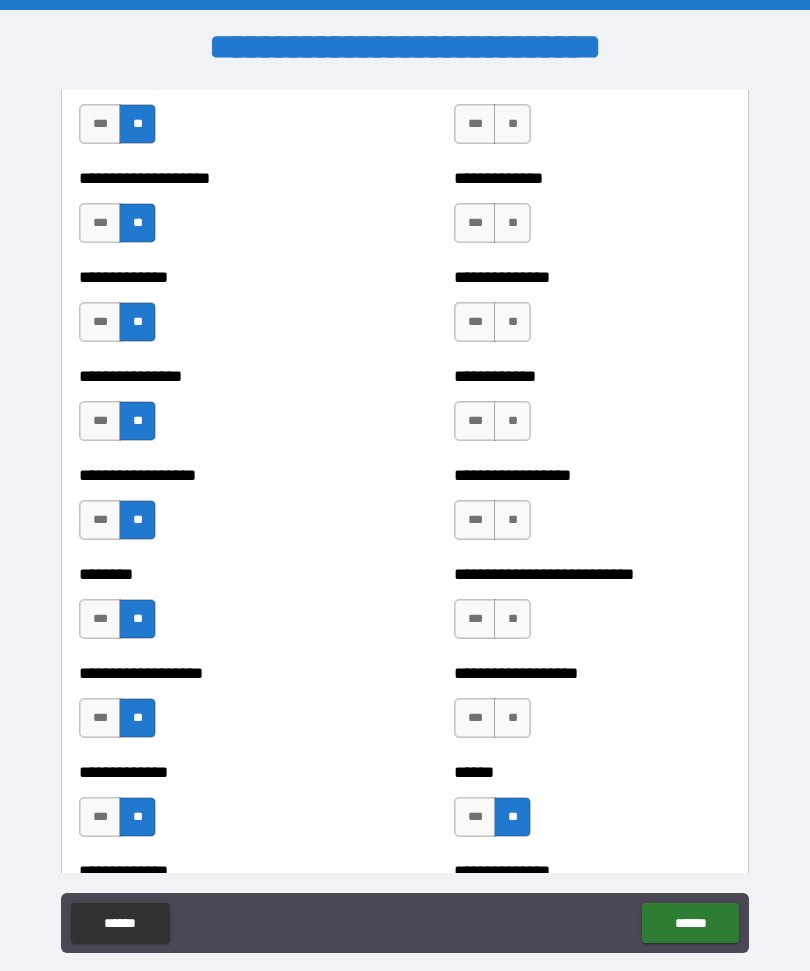 scroll, scrollTop: 4163, scrollLeft: 0, axis: vertical 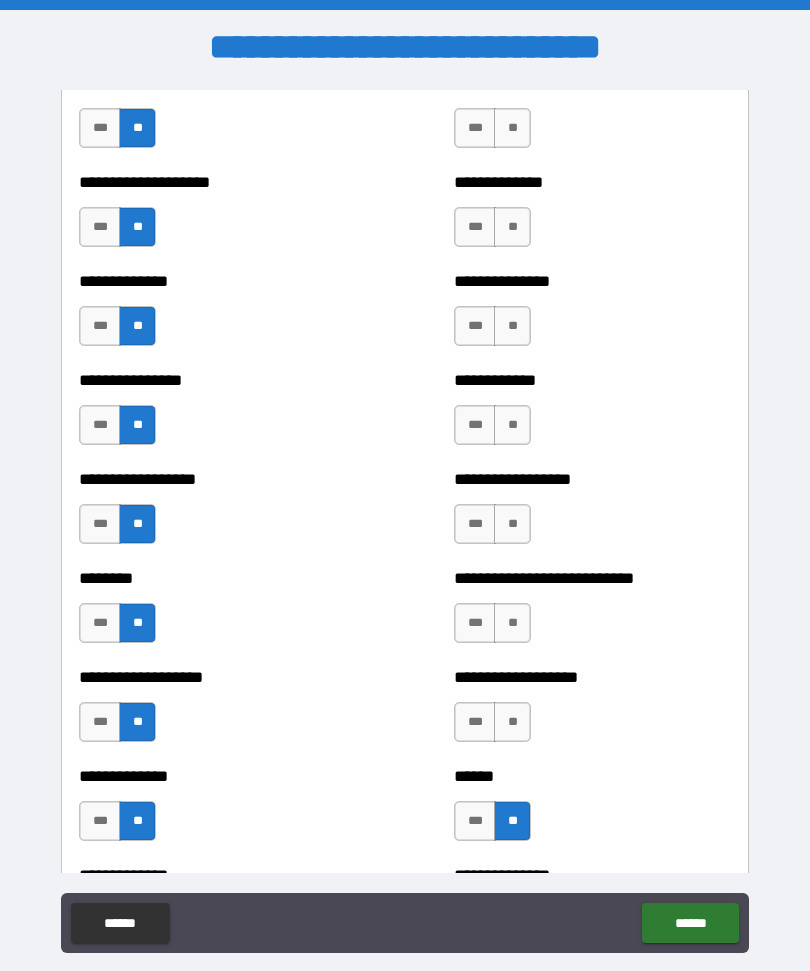 click on "**" at bounding box center [512, 722] 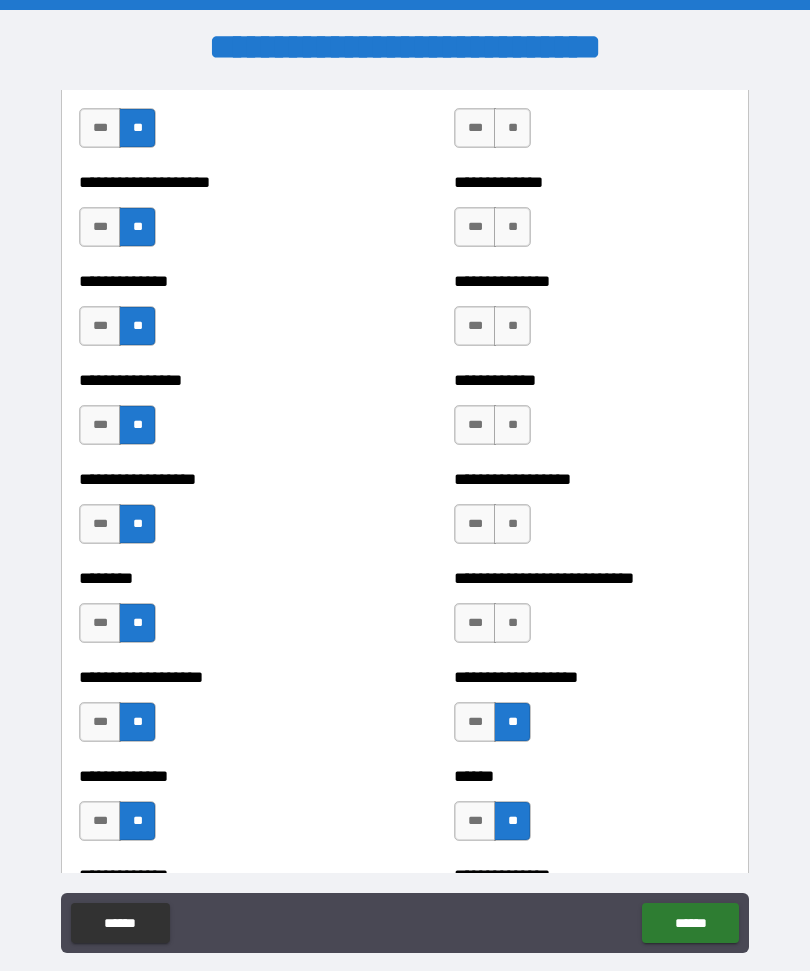 click on "**" at bounding box center [512, 623] 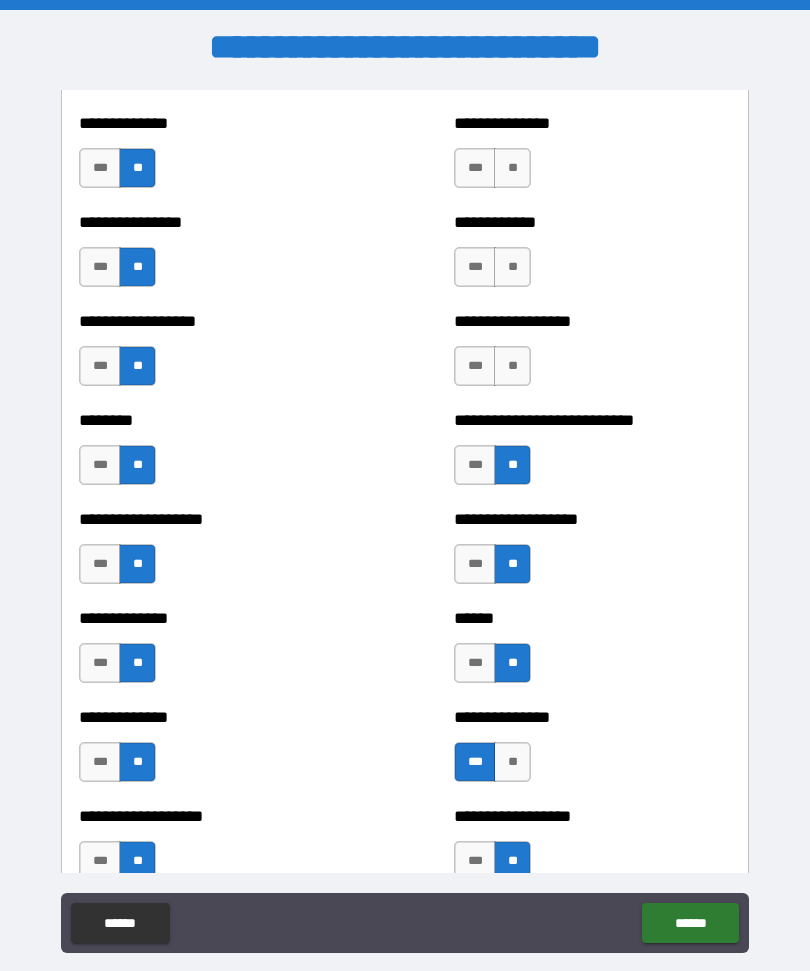 scroll, scrollTop: 4318, scrollLeft: 0, axis: vertical 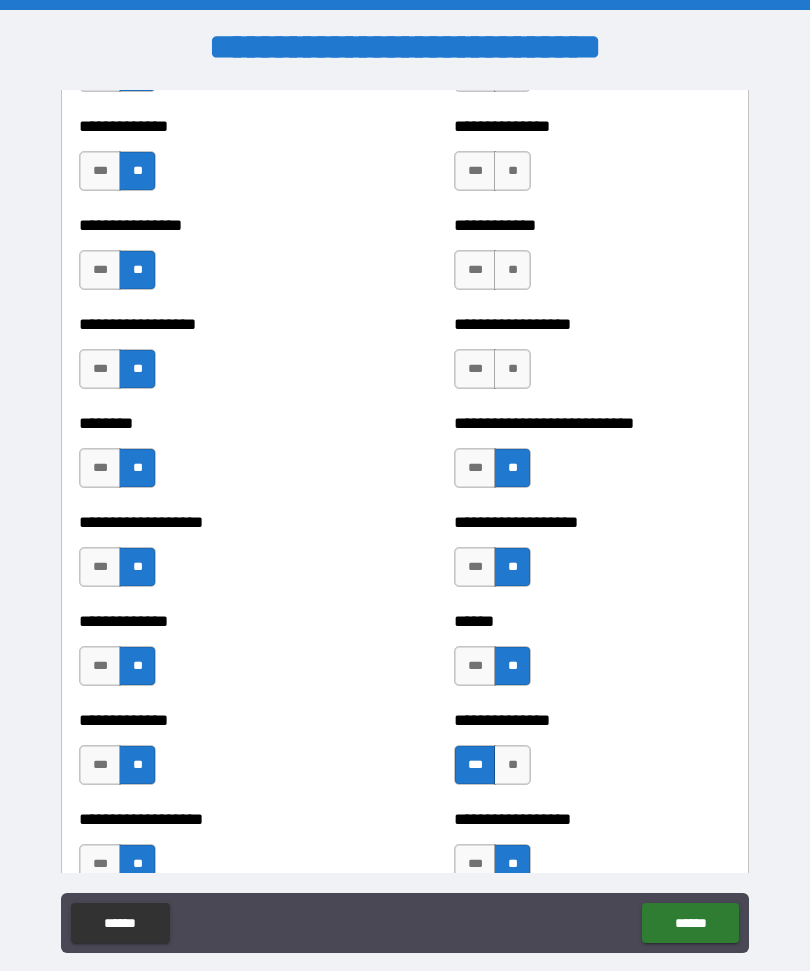 click on "**" at bounding box center (512, 765) 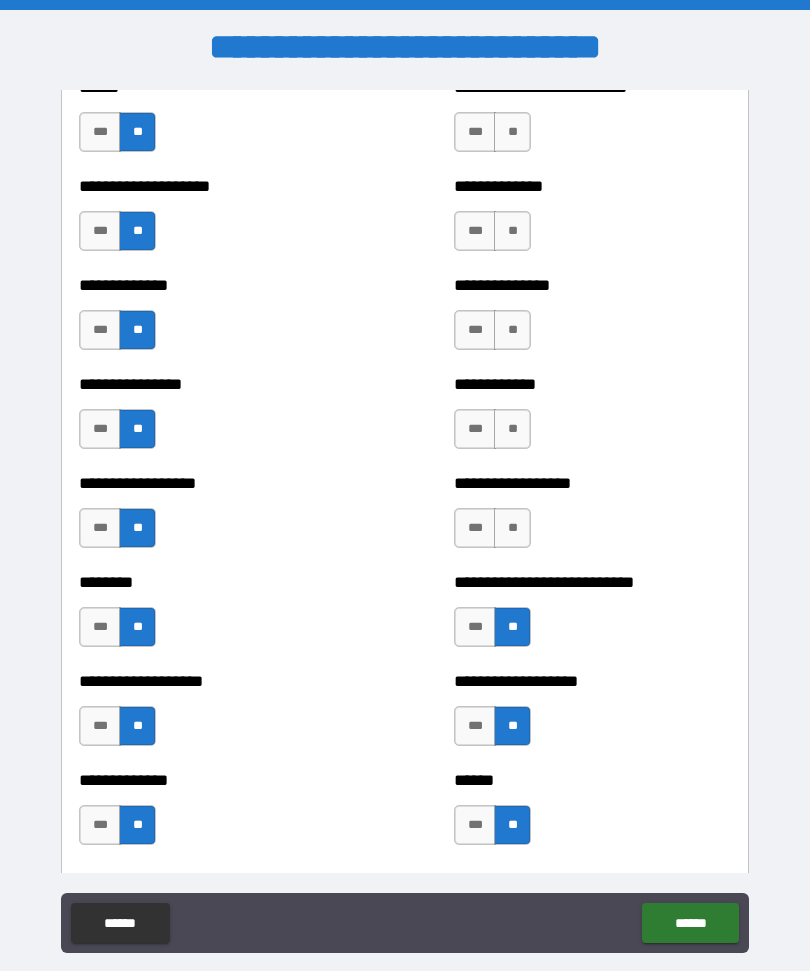 scroll, scrollTop: 4157, scrollLeft: 0, axis: vertical 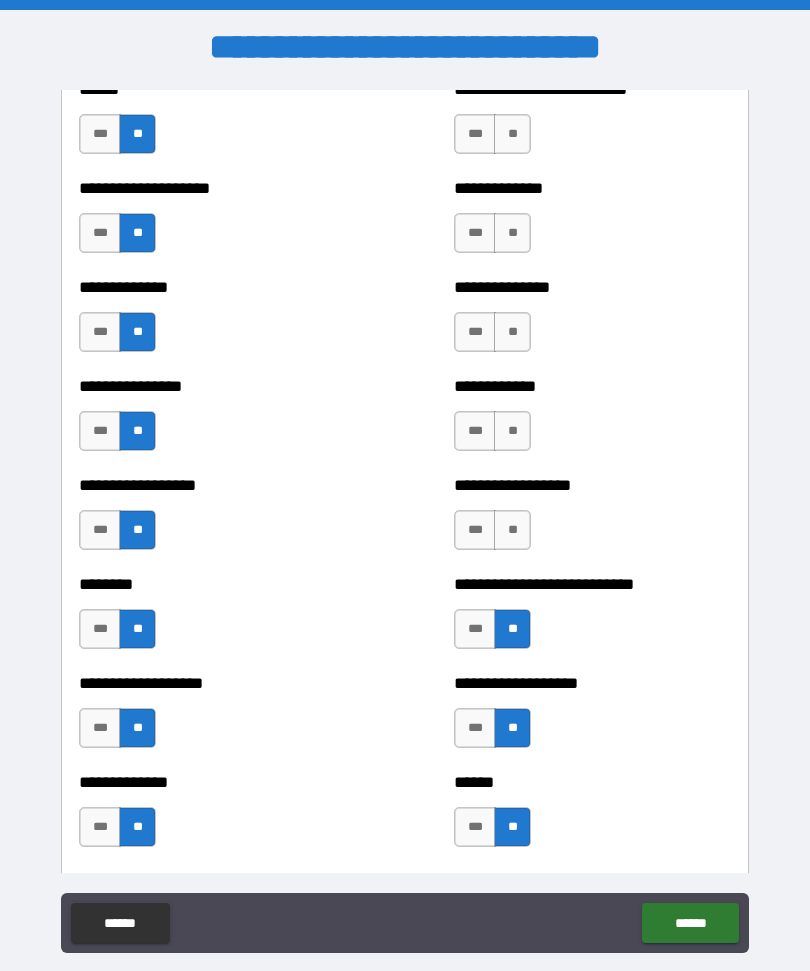 click on "**" at bounding box center [512, 530] 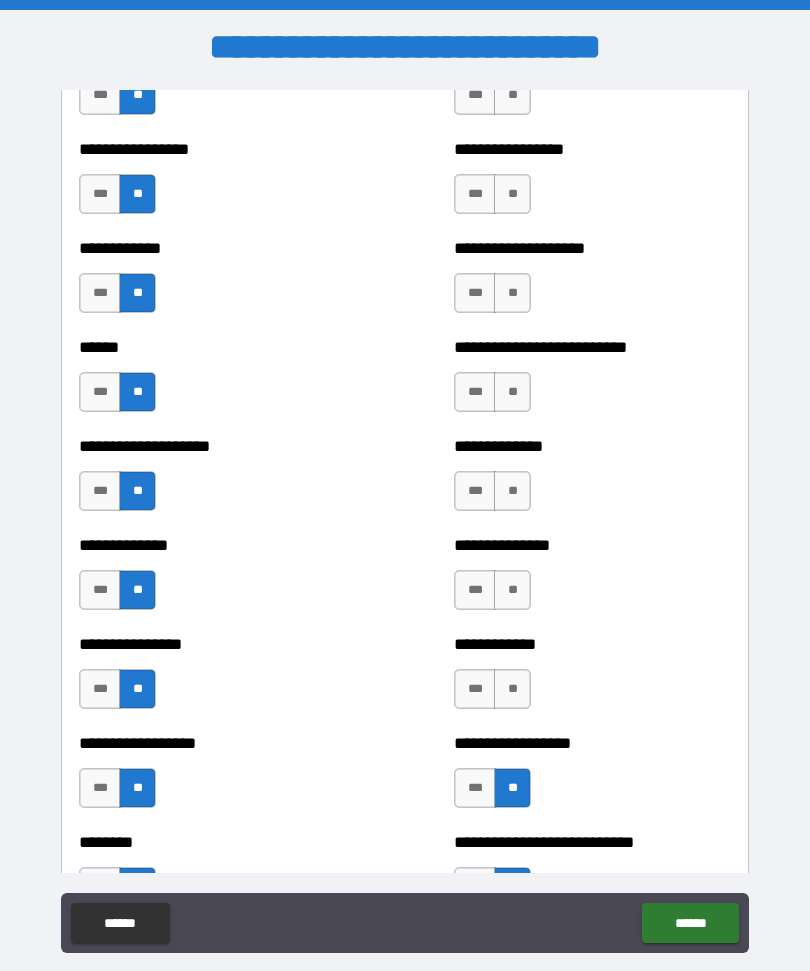 scroll, scrollTop: 3889, scrollLeft: 0, axis: vertical 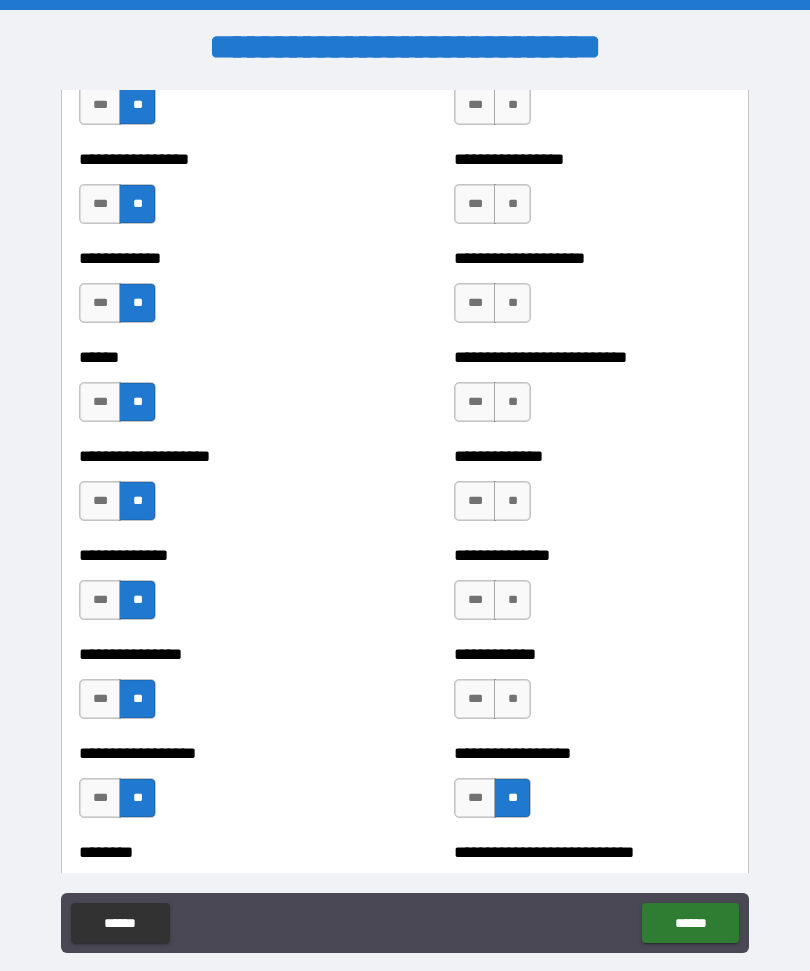 click on "**********" at bounding box center (592, 654) 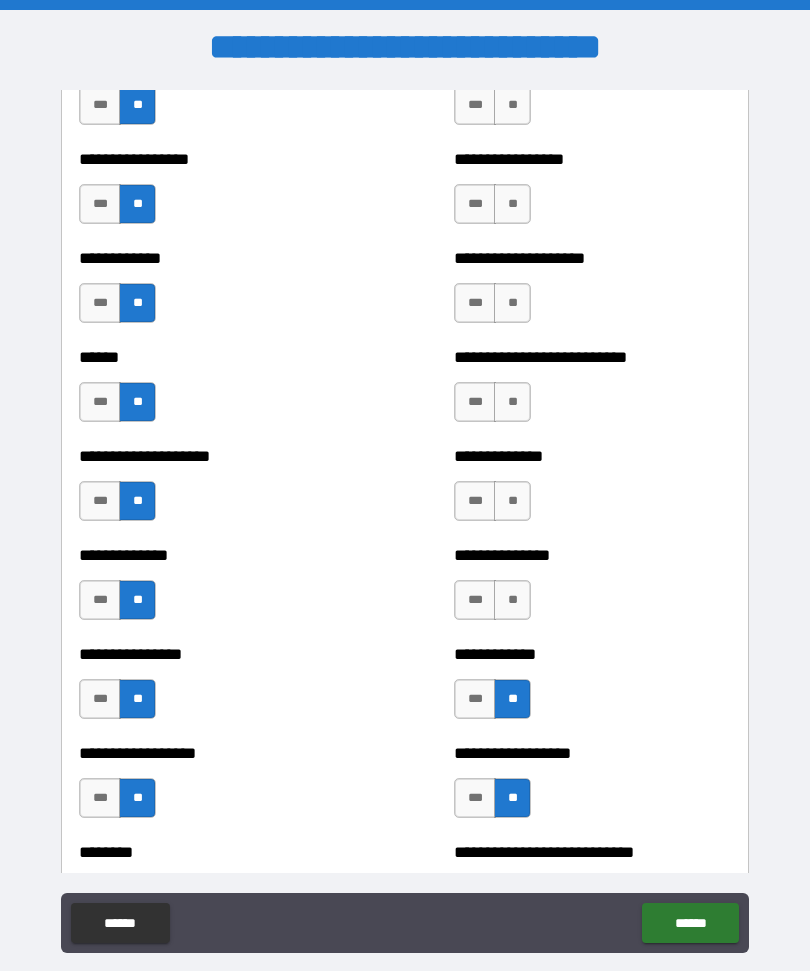 click on "**" at bounding box center [512, 600] 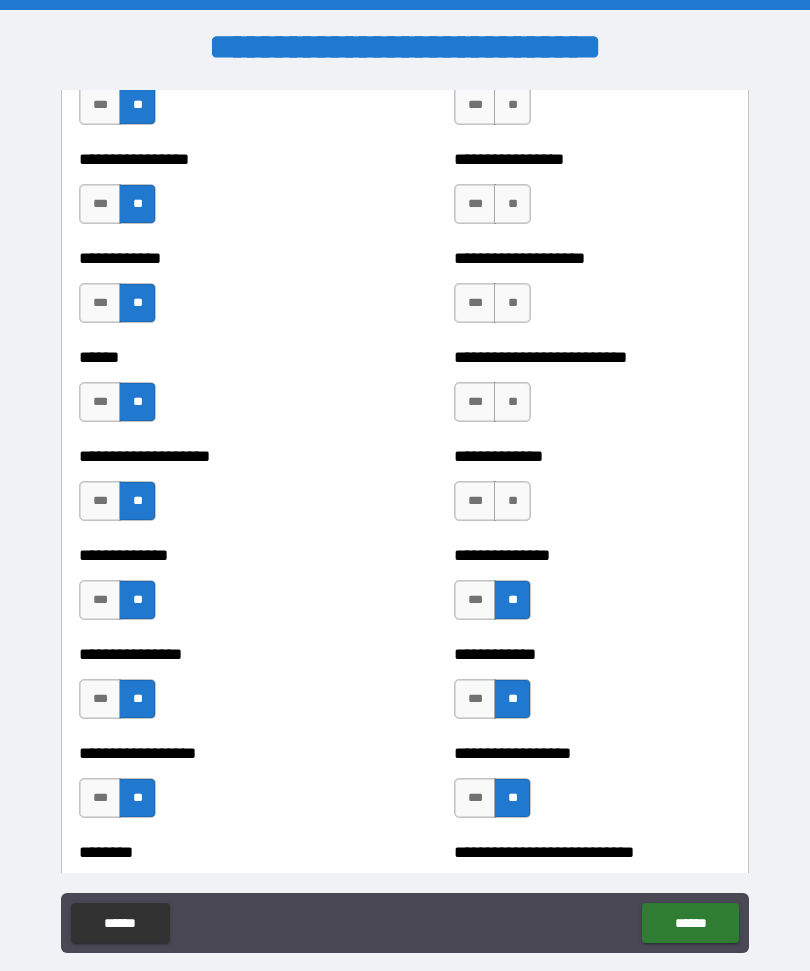 click on "**" at bounding box center [512, 501] 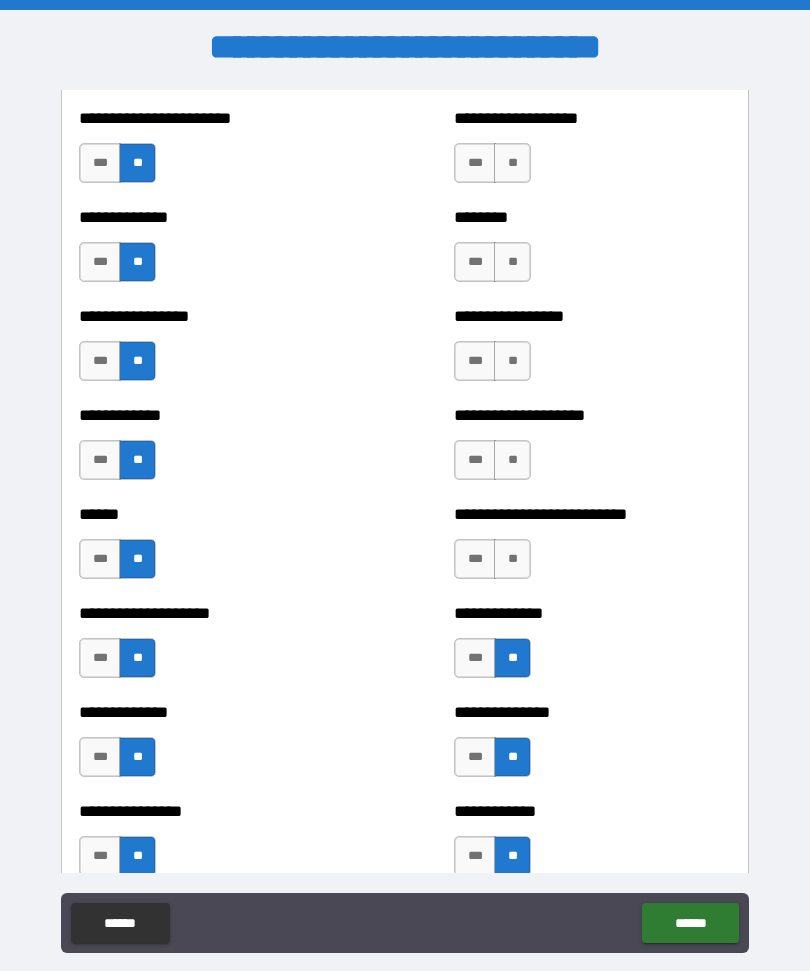 scroll, scrollTop: 3730, scrollLeft: 0, axis: vertical 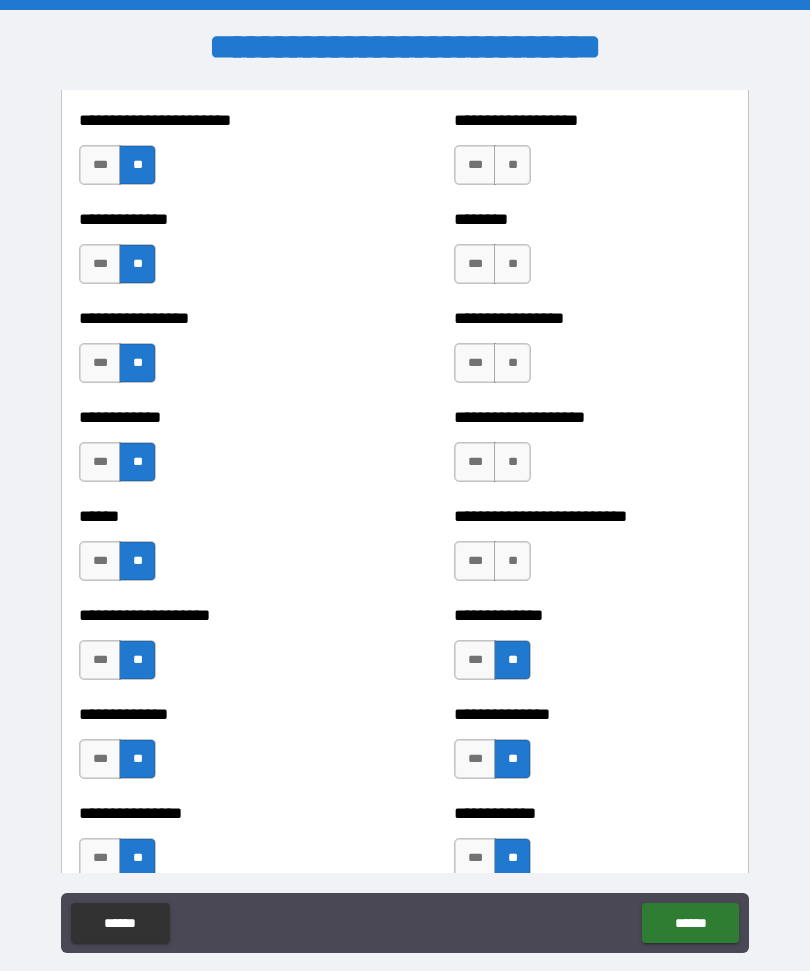 click on "**" at bounding box center (512, 561) 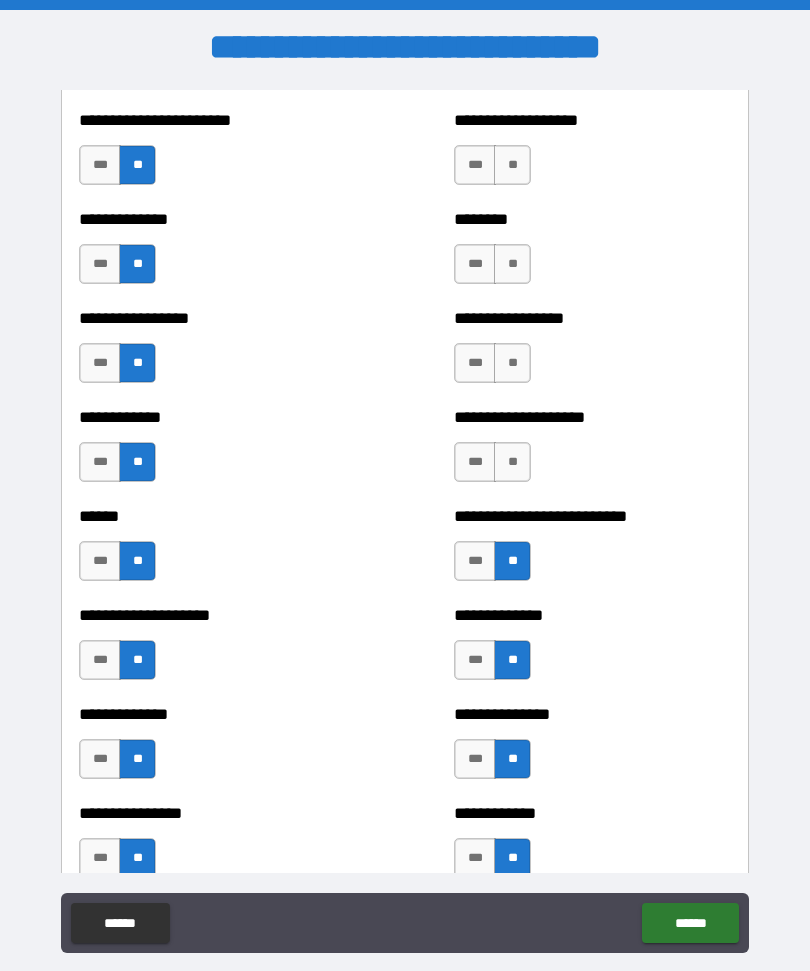 click on "**" at bounding box center (512, 462) 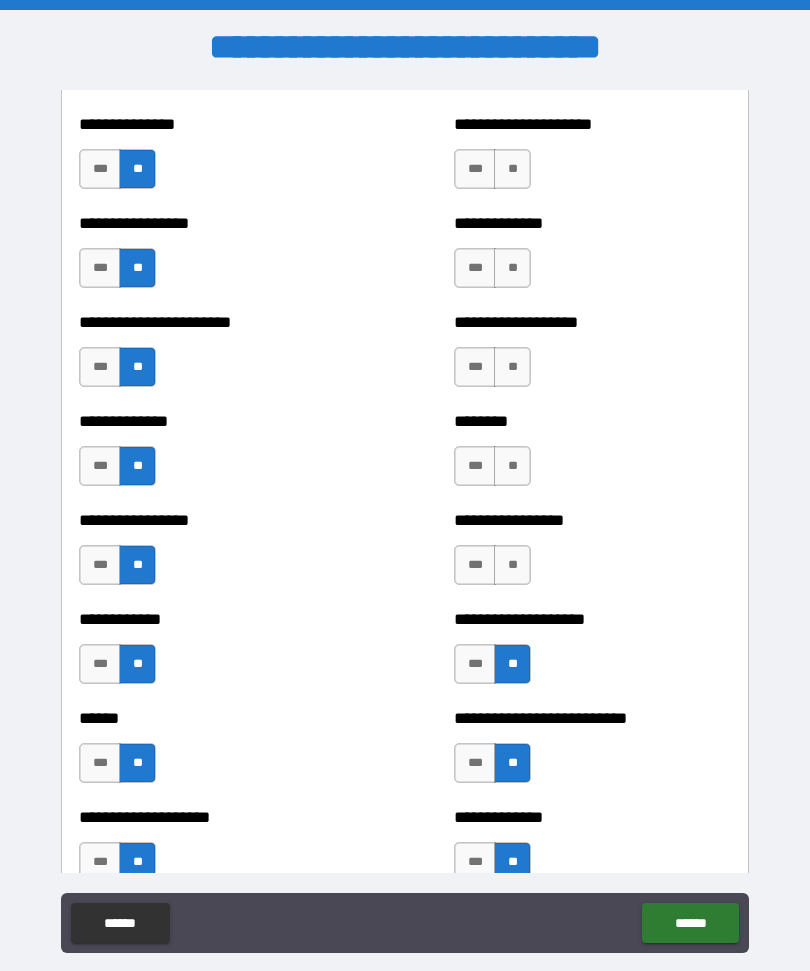 scroll, scrollTop: 3525, scrollLeft: 0, axis: vertical 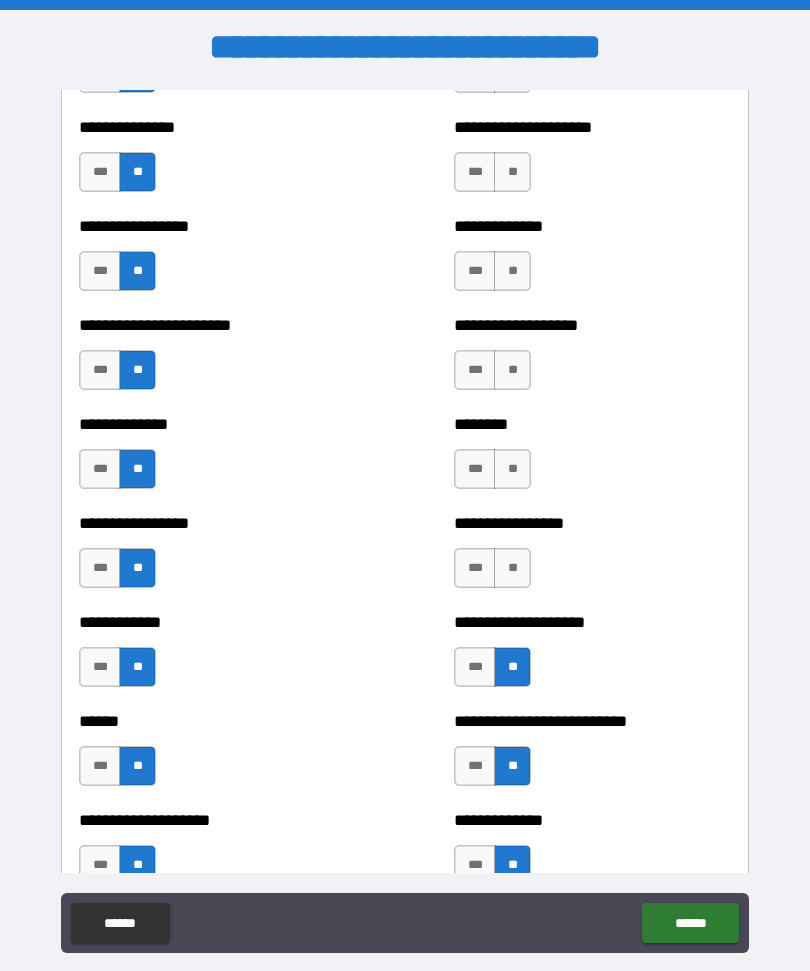 click on "**" at bounding box center (512, 568) 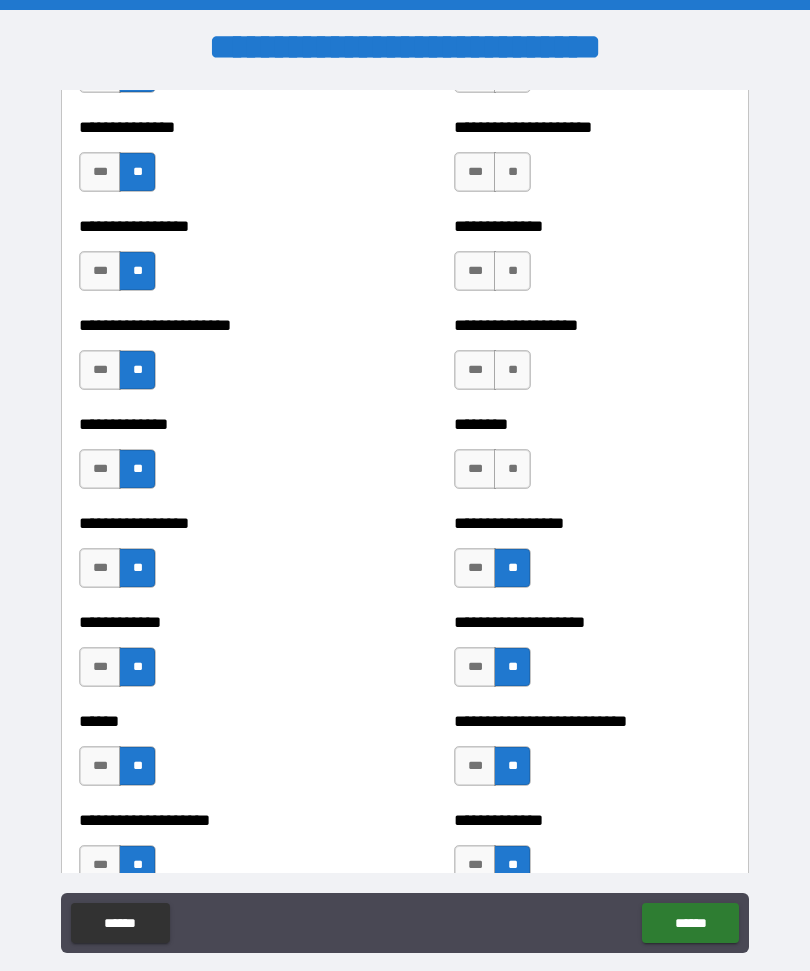 click on "**" at bounding box center [512, 469] 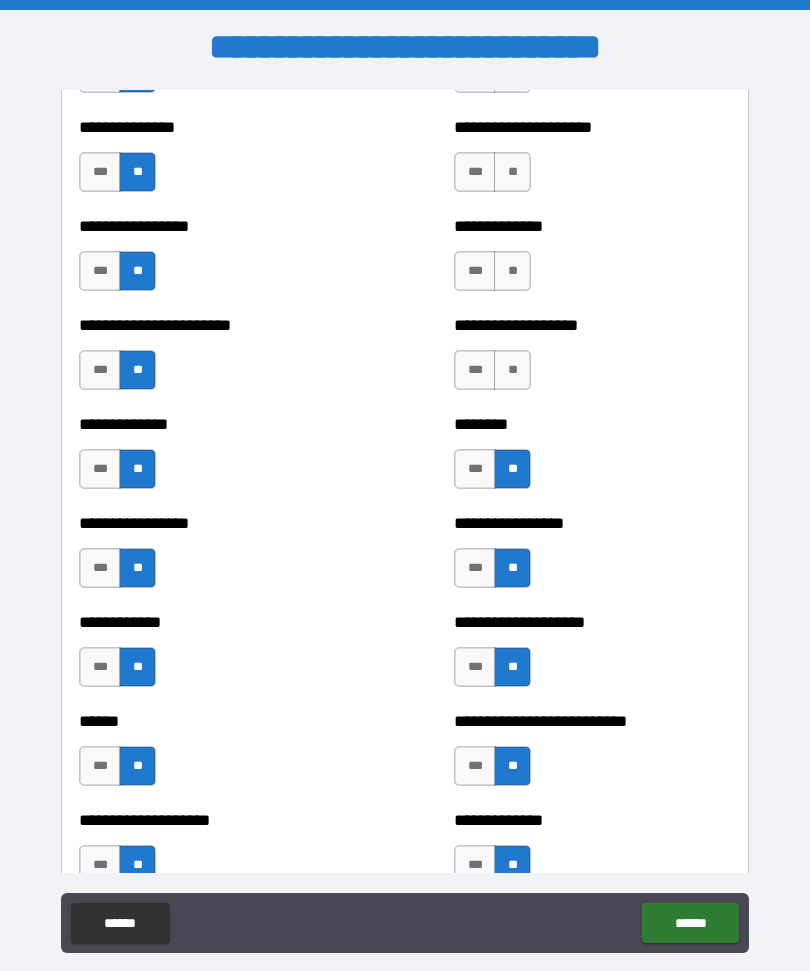 click on "**" at bounding box center [512, 370] 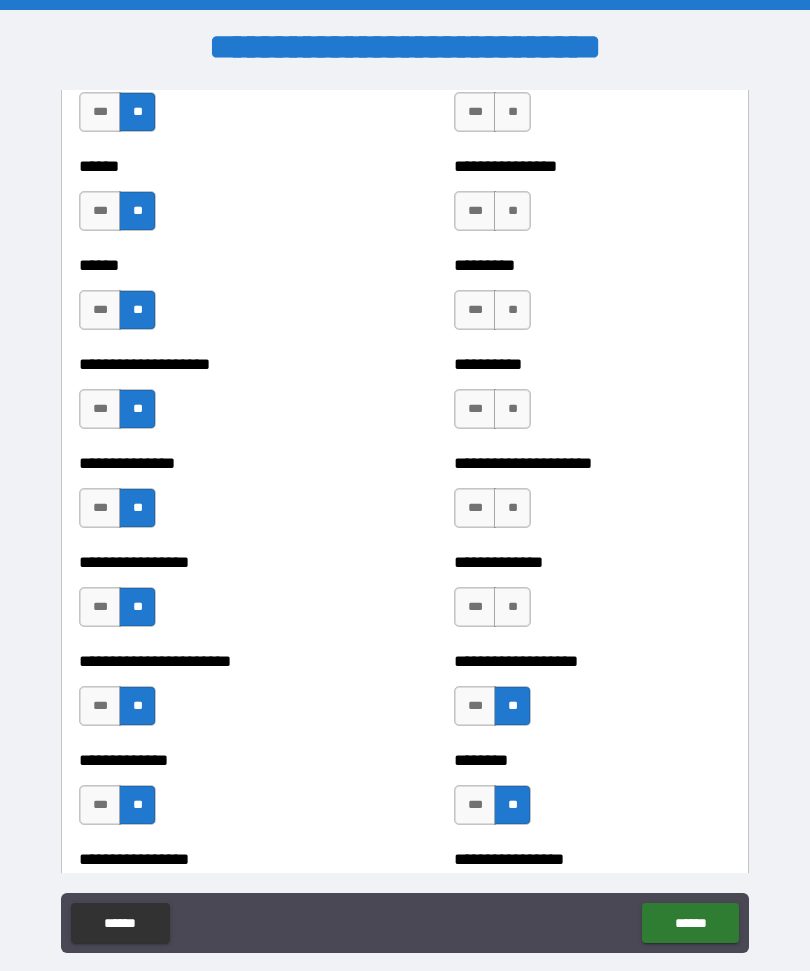 scroll, scrollTop: 3187, scrollLeft: 0, axis: vertical 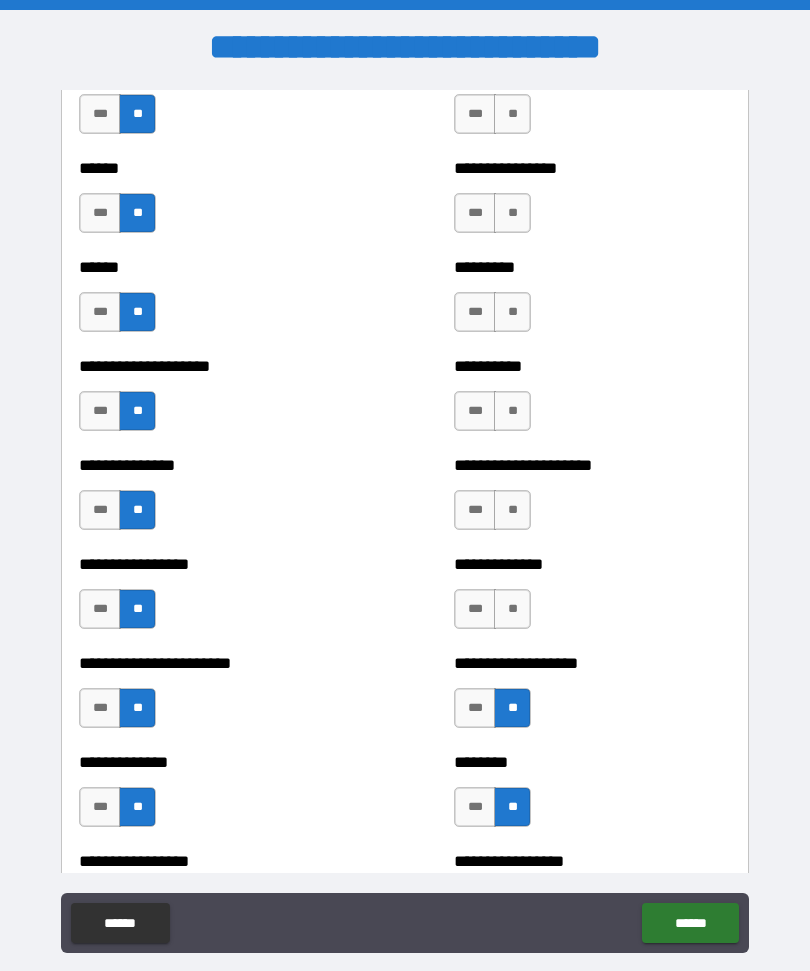 click on "**" at bounding box center (512, 609) 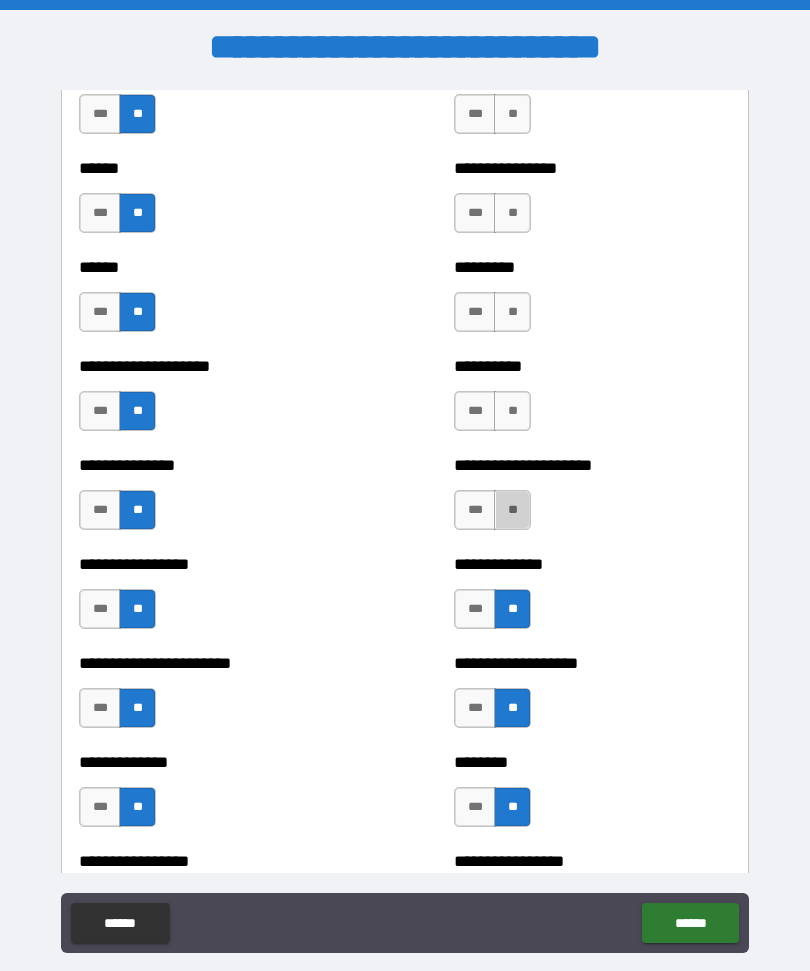 click on "**" at bounding box center (512, 510) 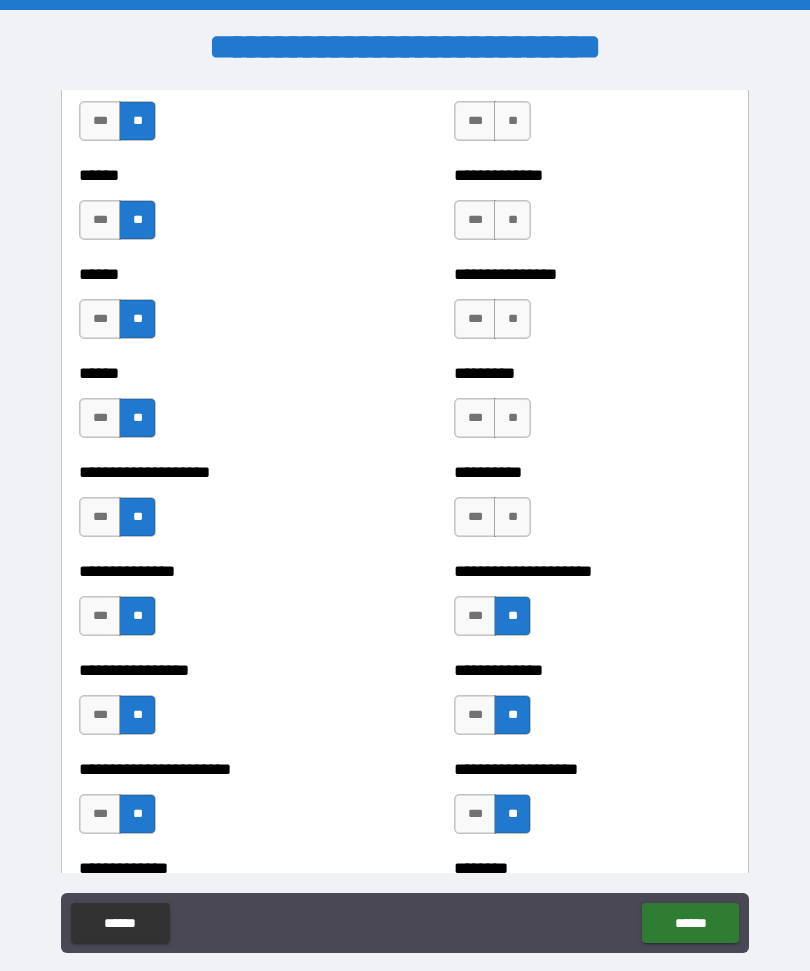 scroll, scrollTop: 3078, scrollLeft: 0, axis: vertical 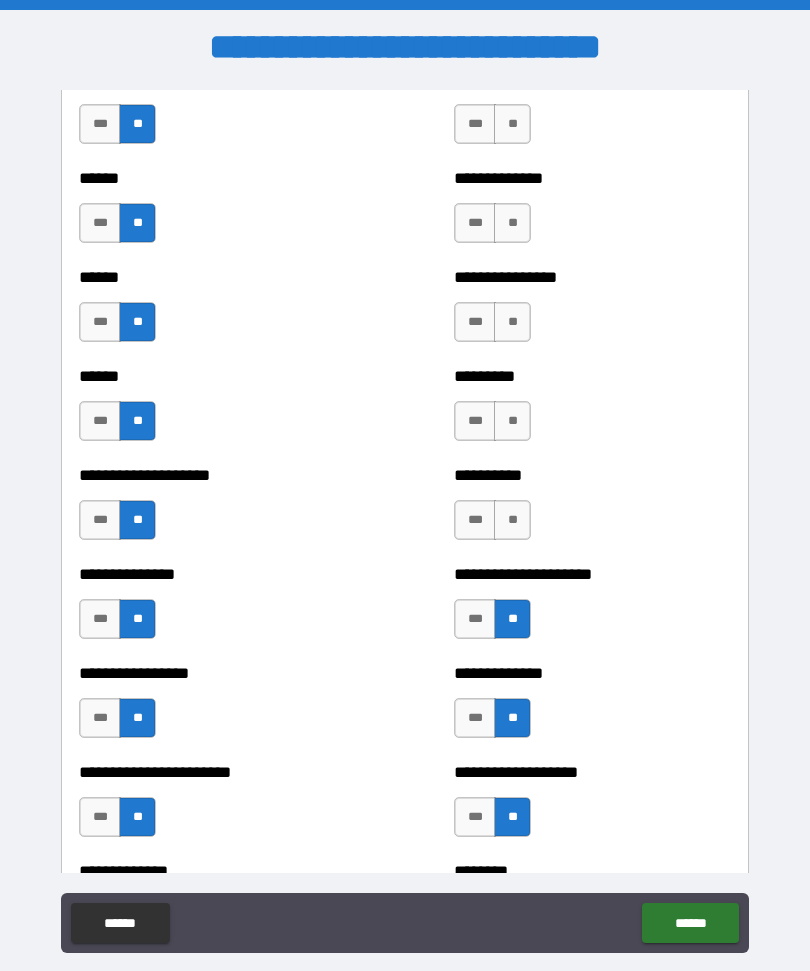 click on "**" at bounding box center (512, 520) 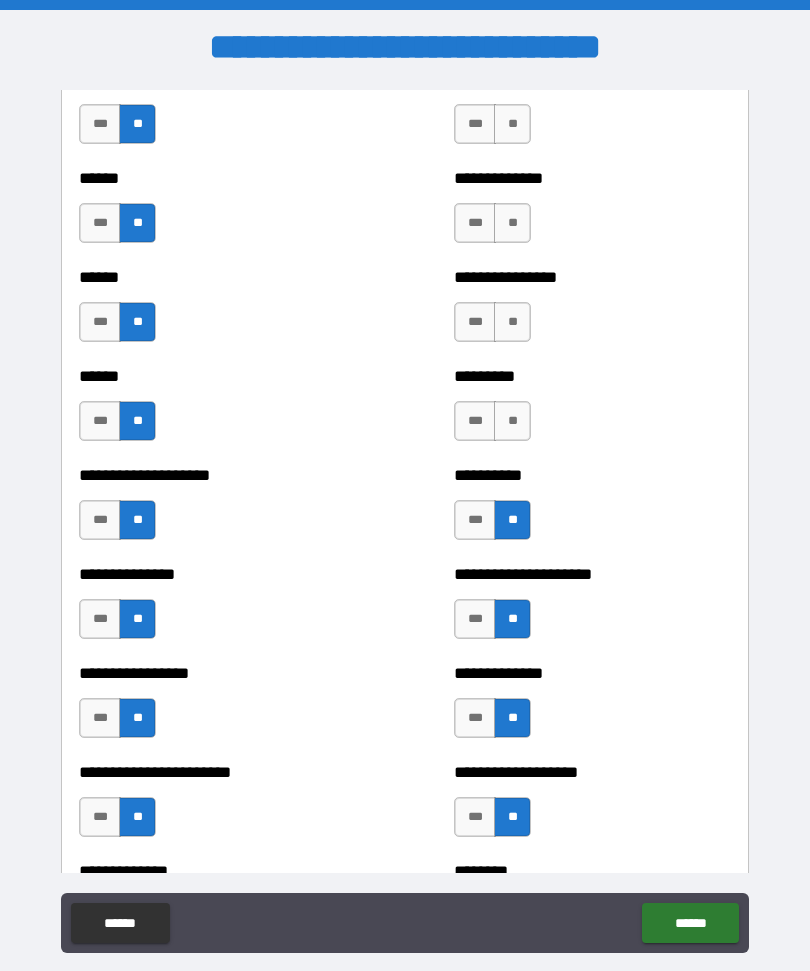 click on "**" at bounding box center [512, 421] 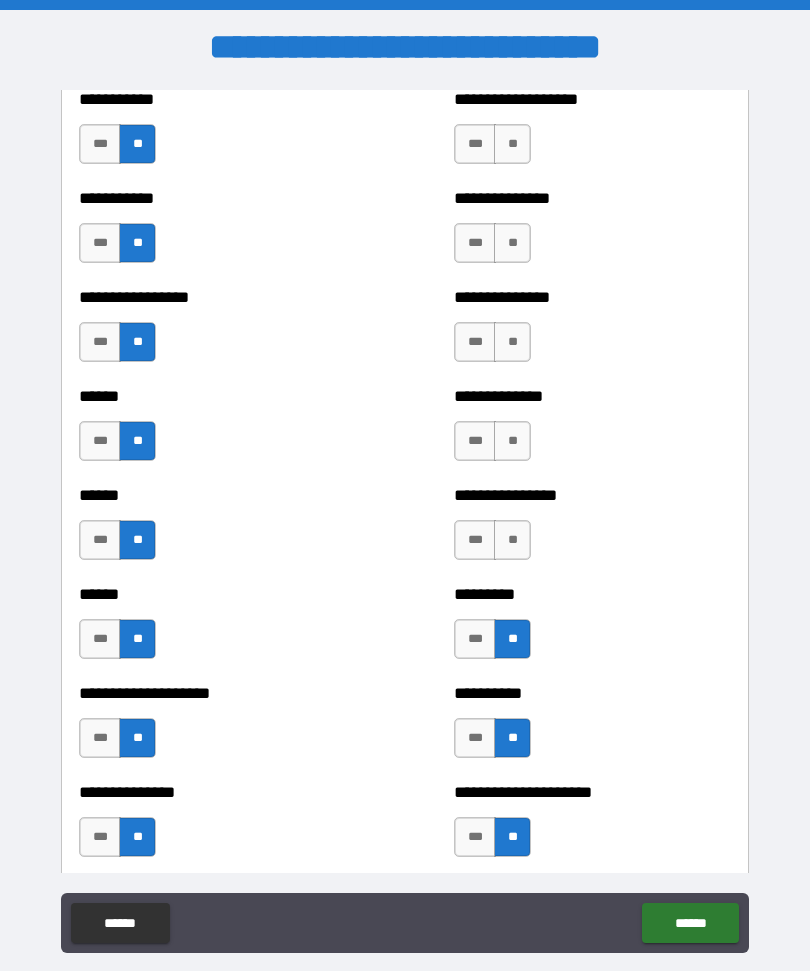 scroll, scrollTop: 2859, scrollLeft: 0, axis: vertical 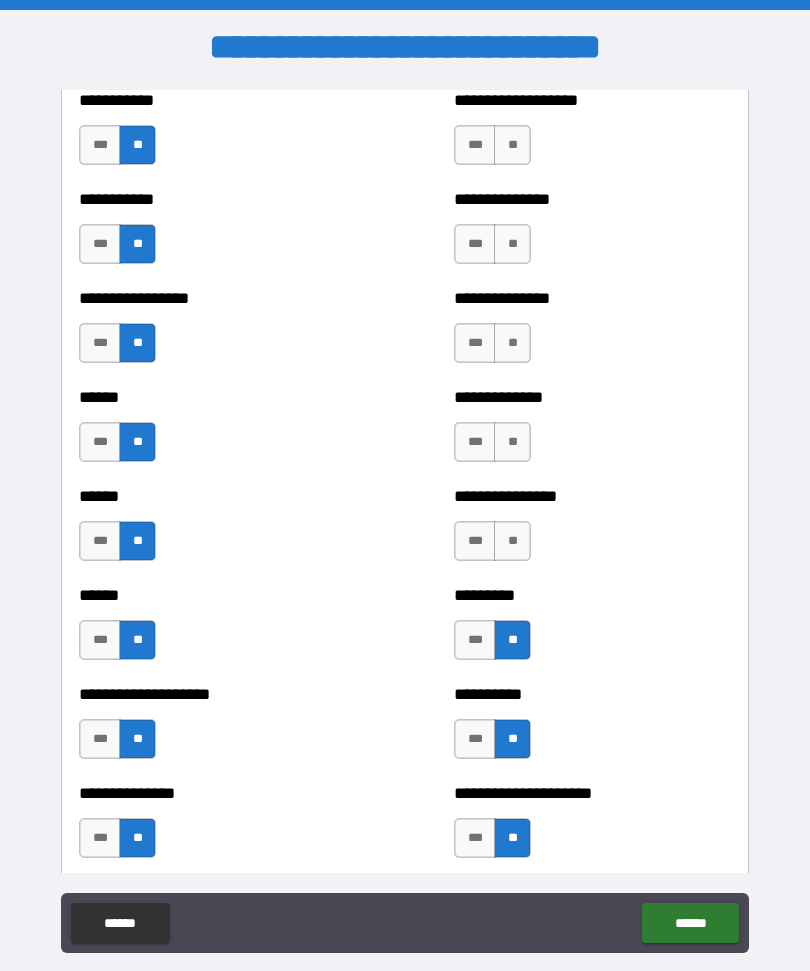 click on "**" at bounding box center (512, 541) 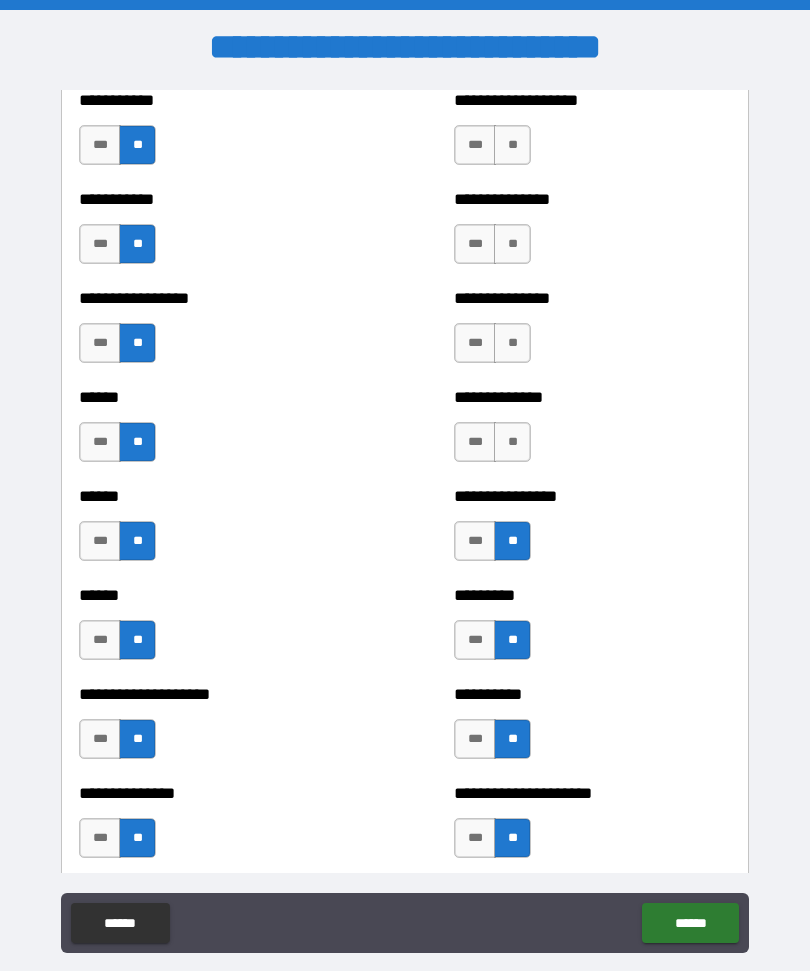 click on "**" at bounding box center [512, 442] 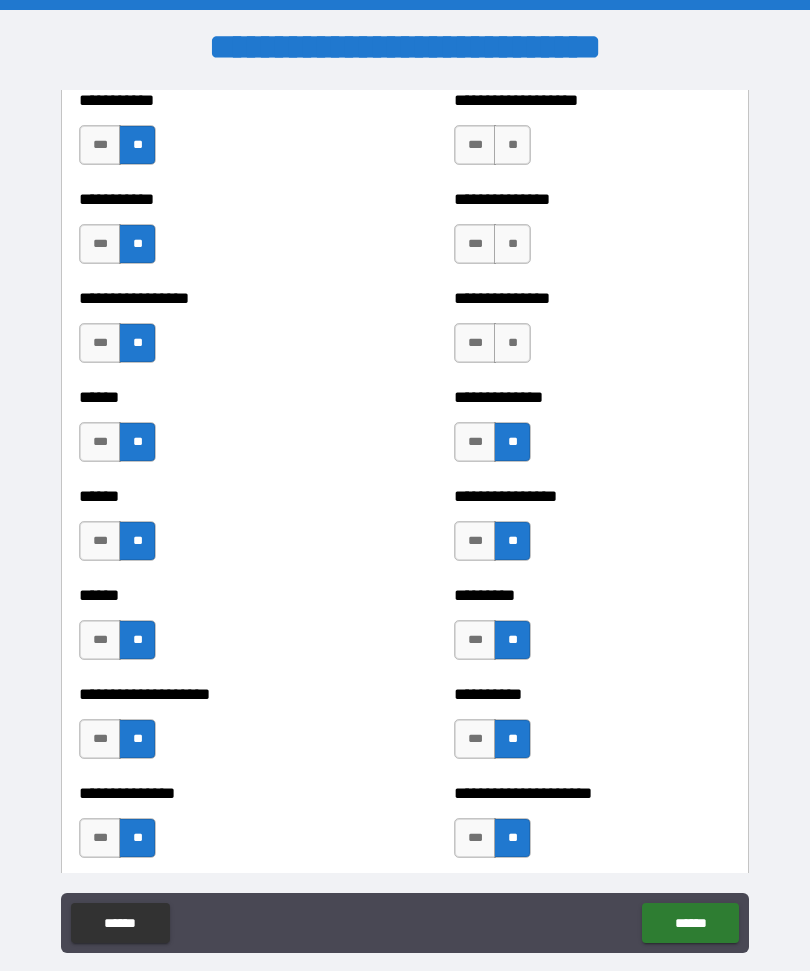 click on "**" at bounding box center (512, 343) 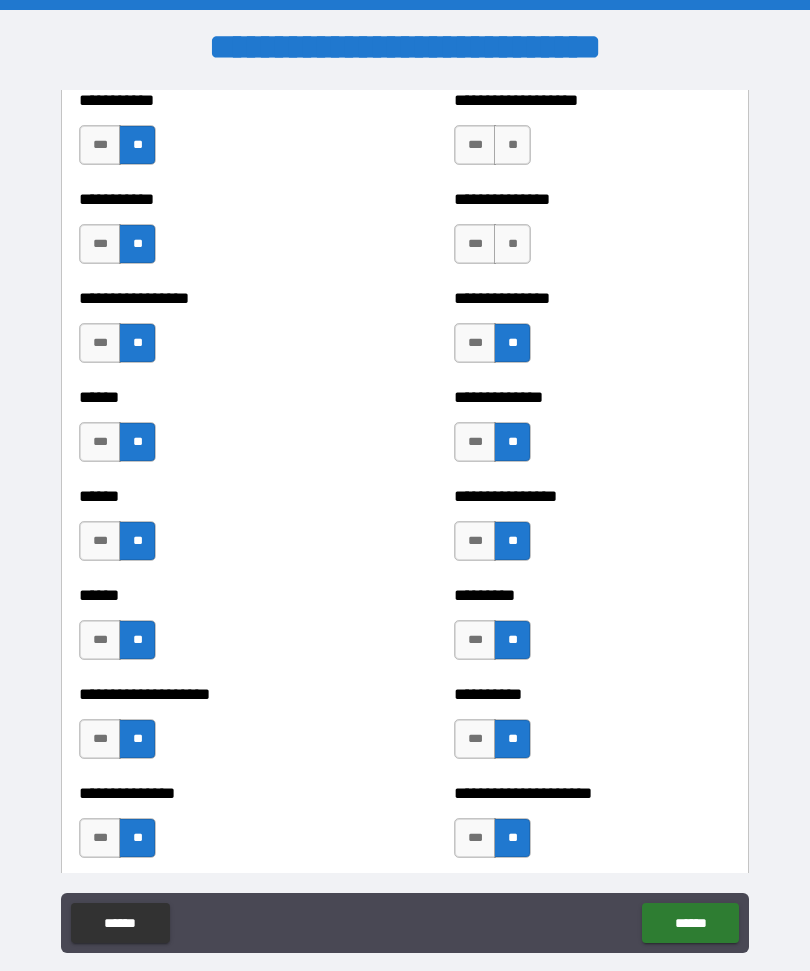 click on "**" at bounding box center [512, 244] 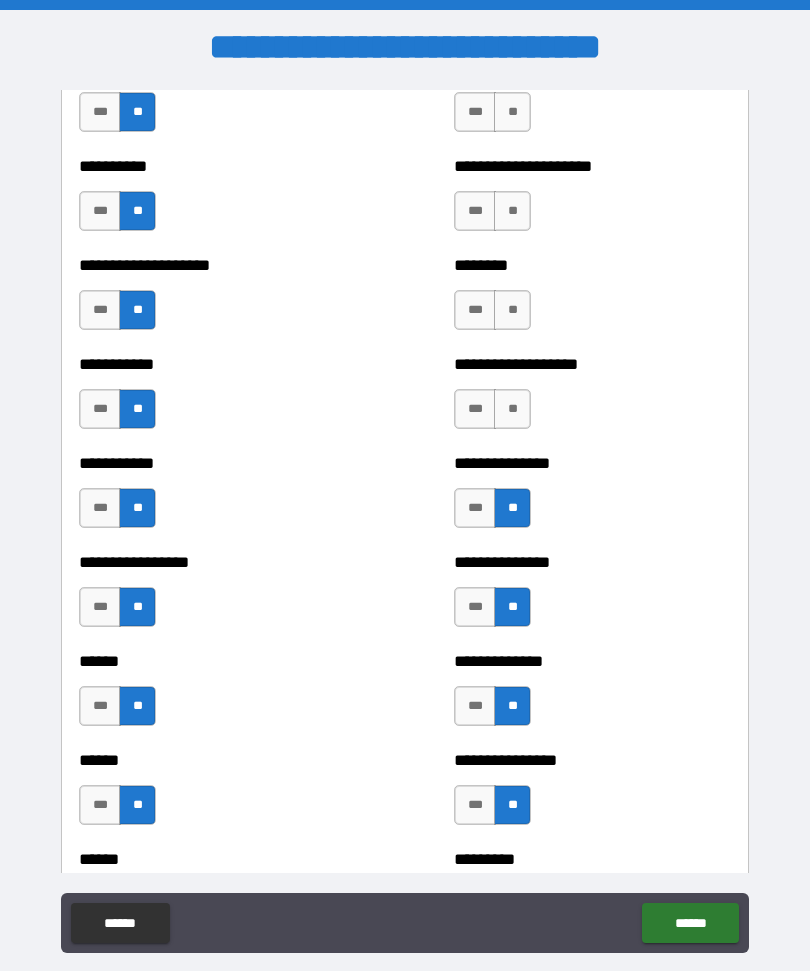 scroll, scrollTop: 2594, scrollLeft: 0, axis: vertical 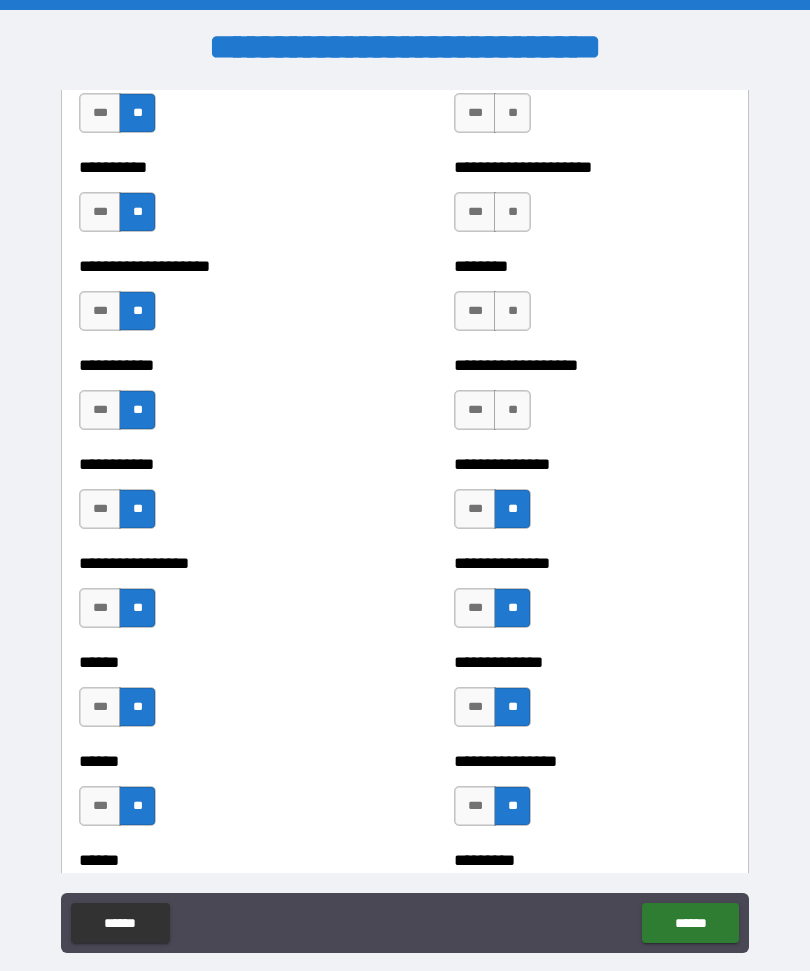 click on "**" at bounding box center [512, 410] 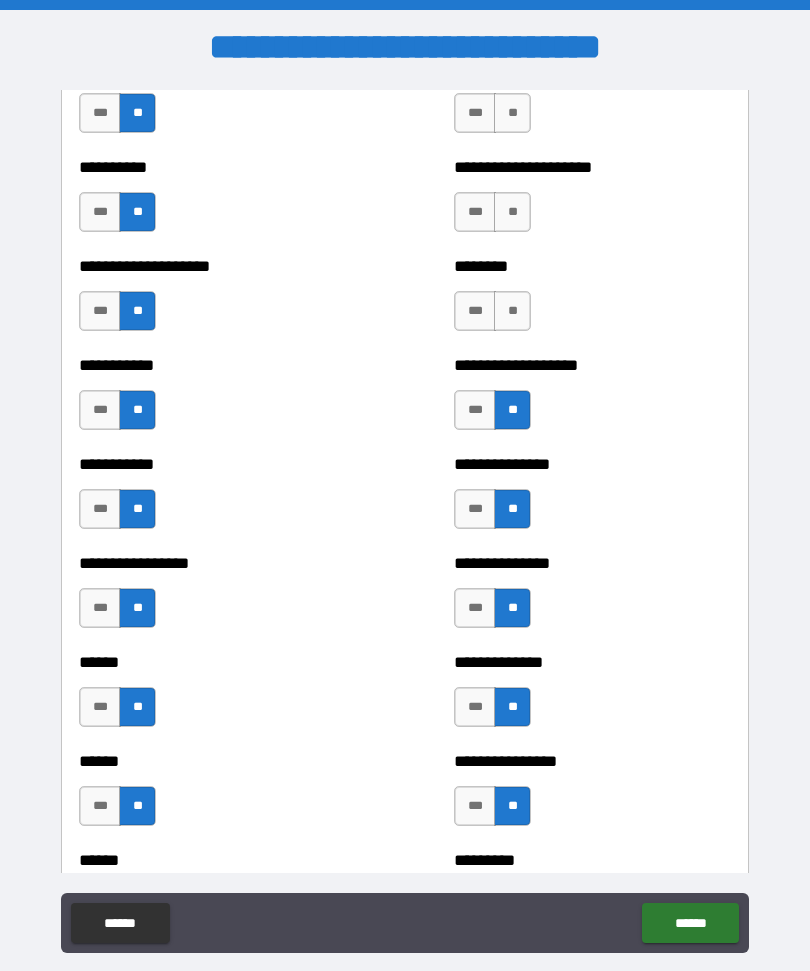 click on "**" at bounding box center (512, 311) 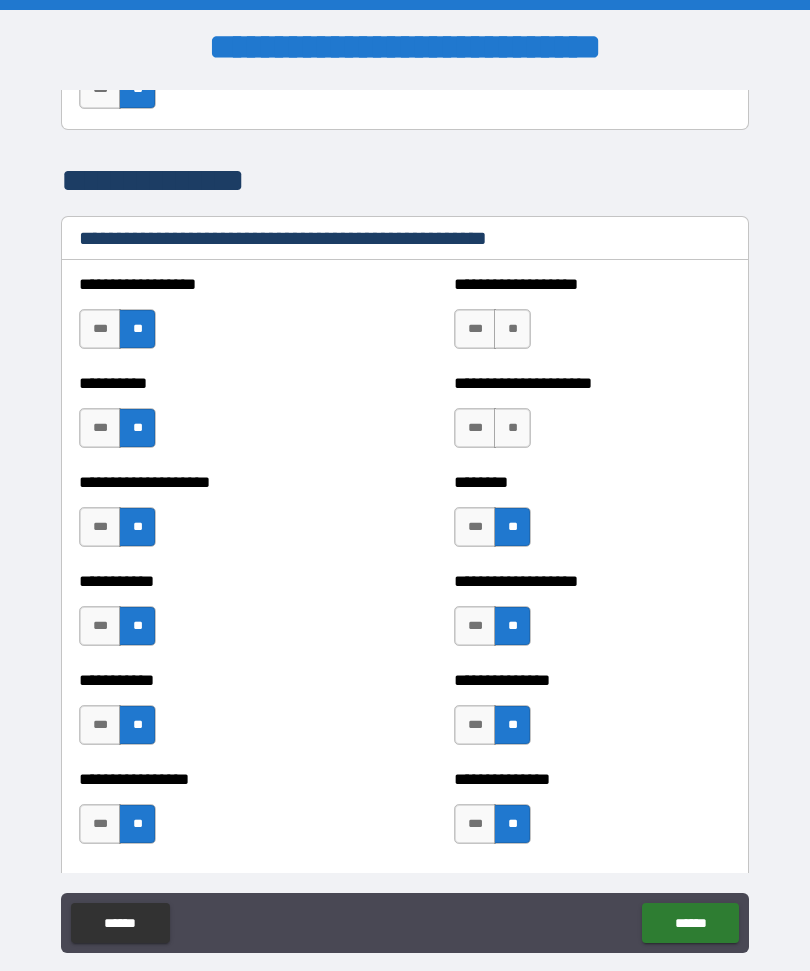 scroll, scrollTop: 2375, scrollLeft: 0, axis: vertical 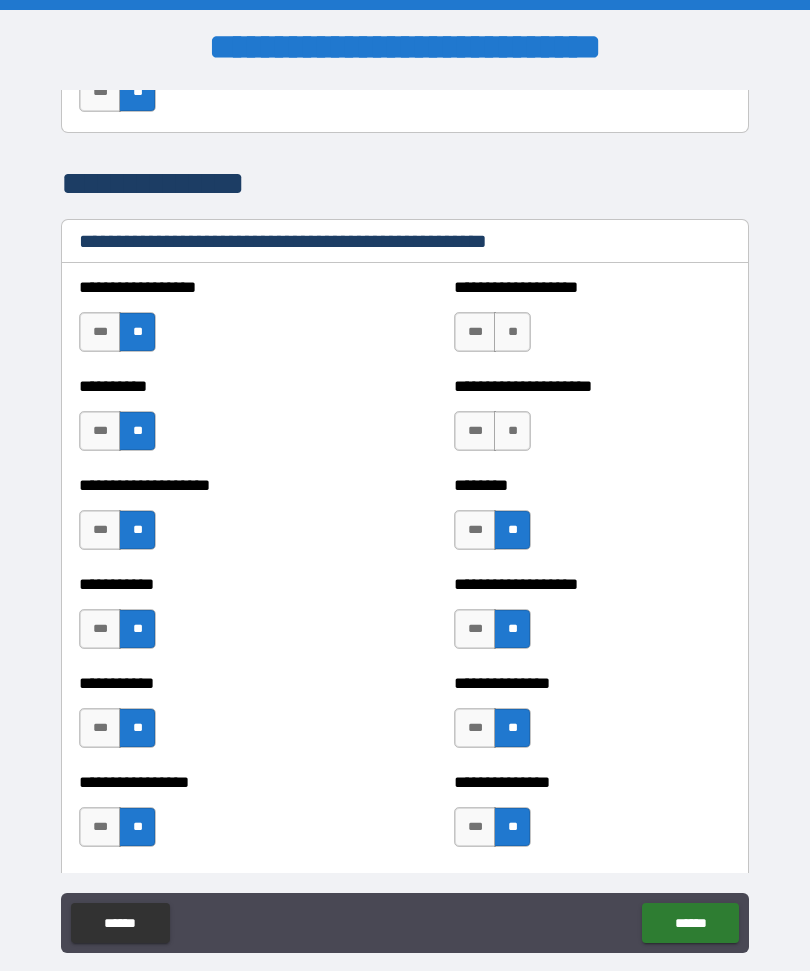 click on "**" at bounding box center (512, 431) 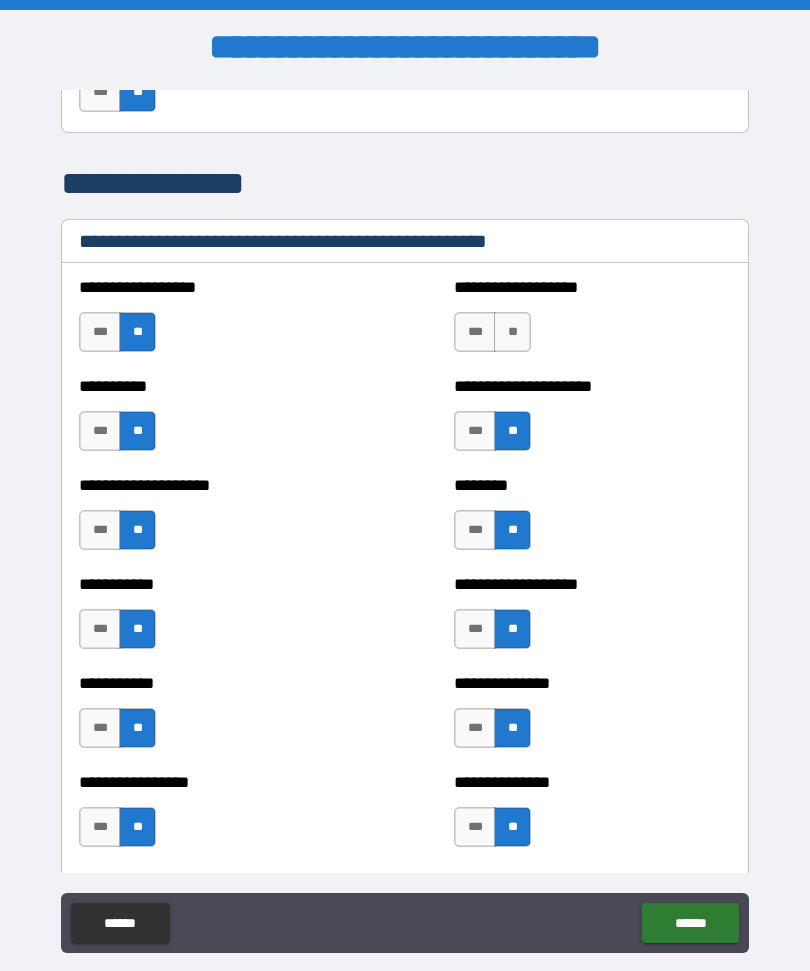 click on "**" at bounding box center (512, 332) 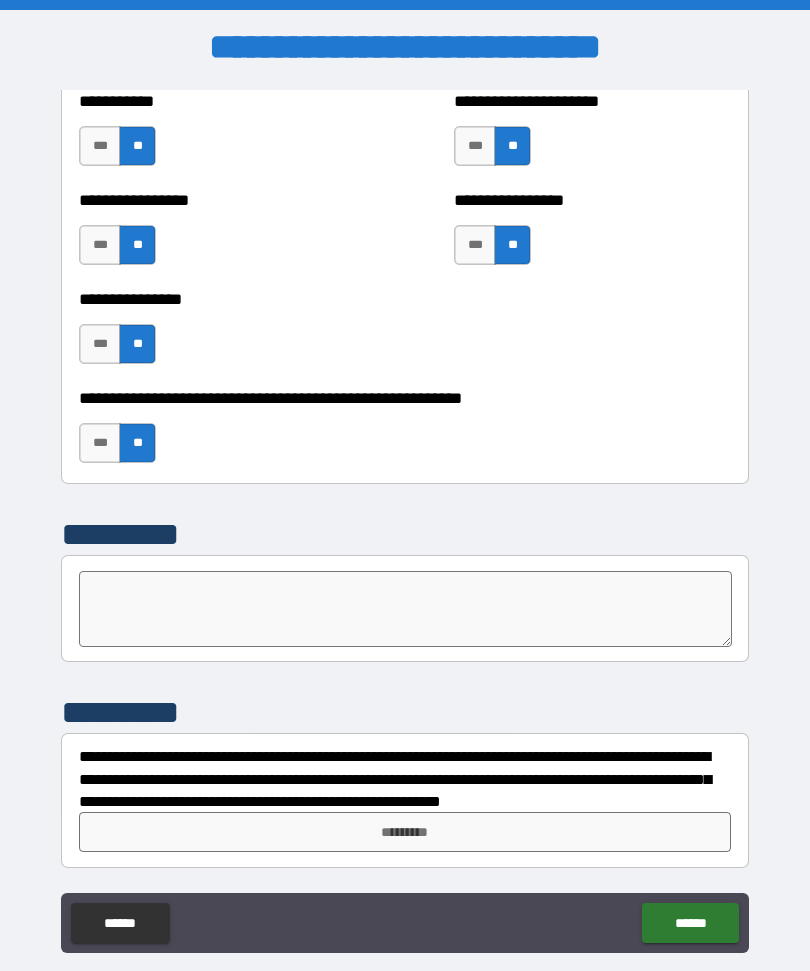 scroll, scrollTop: 6125, scrollLeft: 0, axis: vertical 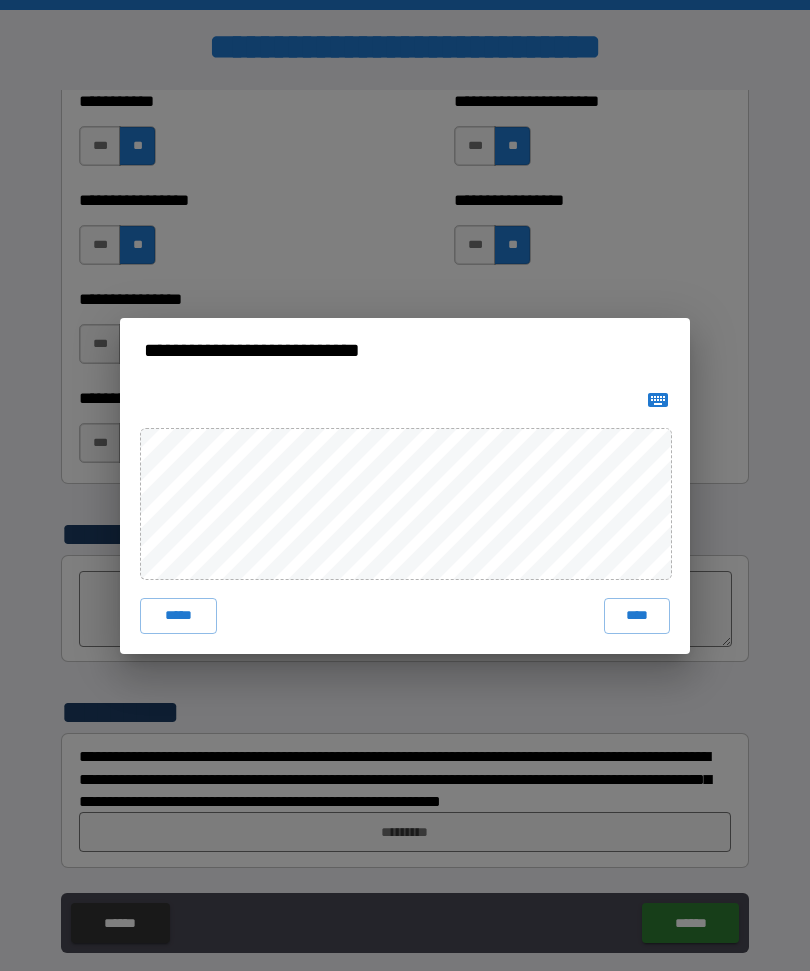 click on "****" at bounding box center [637, 616] 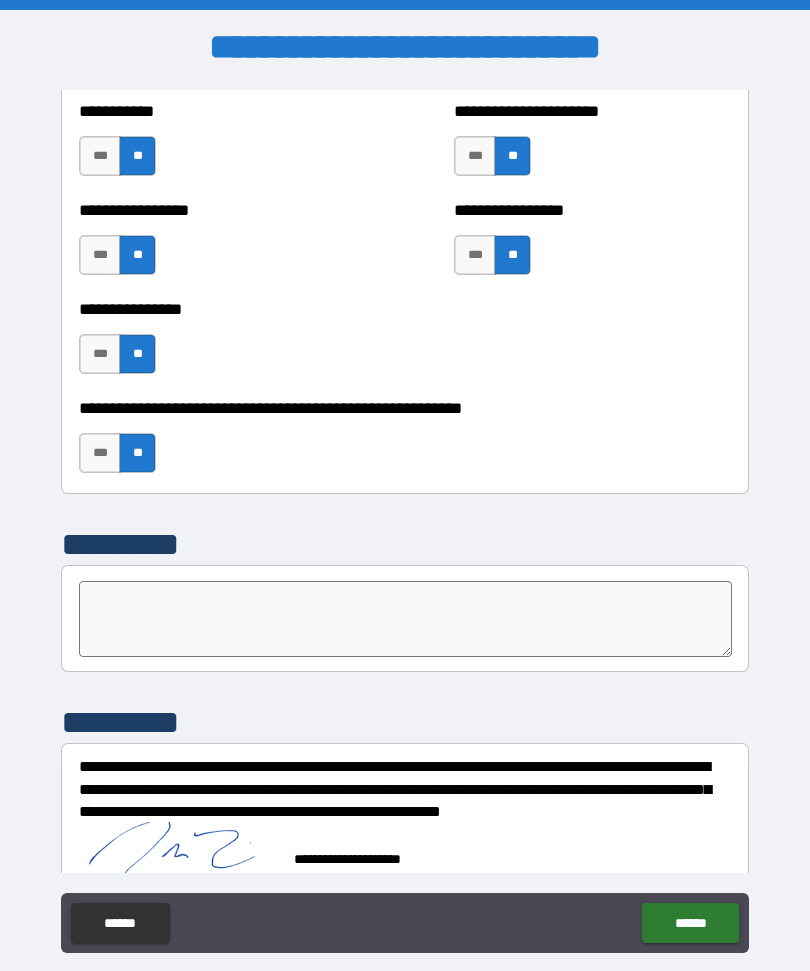 click on "******" at bounding box center [690, 923] 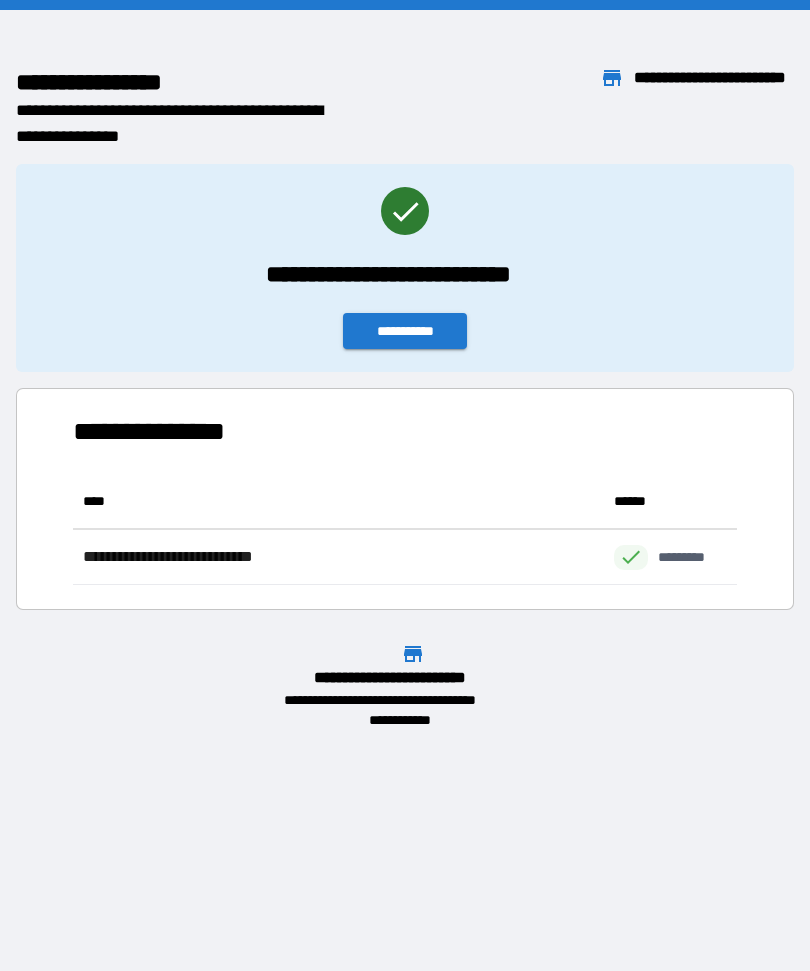 scroll, scrollTop: 111, scrollLeft: 664, axis: both 